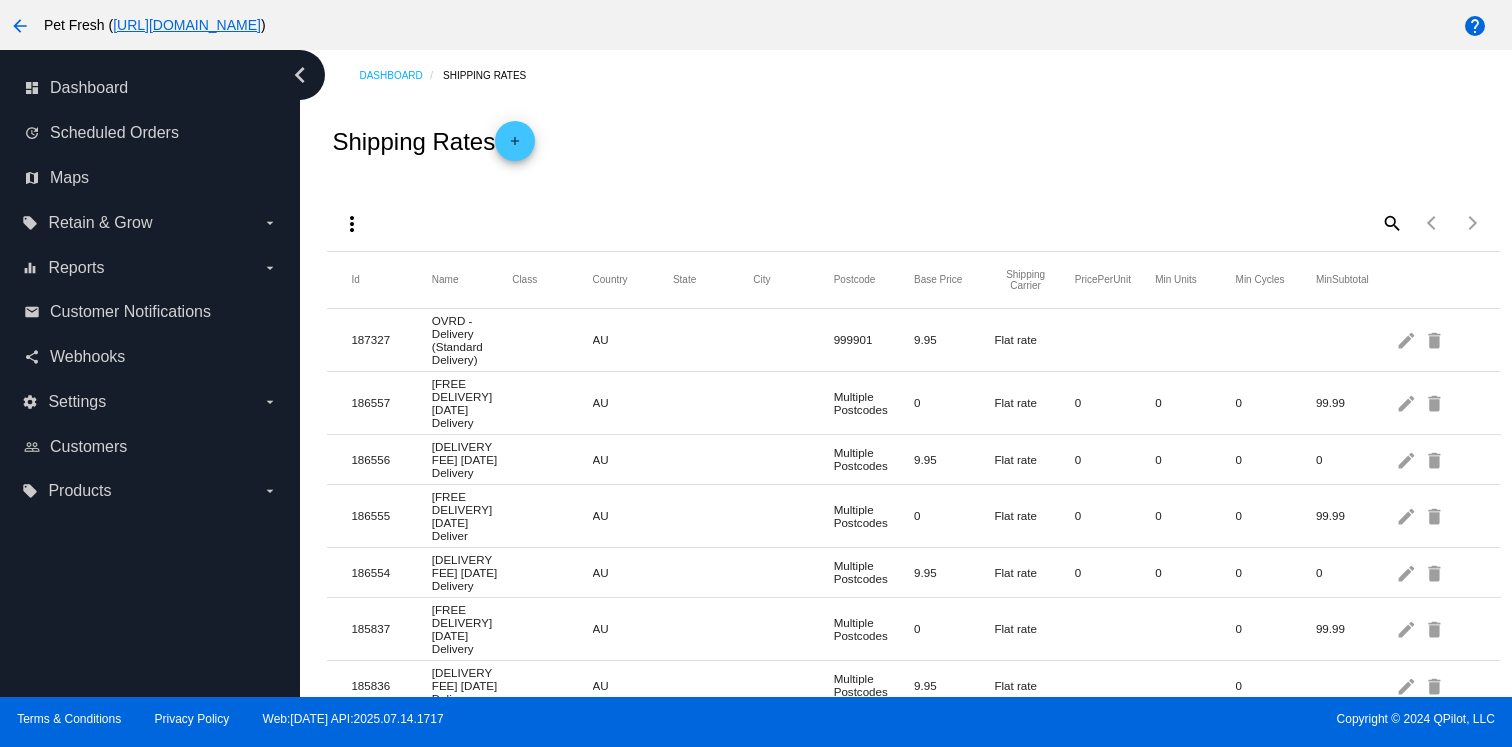 scroll, scrollTop: 0, scrollLeft: 0, axis: both 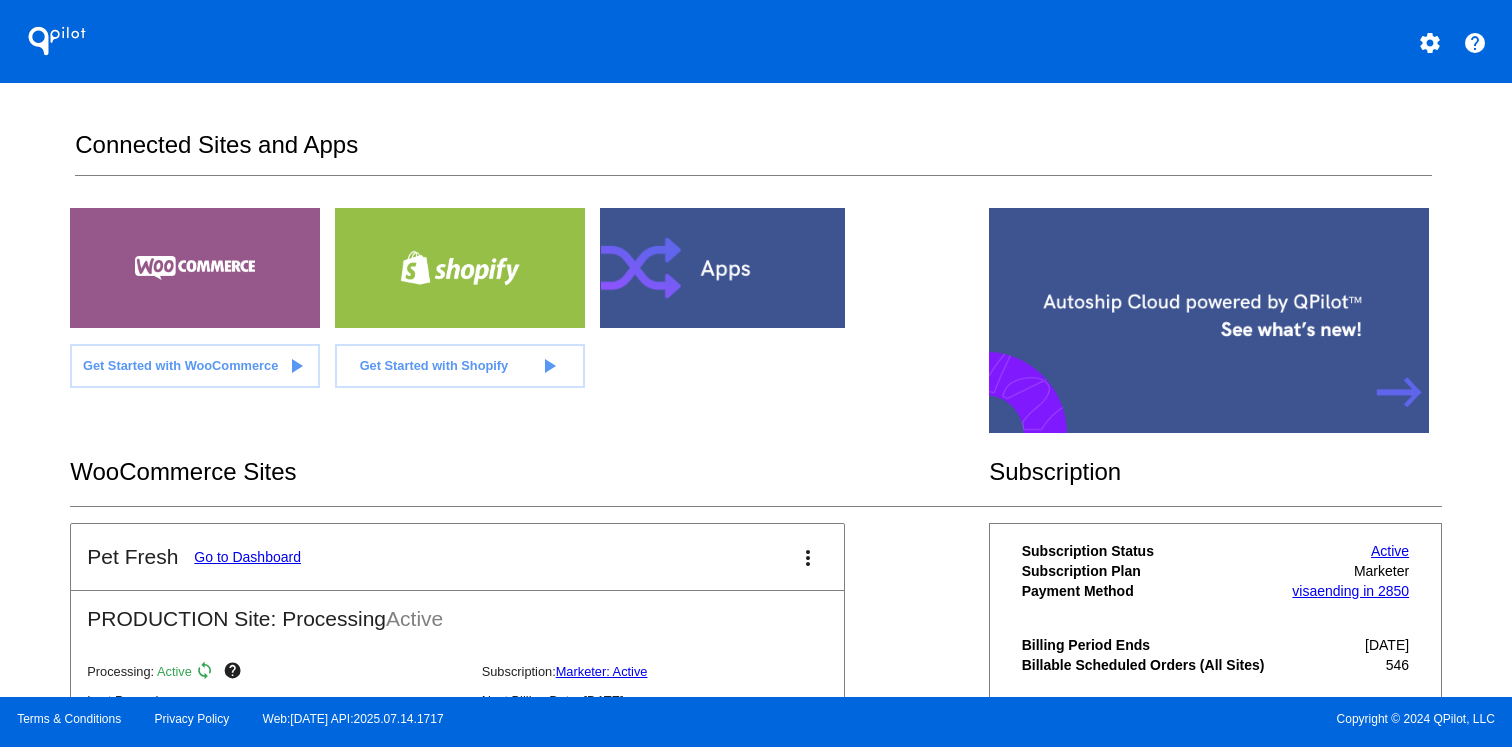 click at bounding box center (725, 268) 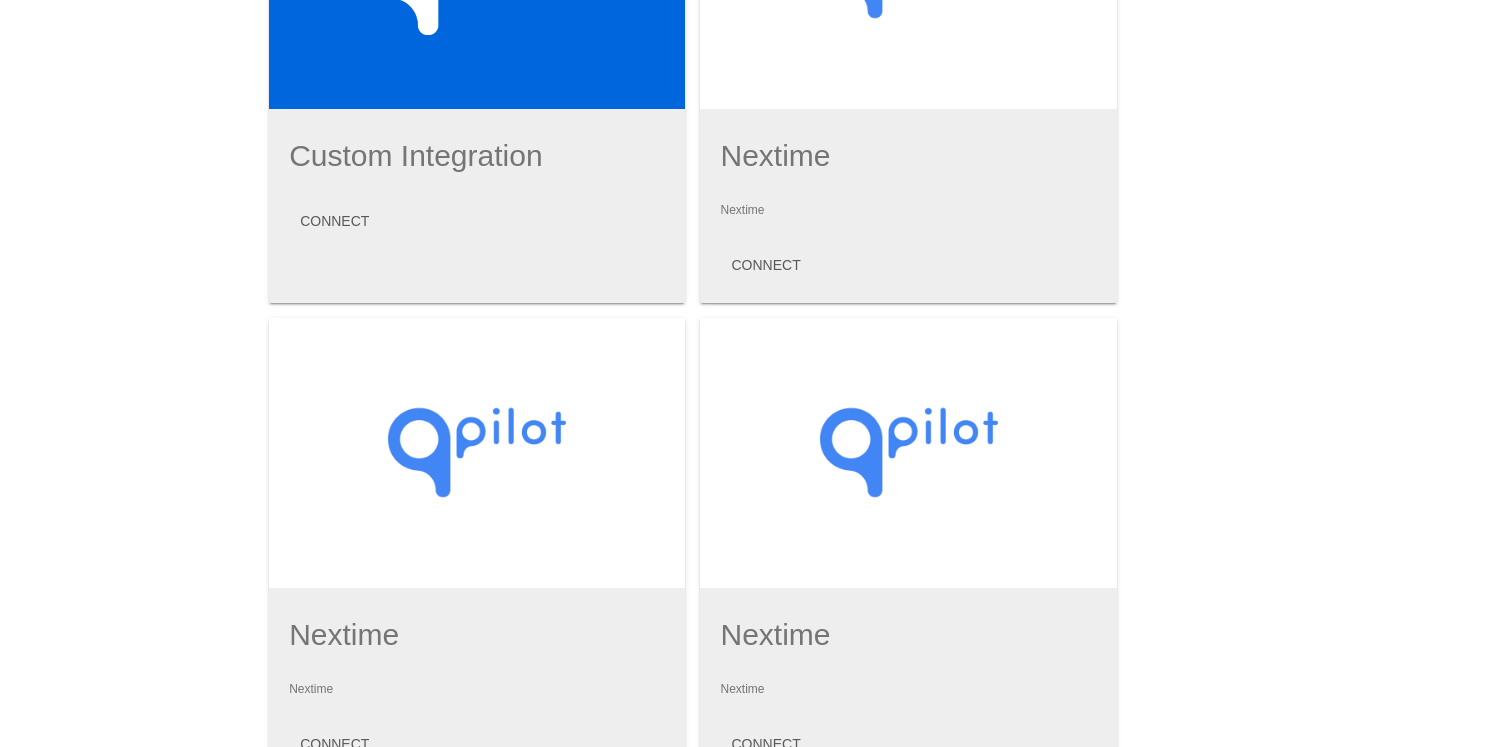 scroll, scrollTop: 946, scrollLeft: 0, axis: vertical 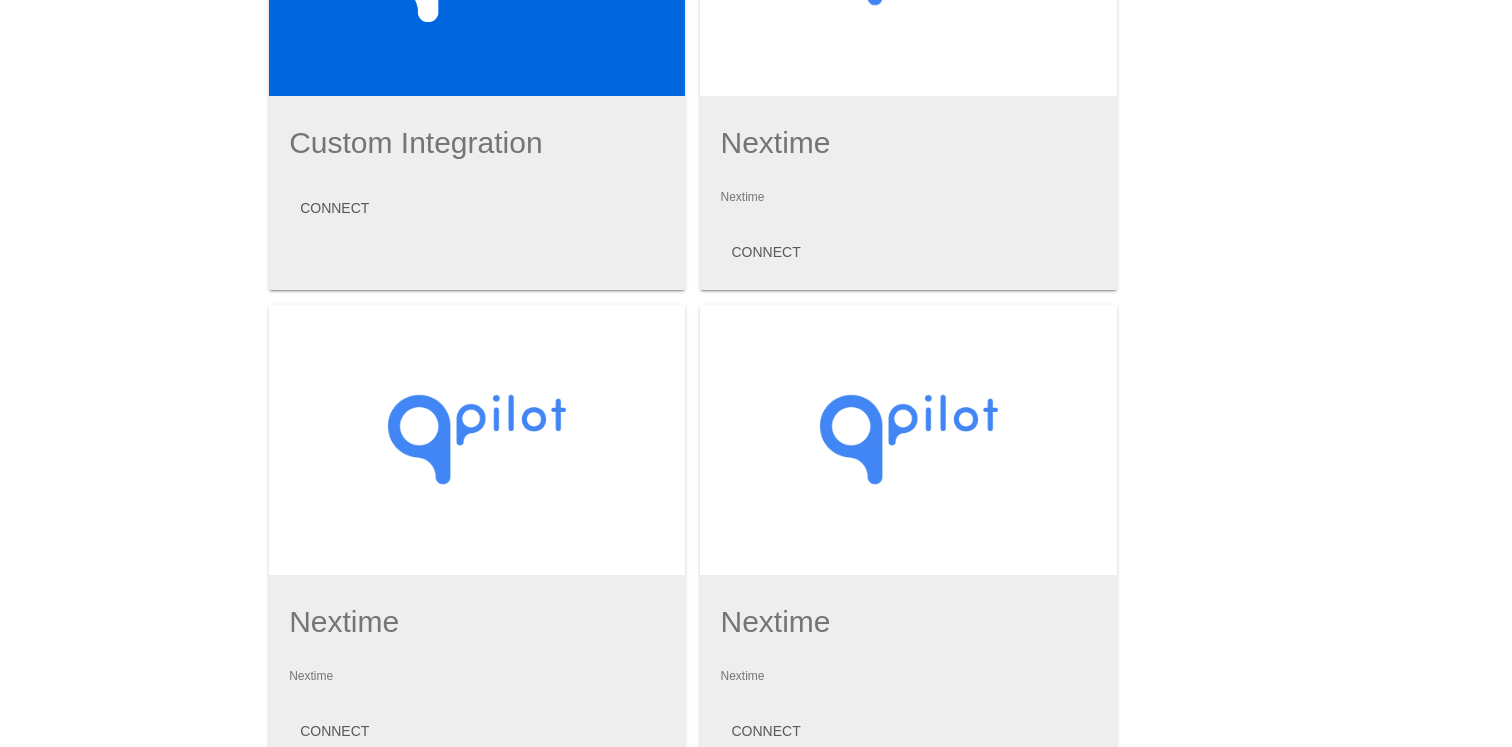 click on "Nextime" 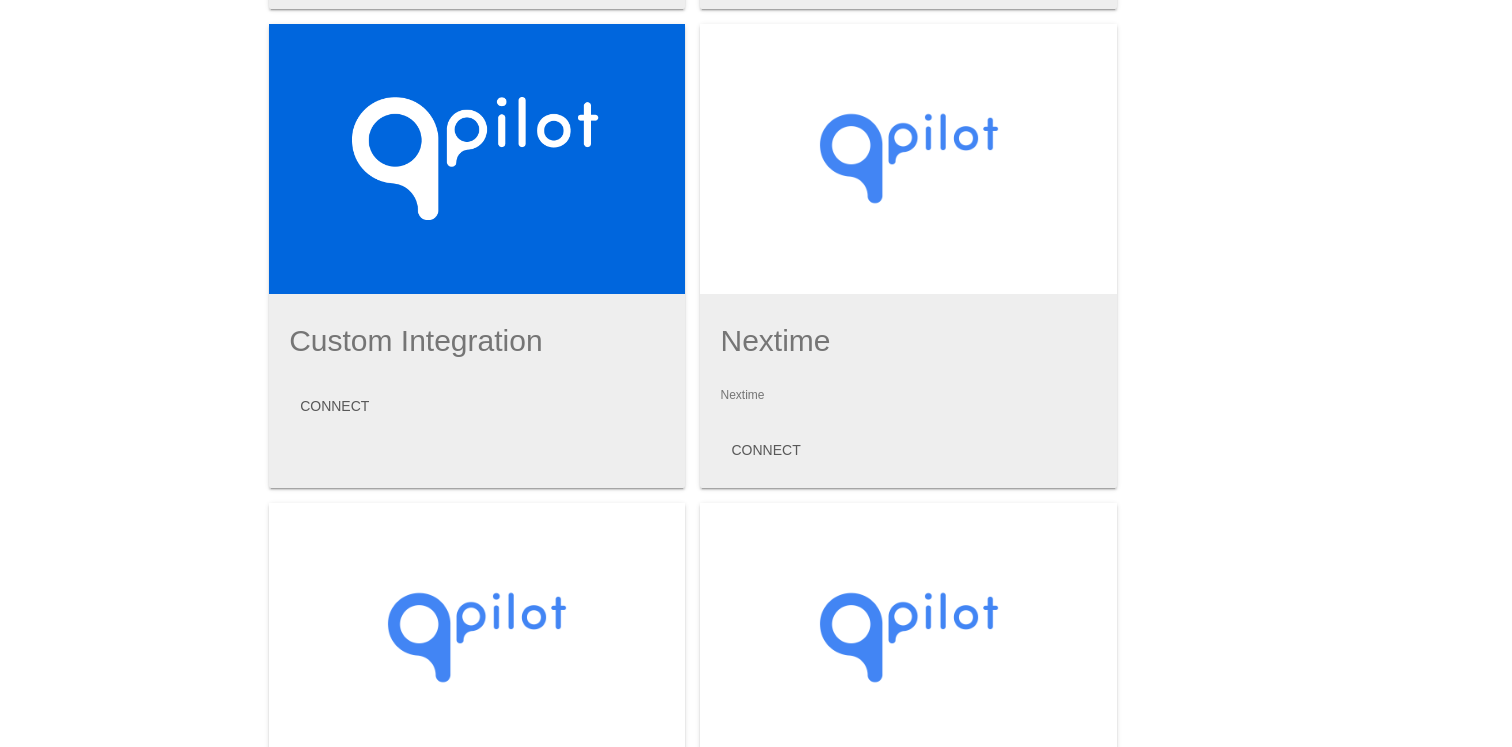 scroll, scrollTop: 769, scrollLeft: 0, axis: vertical 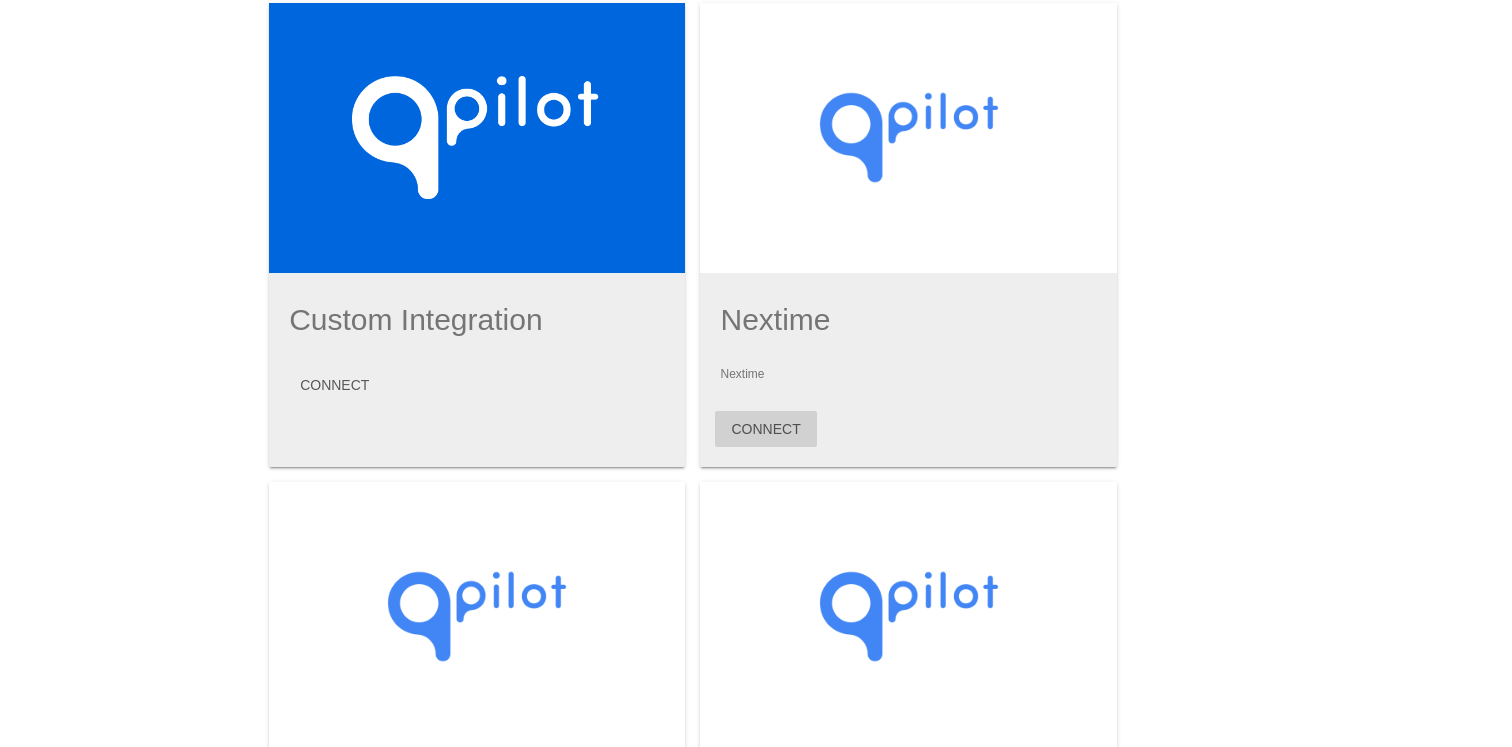 click on "CONNECT" 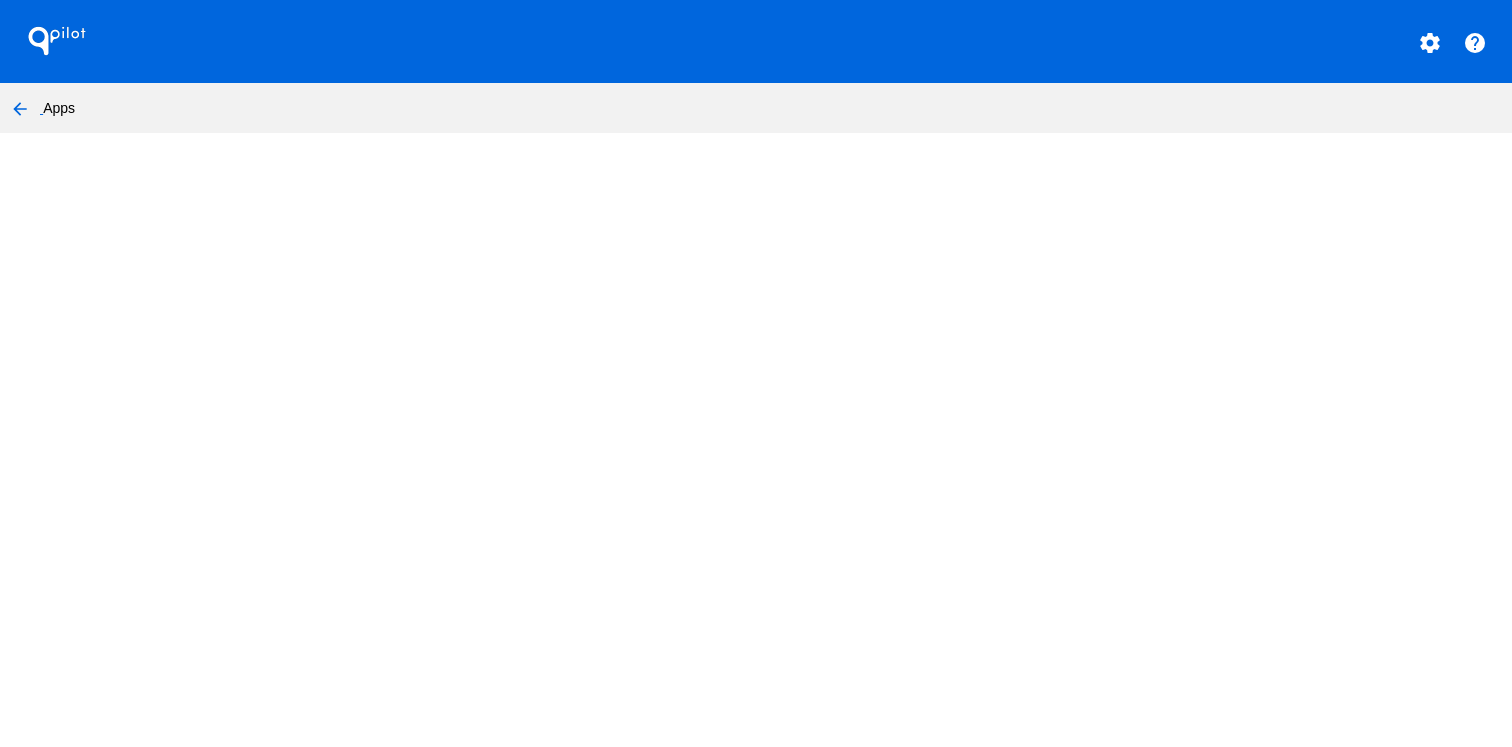 scroll, scrollTop: 0, scrollLeft: 0, axis: both 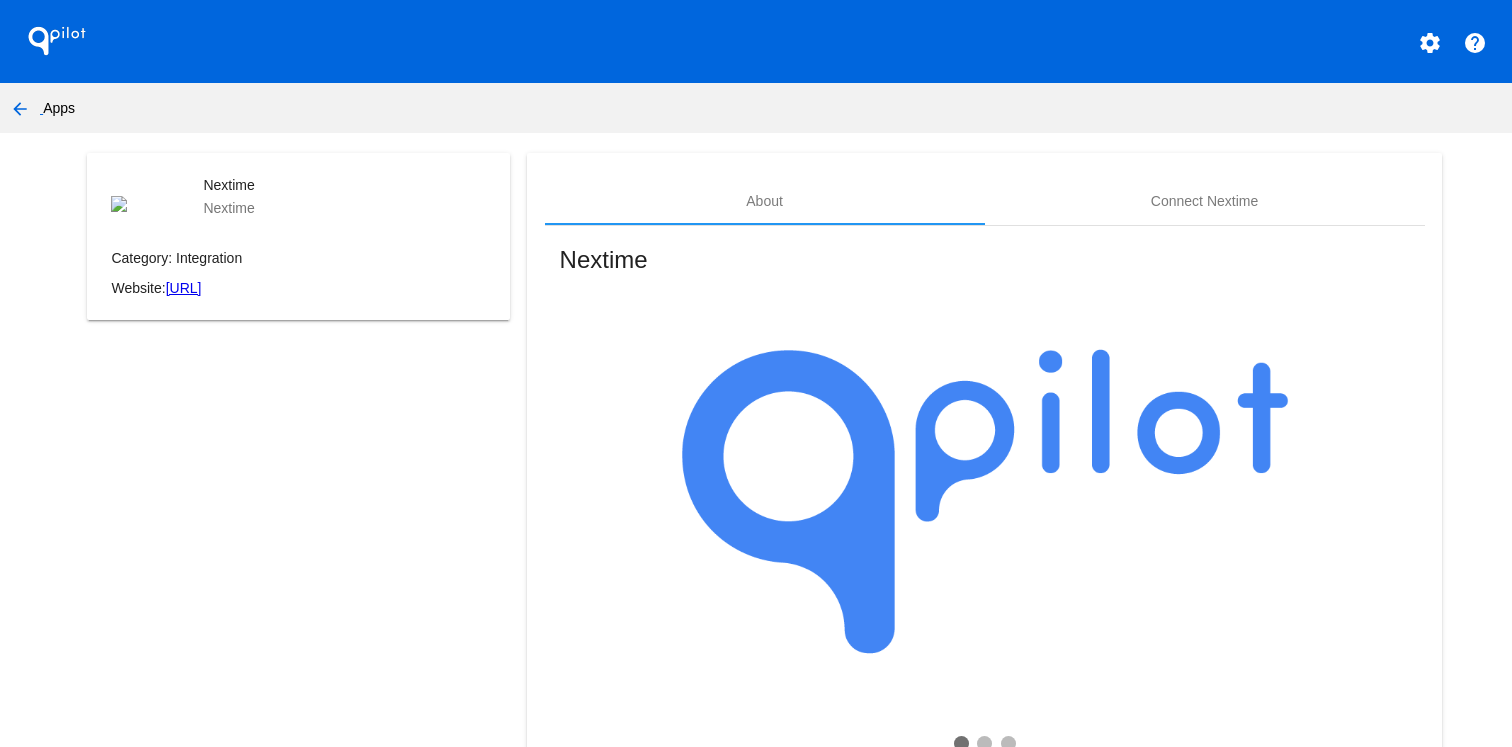 click on "[URL]" 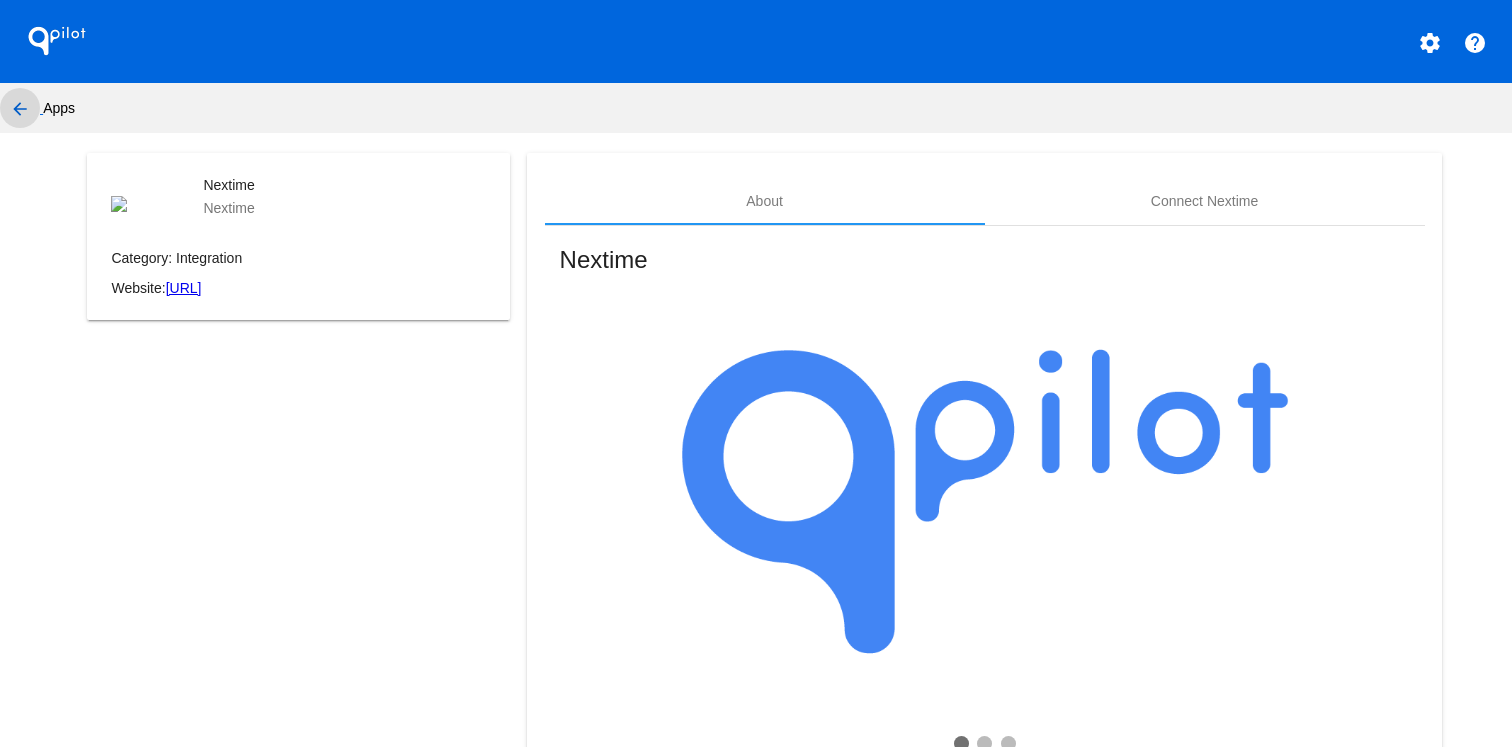 click on "arrow_back" at bounding box center [20, 109] 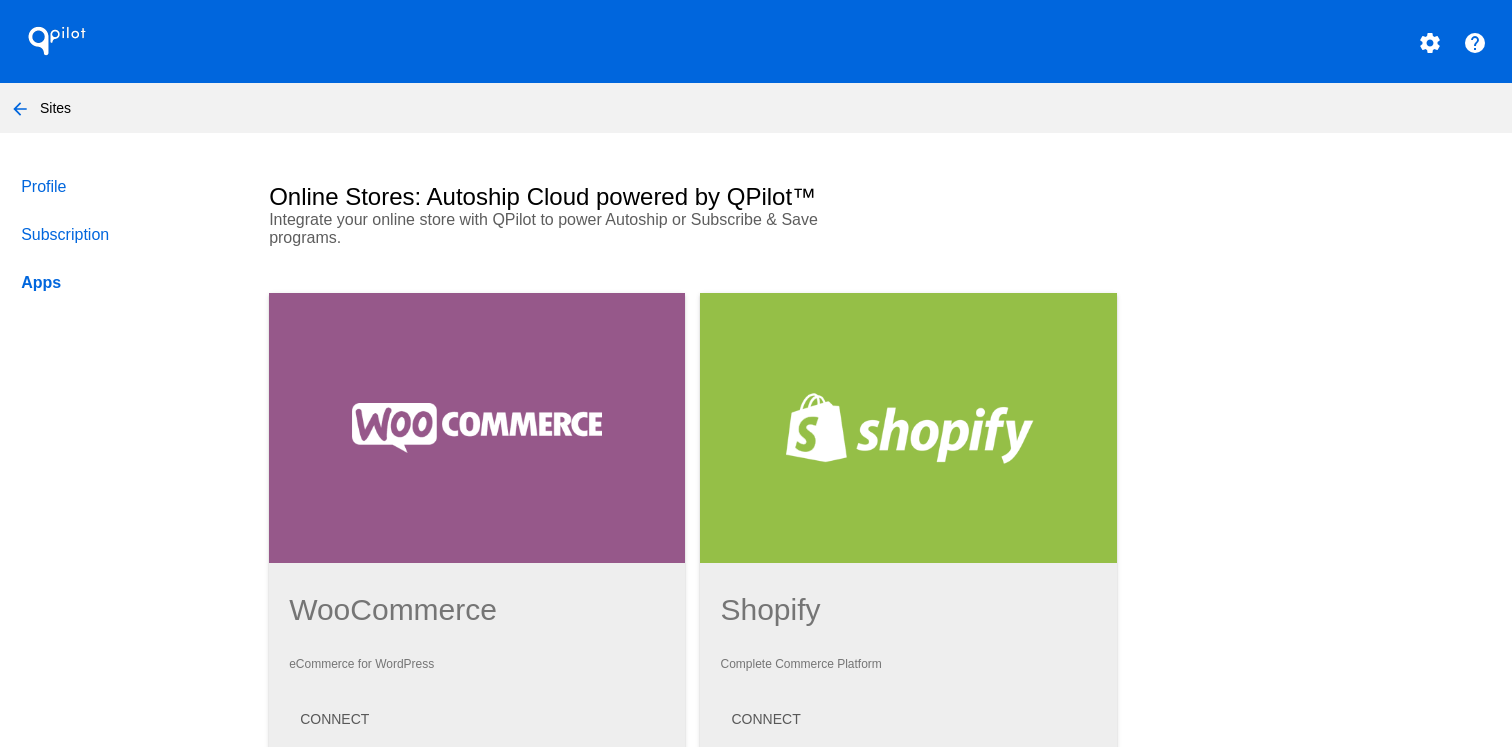 click on "arrow_back
Sites" at bounding box center [756, 108] 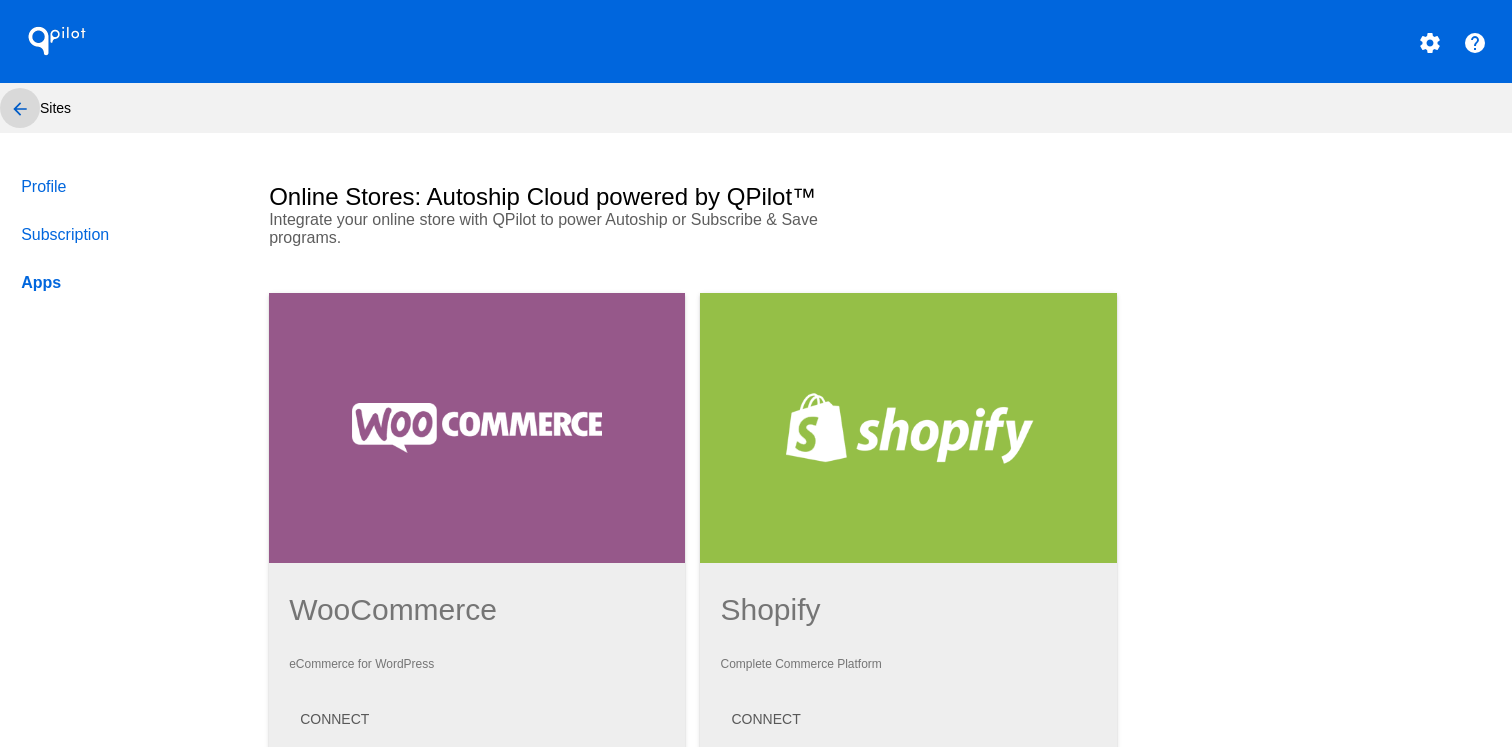 click on "arrow_back" at bounding box center (20, 109) 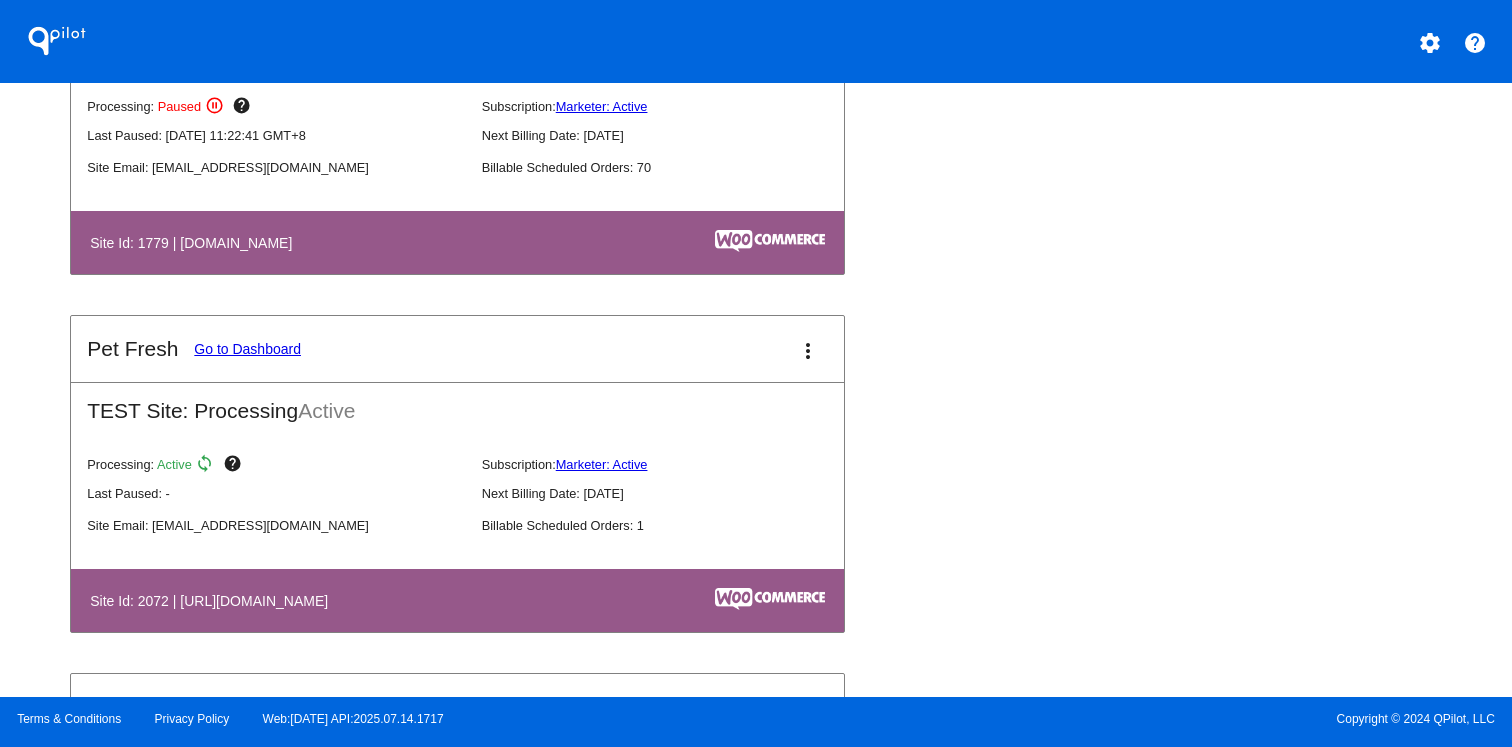 scroll, scrollTop: 944, scrollLeft: 0, axis: vertical 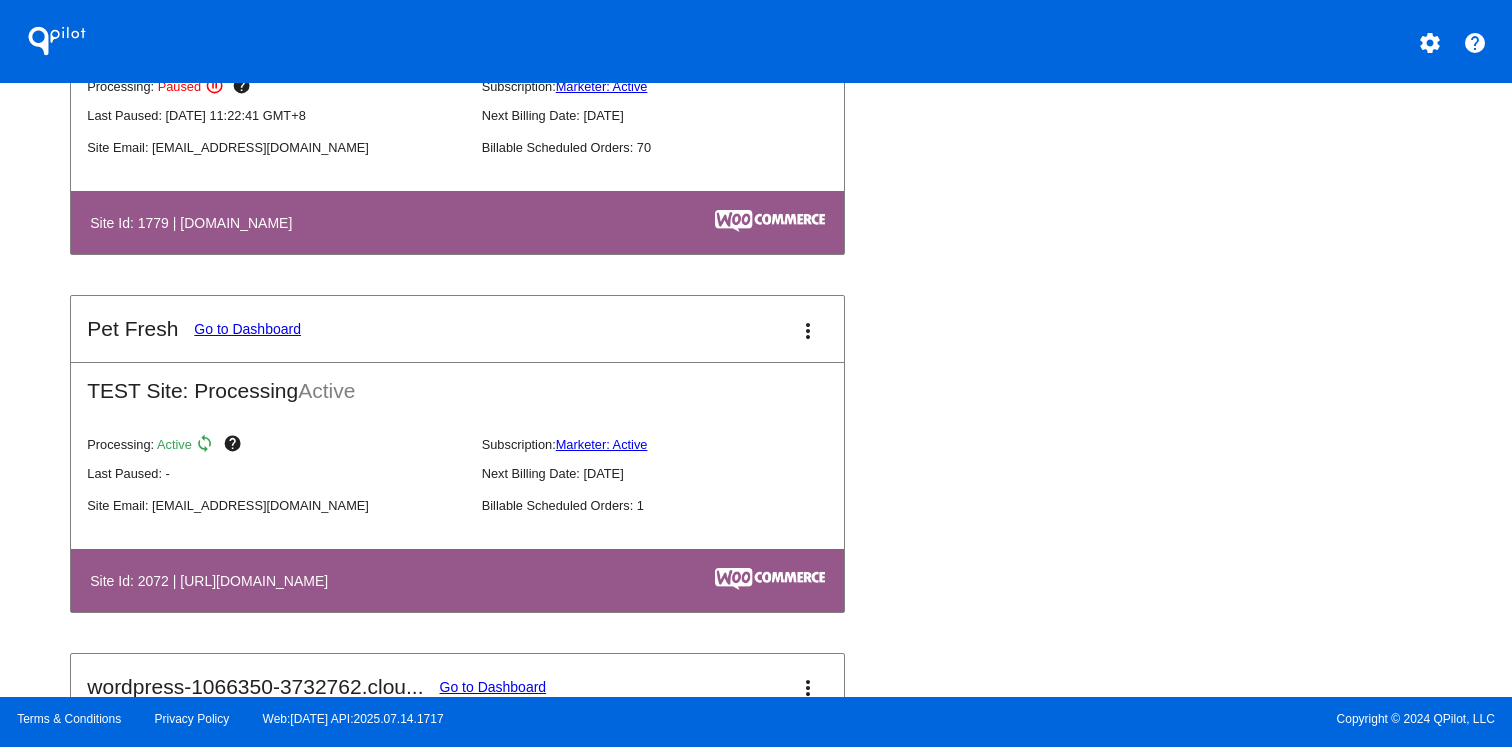 click on "Go to Dashboard" at bounding box center (247, 329) 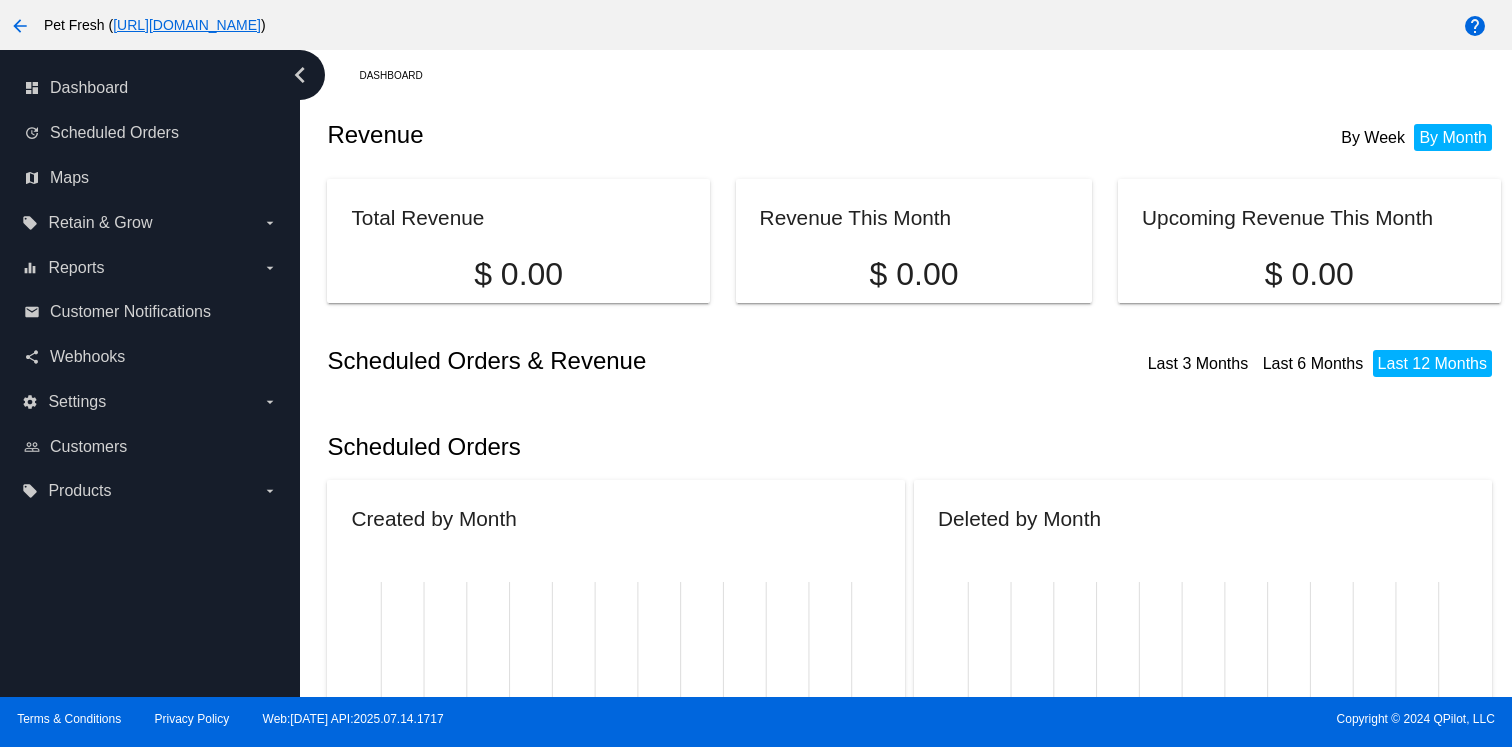 click on "arrow_back" at bounding box center [20, 26] 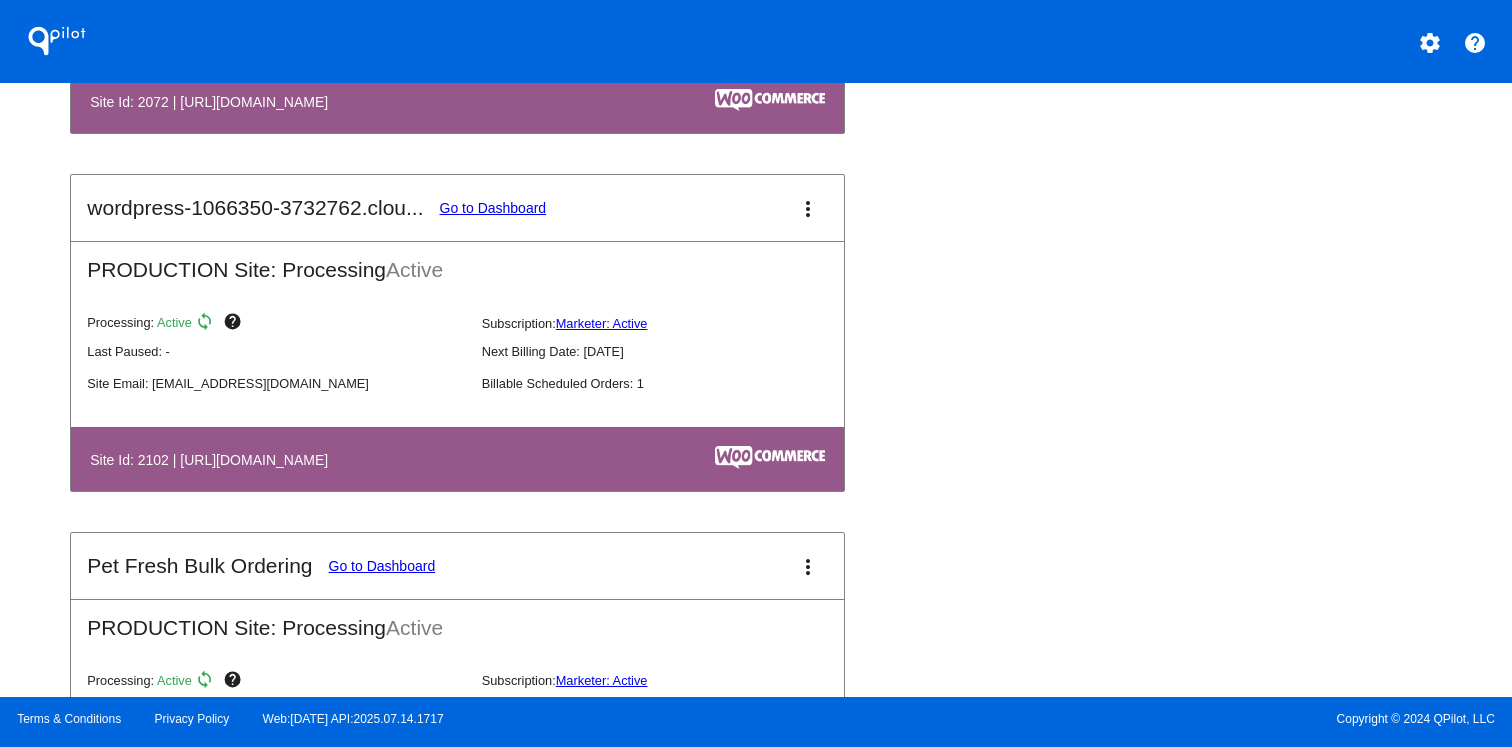 scroll, scrollTop: 1624, scrollLeft: 0, axis: vertical 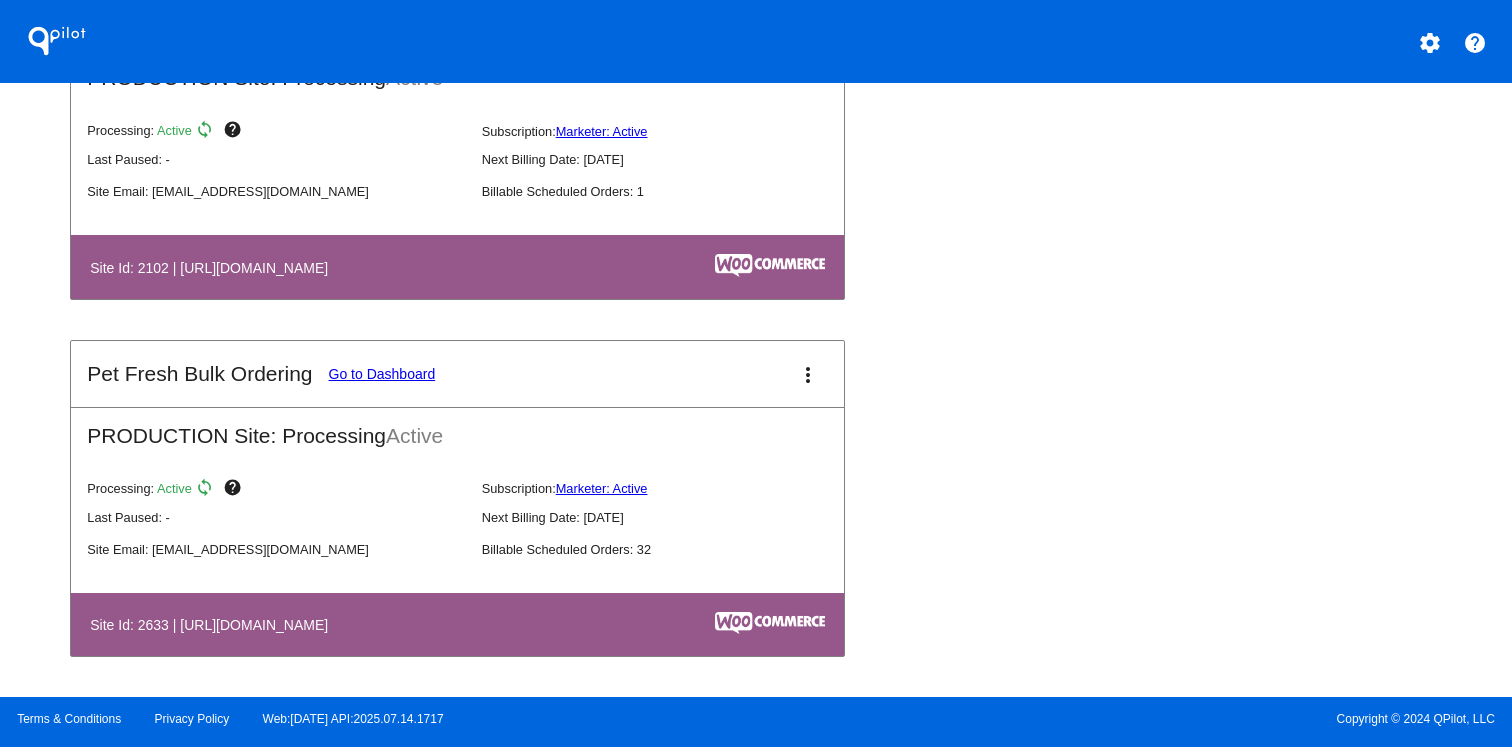 click on "Go to Dashboard" at bounding box center [382, 374] 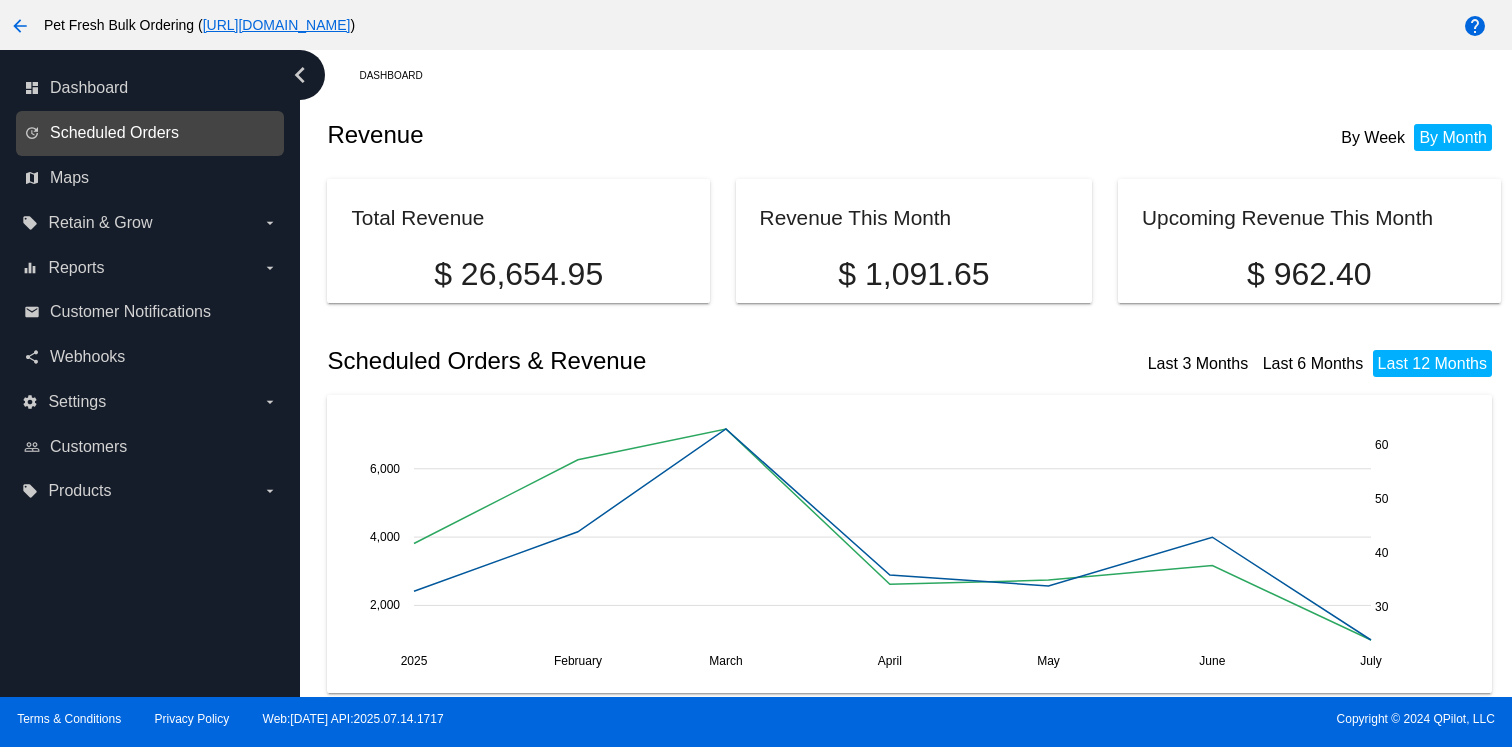 click on "Scheduled Orders" at bounding box center [114, 133] 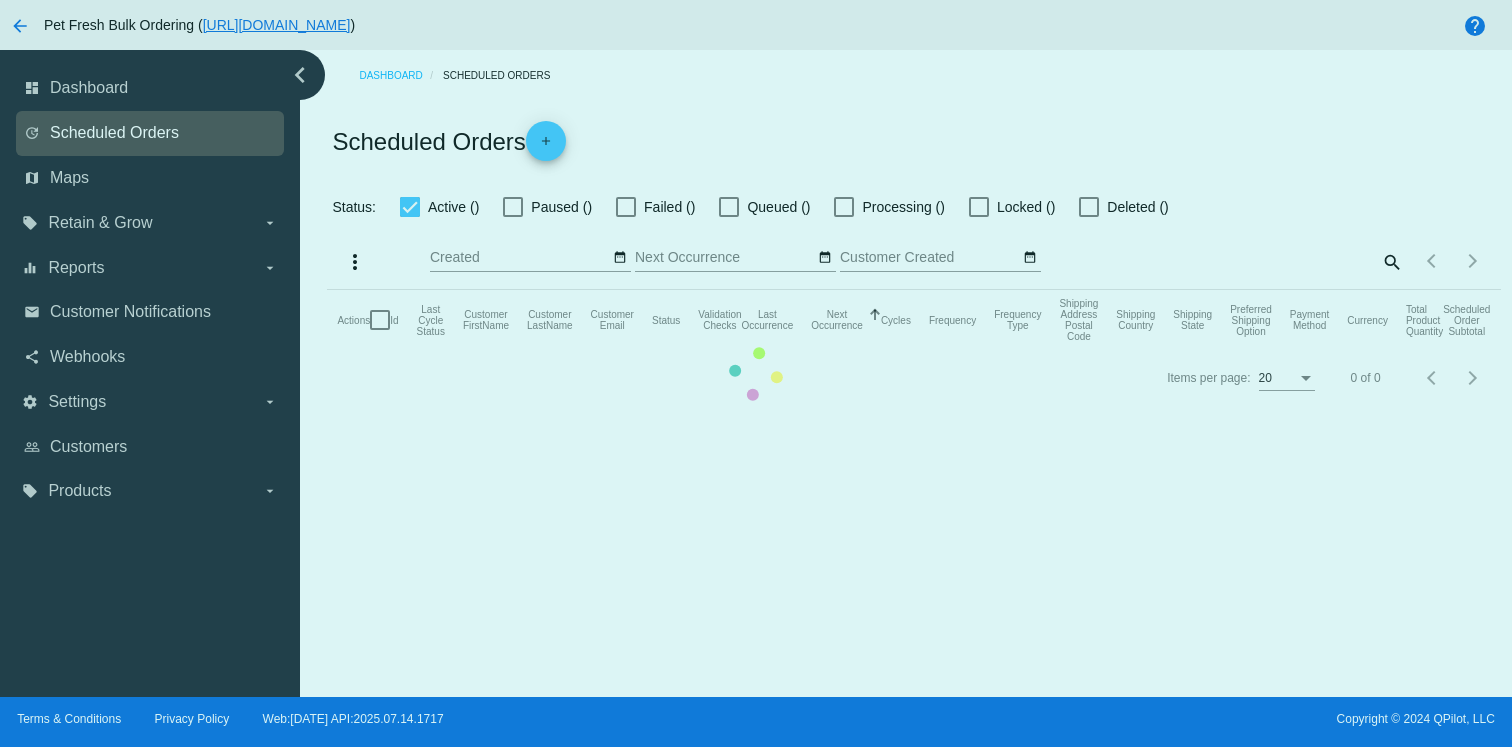 checkbox on "false" 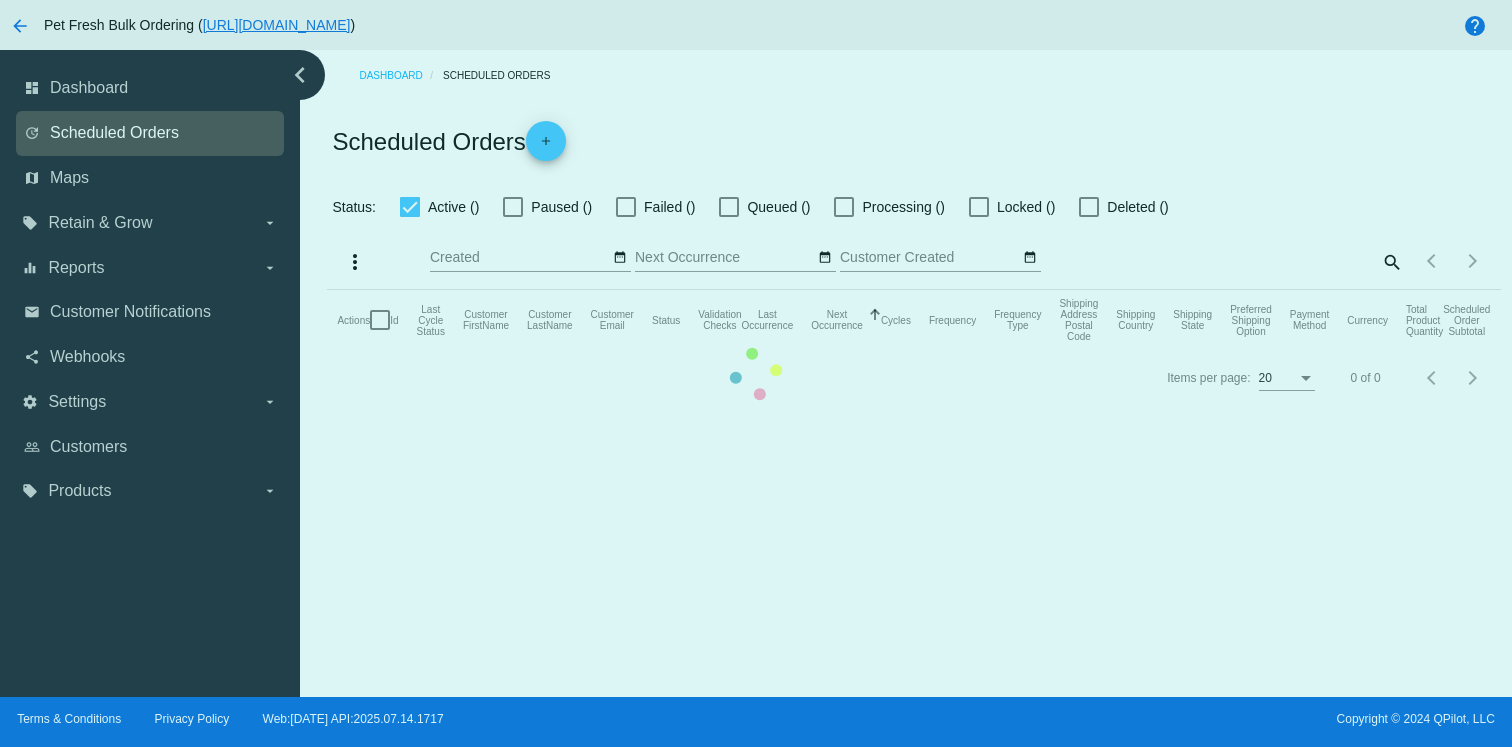 checkbox on "true" 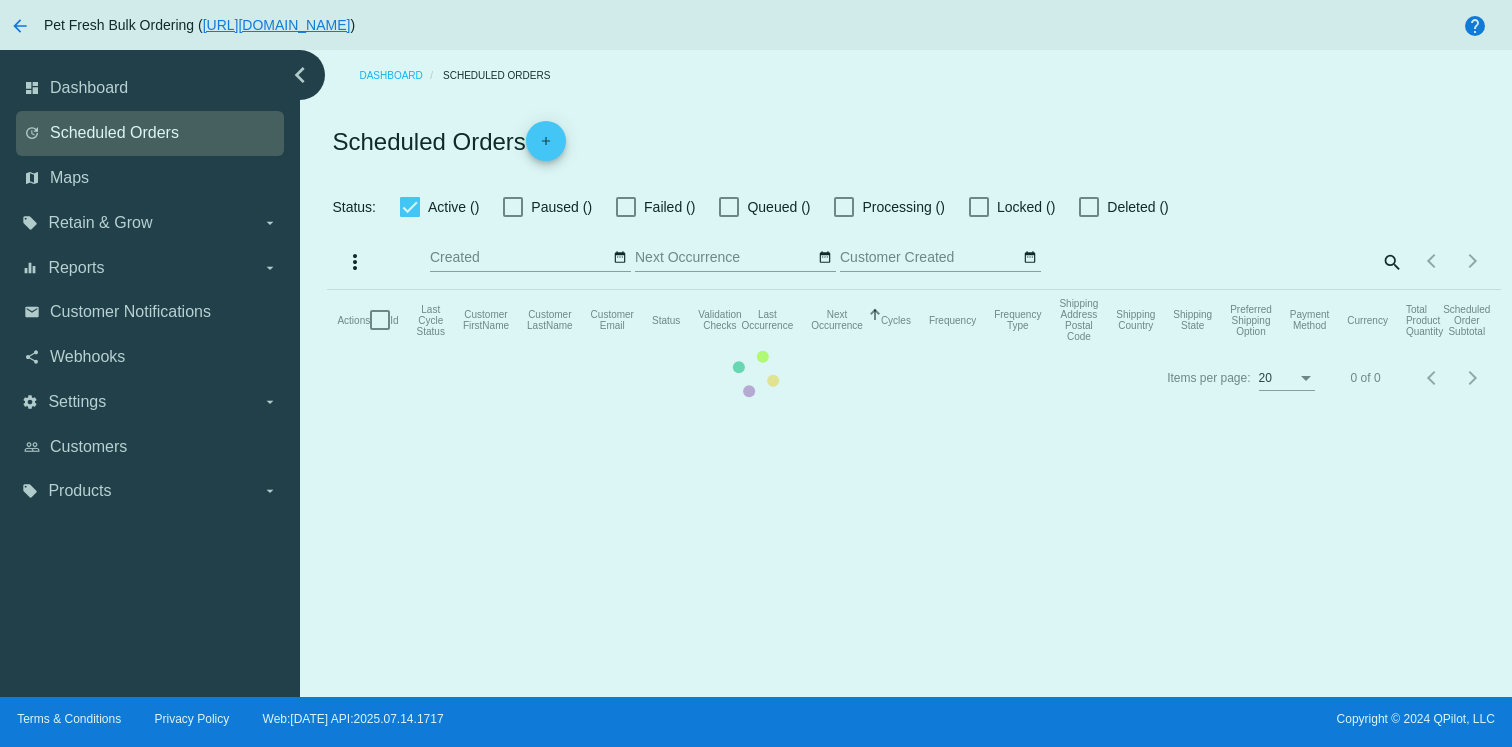 type on "[DATE] - [DATE]" 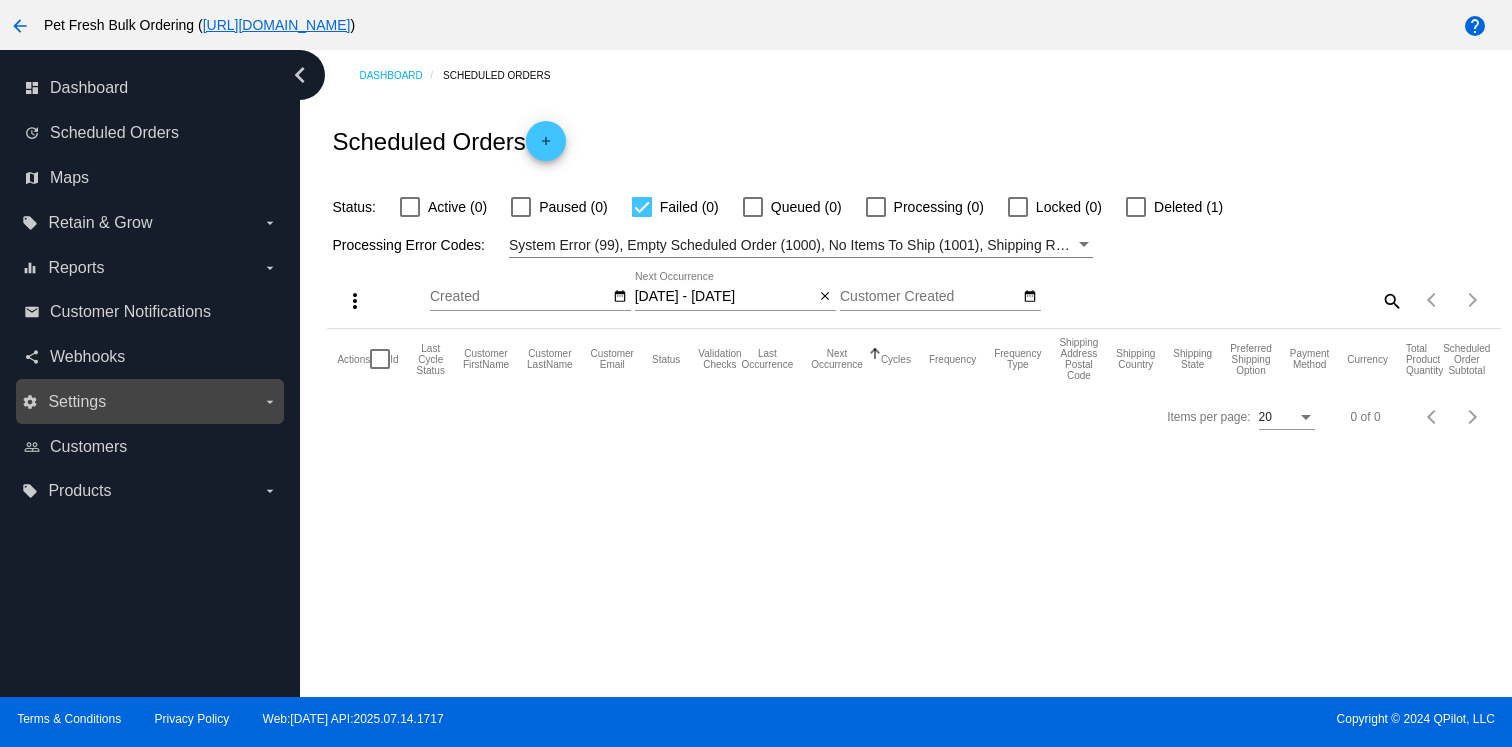click on "settings
Settings
arrow_drop_down" at bounding box center (149, 402) 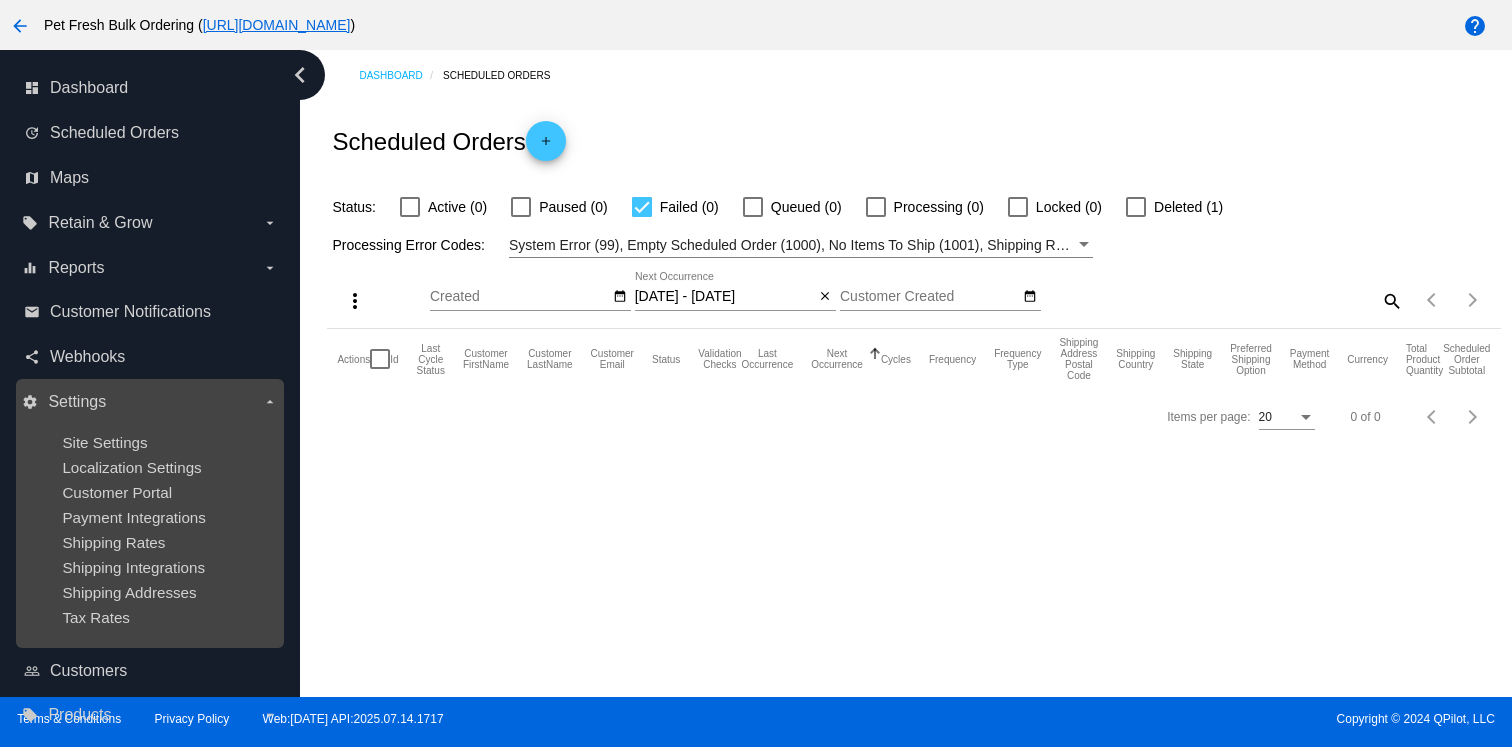 scroll, scrollTop: 11, scrollLeft: 0, axis: vertical 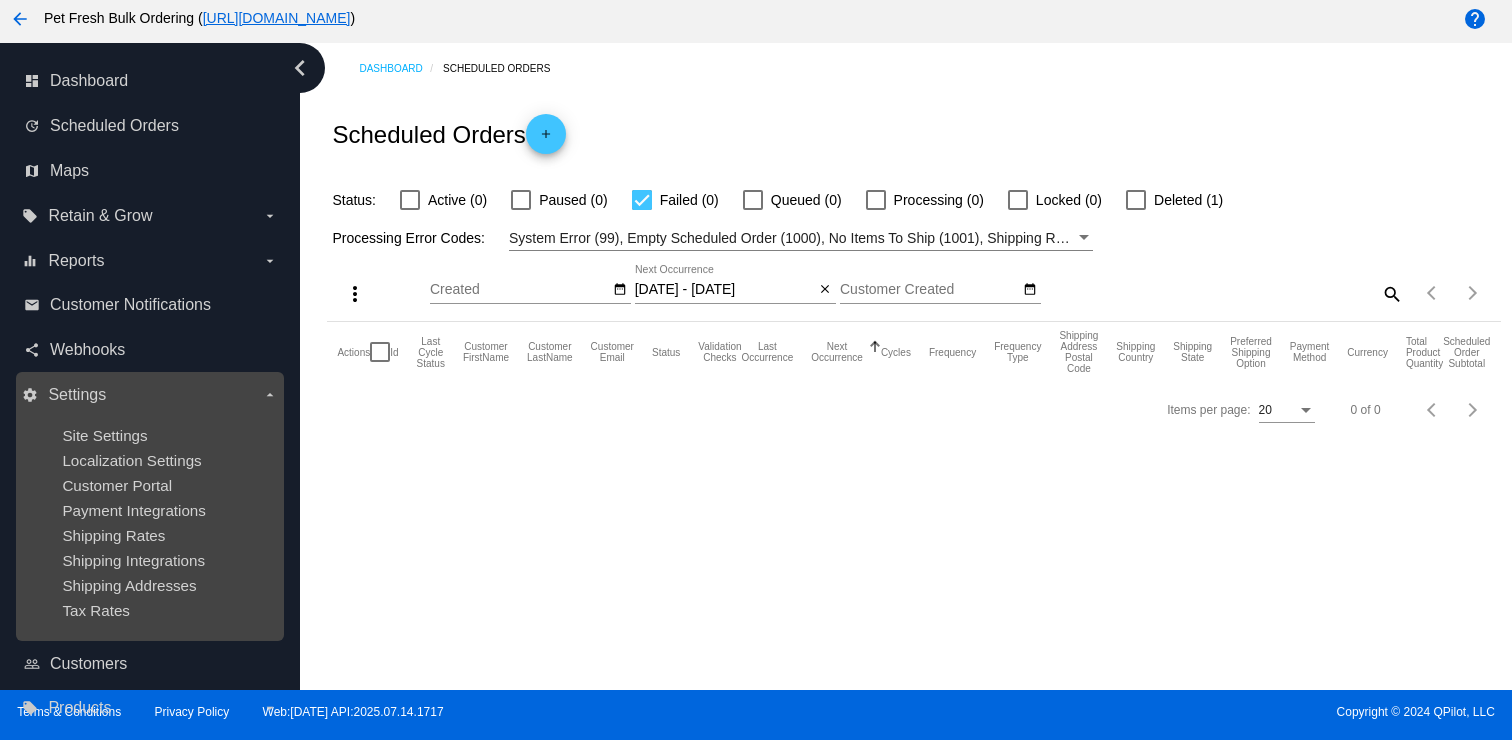 click on "settings
Settings
arrow_drop_down" at bounding box center [149, 395] 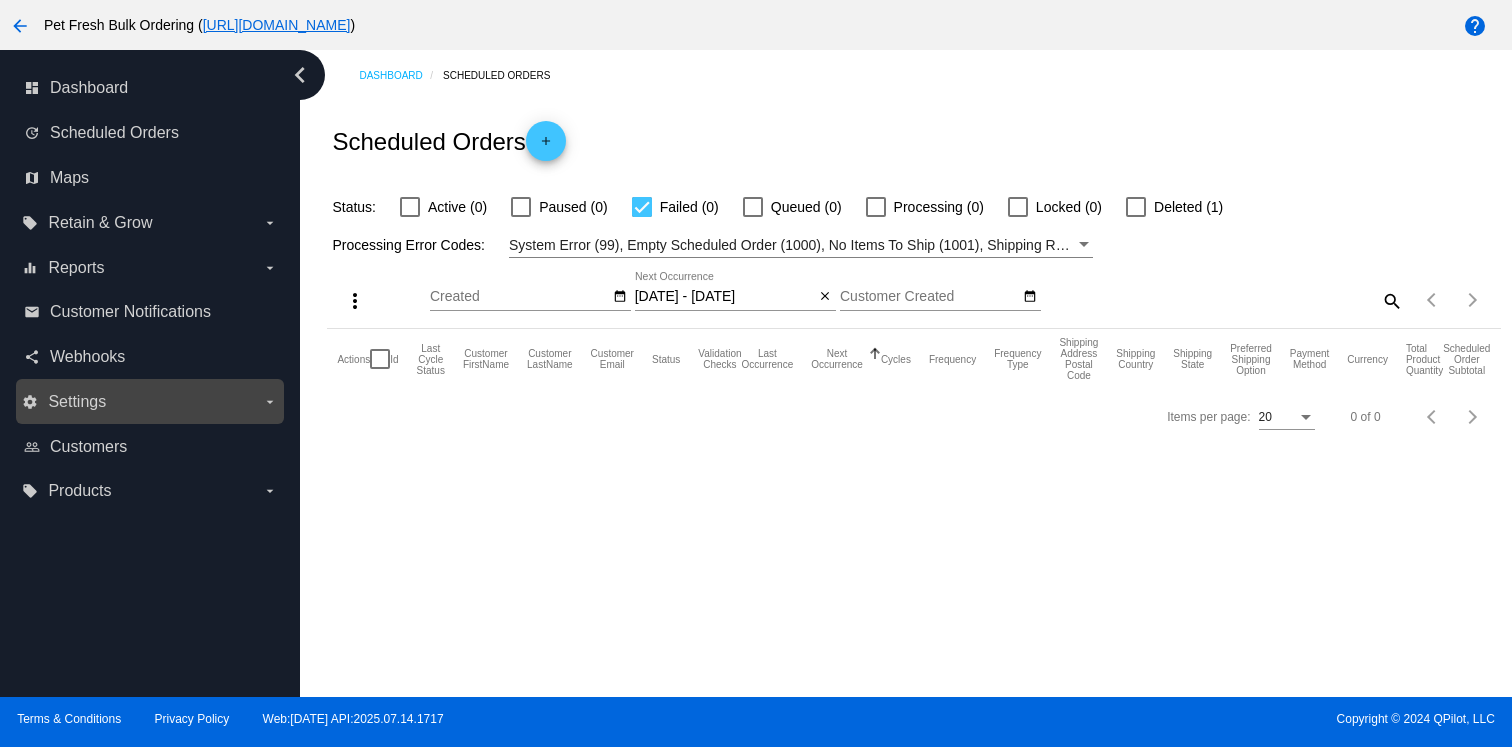 scroll, scrollTop: 0, scrollLeft: 0, axis: both 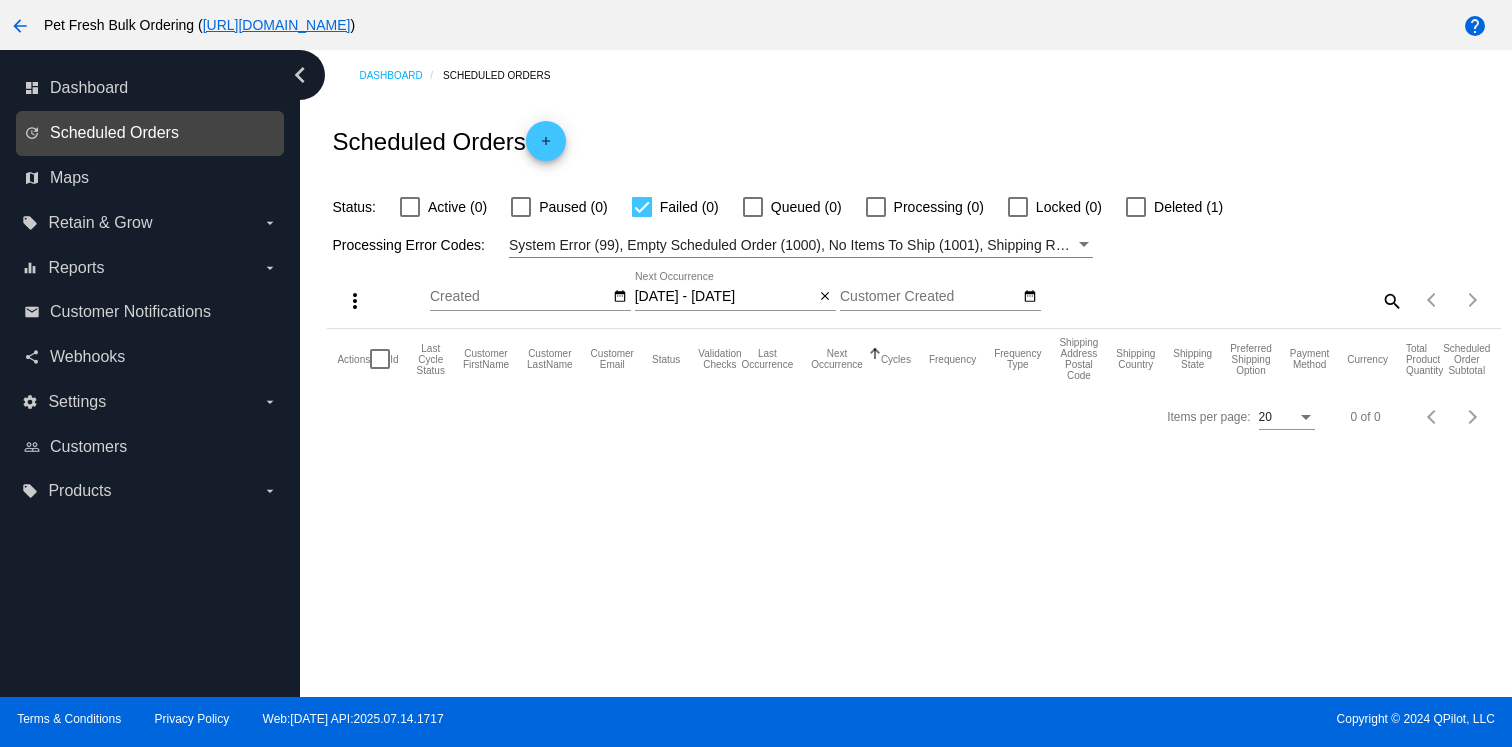 click on "Scheduled Orders" at bounding box center (114, 133) 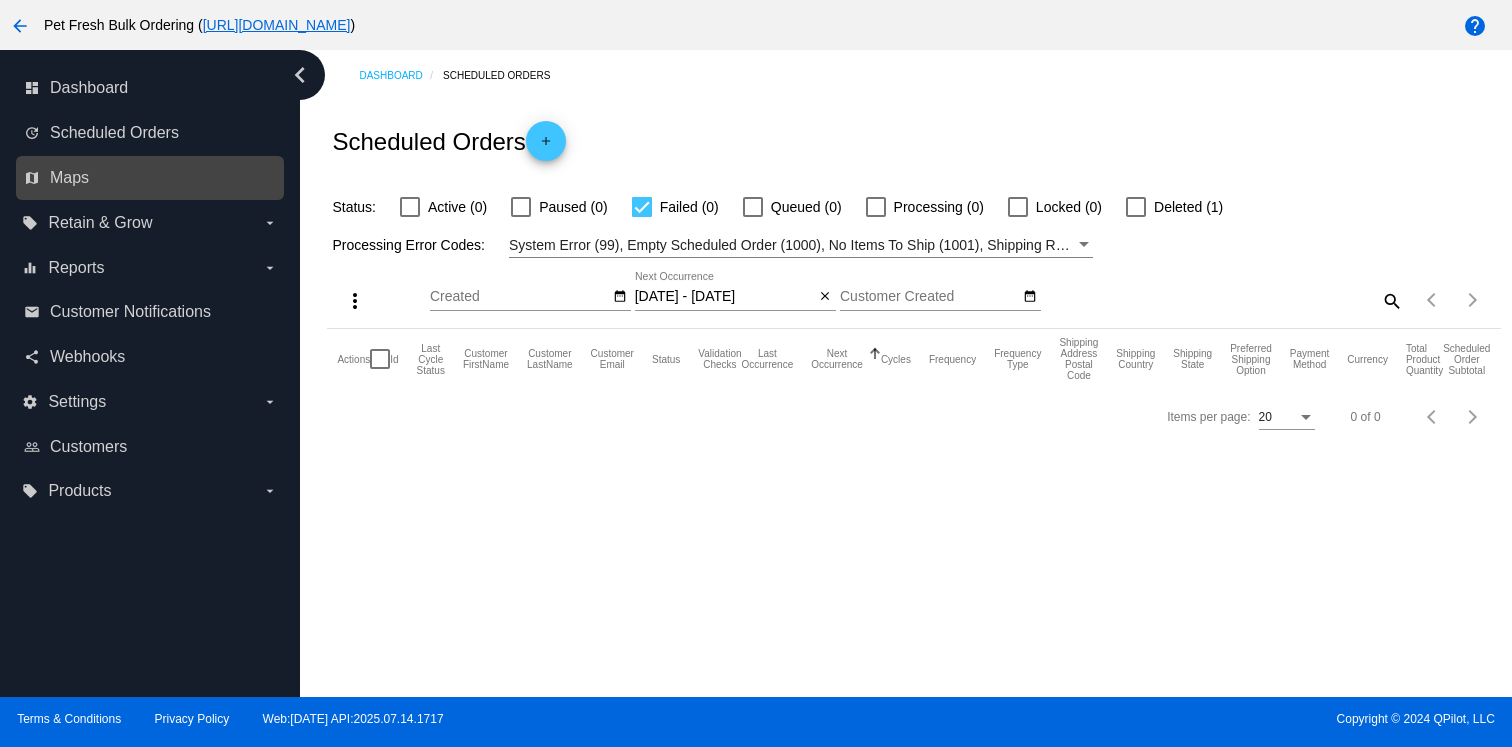 click on "map
Maps" at bounding box center [151, 178] 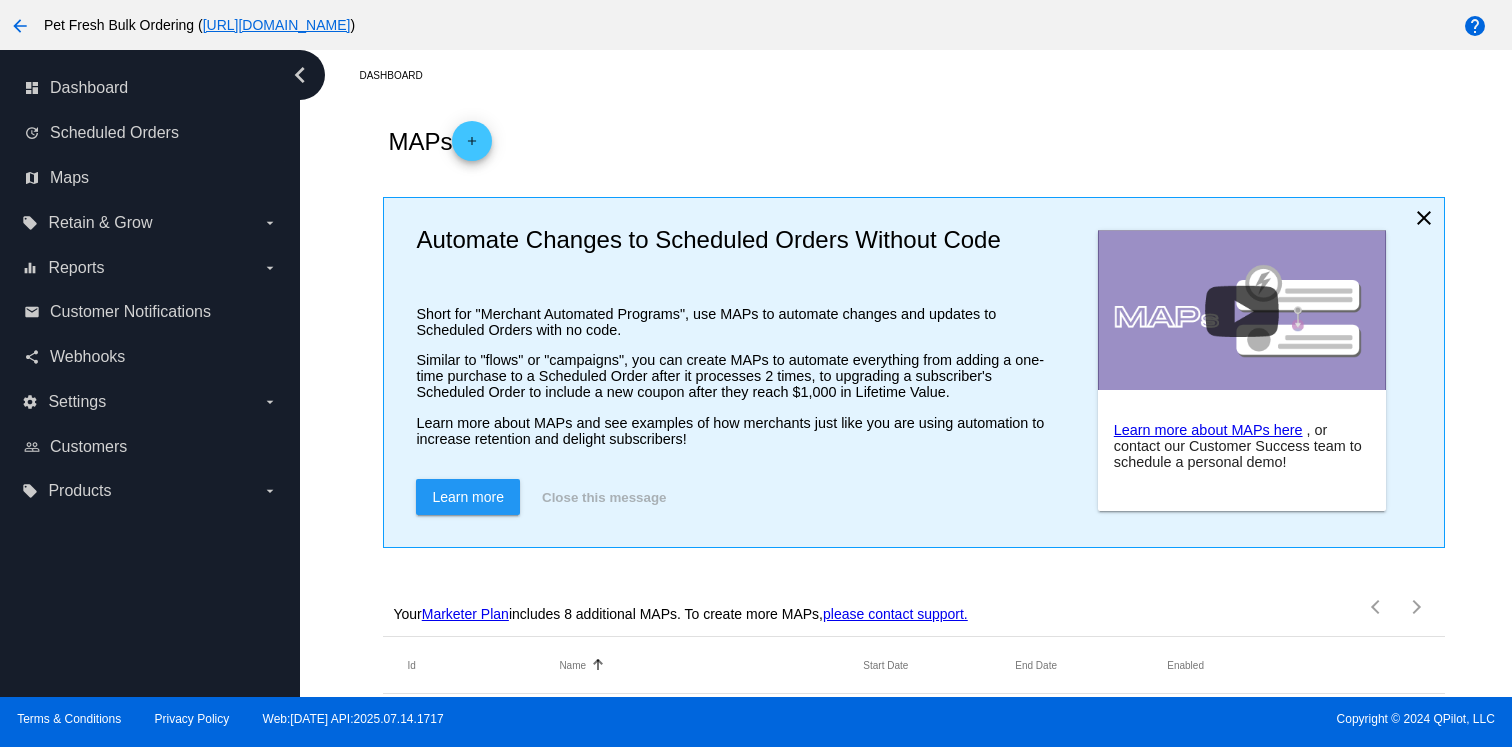scroll, scrollTop: 156, scrollLeft: 0, axis: vertical 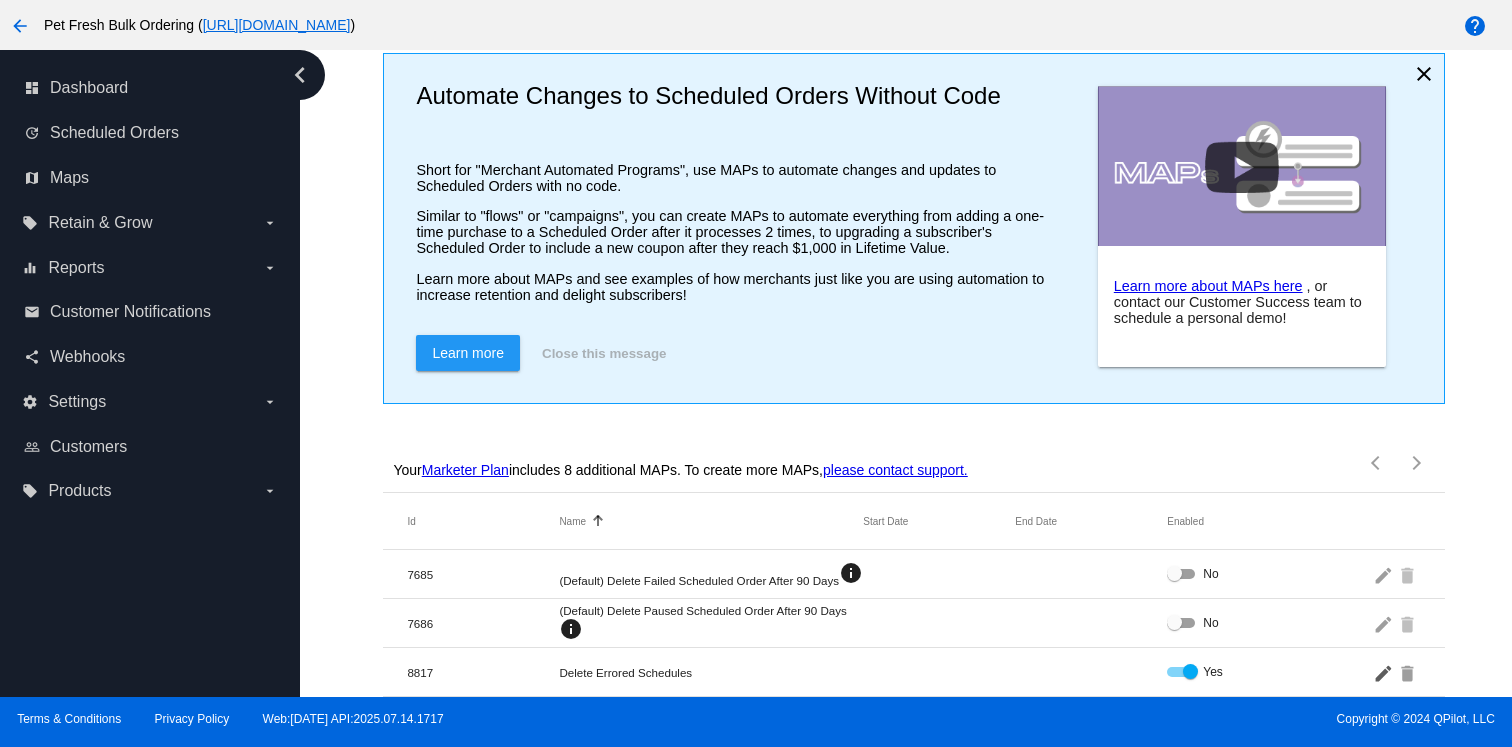 click on "edit" 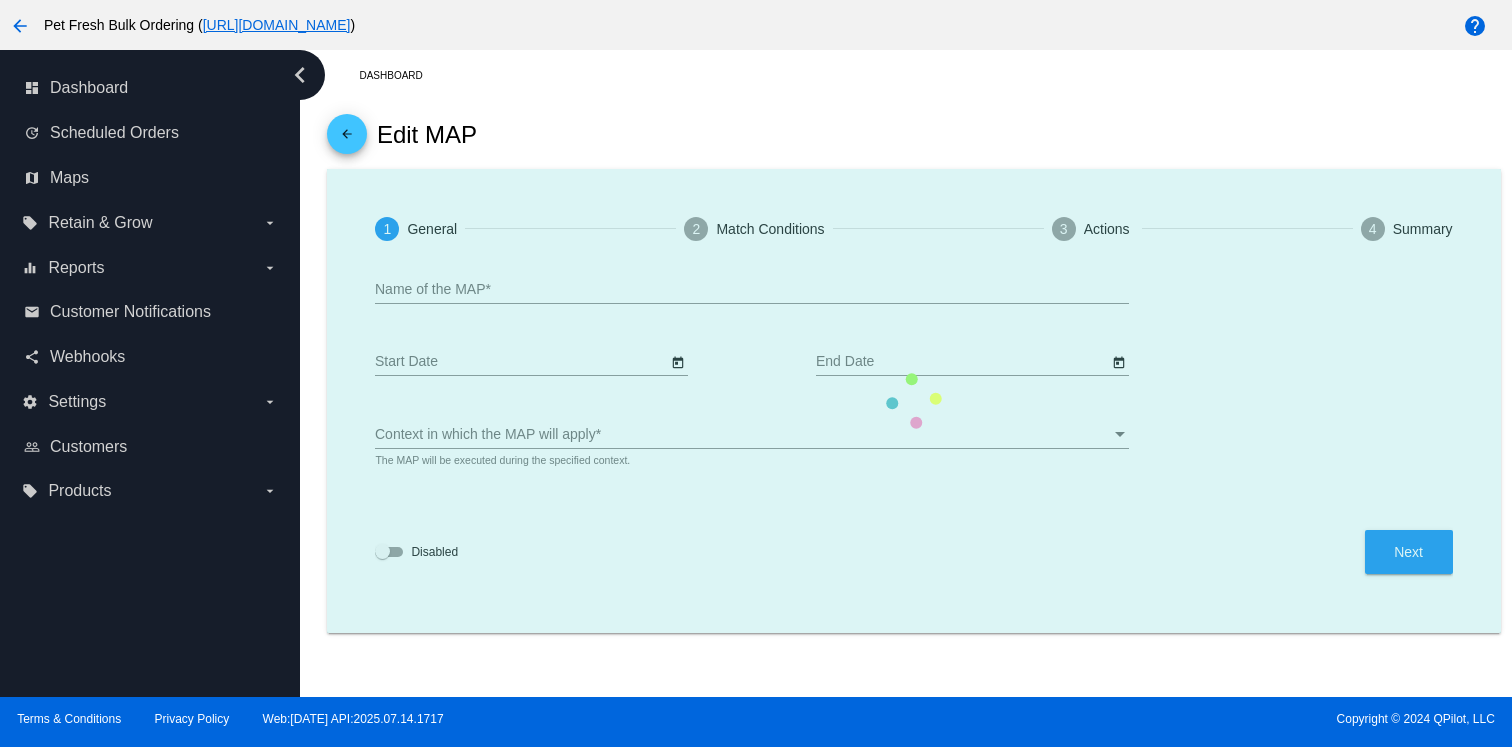 type on "Delete Errored Schedules" 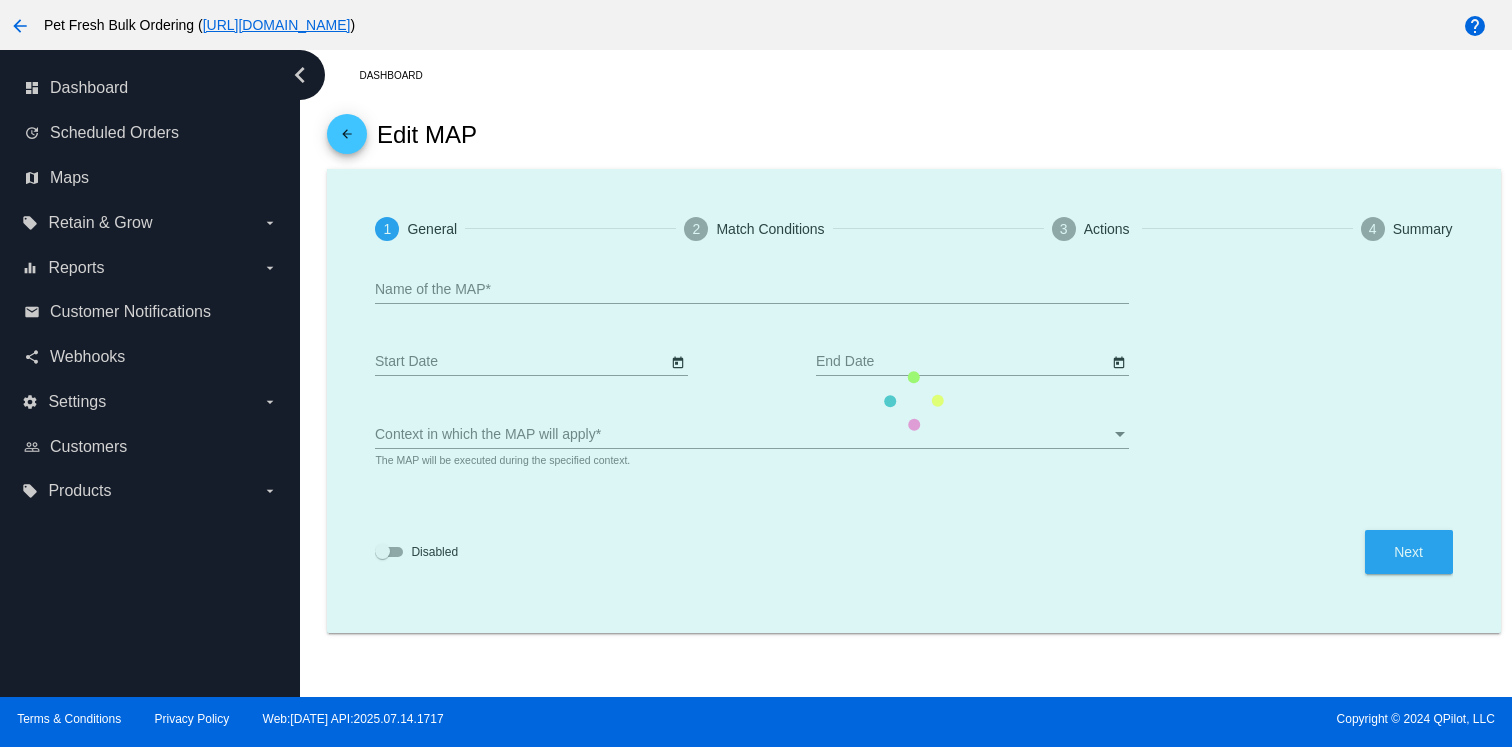 checkbox on "true" 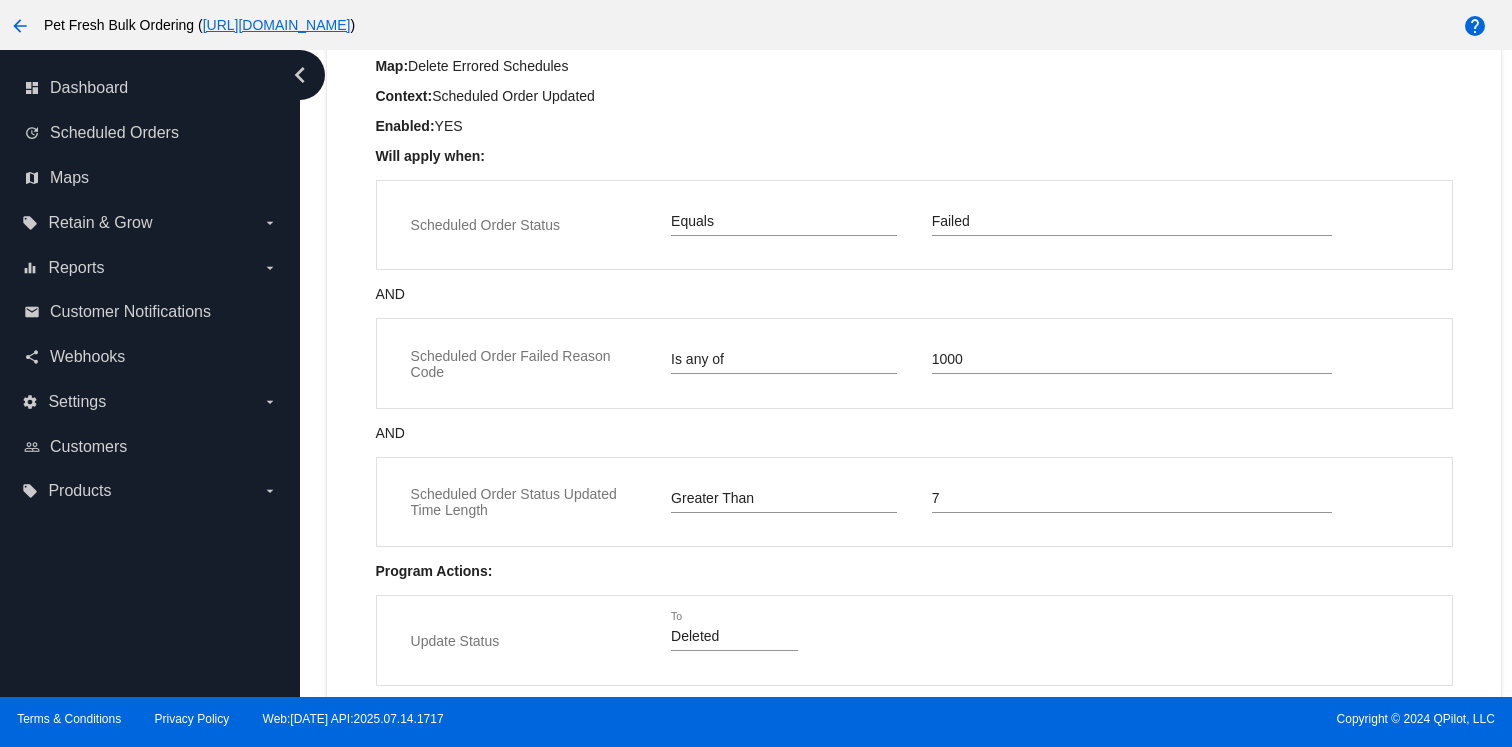 scroll, scrollTop: 220, scrollLeft: 0, axis: vertical 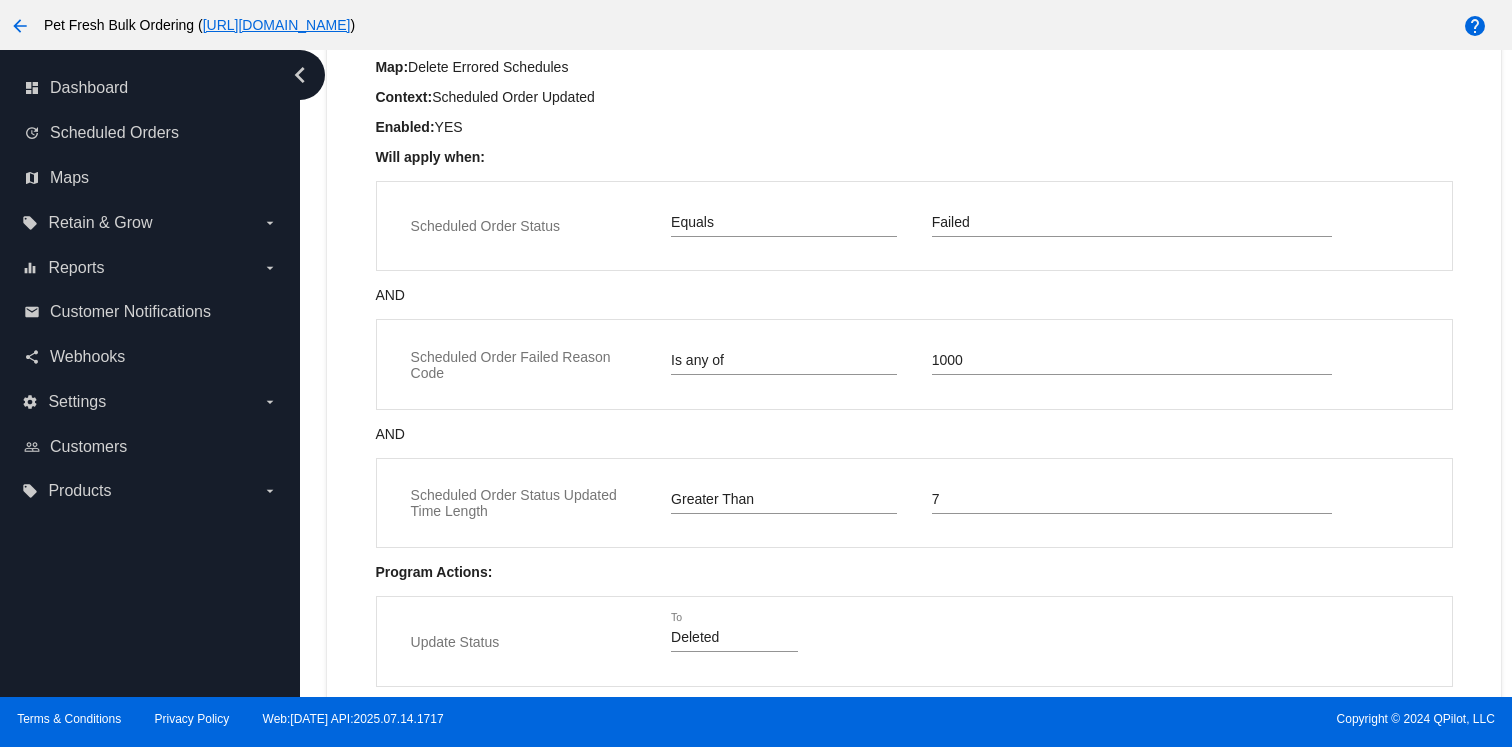 click on "1000" at bounding box center (1132, 361) 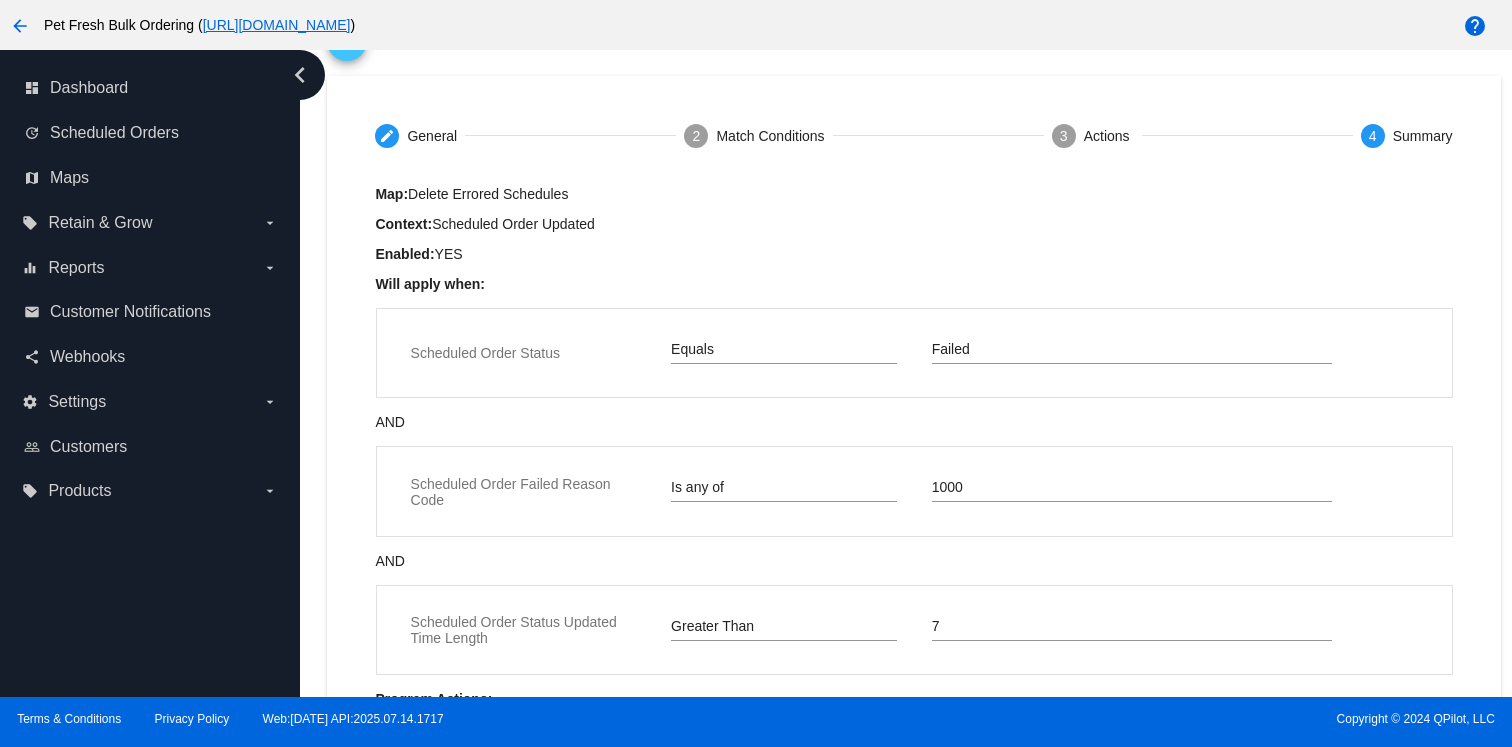 scroll, scrollTop: 24, scrollLeft: 0, axis: vertical 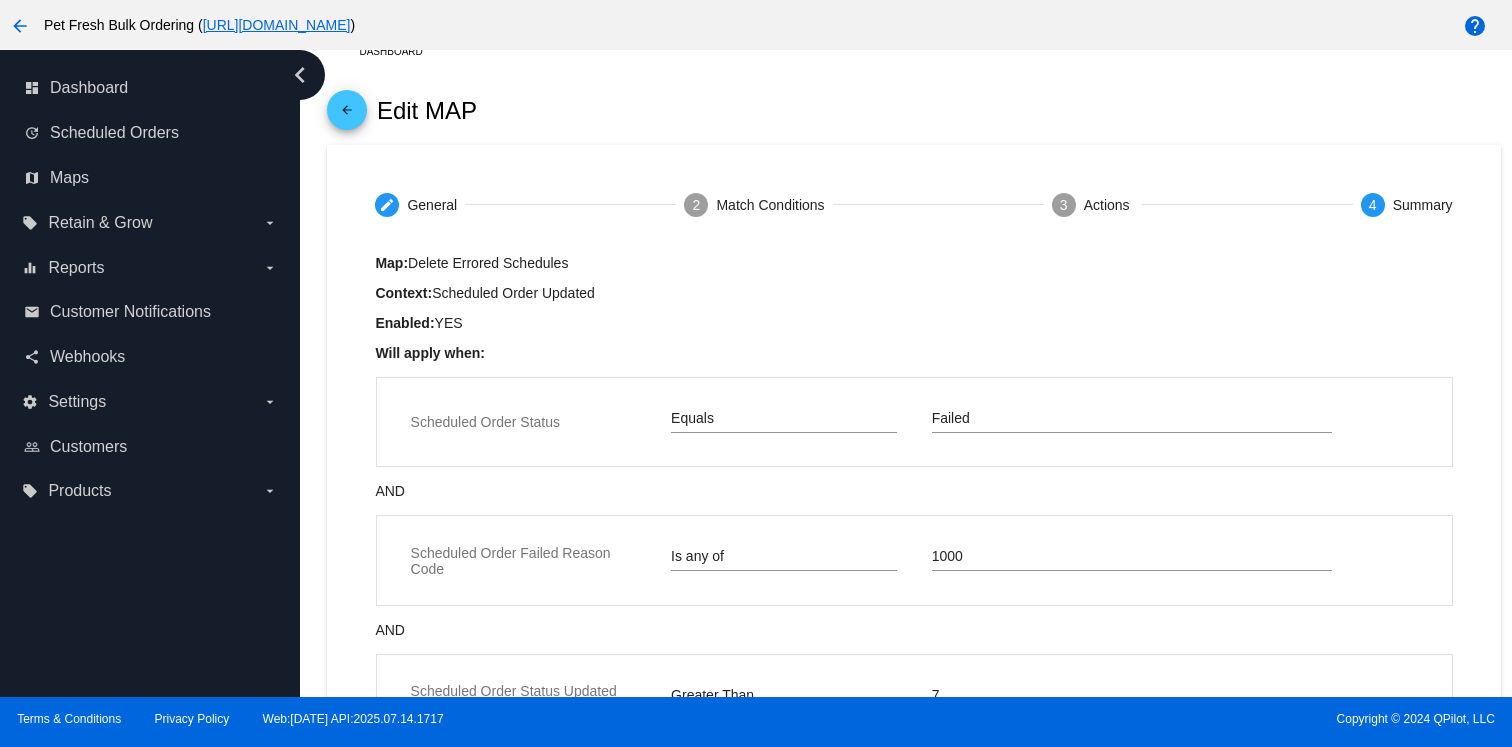 click on "Failed" at bounding box center (1132, 422) 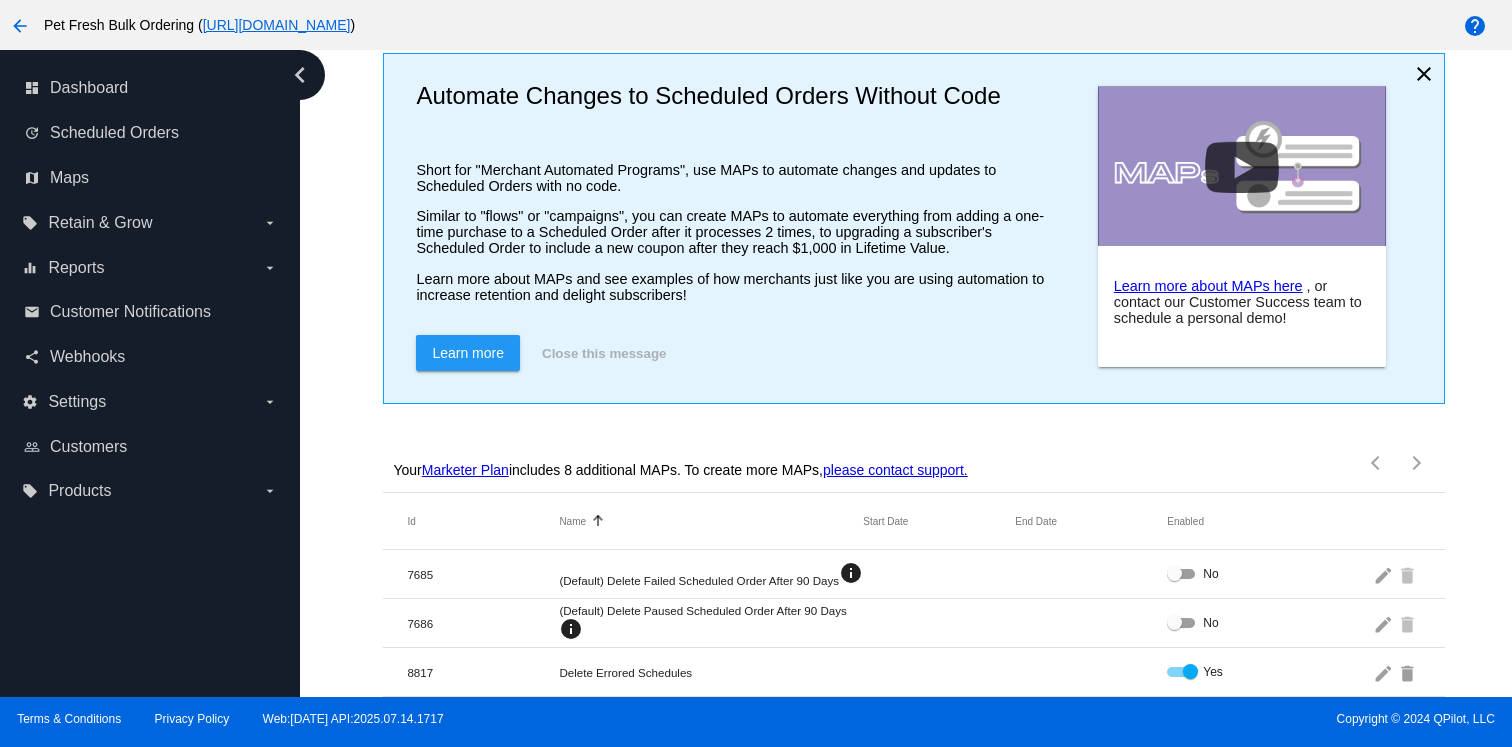 scroll, scrollTop: 156, scrollLeft: 0, axis: vertical 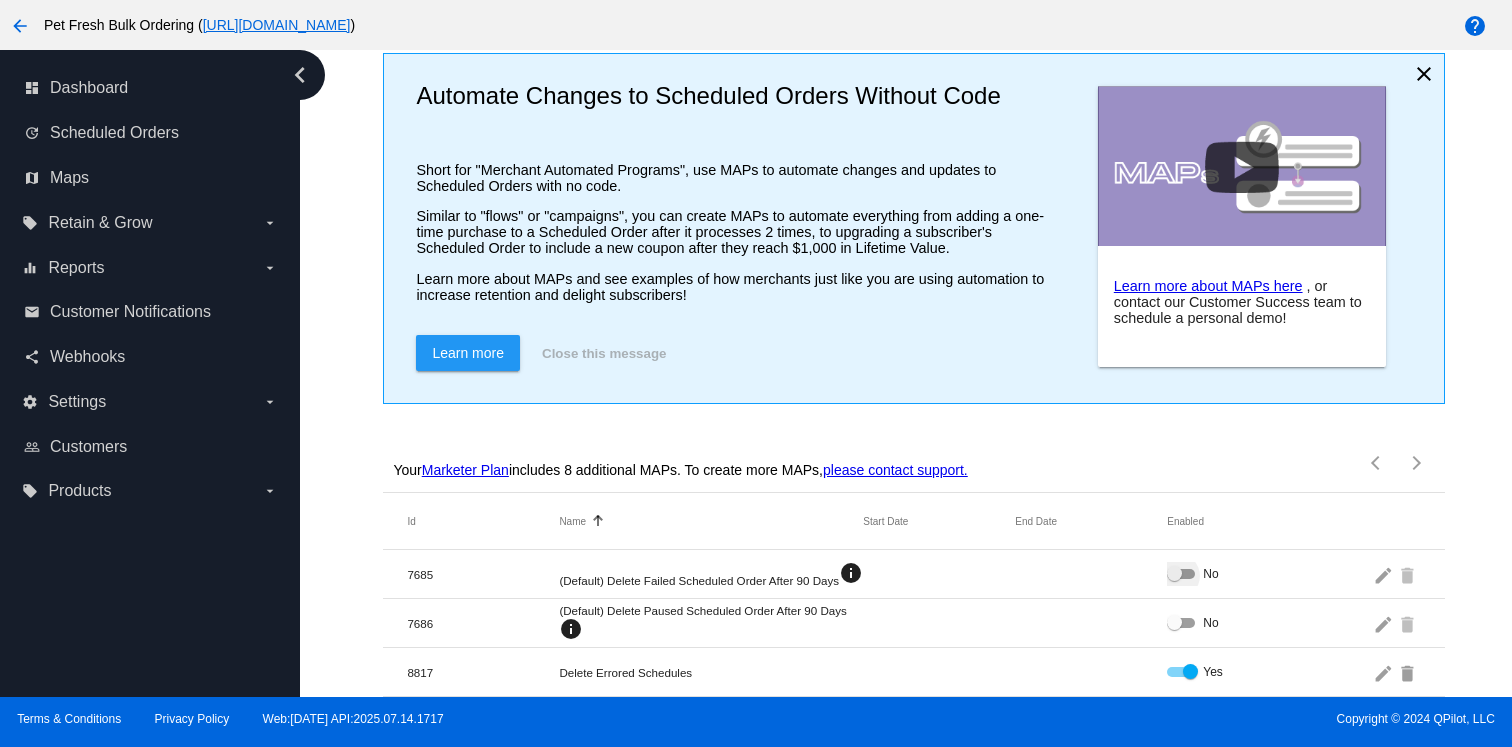 click at bounding box center [1174, 573] 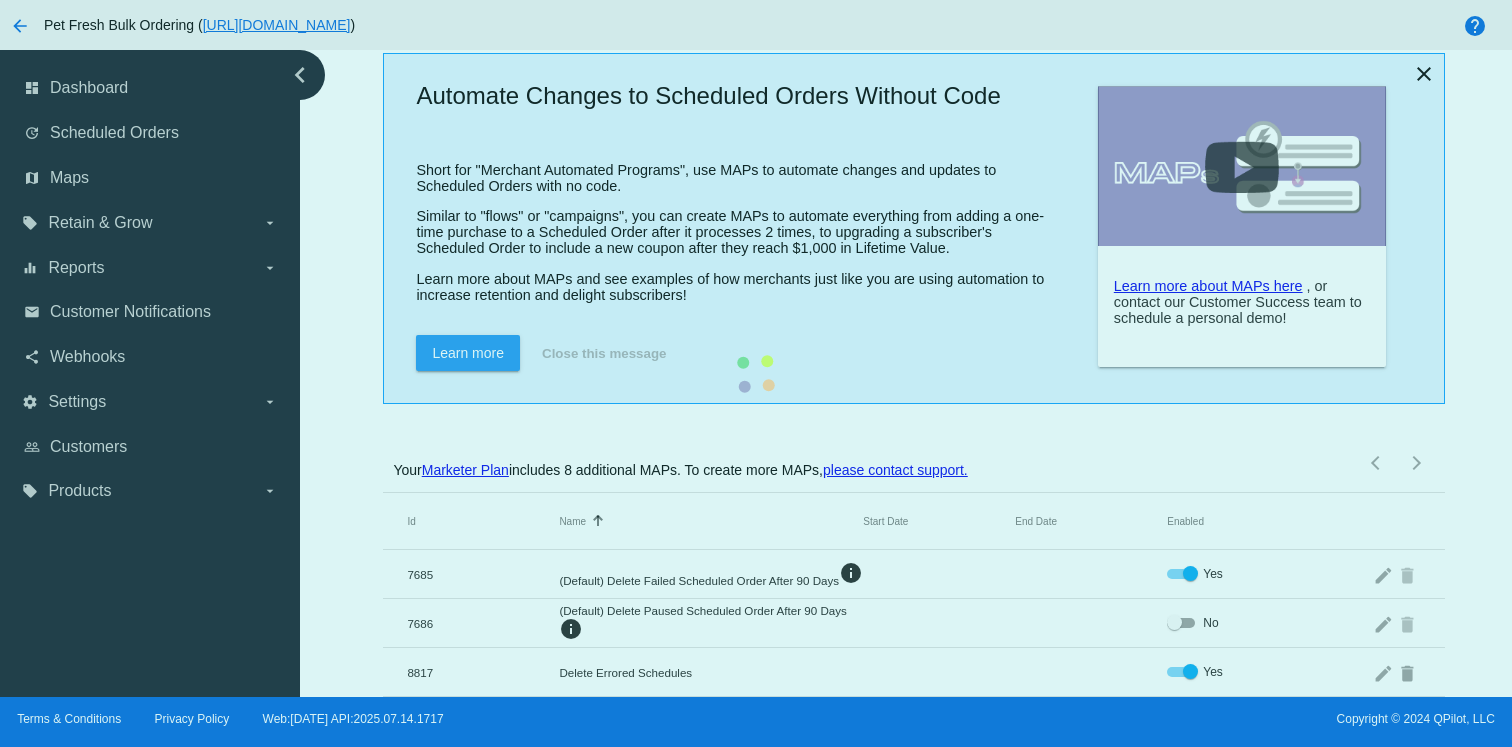 checkbox on "false" 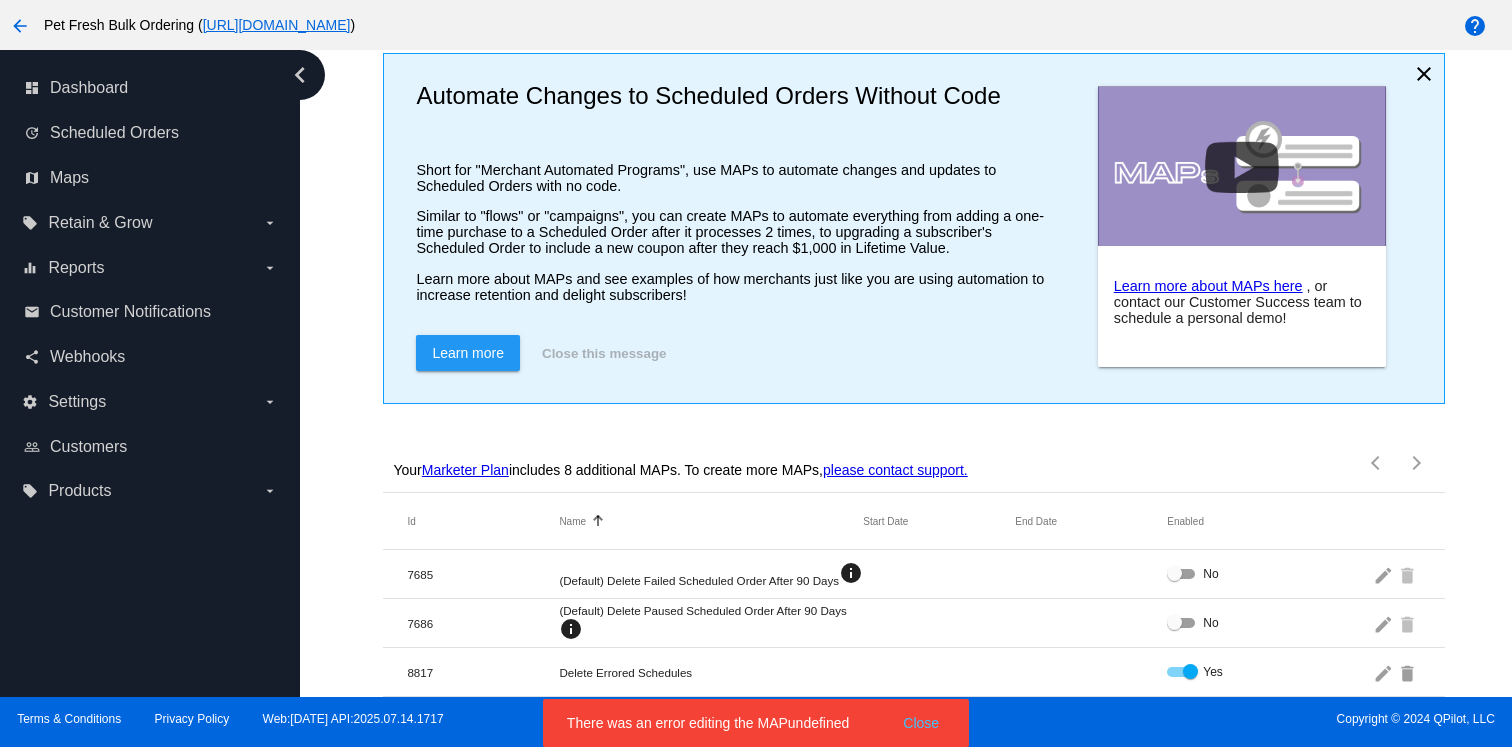 click at bounding box center [1177, 625] 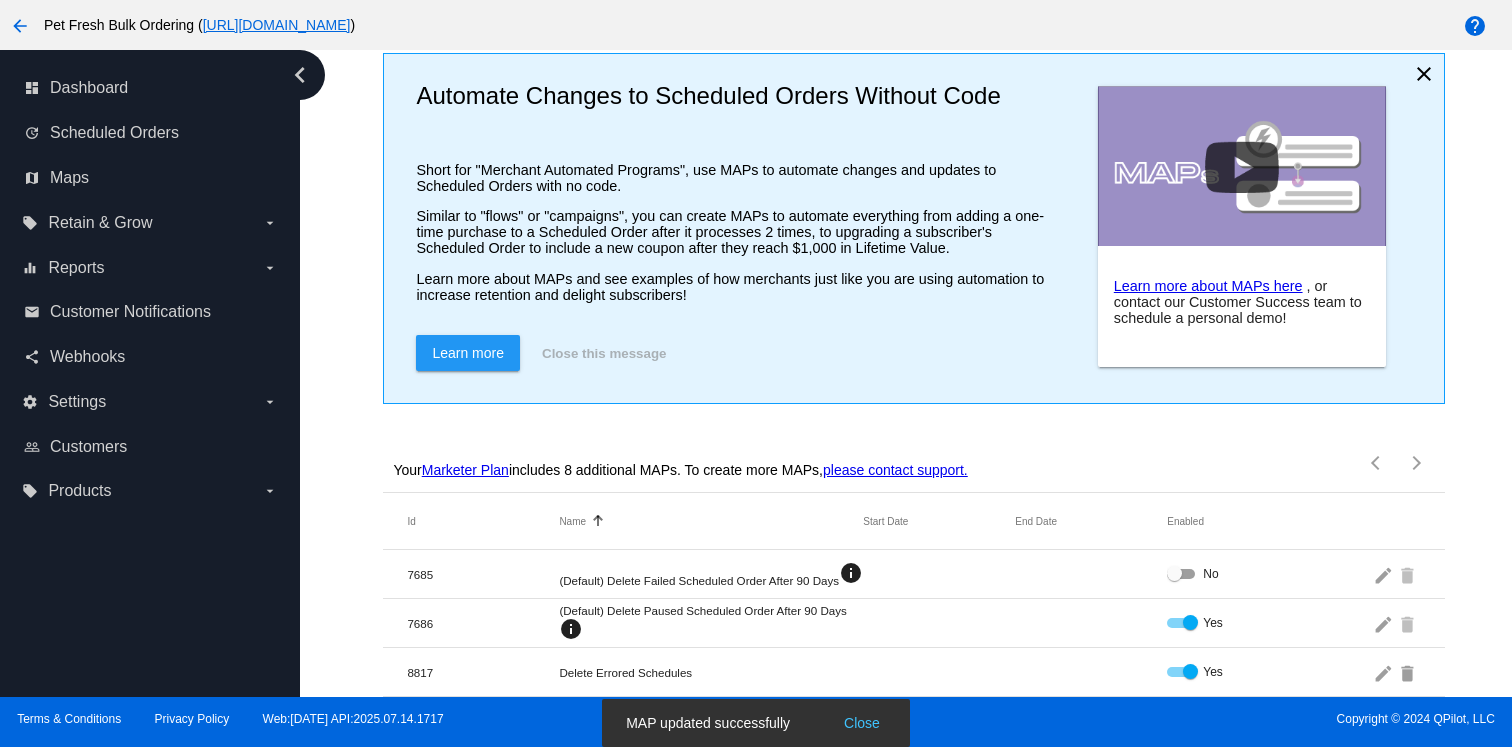 click at bounding box center [1177, 576] 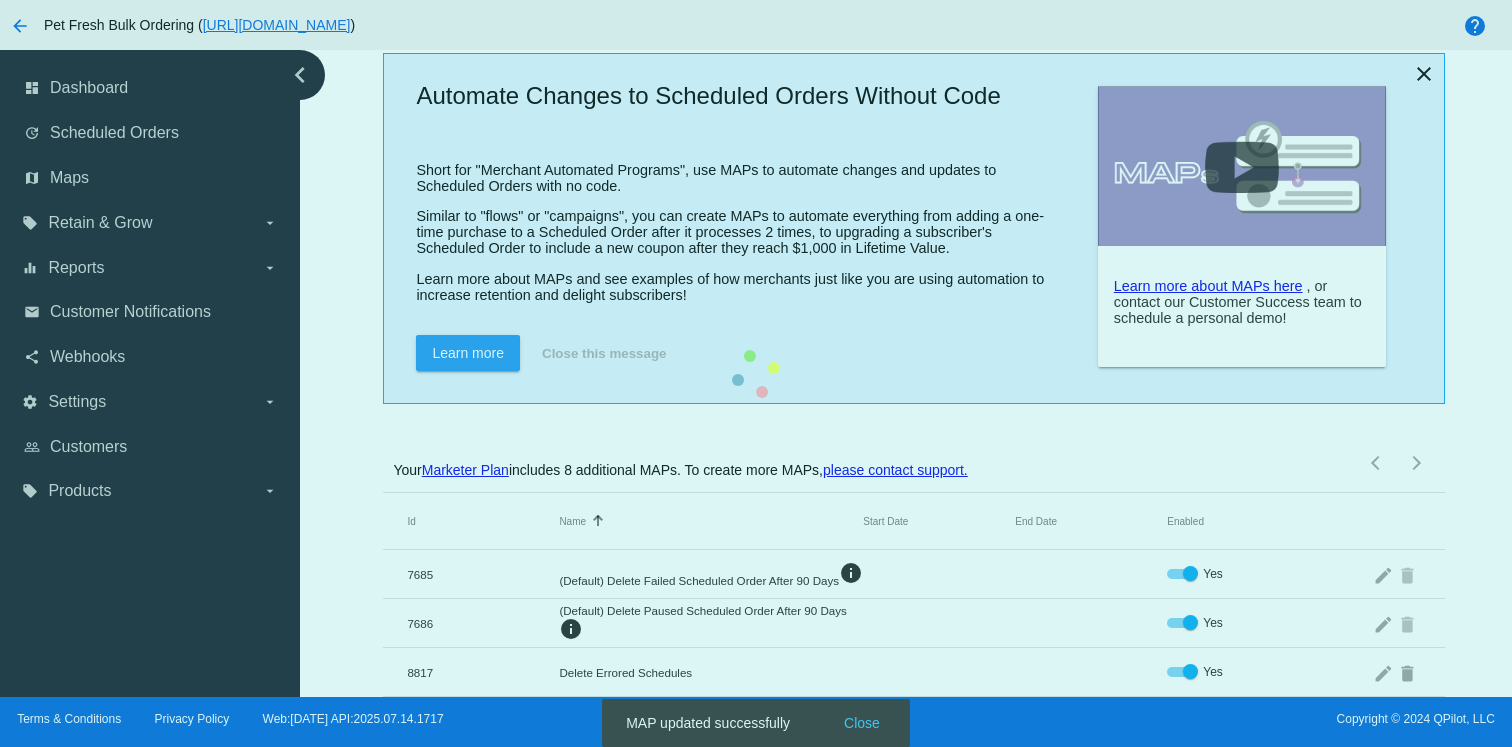 checkbox on "false" 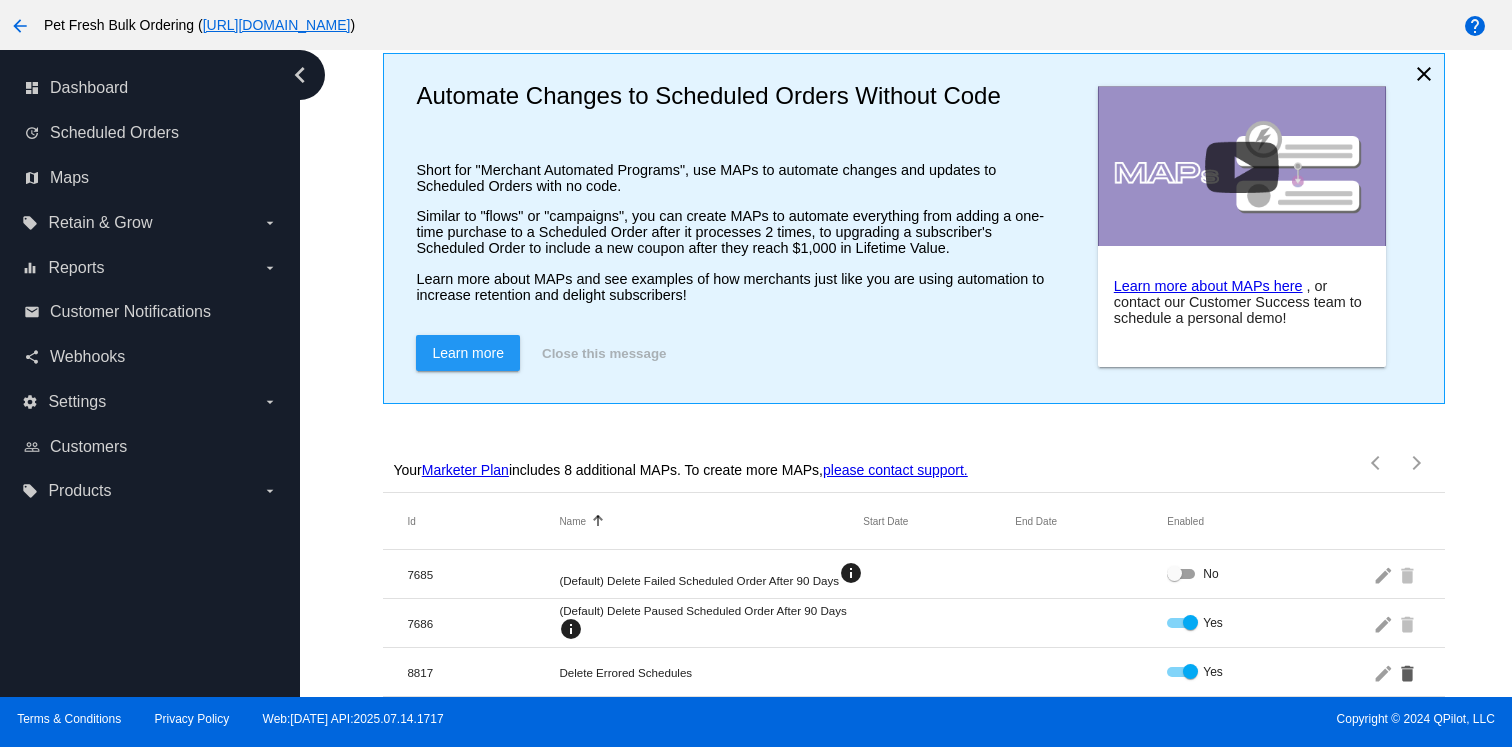 click on "delete" 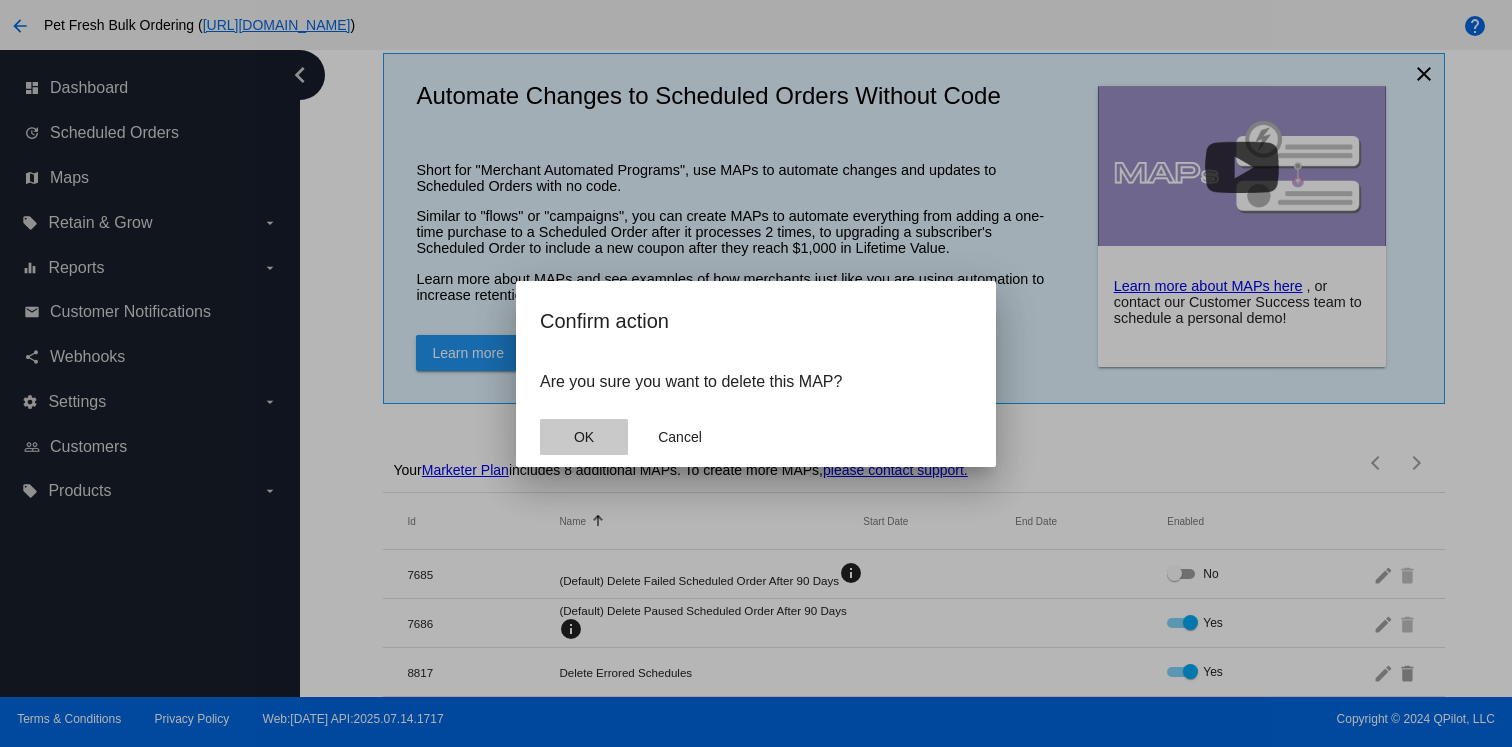 click on "OK" 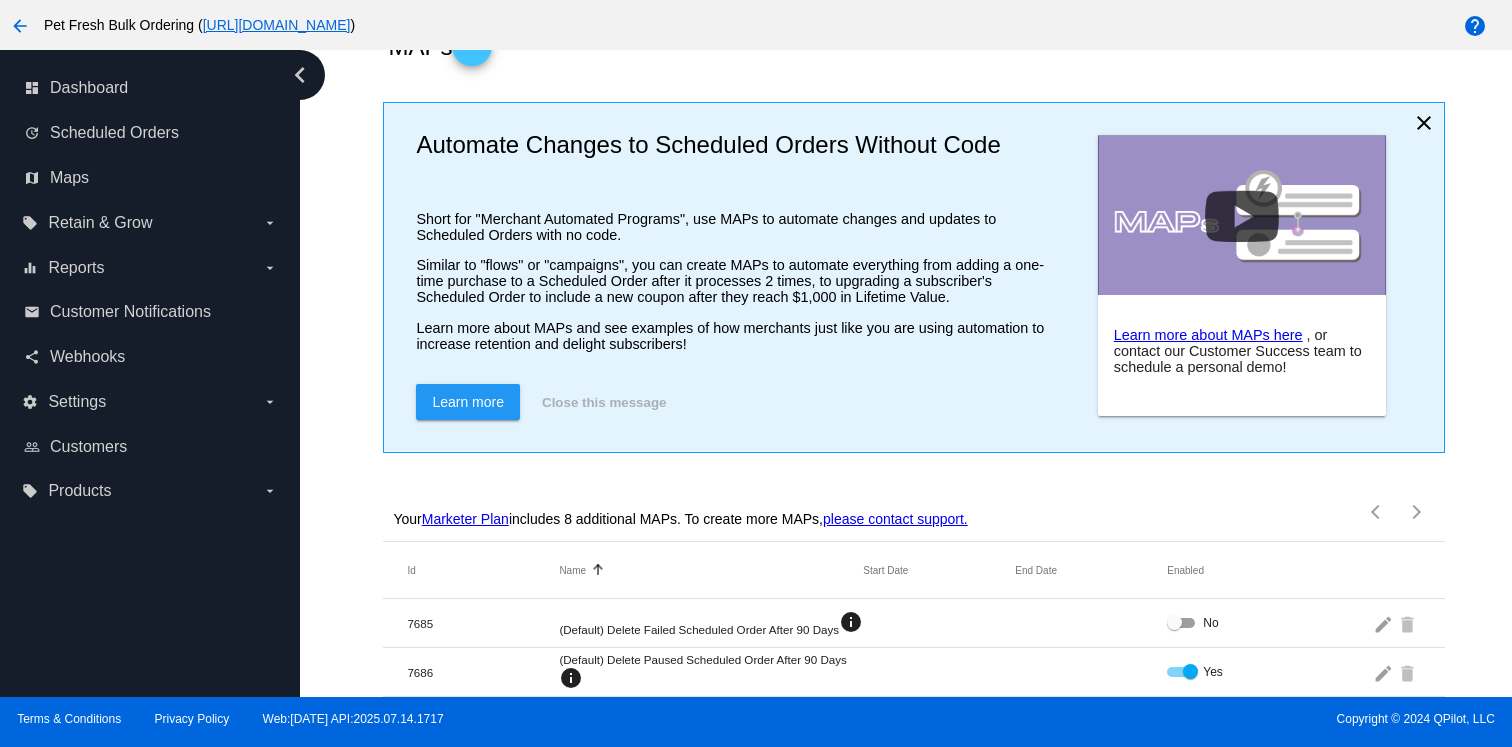scroll, scrollTop: 0, scrollLeft: 0, axis: both 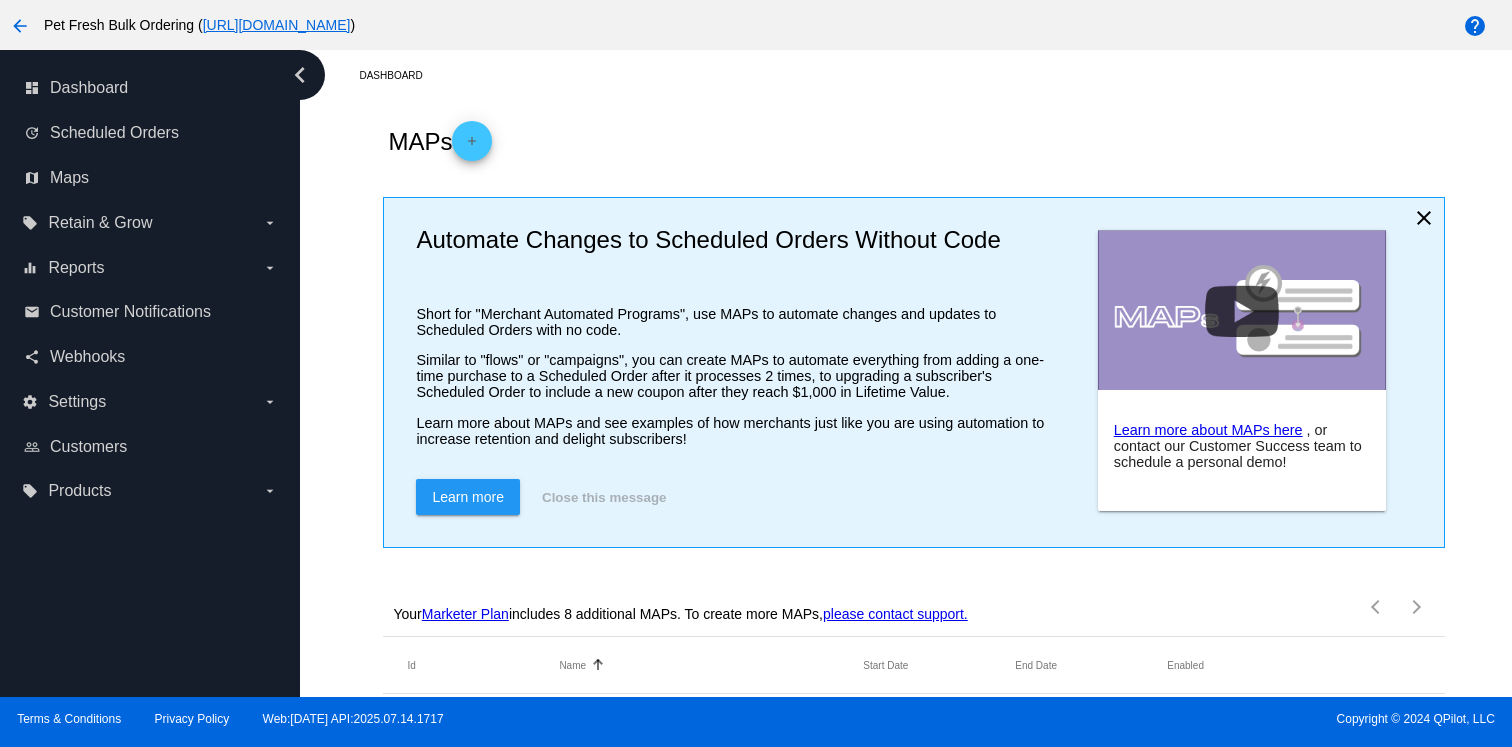 click on "add" 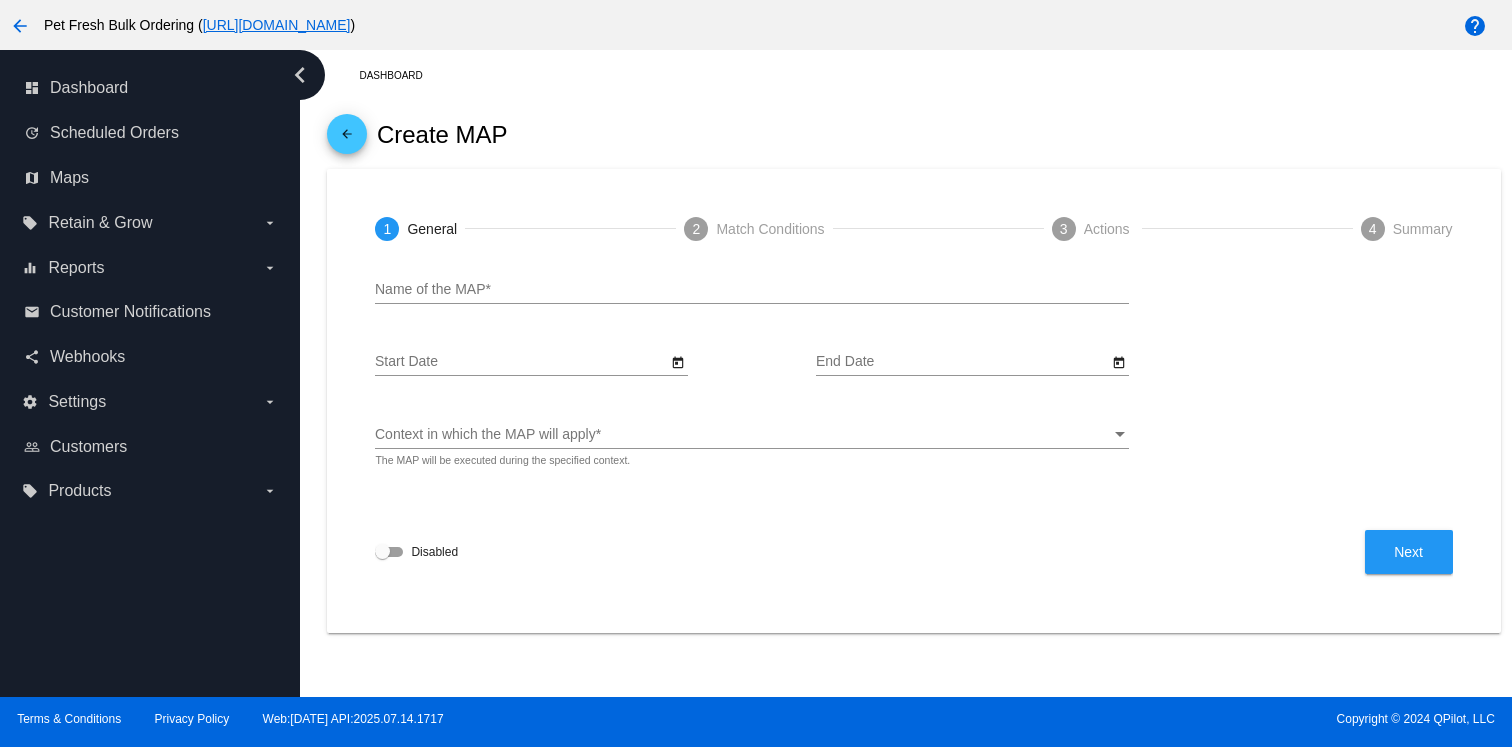 click at bounding box center (531, 375) 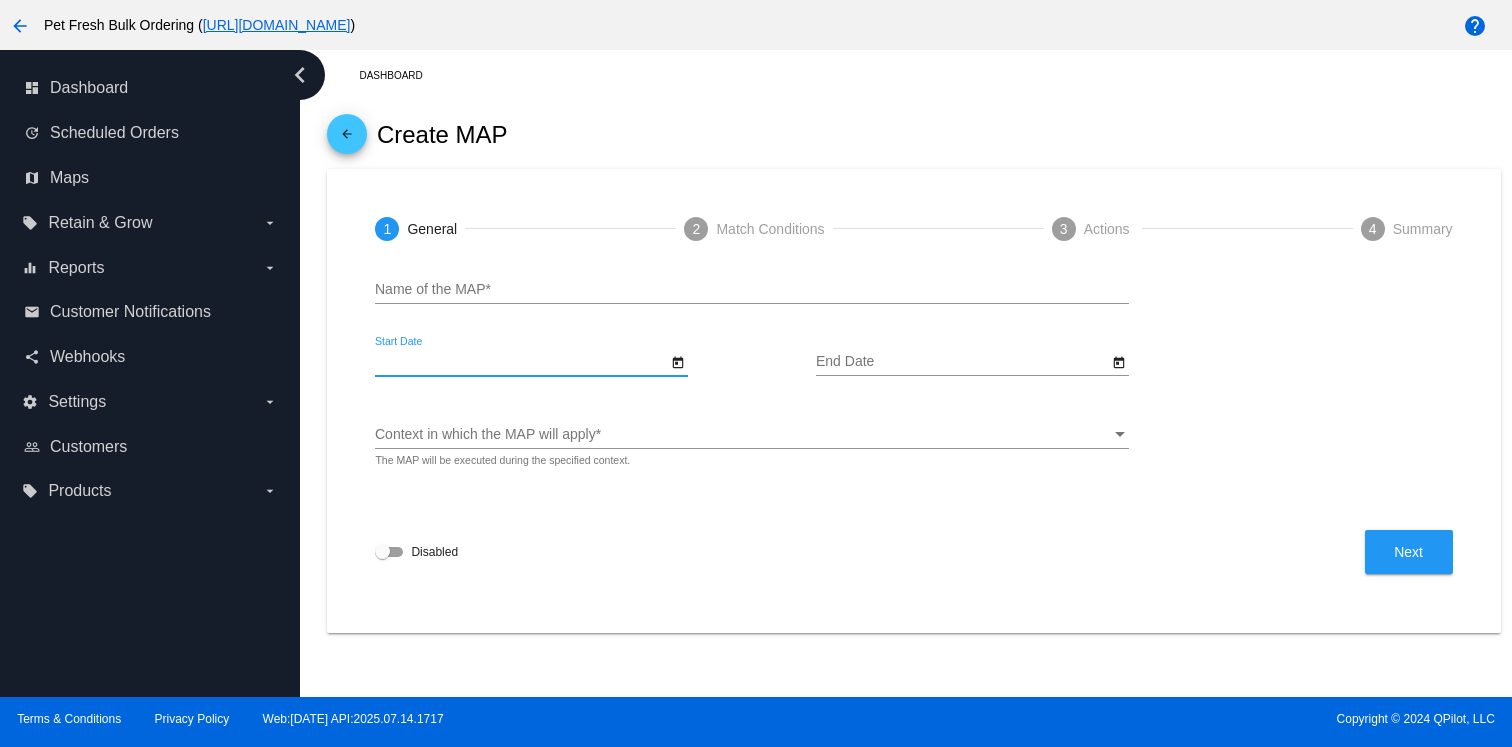 click on "Start Date" at bounding box center [521, 362] 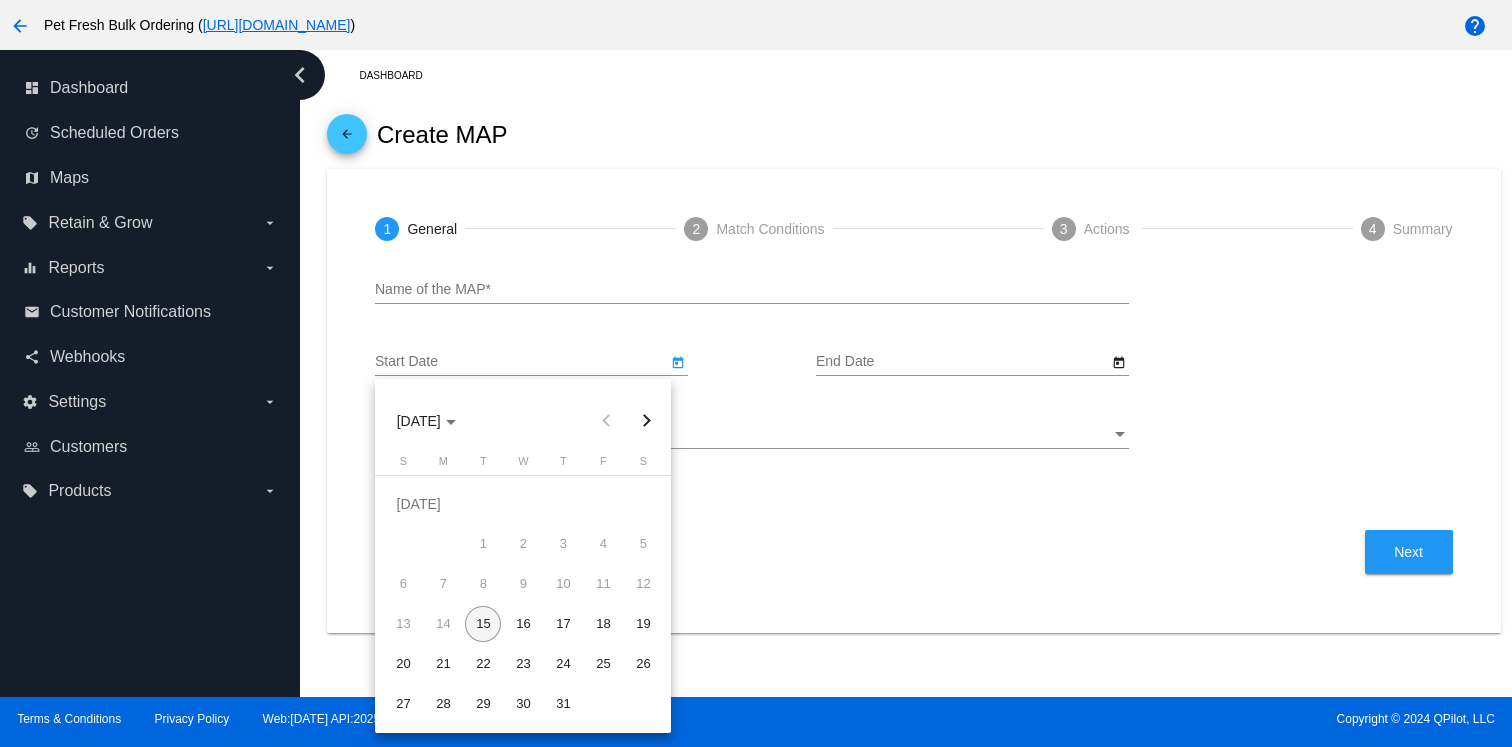click on "15" at bounding box center [483, 624] 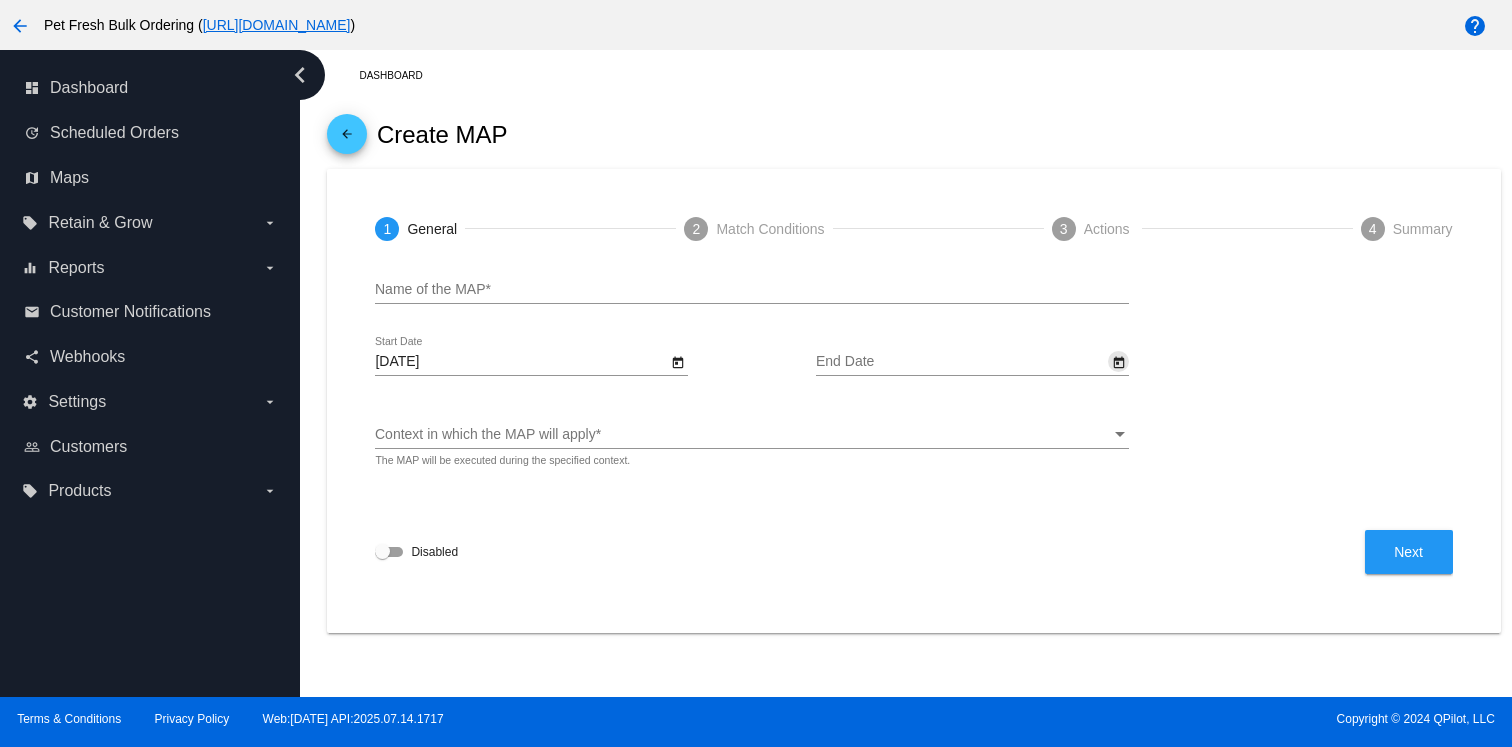 click 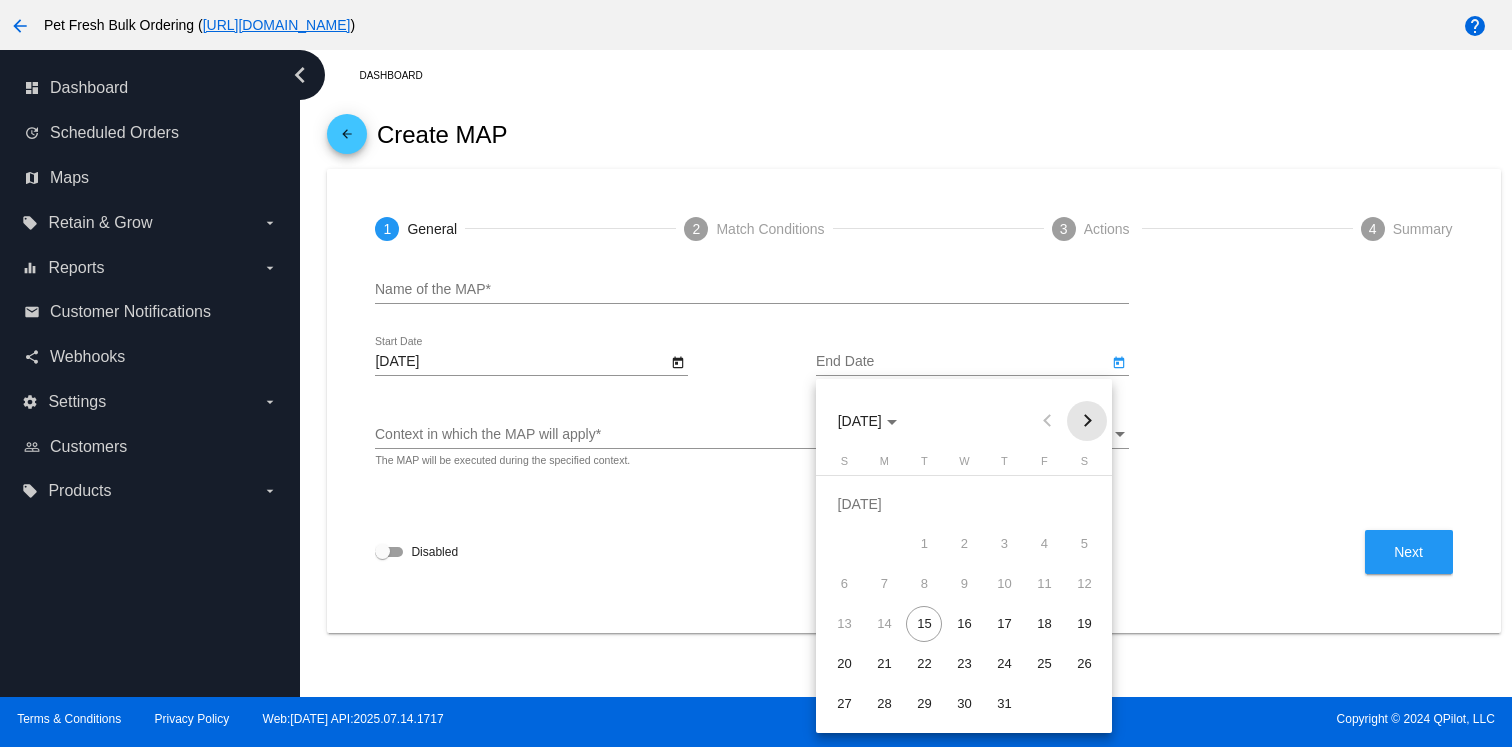 click at bounding box center (1087, 421) 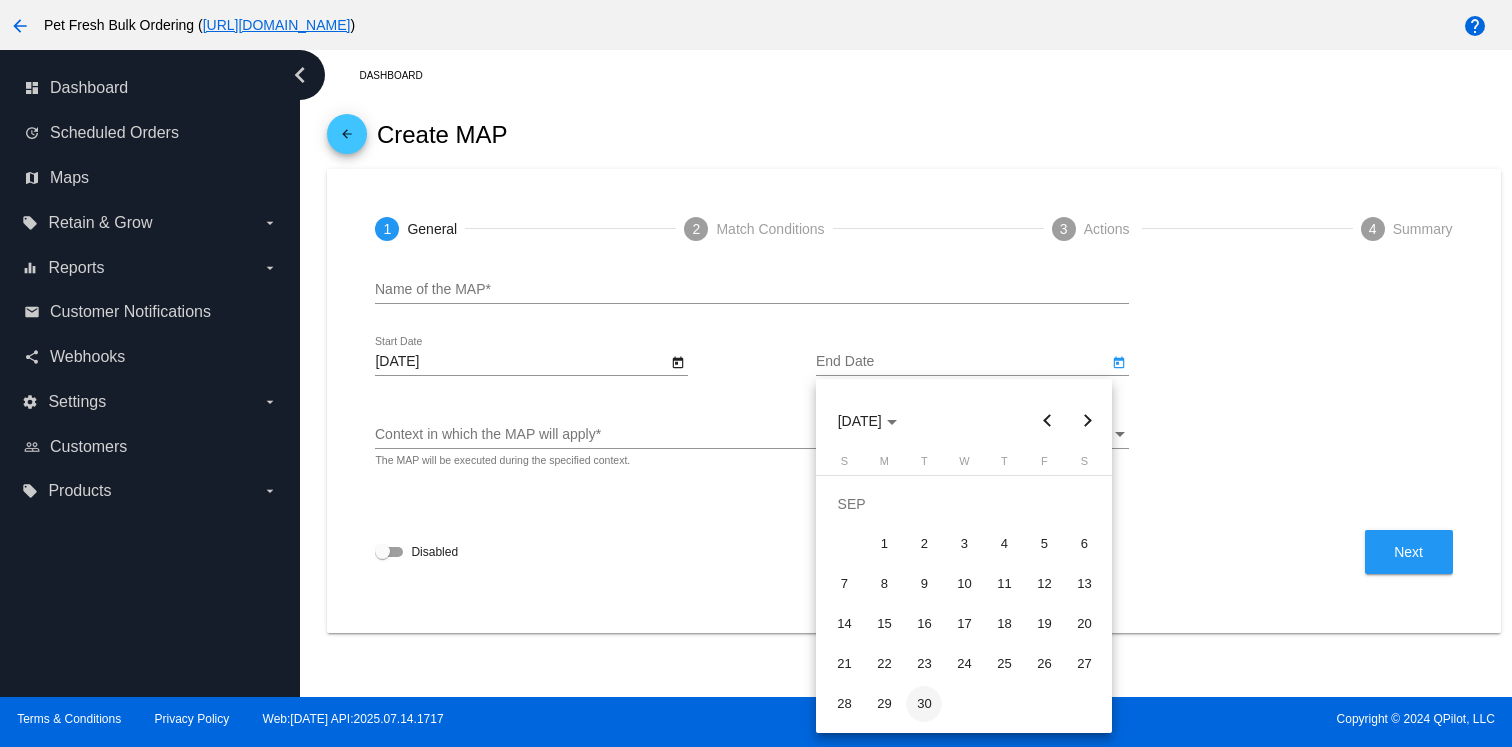 click on "30" at bounding box center [924, 704] 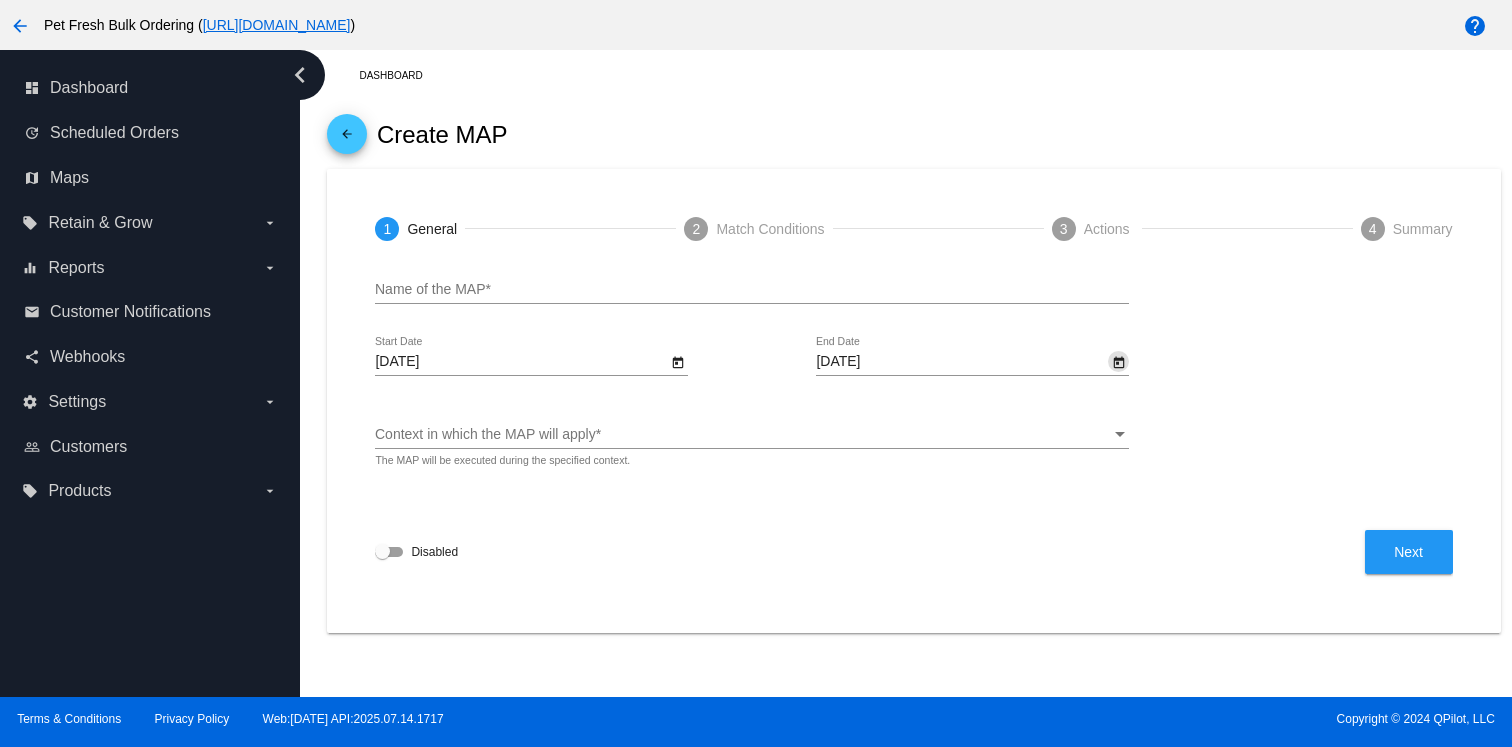 click on "Name of the MAP  *" at bounding box center [752, 290] 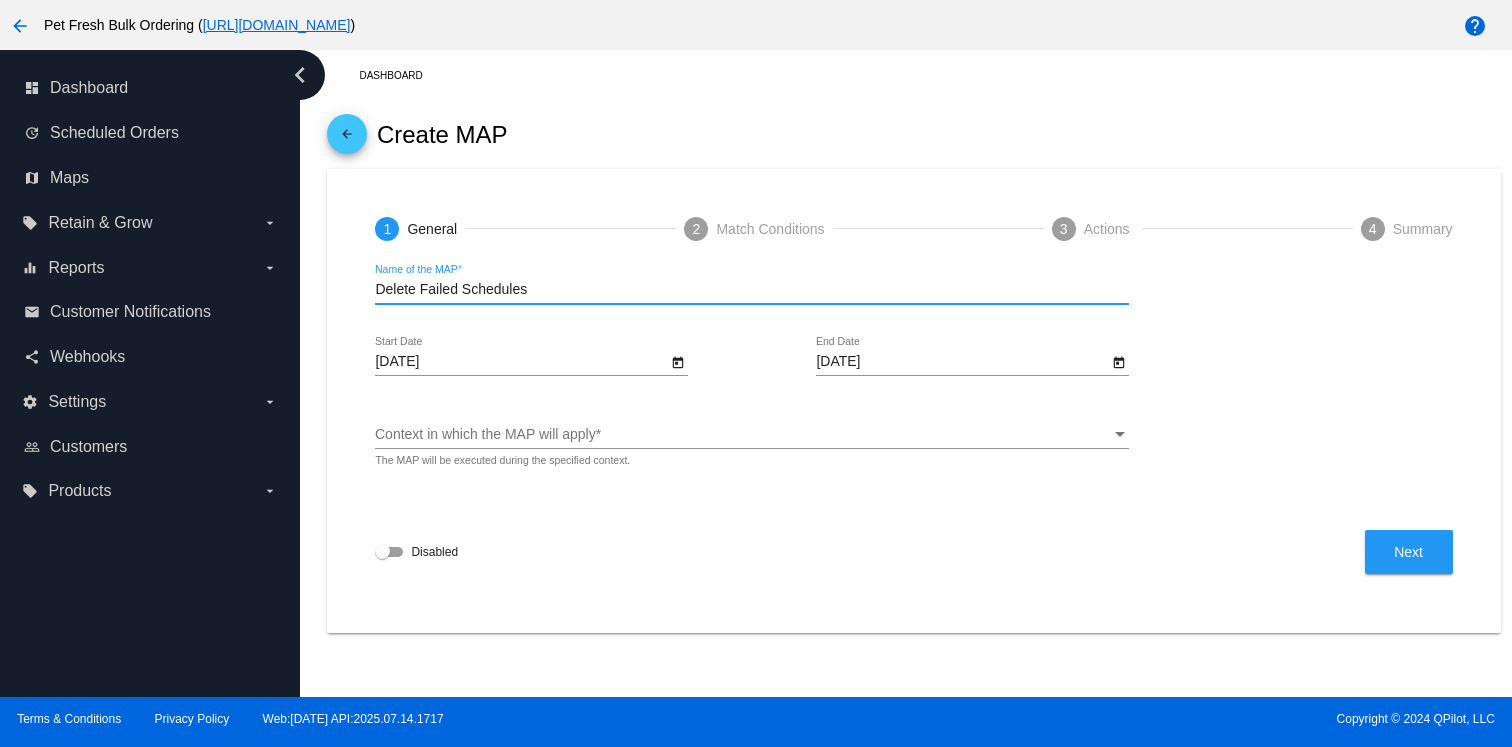 type on "Delete Failed Schedules" 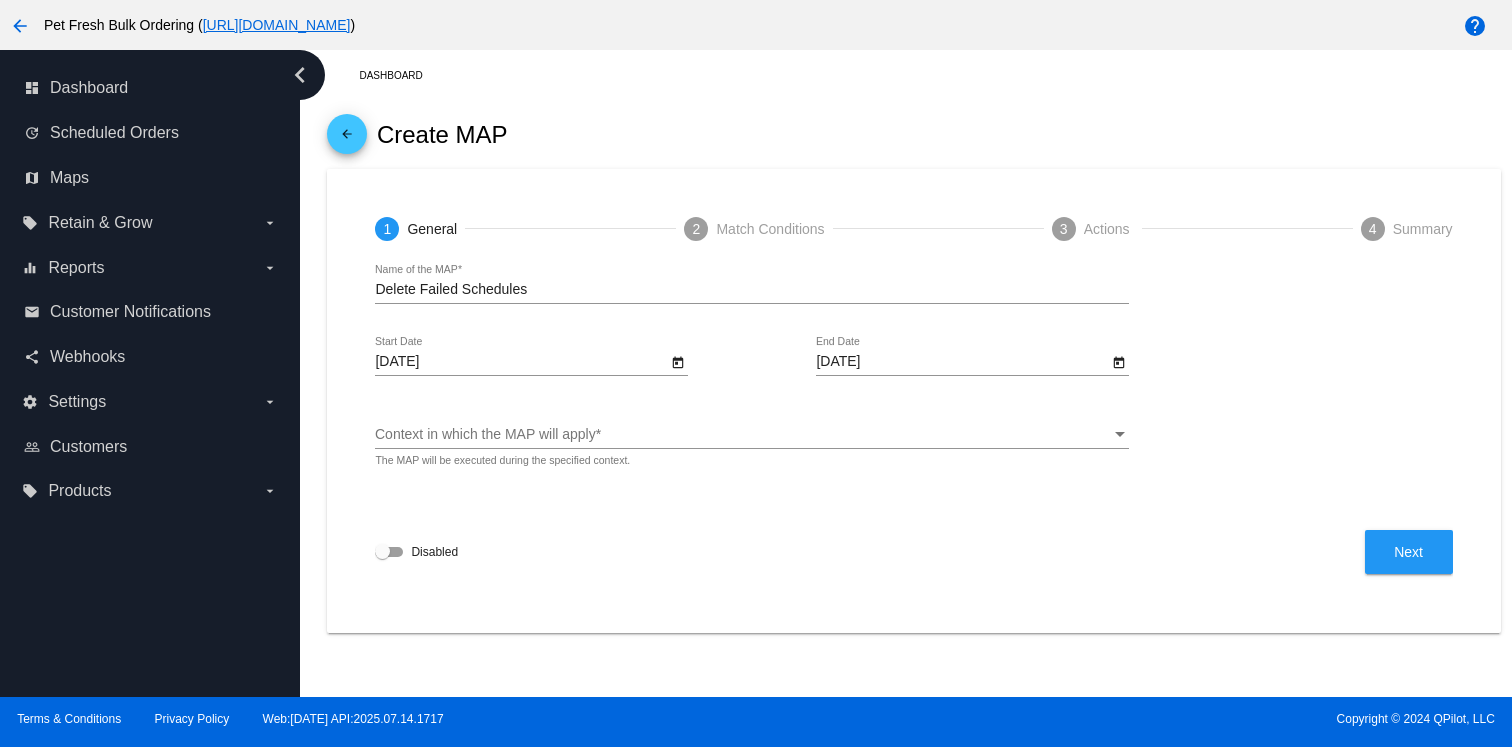 click on "Next" at bounding box center (1408, 552) 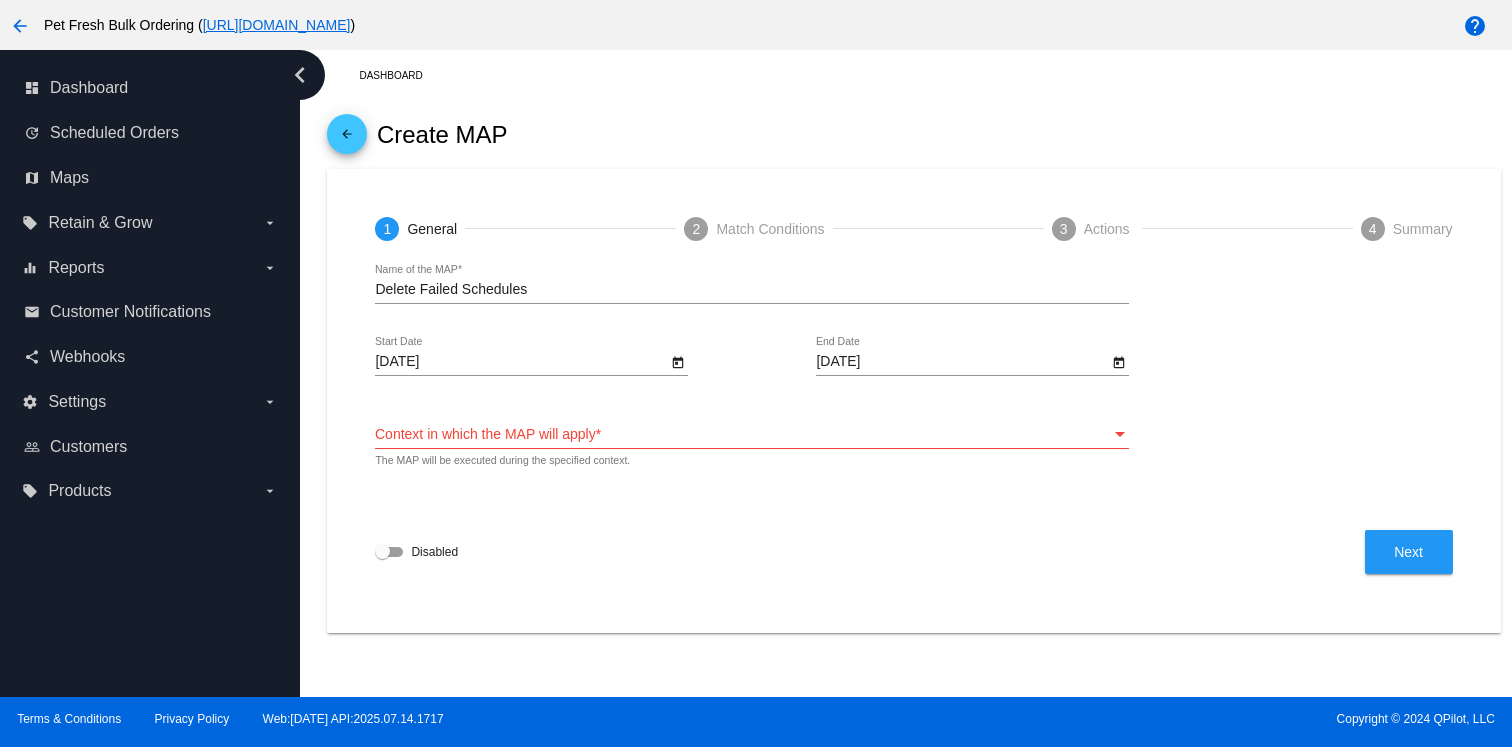 click on "Context in which the MAP will apply
Context in which the MAP will apply  *" at bounding box center (752, 429) 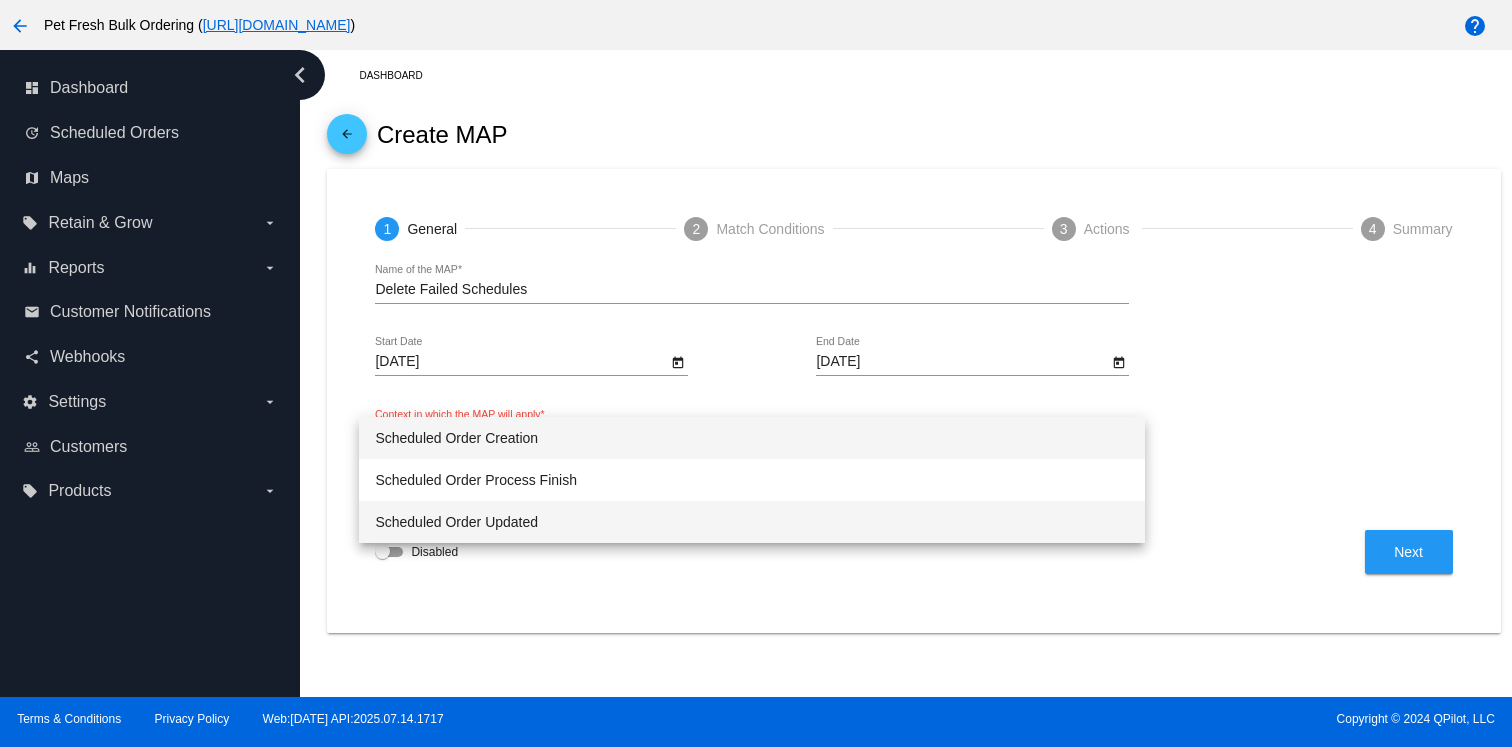 click on "Scheduled Order Updated" at bounding box center [752, 522] 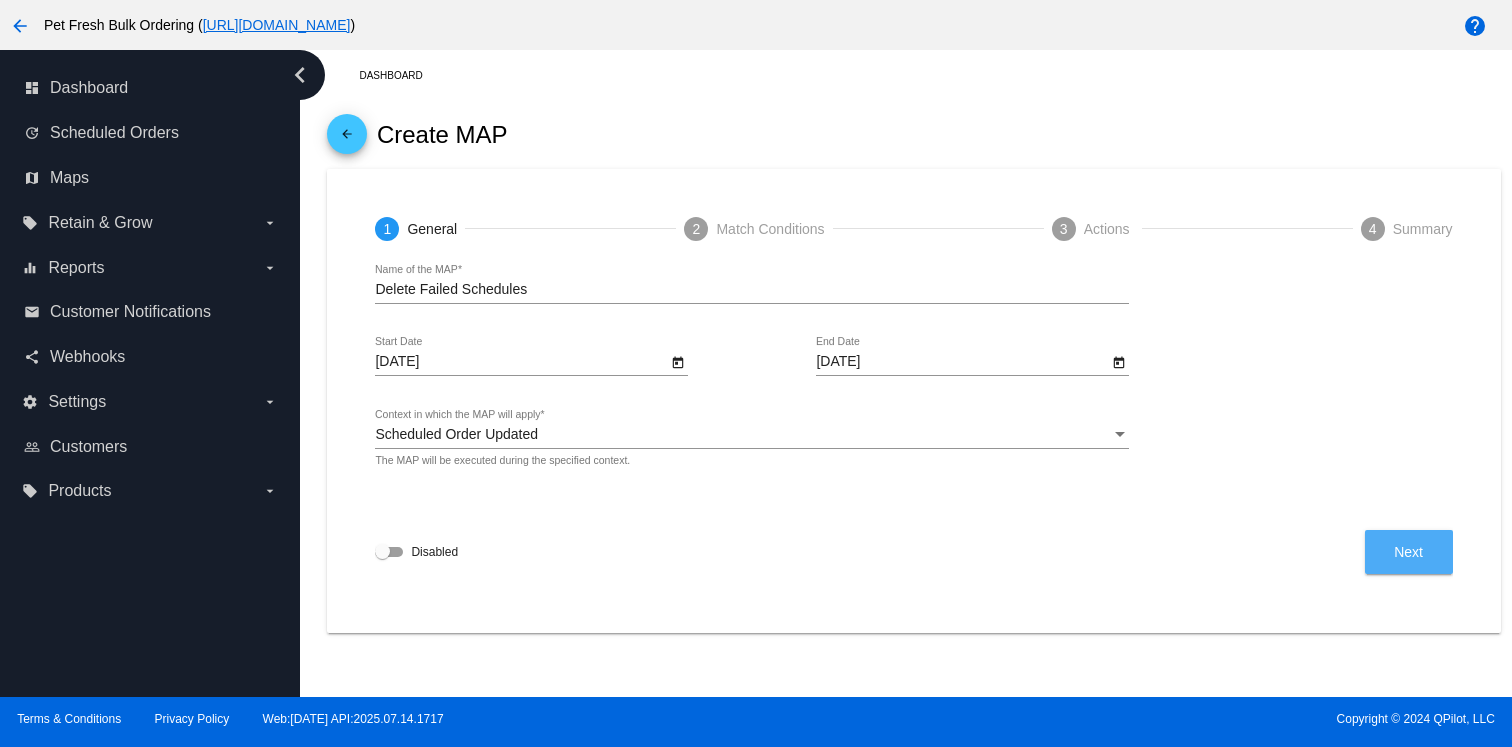 click on "Next" at bounding box center (1409, 552) 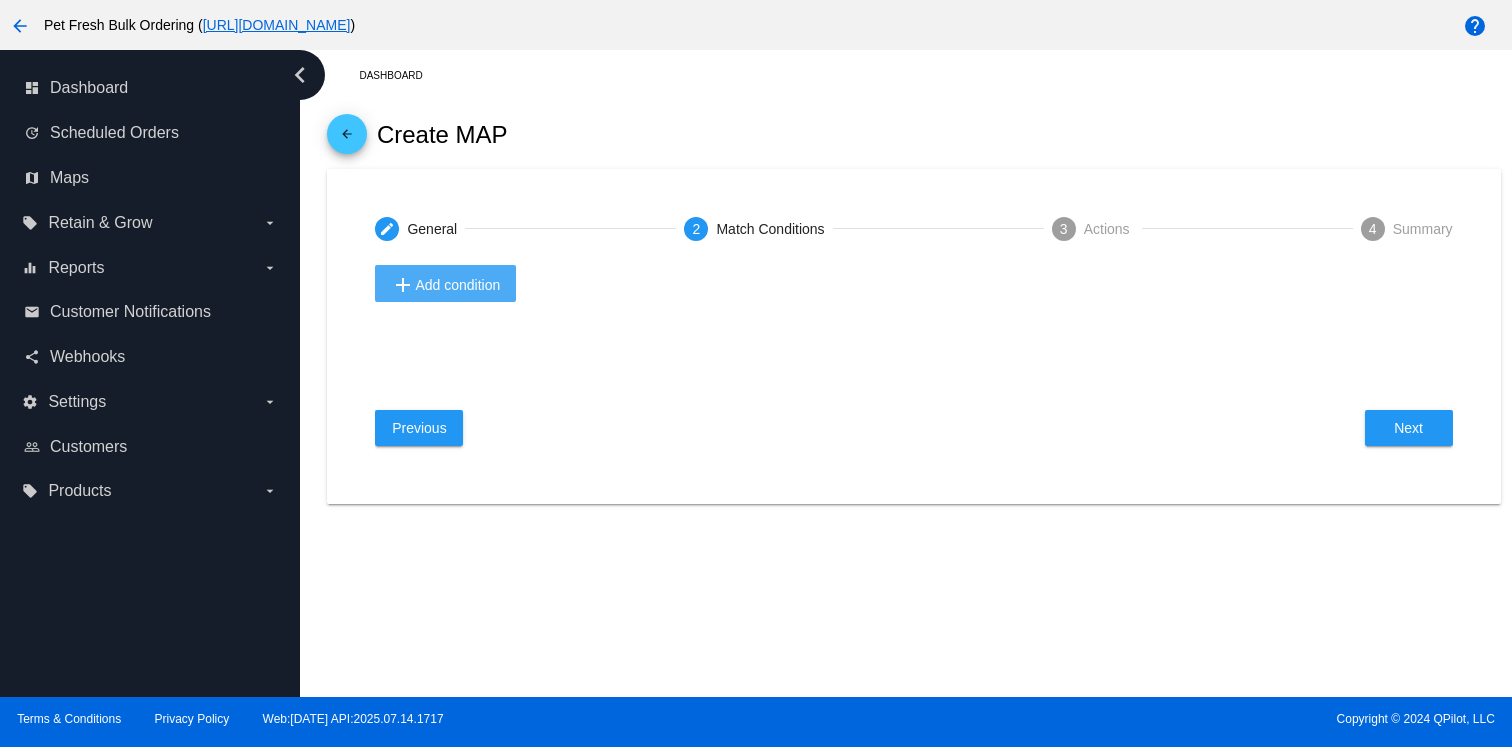 click on "add  Add condition" at bounding box center [445, 285] 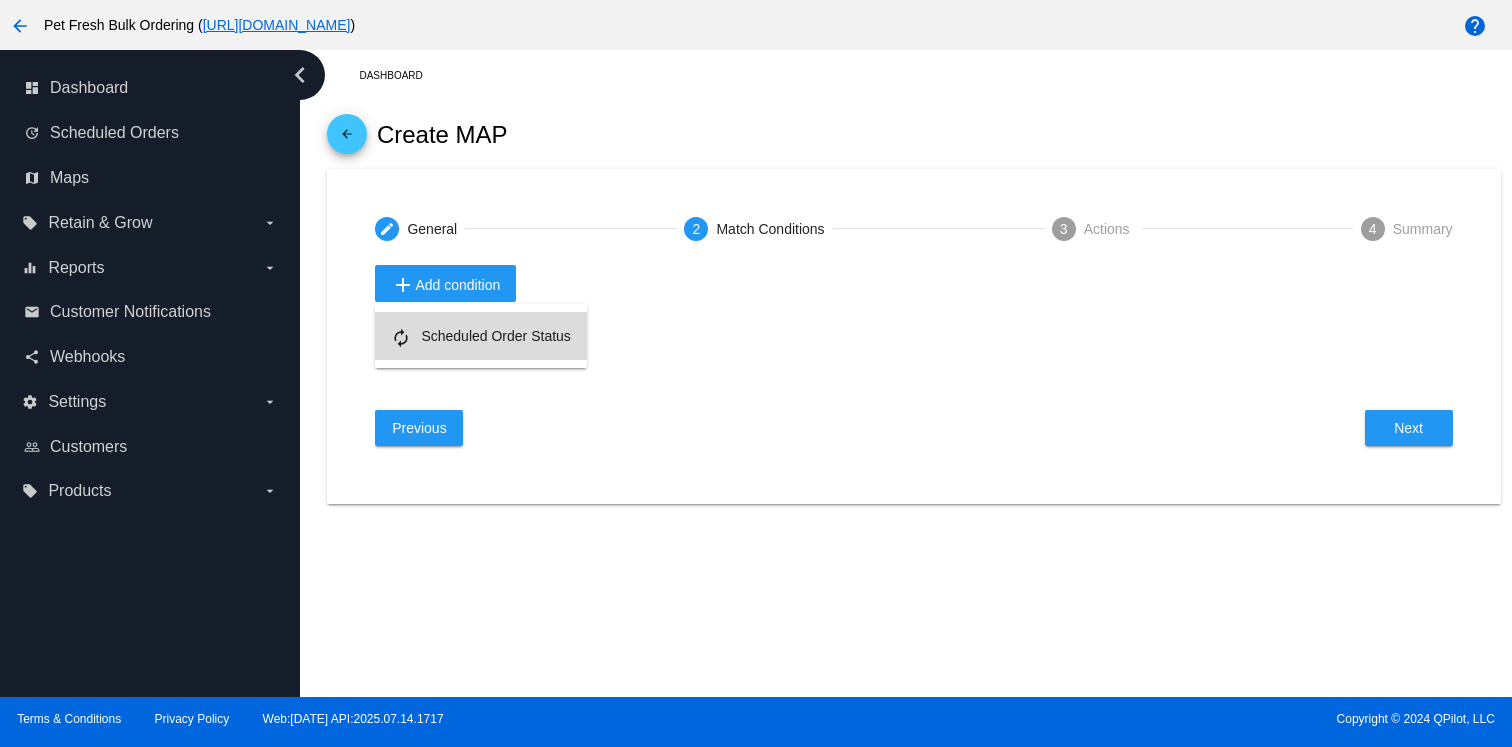 click on "autorenew Scheduled Order Status" at bounding box center (480, 336) 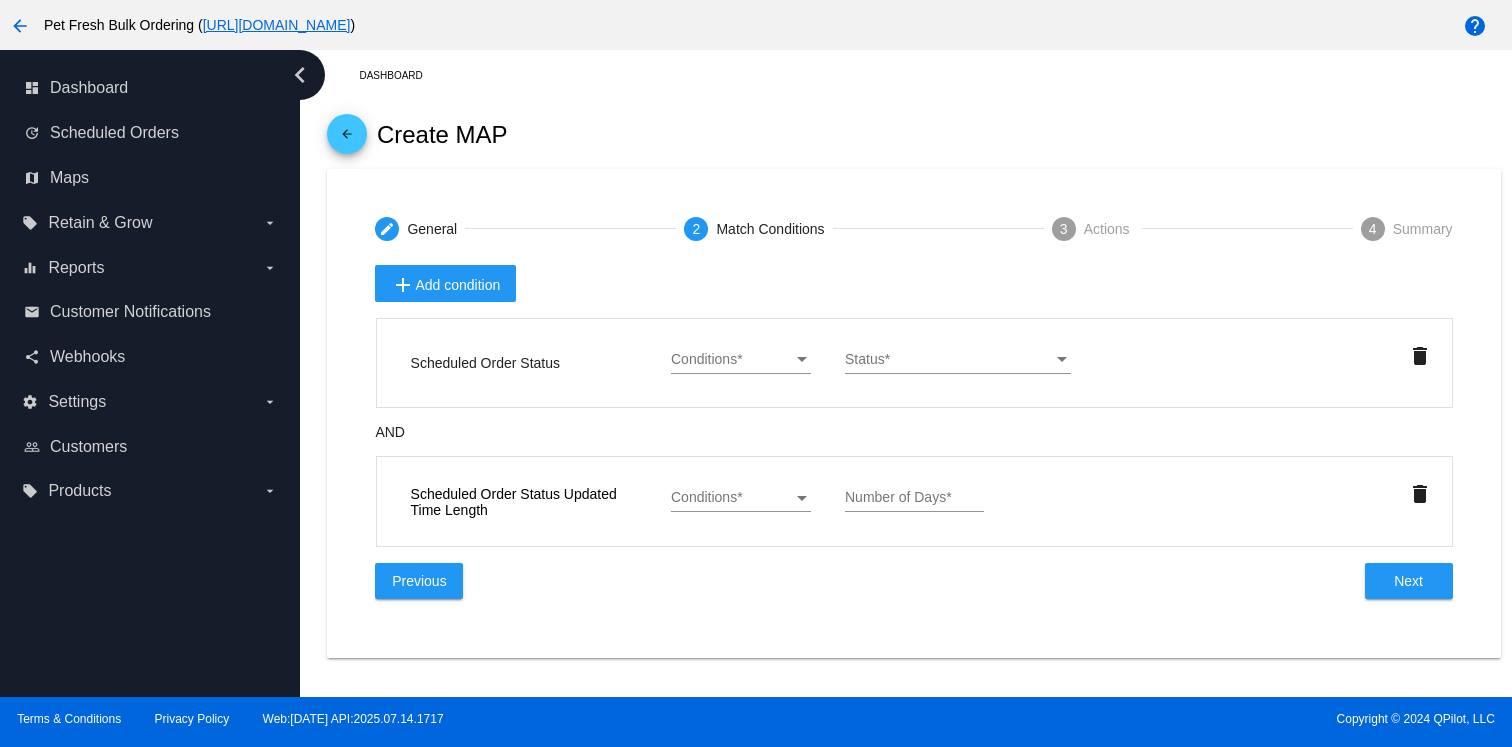 click at bounding box center [740, 373] 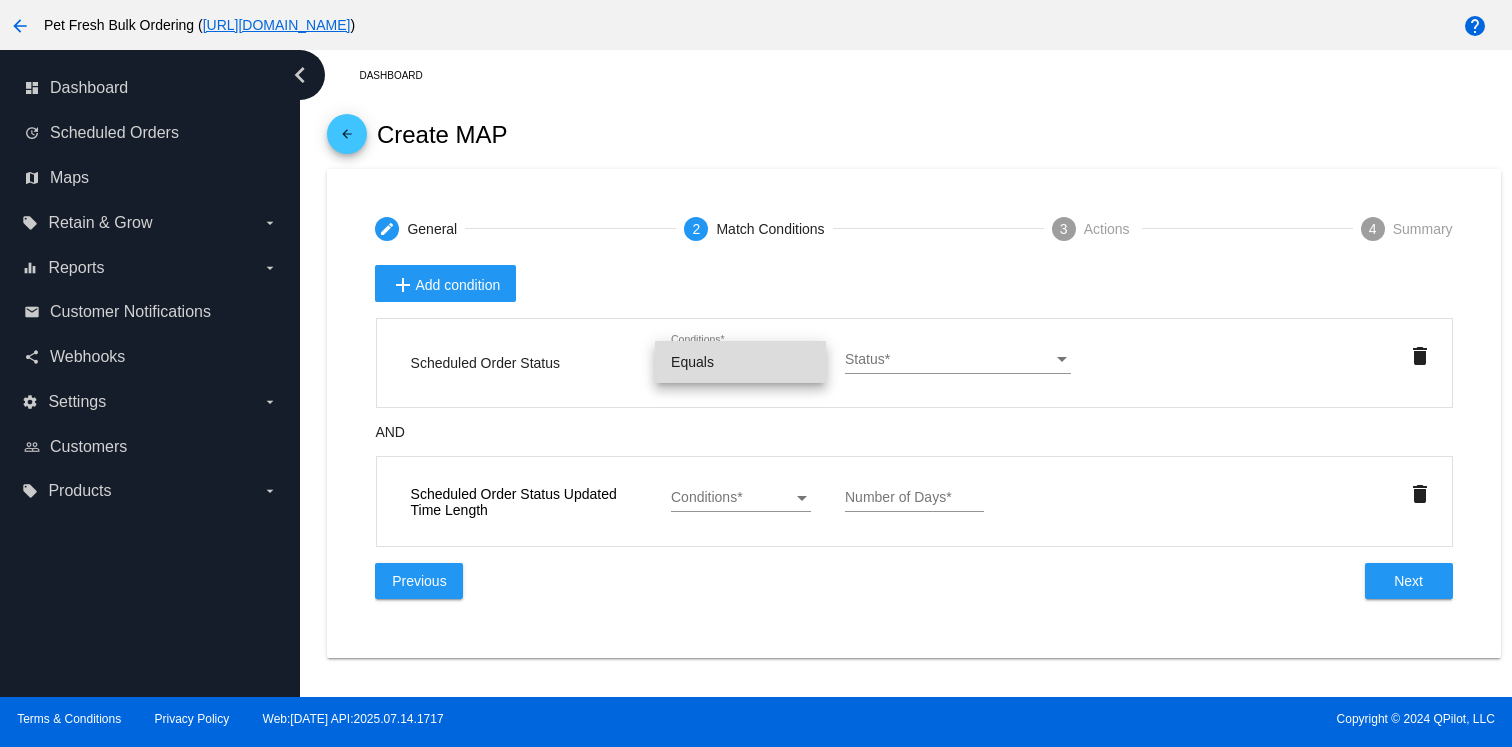 click on "Equals" at bounding box center (740, 362) 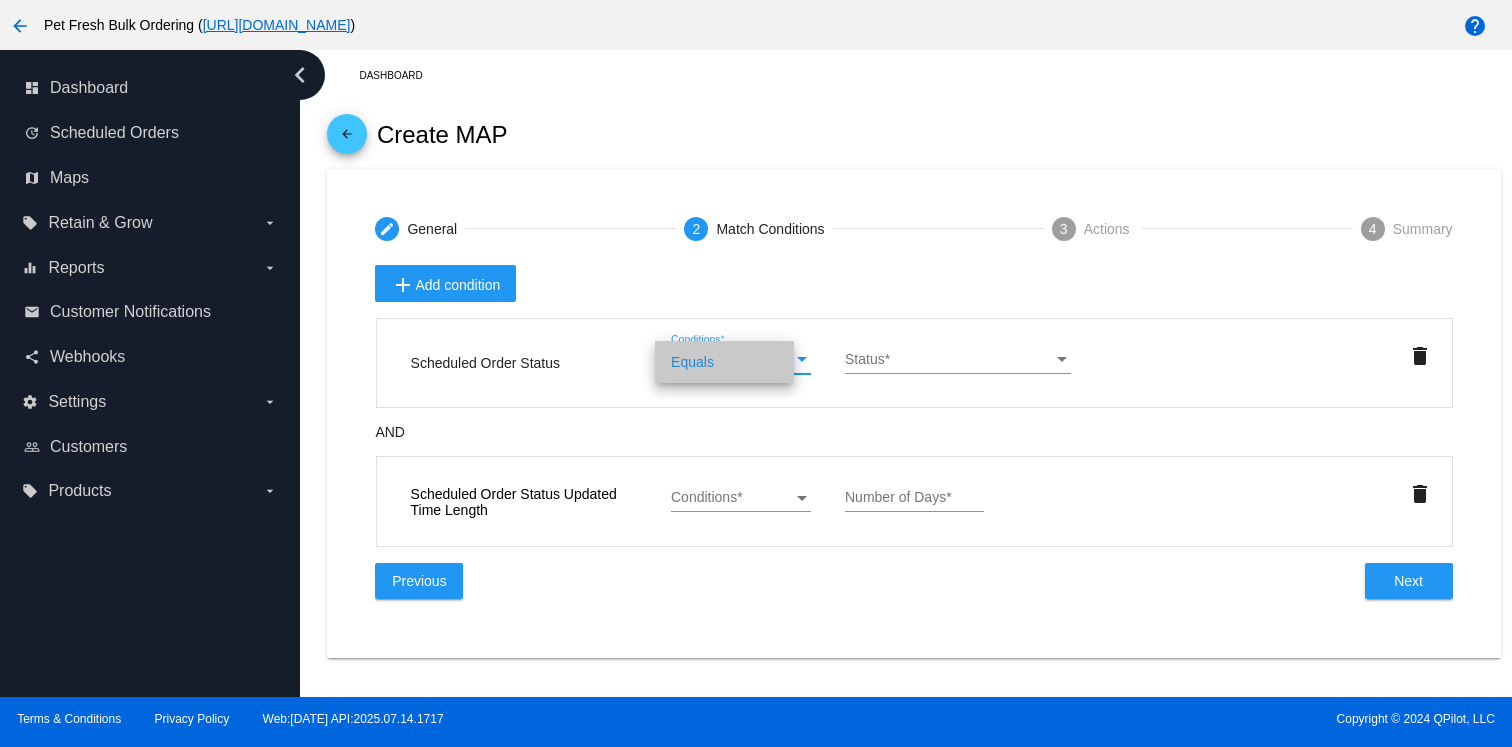 click on "Status" at bounding box center (949, 360) 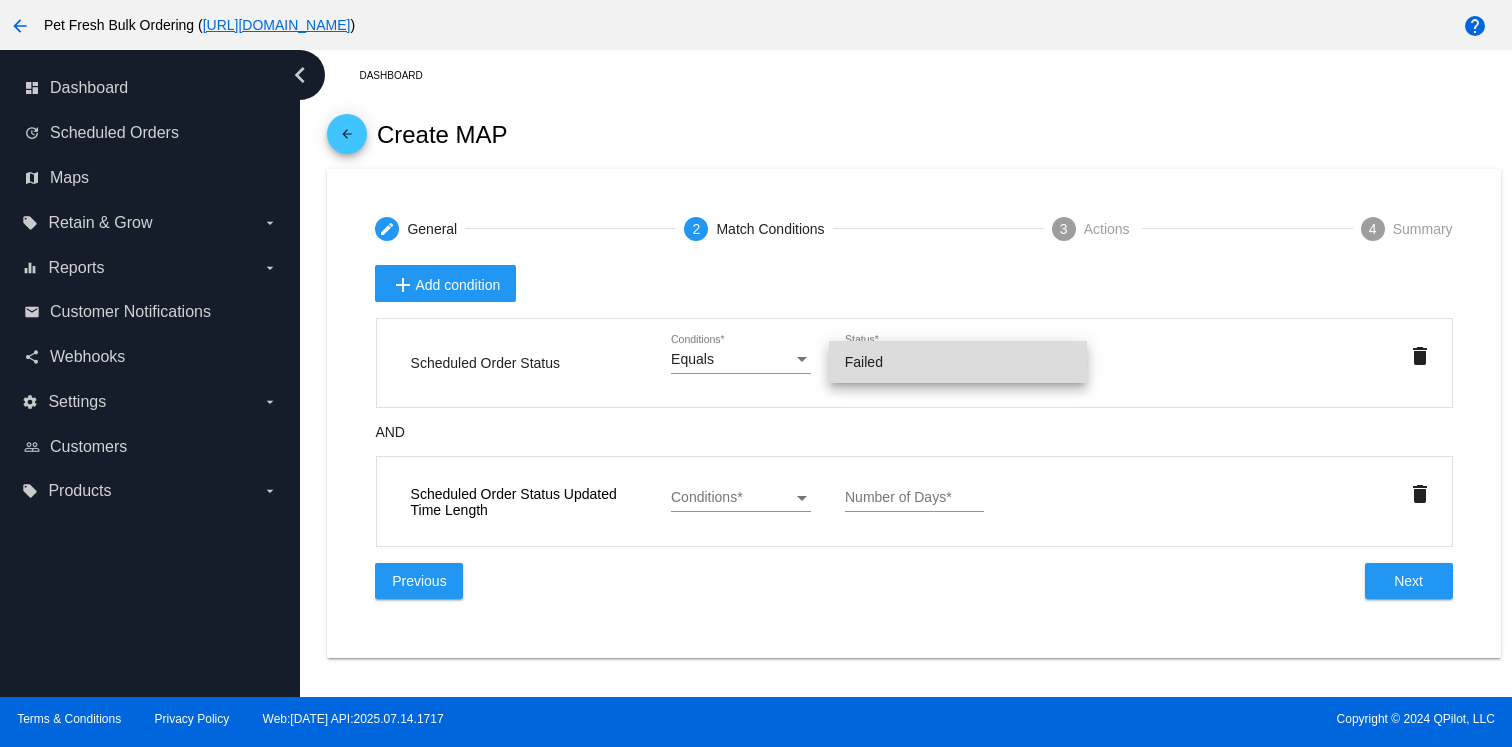 click on "Failed" at bounding box center [958, 362] 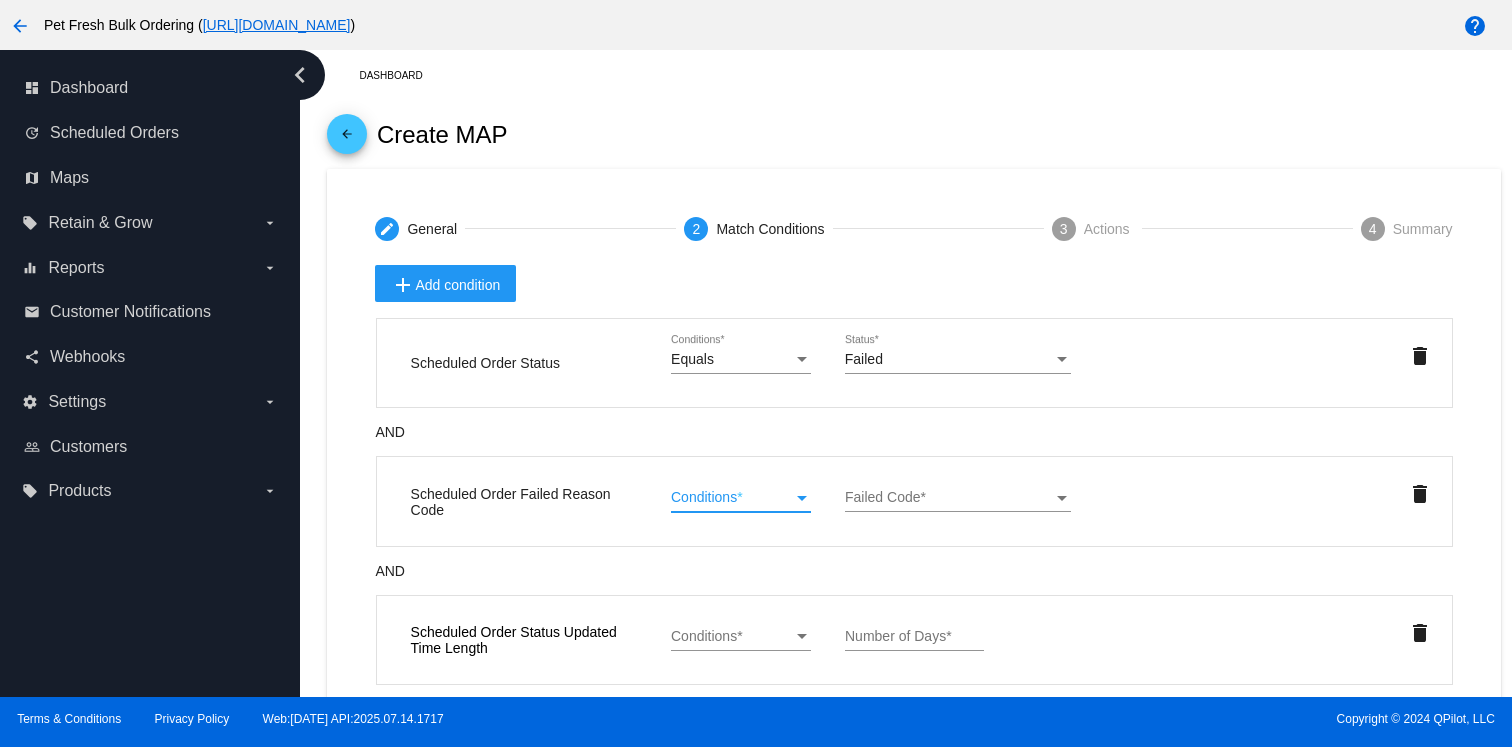 click on "Conditions" at bounding box center [704, 497] 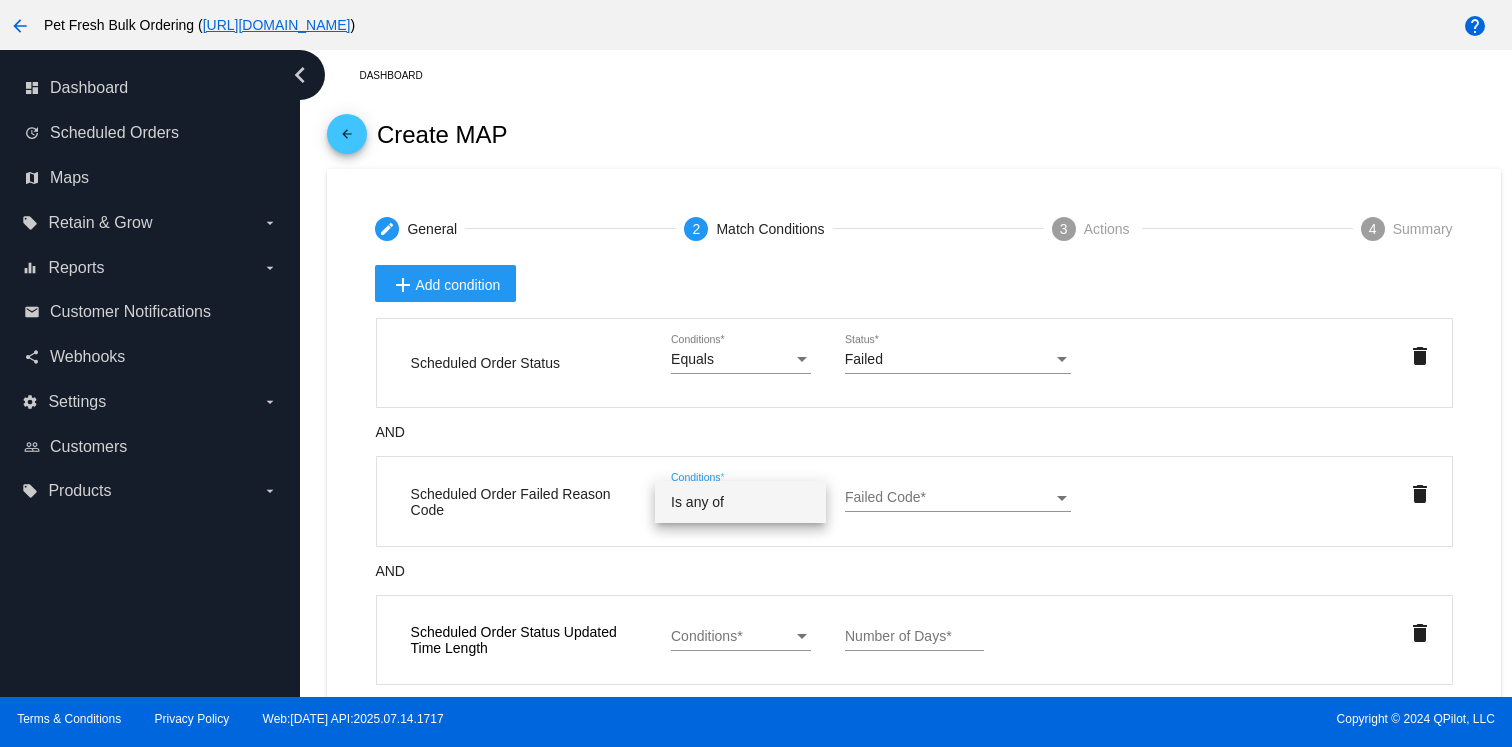 click on "Is any of" at bounding box center [740, 502] 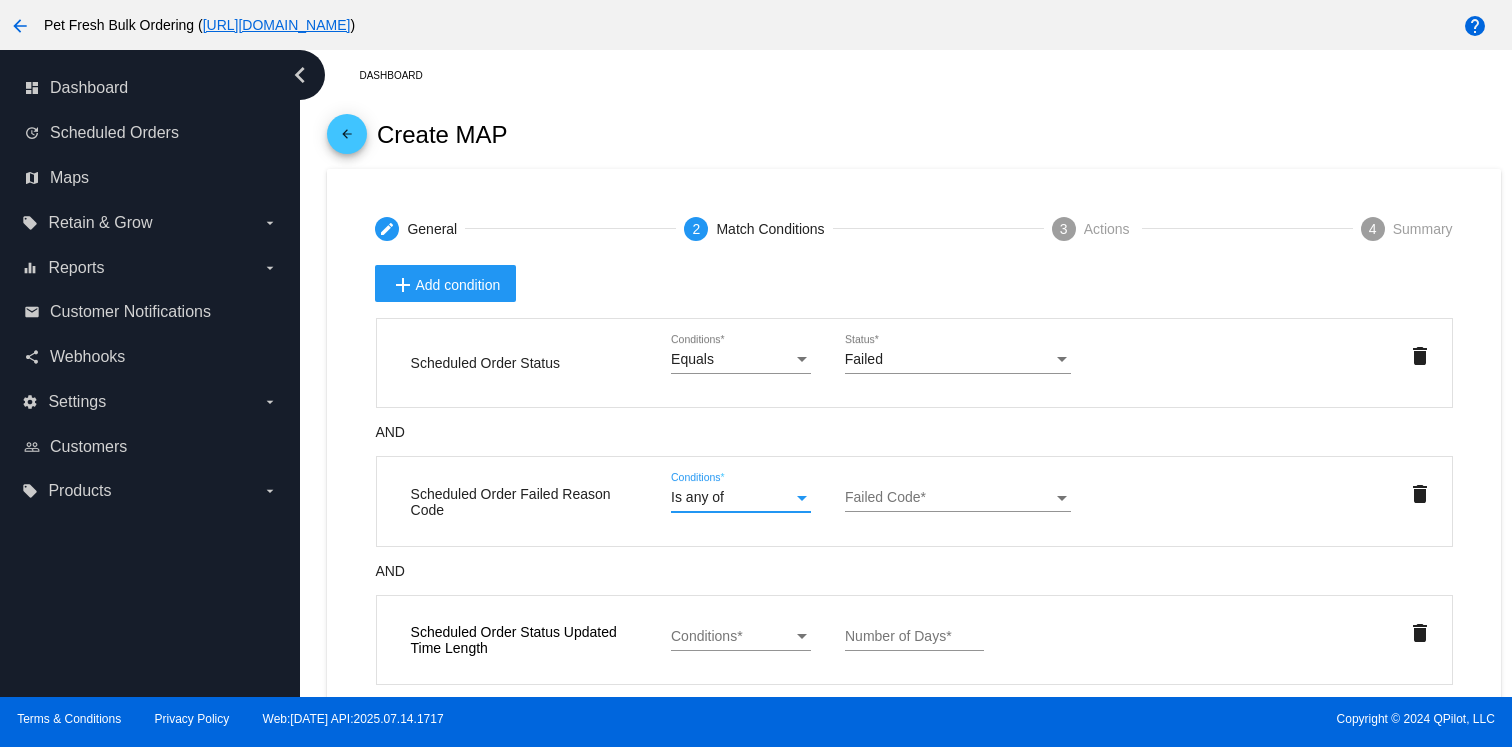 click on "Is any of
Conditions  *" at bounding box center (740, 501) 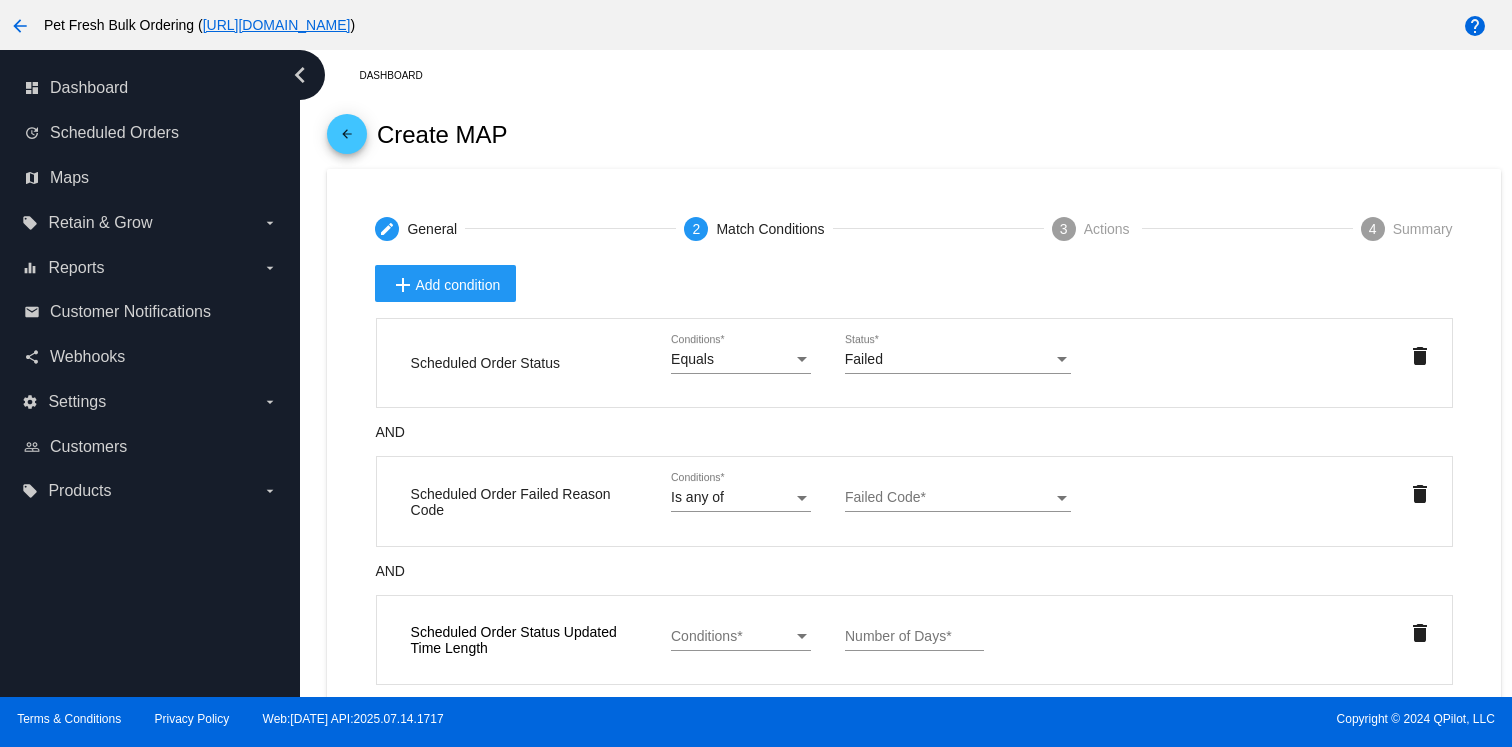 click on "Is any of" at bounding box center (731, 498) 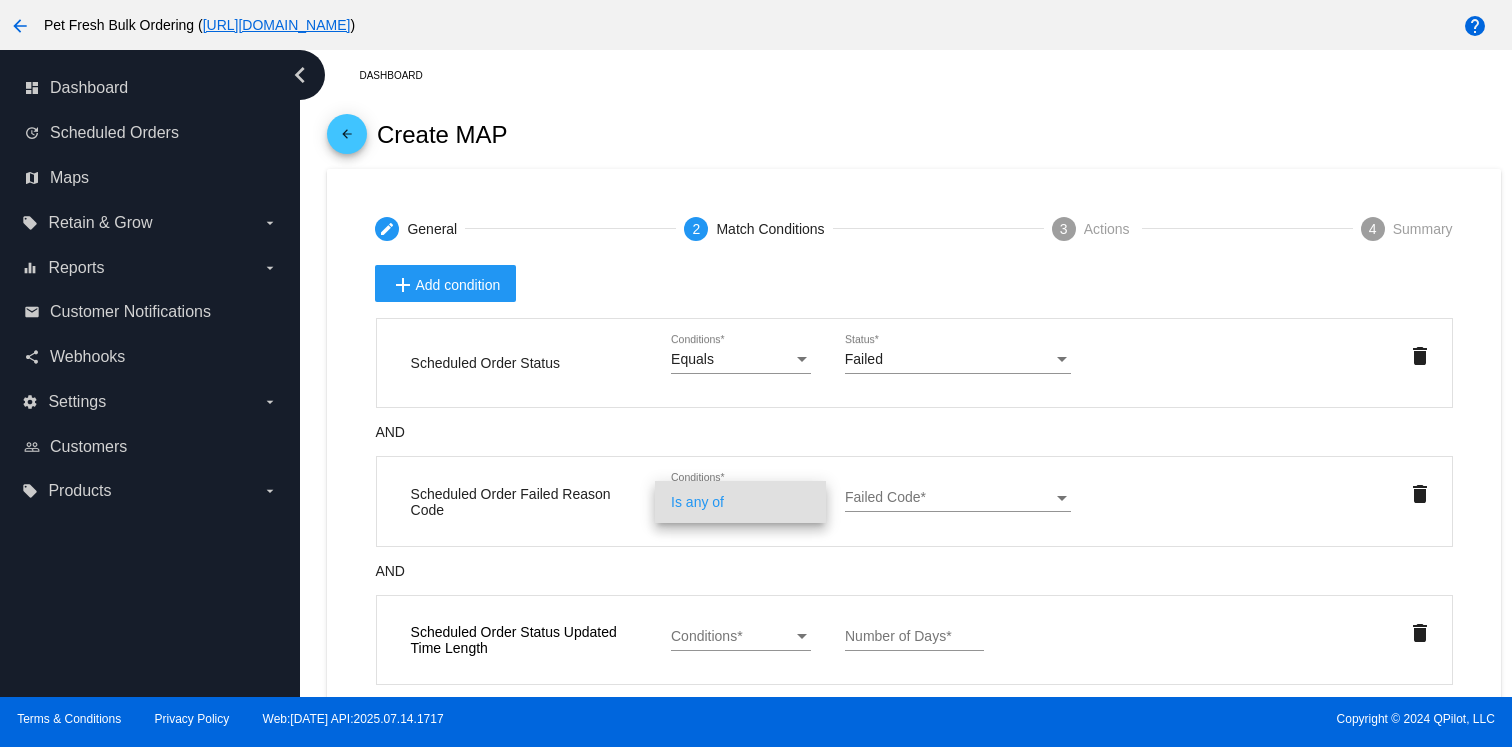 click at bounding box center (756, 373) 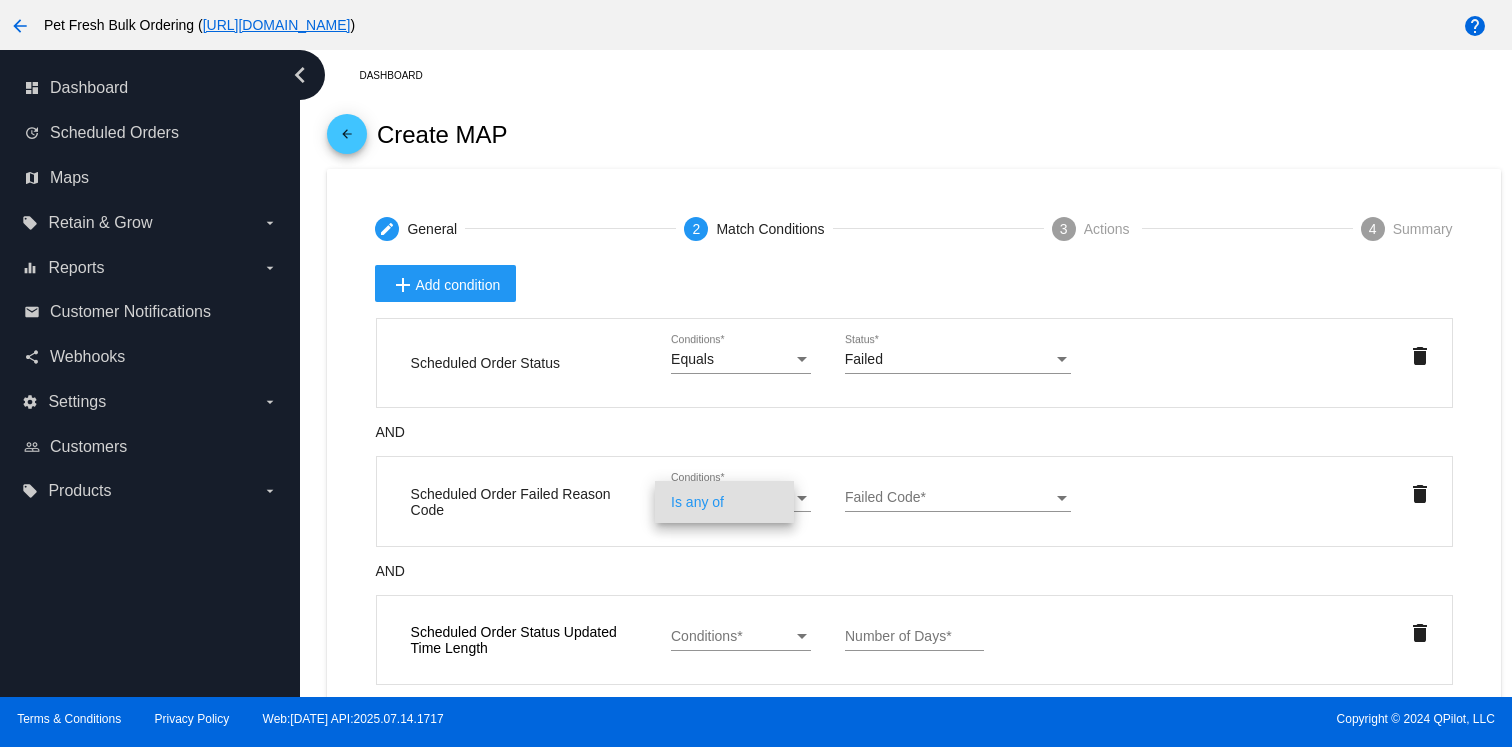 click on "Failed Code" at bounding box center (949, 498) 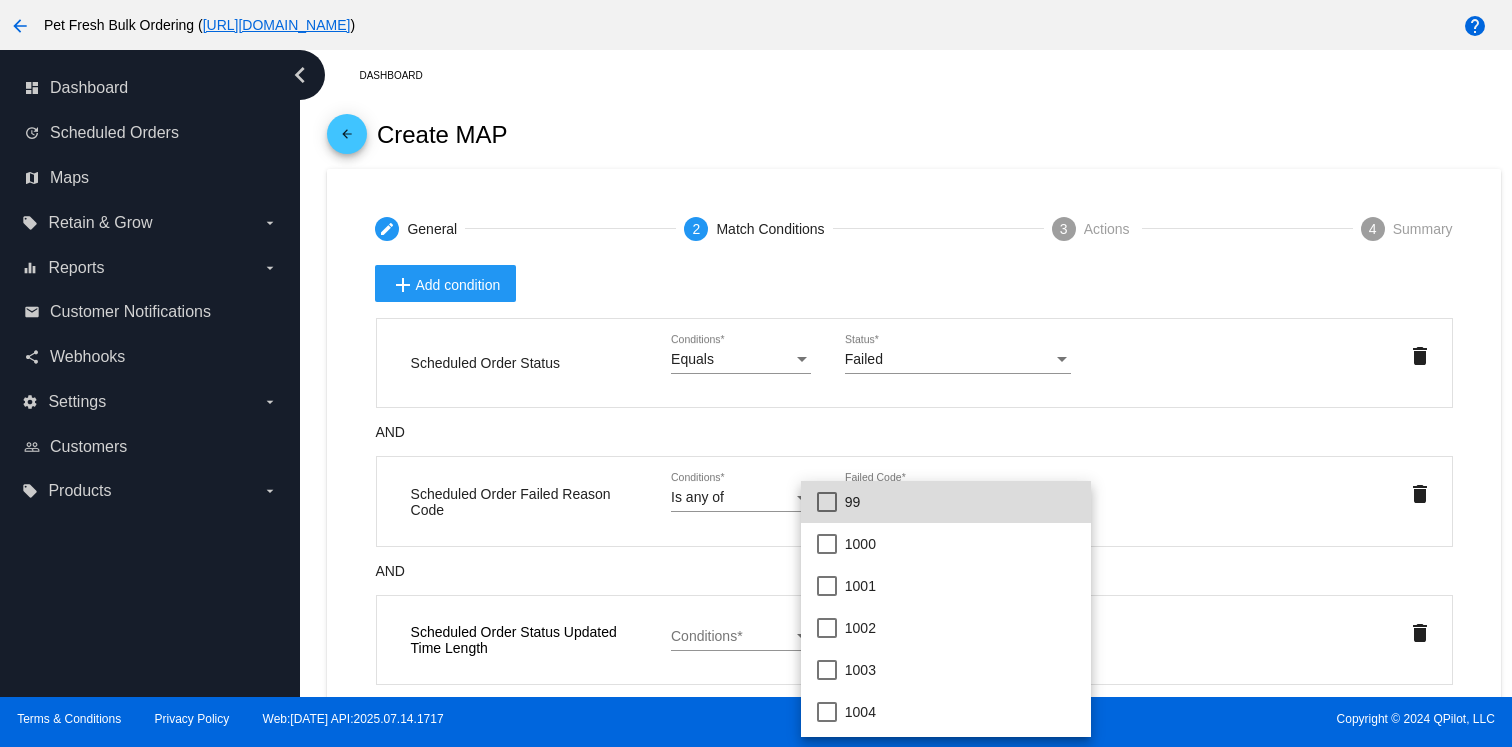 click on "99" at bounding box center (960, 502) 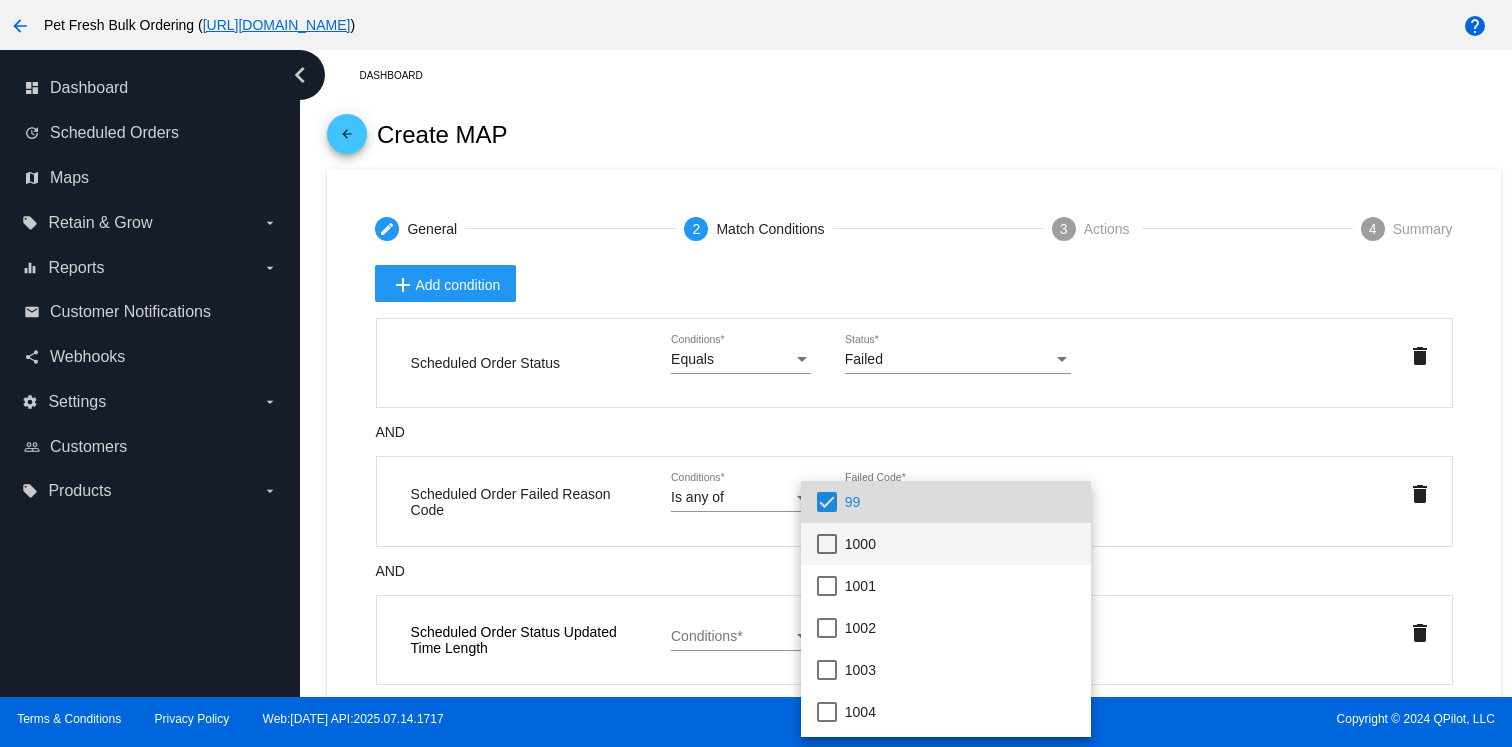 click on "1000" at bounding box center [960, 544] 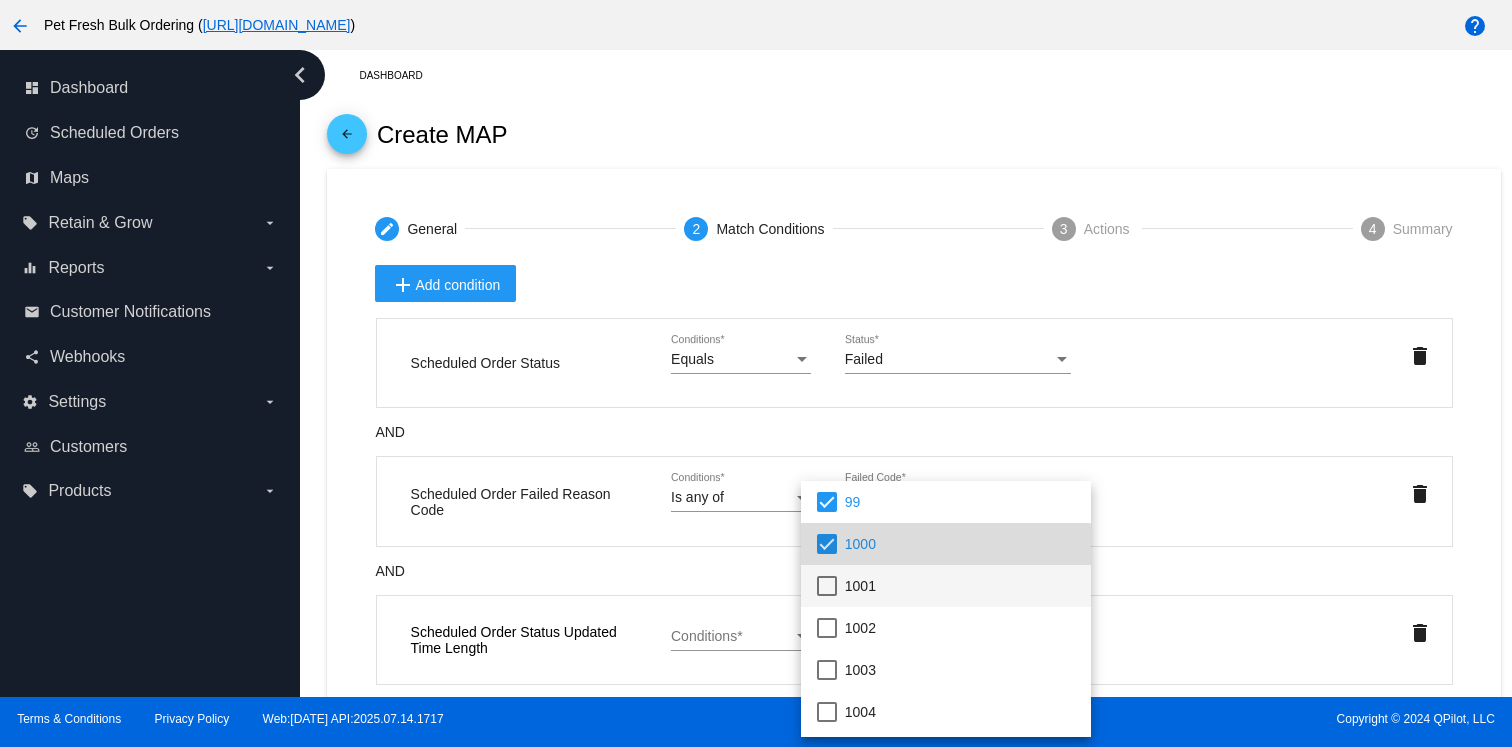 click on "1001" at bounding box center (960, 586) 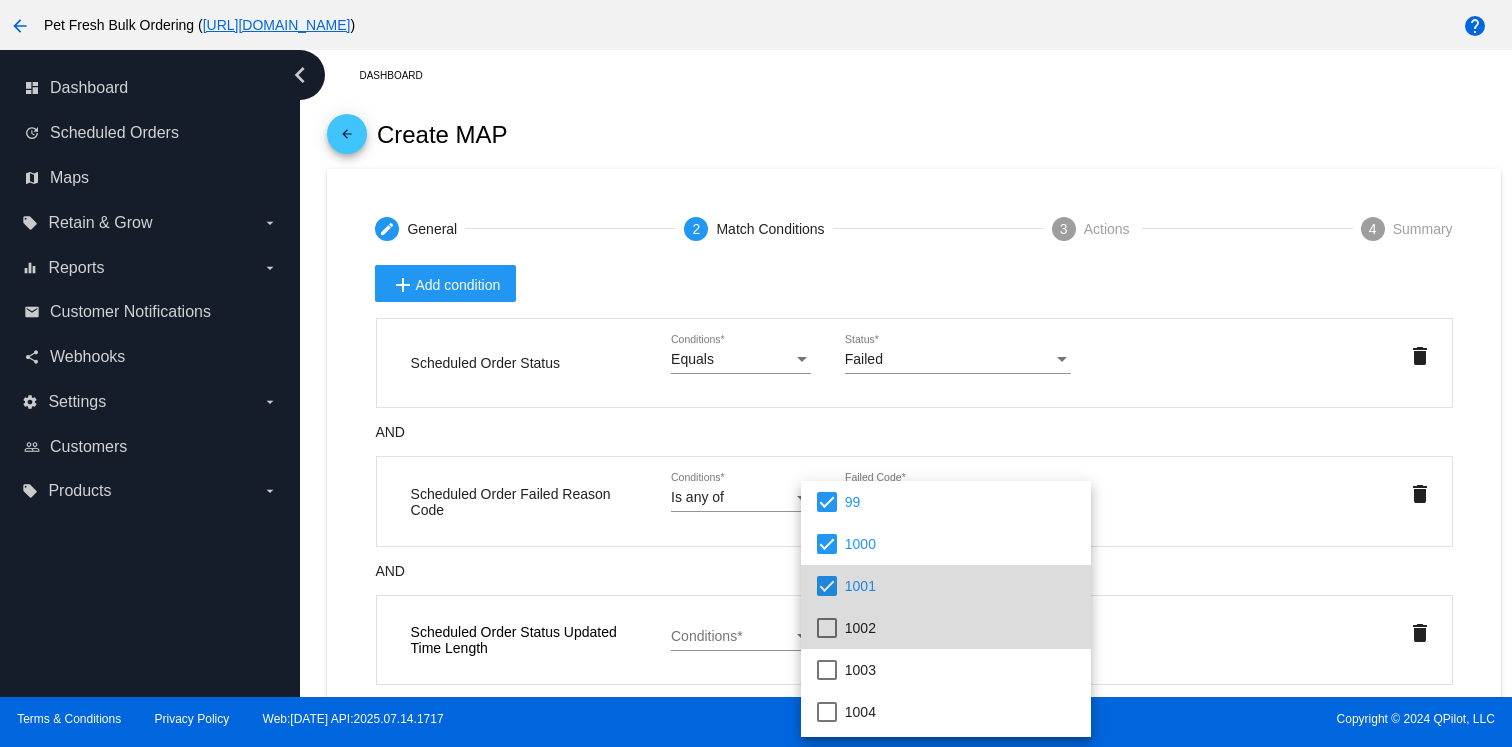 click on "1002" at bounding box center (960, 628) 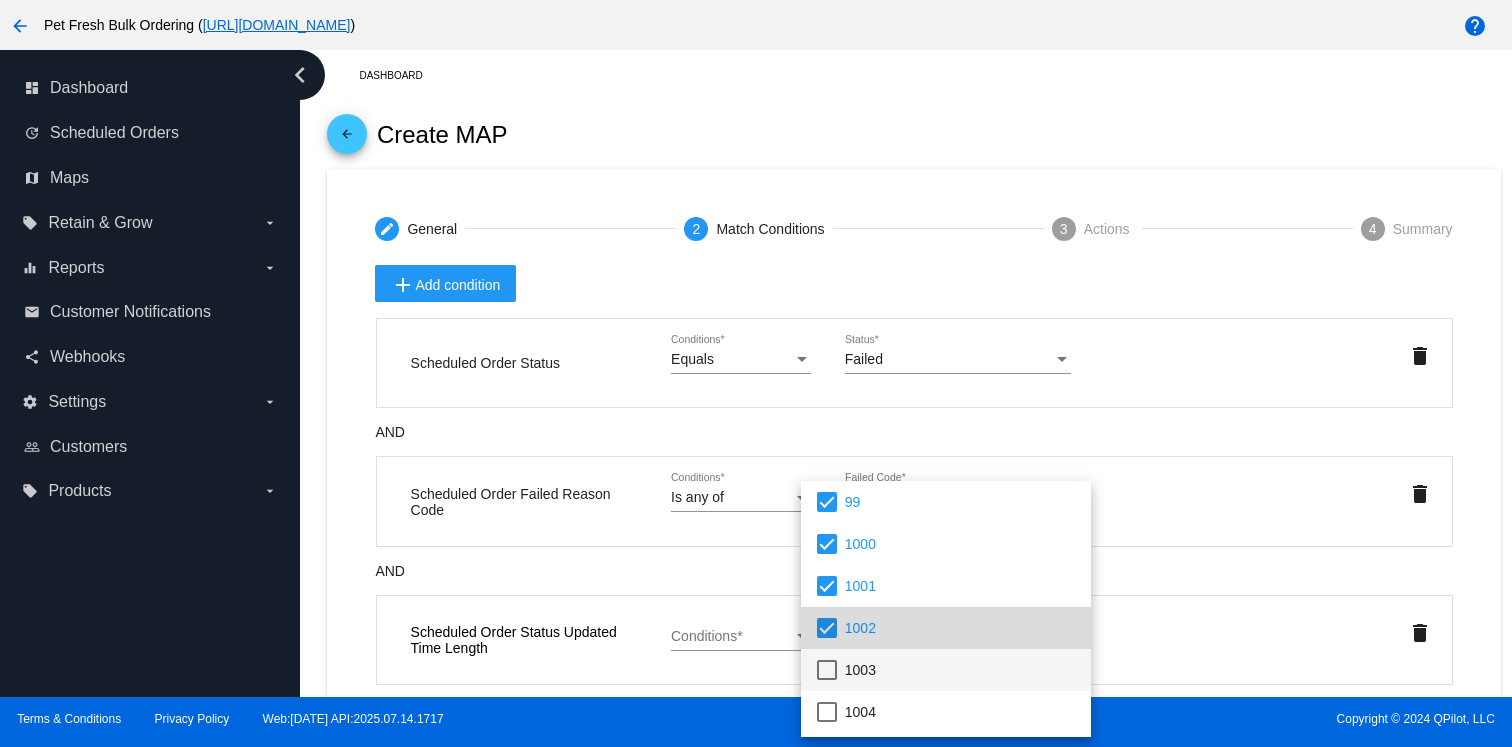 click on "1003" at bounding box center (960, 670) 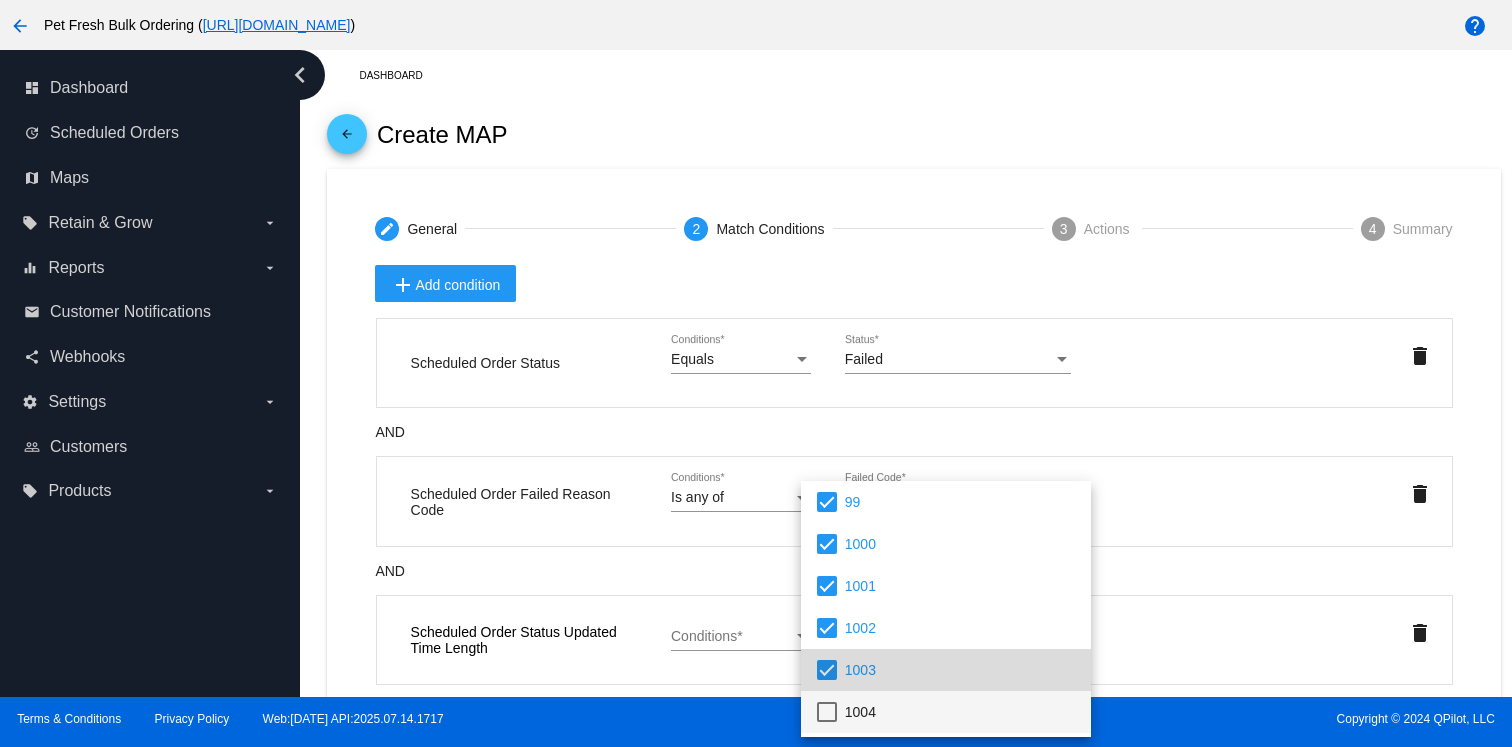 click on "1004" at bounding box center [960, 712] 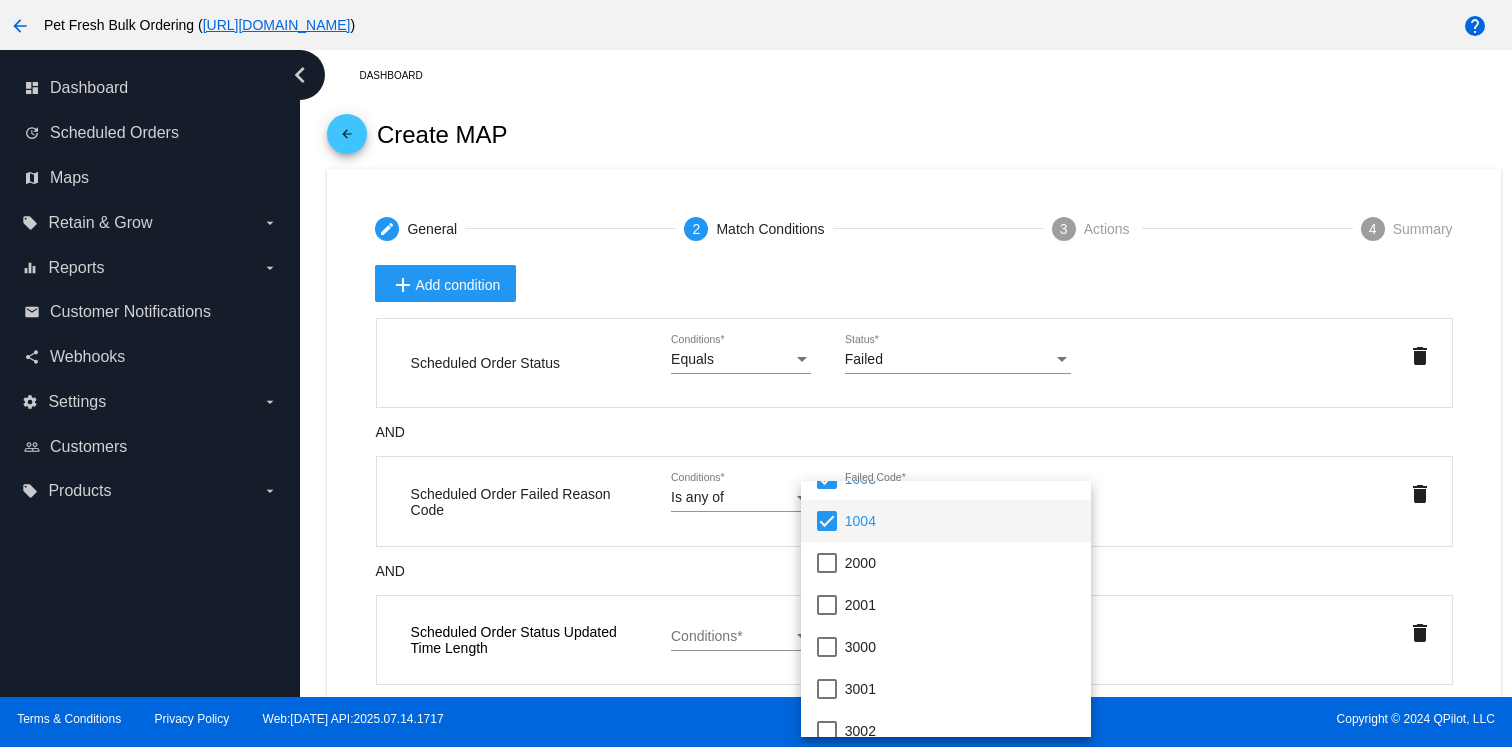 scroll, scrollTop: 206, scrollLeft: 0, axis: vertical 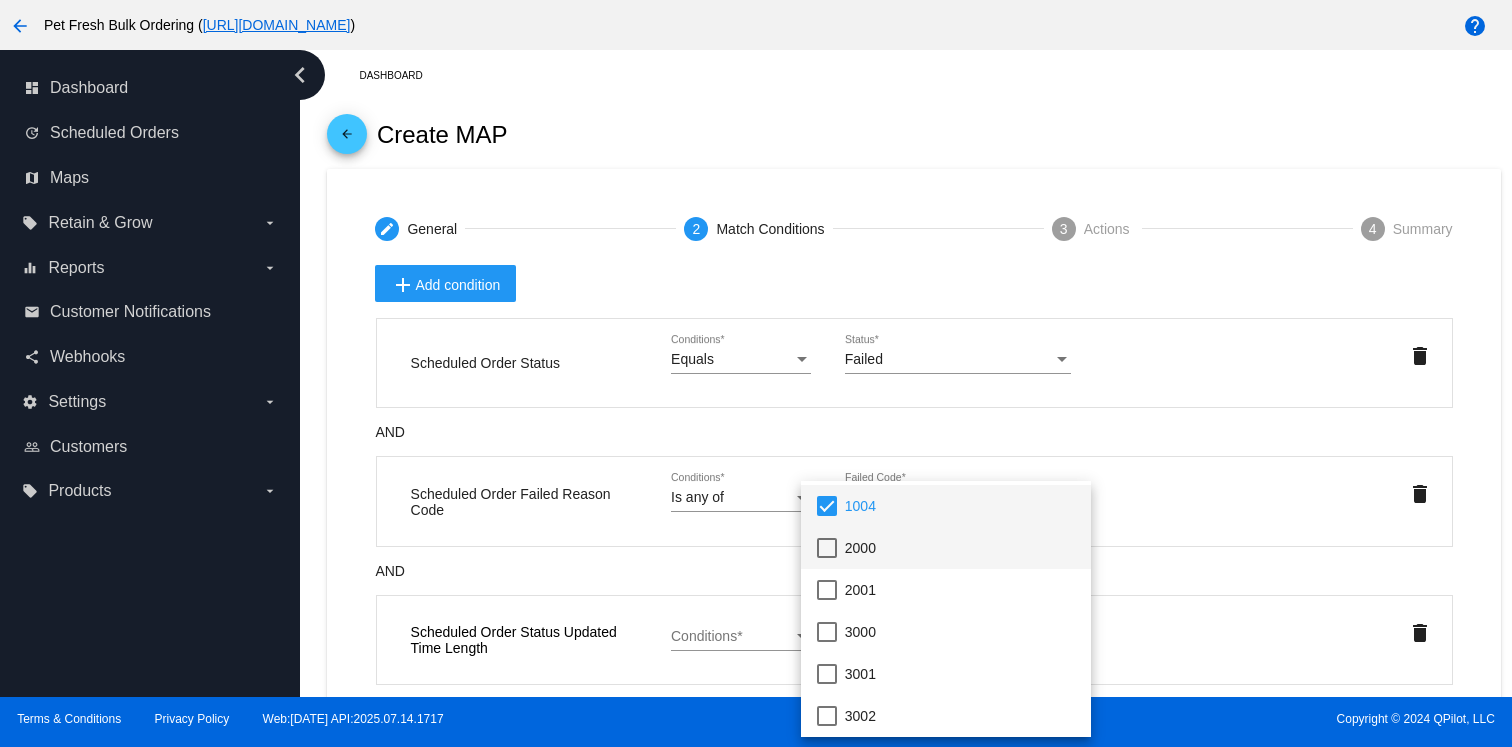 click on "2000" at bounding box center [960, 548] 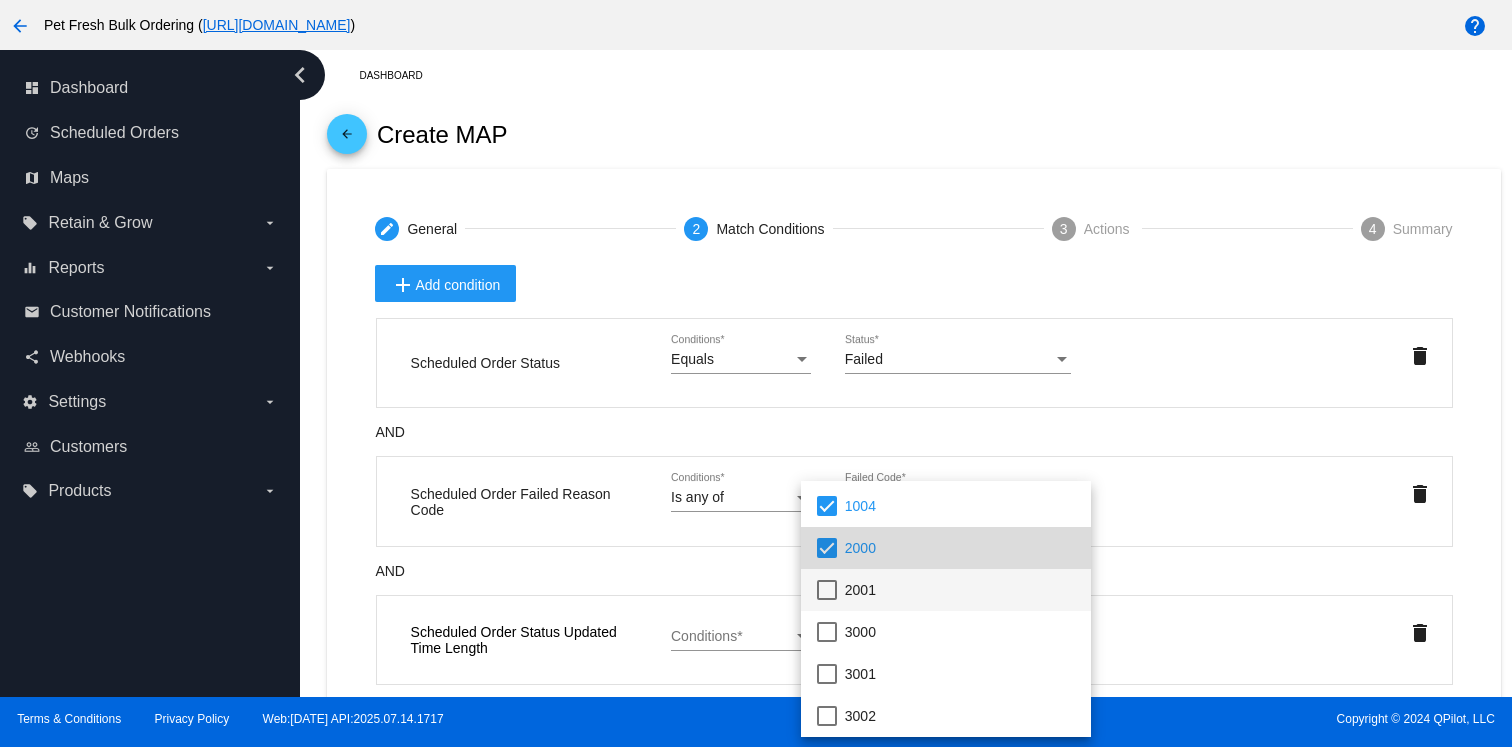 click on "2001" at bounding box center (960, 590) 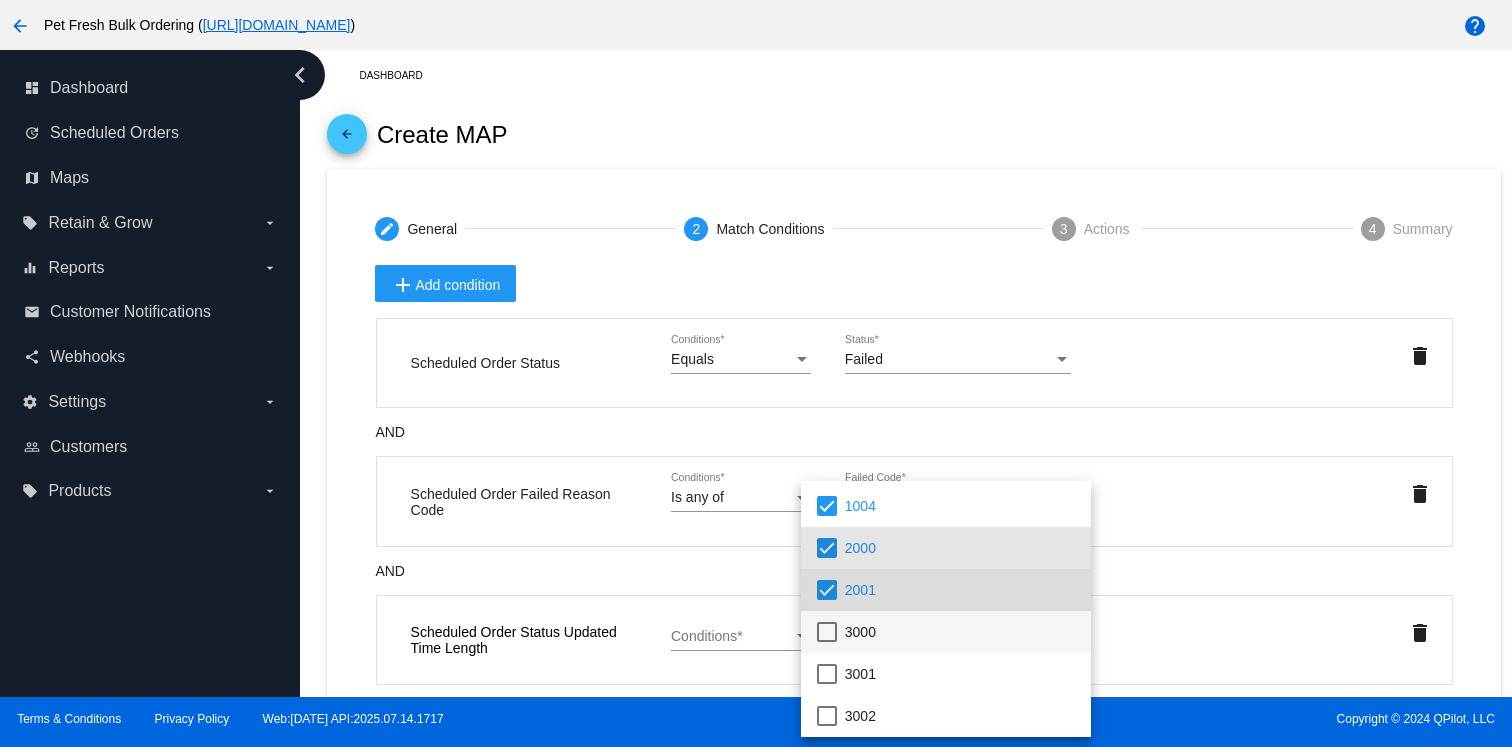 click on "3000" at bounding box center [960, 632] 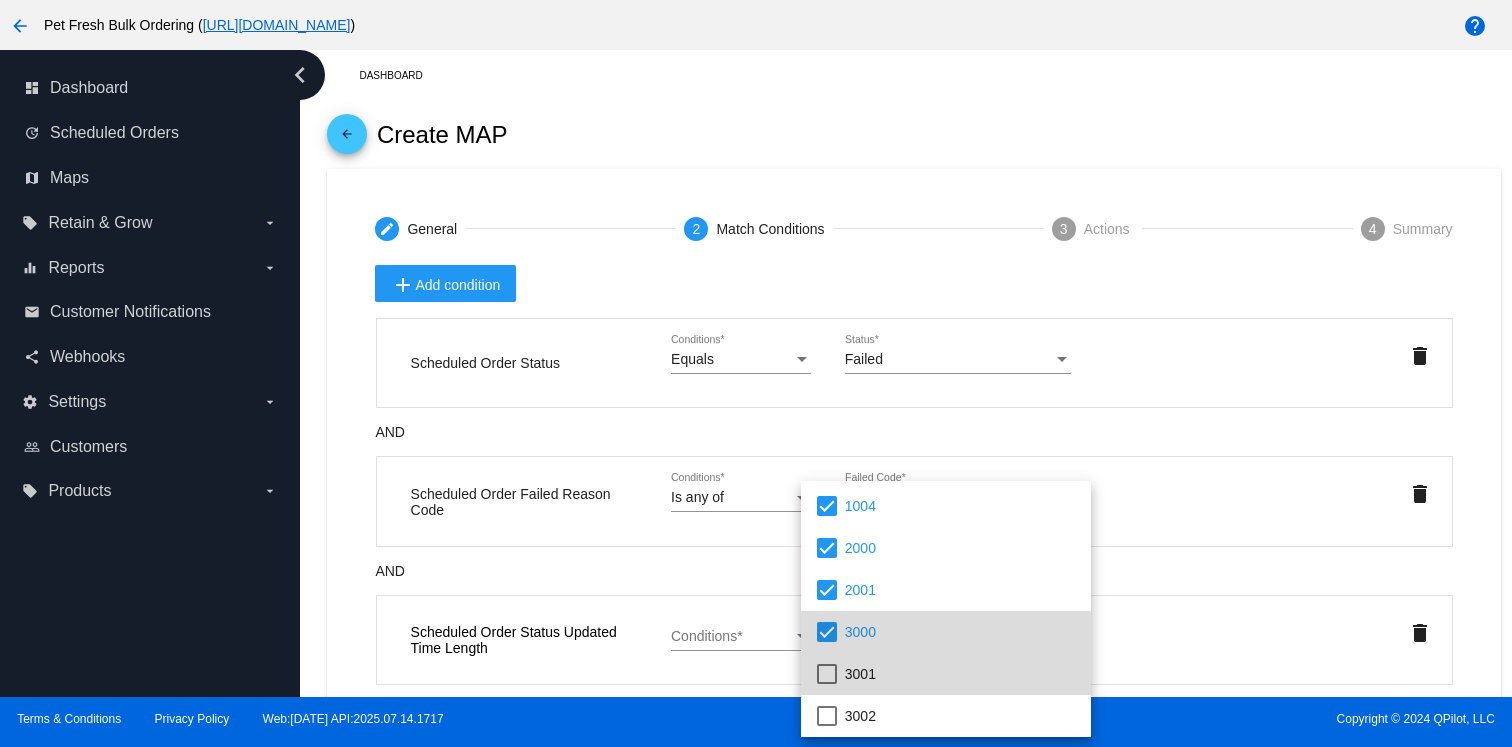 click on "3001" at bounding box center [960, 674] 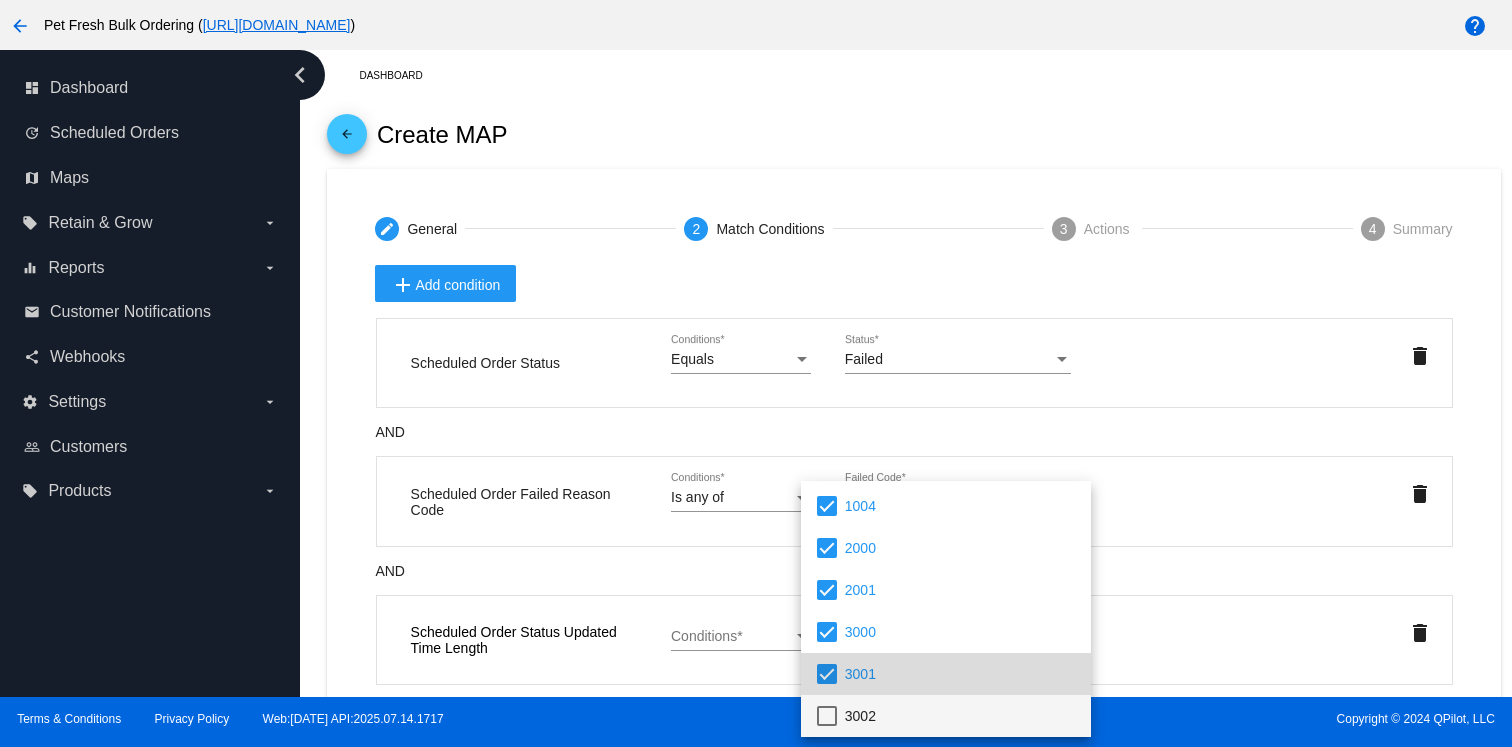 click on "3002" at bounding box center [960, 716] 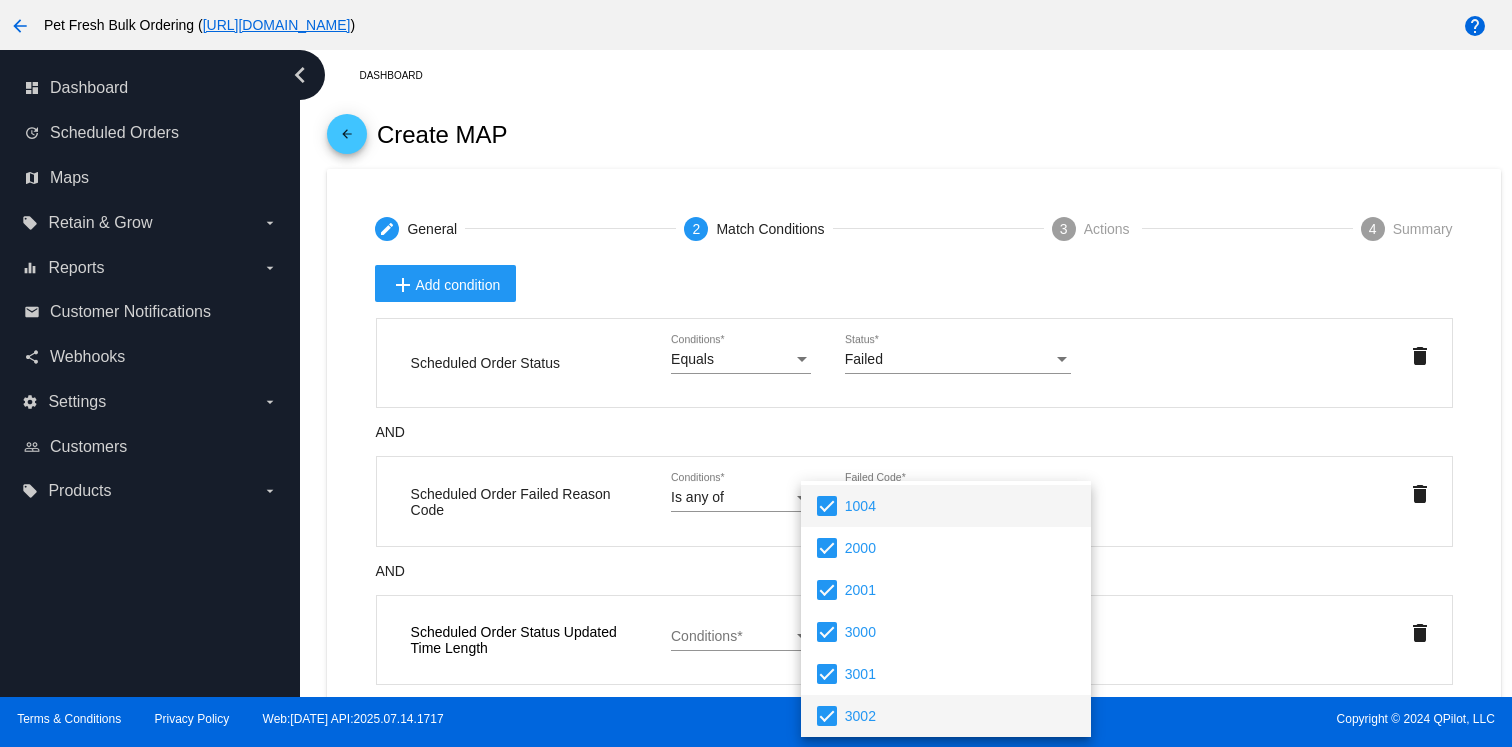 scroll, scrollTop: 0, scrollLeft: 0, axis: both 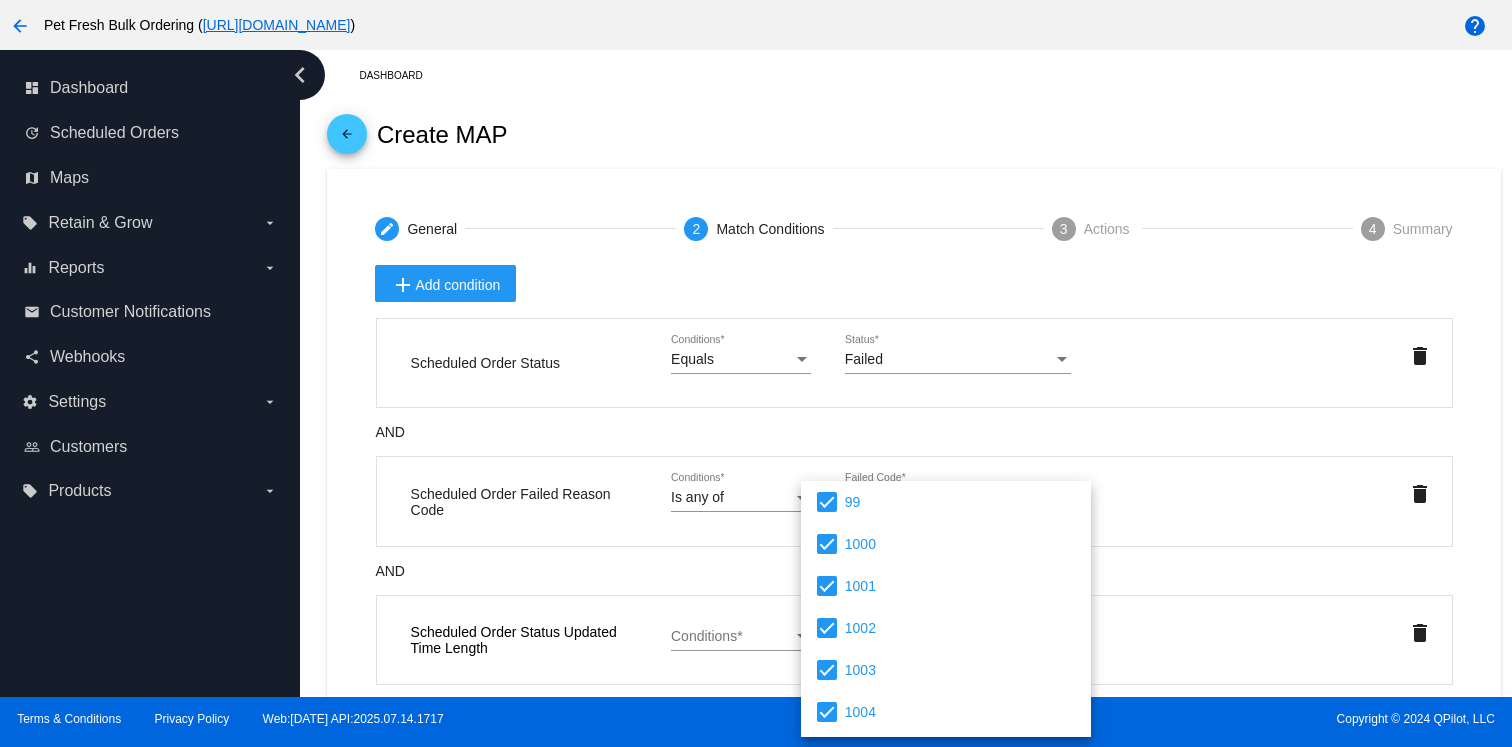 click at bounding box center (756, 373) 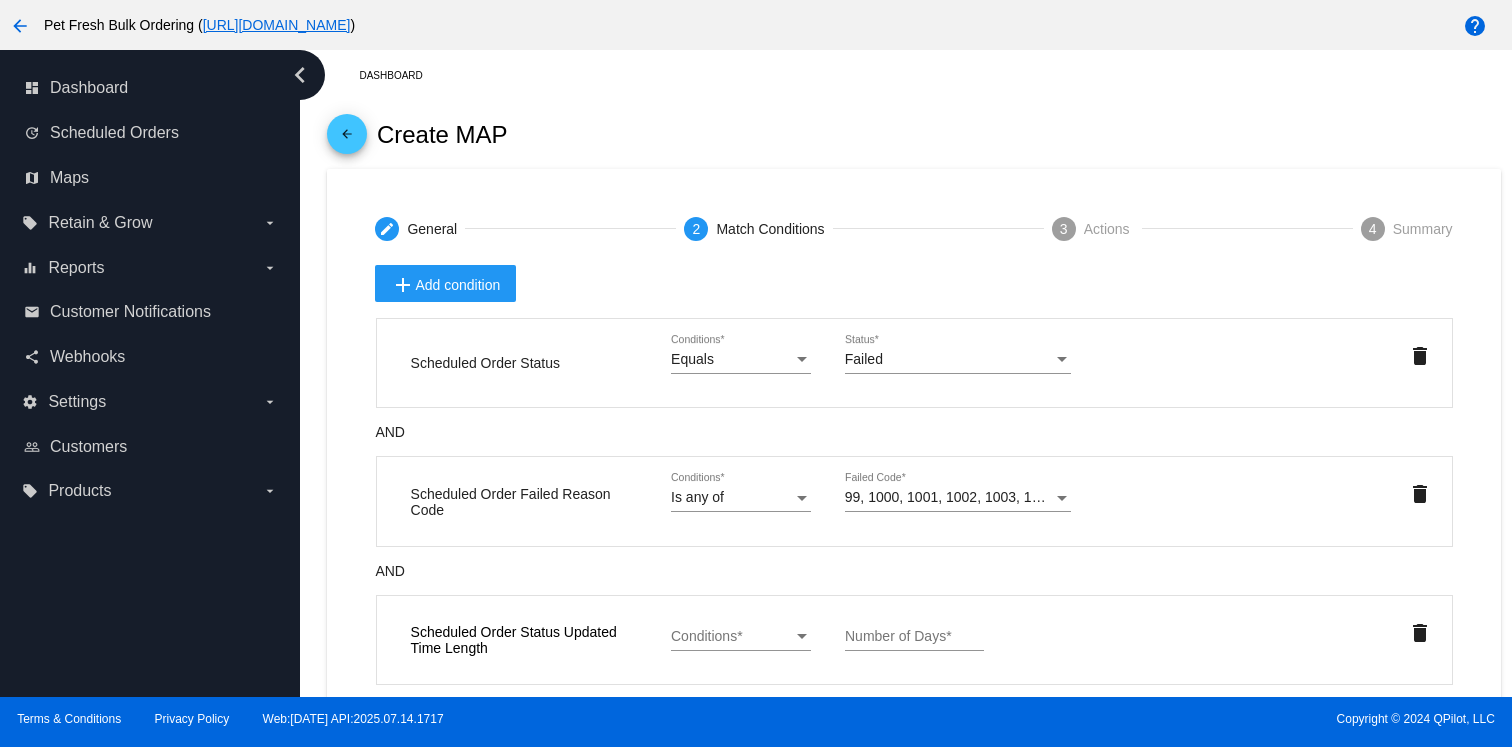 scroll, scrollTop: 104, scrollLeft: 0, axis: vertical 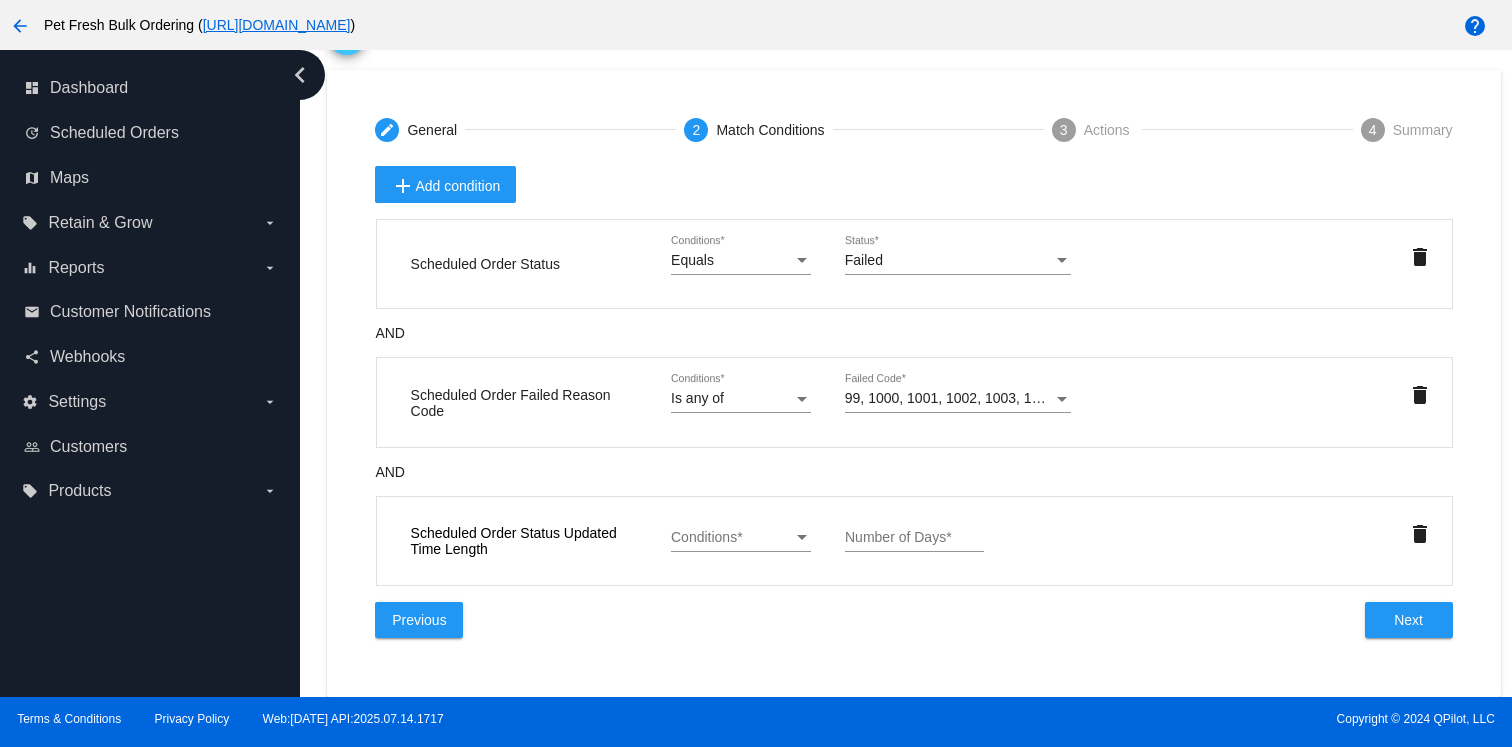 click on "Conditions
Conditions  *" at bounding box center [740, 532] 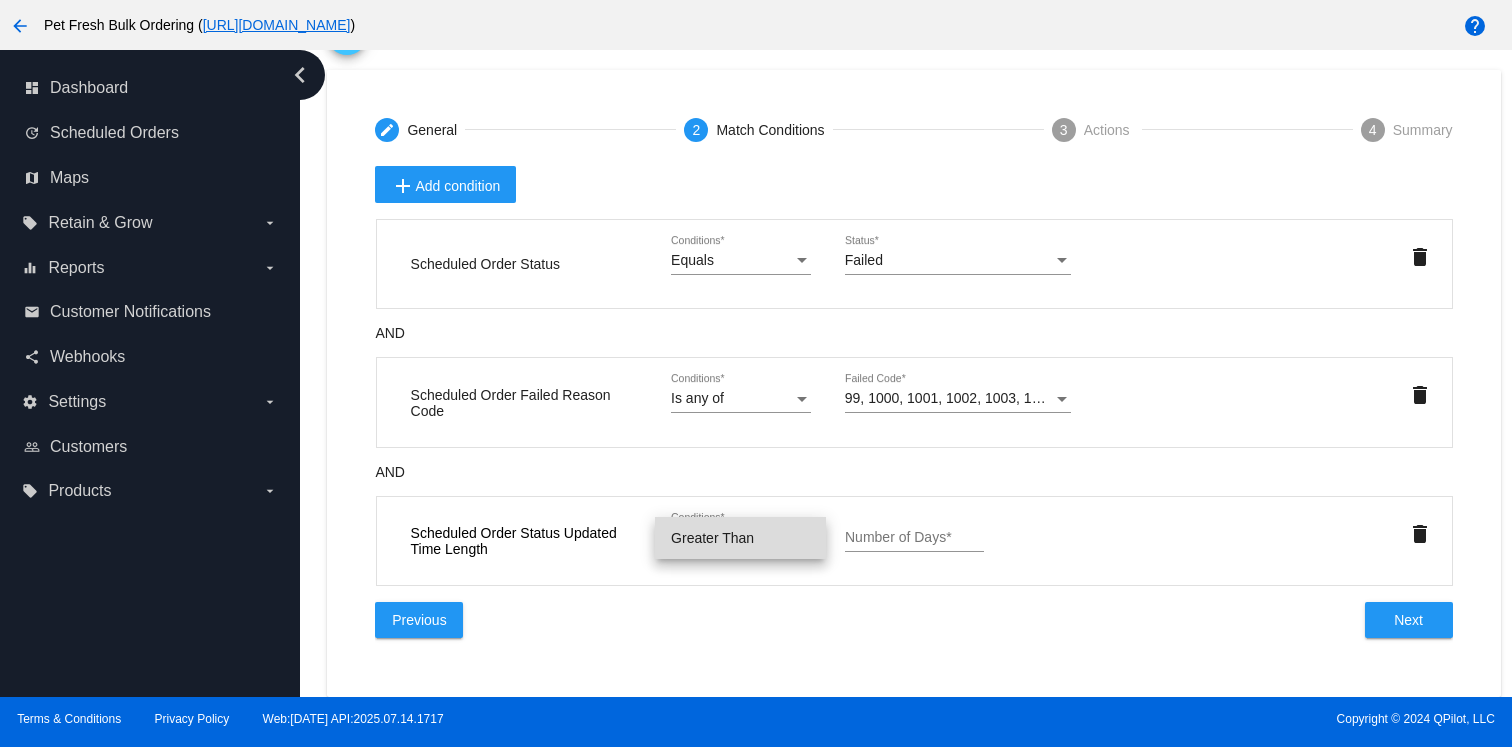 click on "Greater Than" at bounding box center (740, 538) 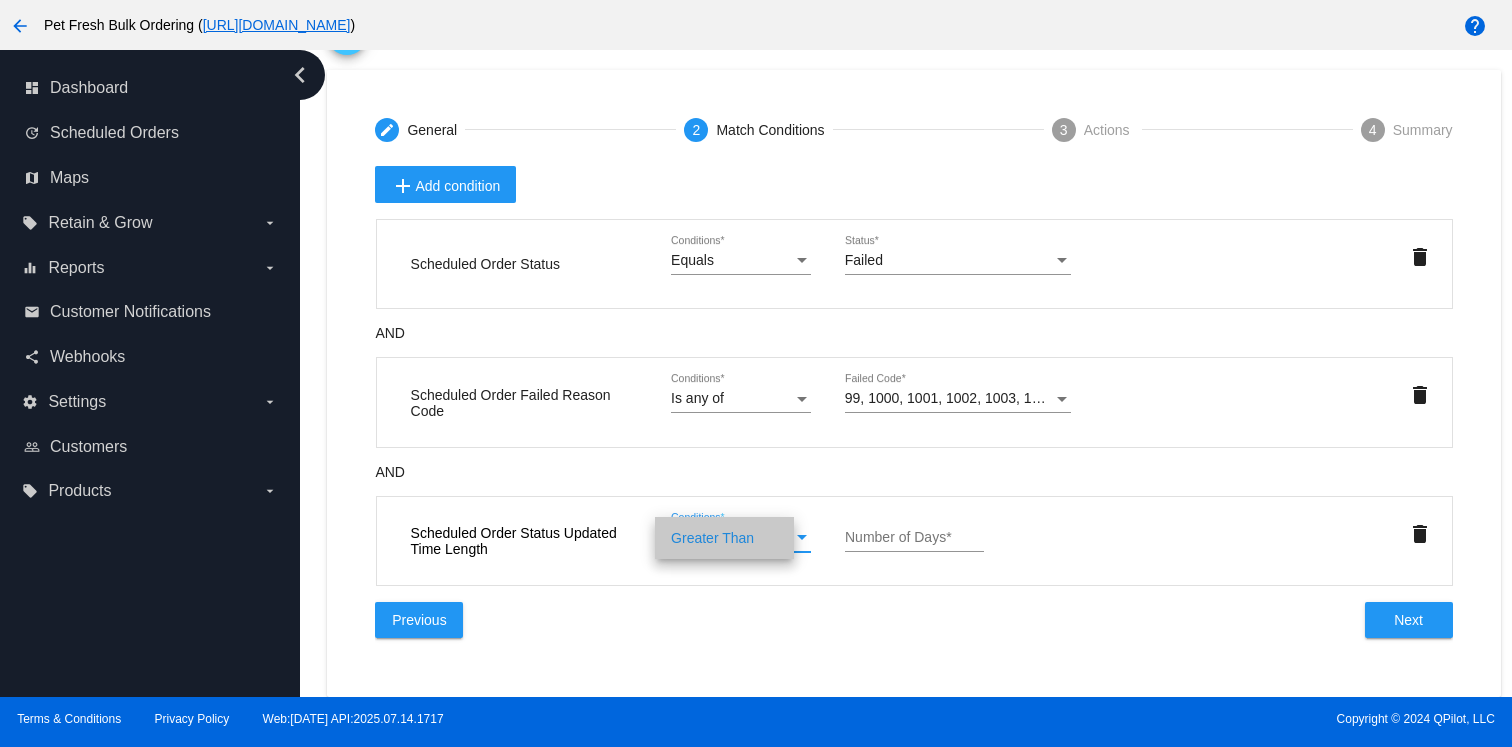 click on "Number of Days  *" at bounding box center (914, 532) 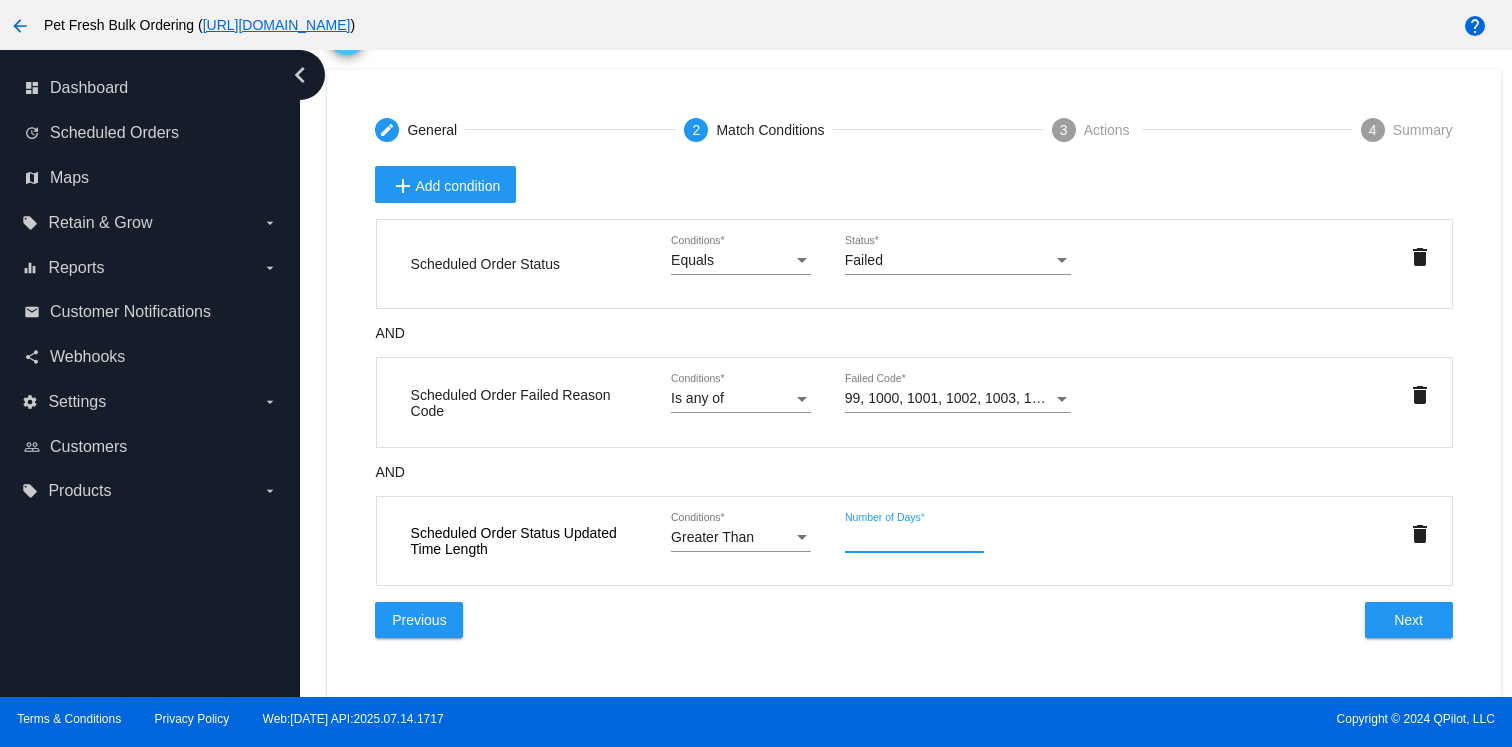 click on "Number of Days  *" at bounding box center [914, 538] 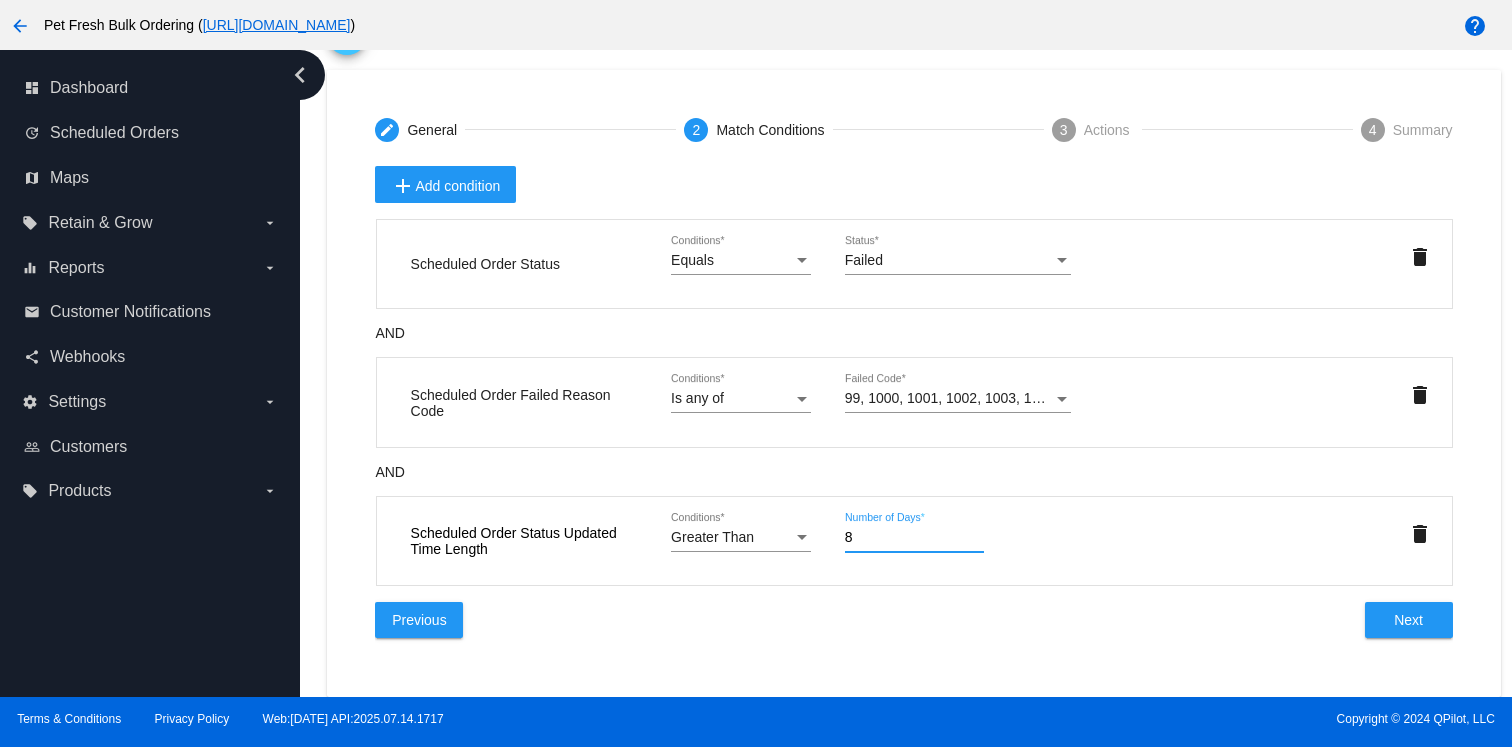 type on "80" 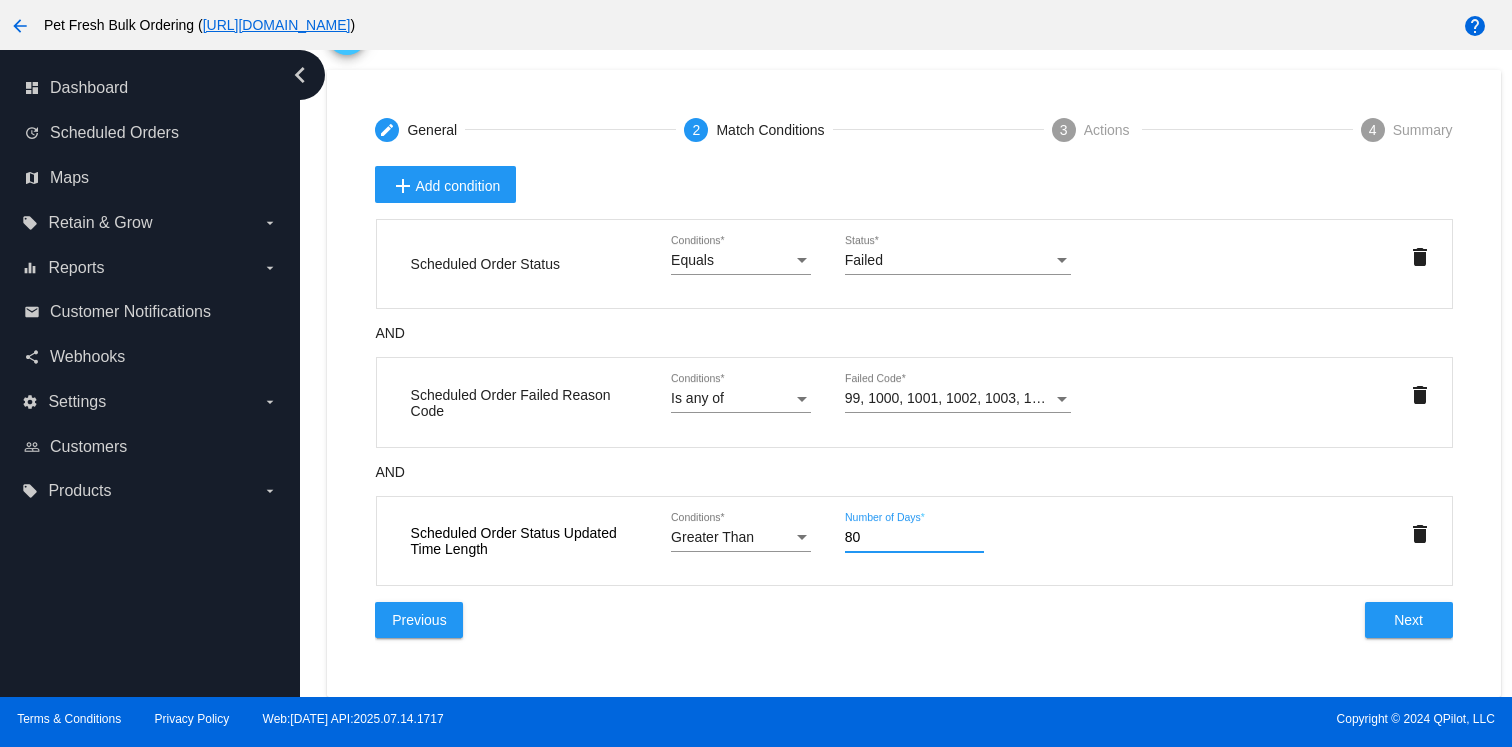 type on "9" 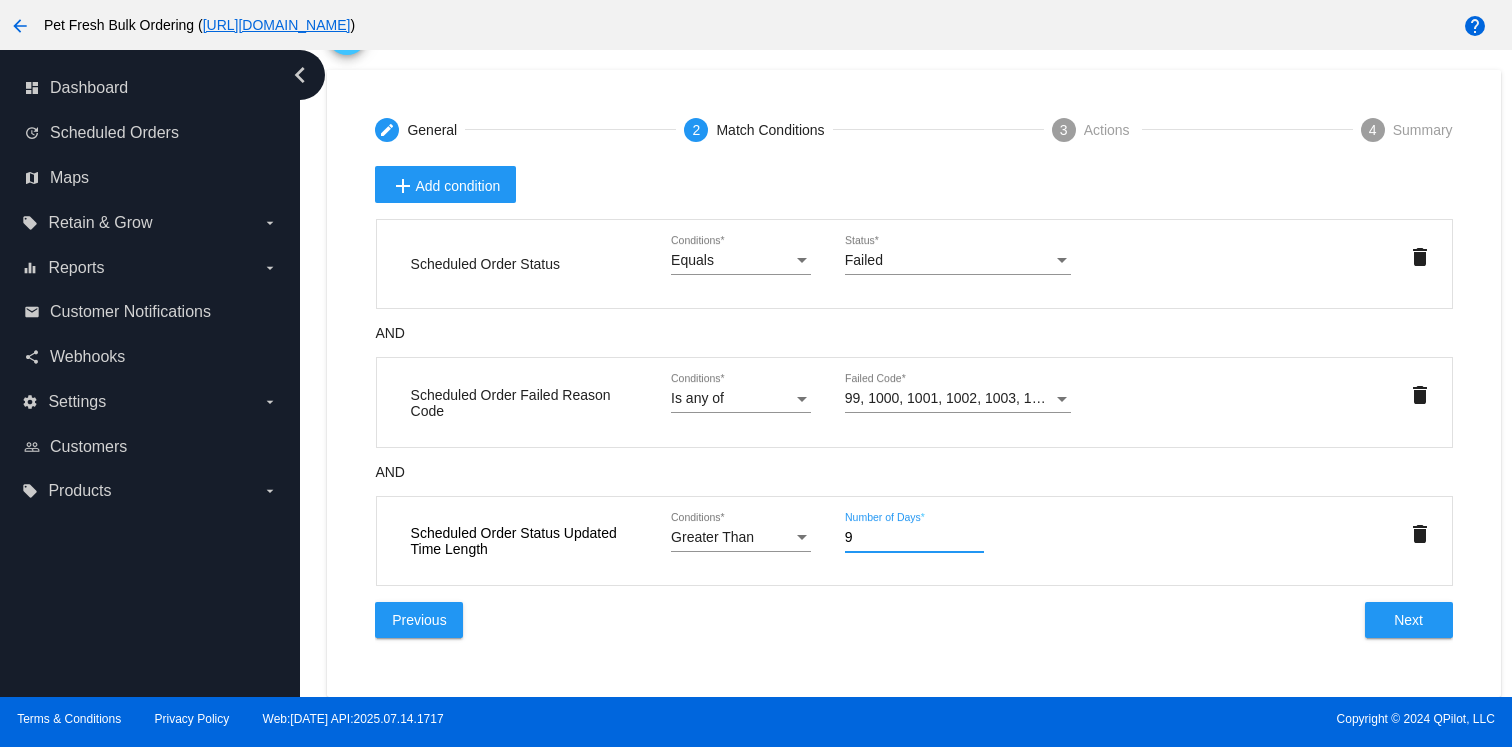type on "90" 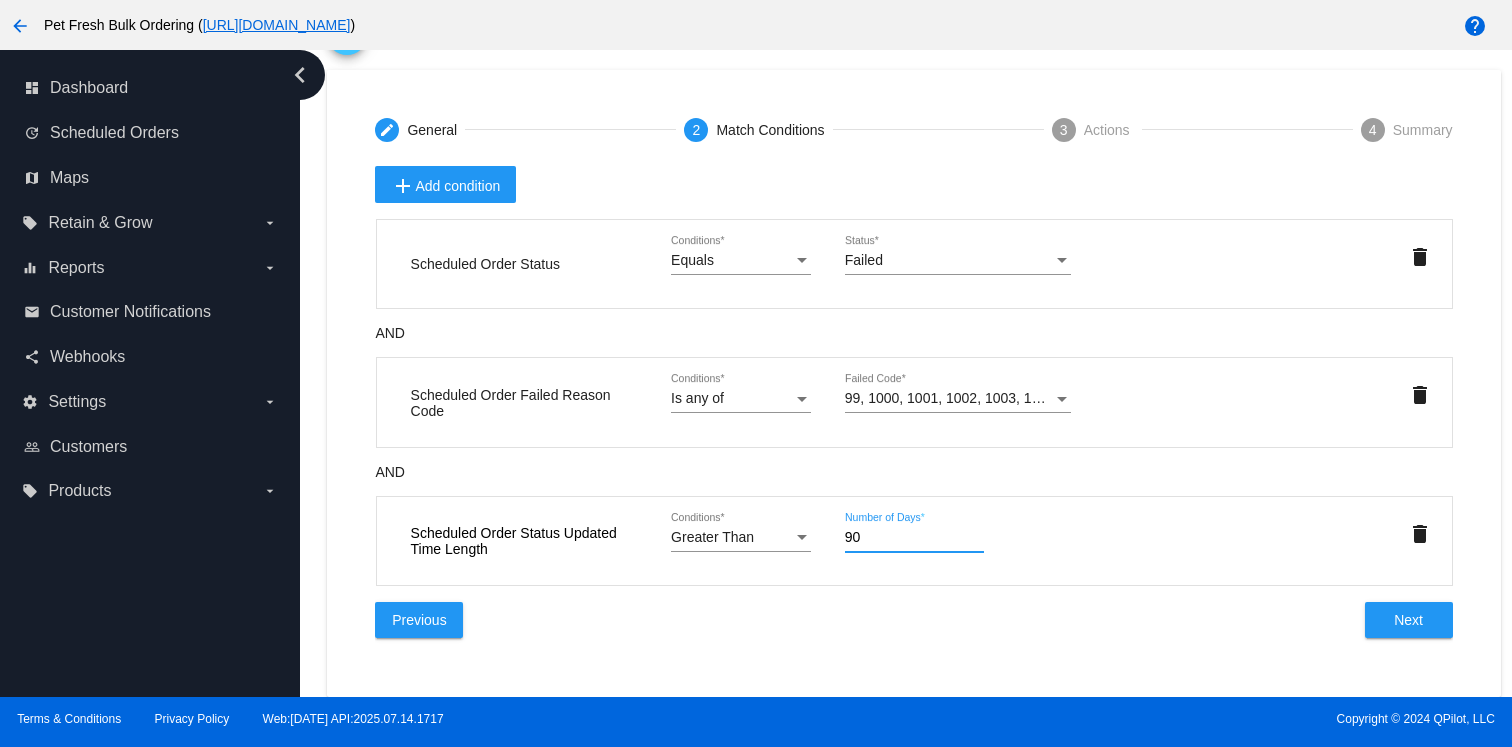 type on "90" 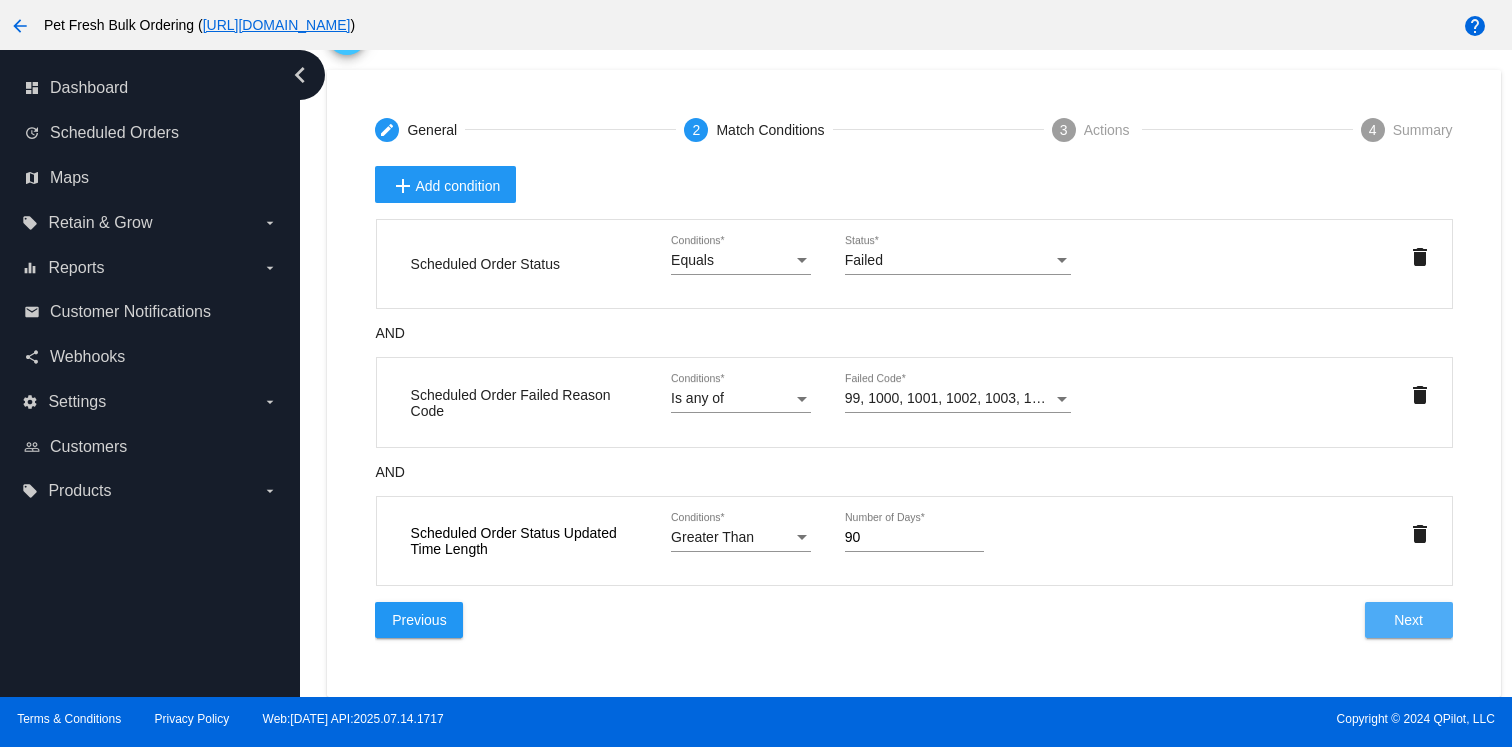 click on "Next" at bounding box center [1409, 620] 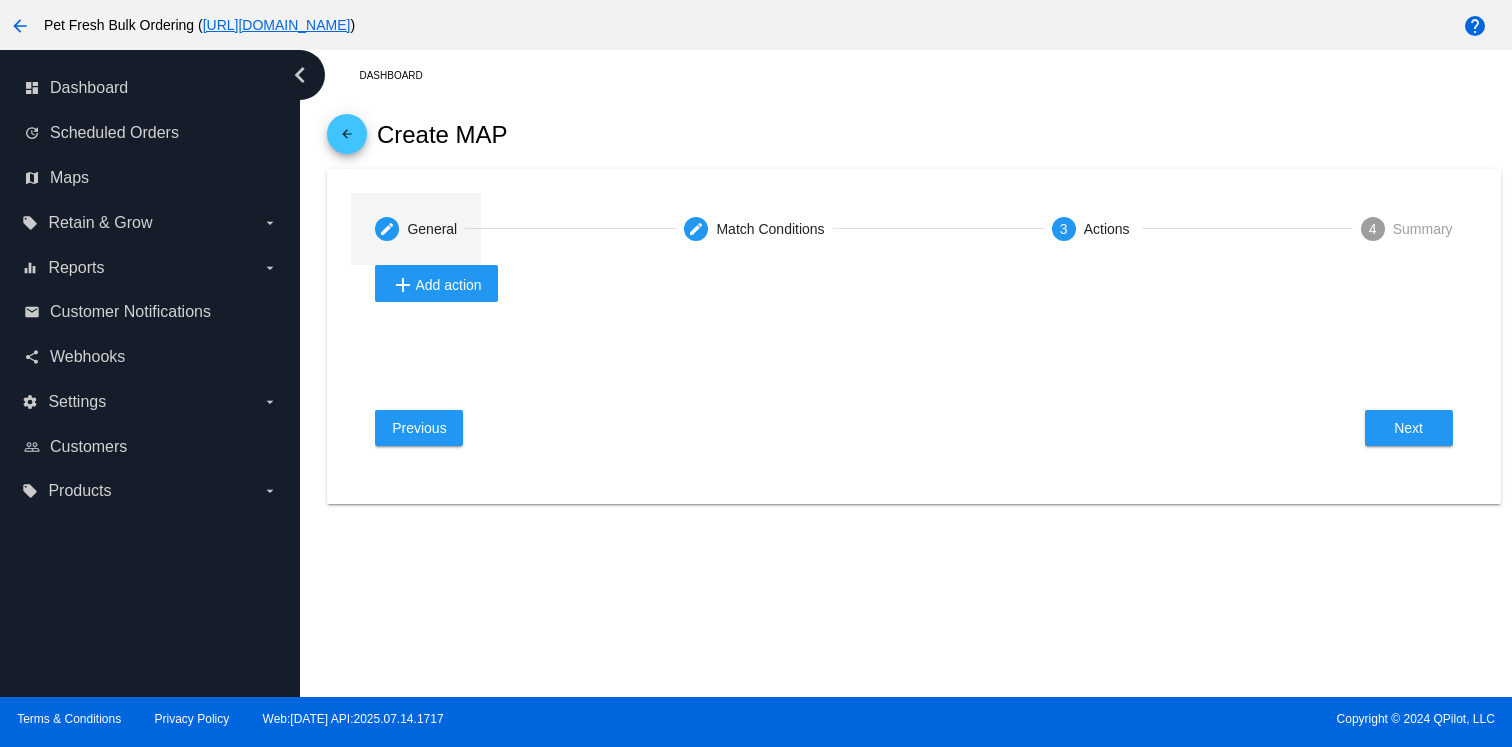 click on "create General" at bounding box center (416, 229) 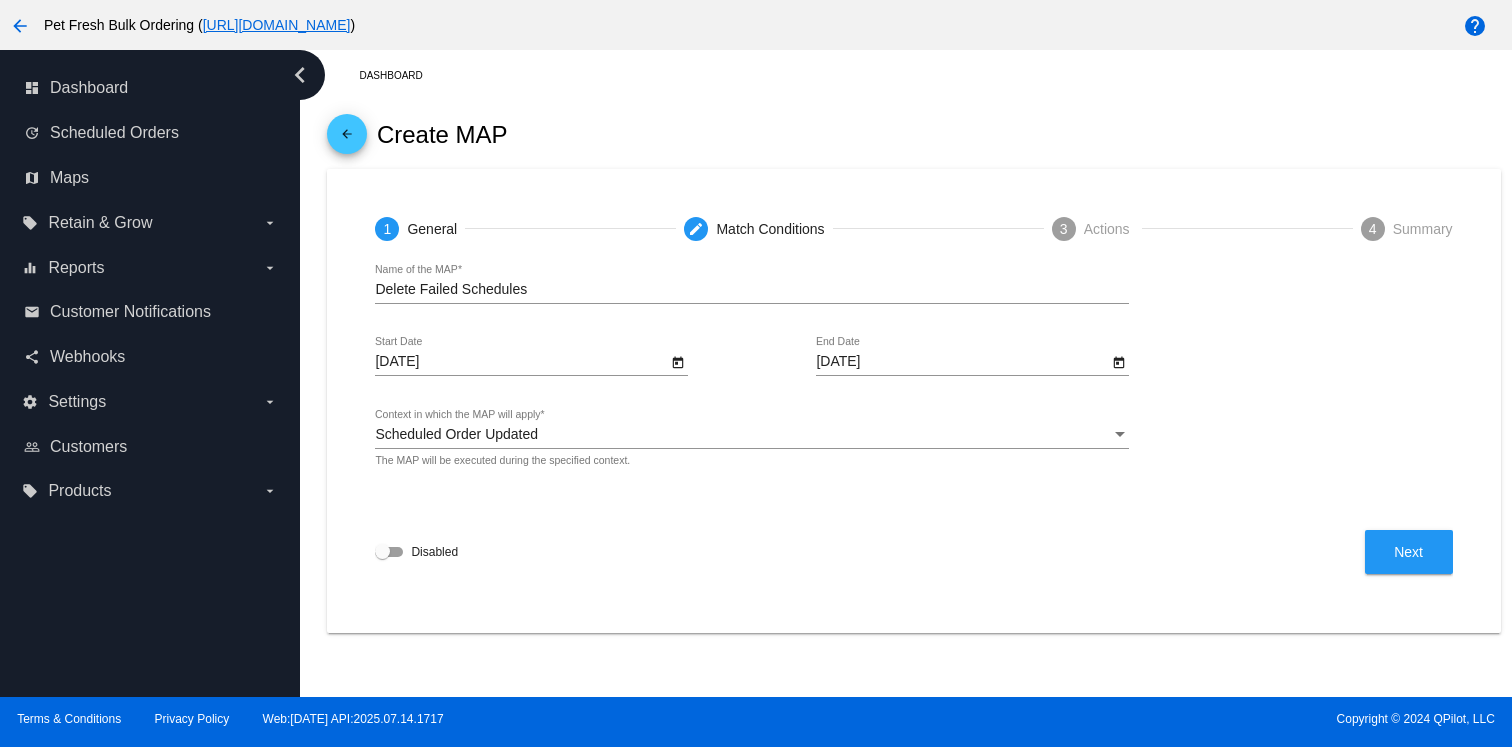 click 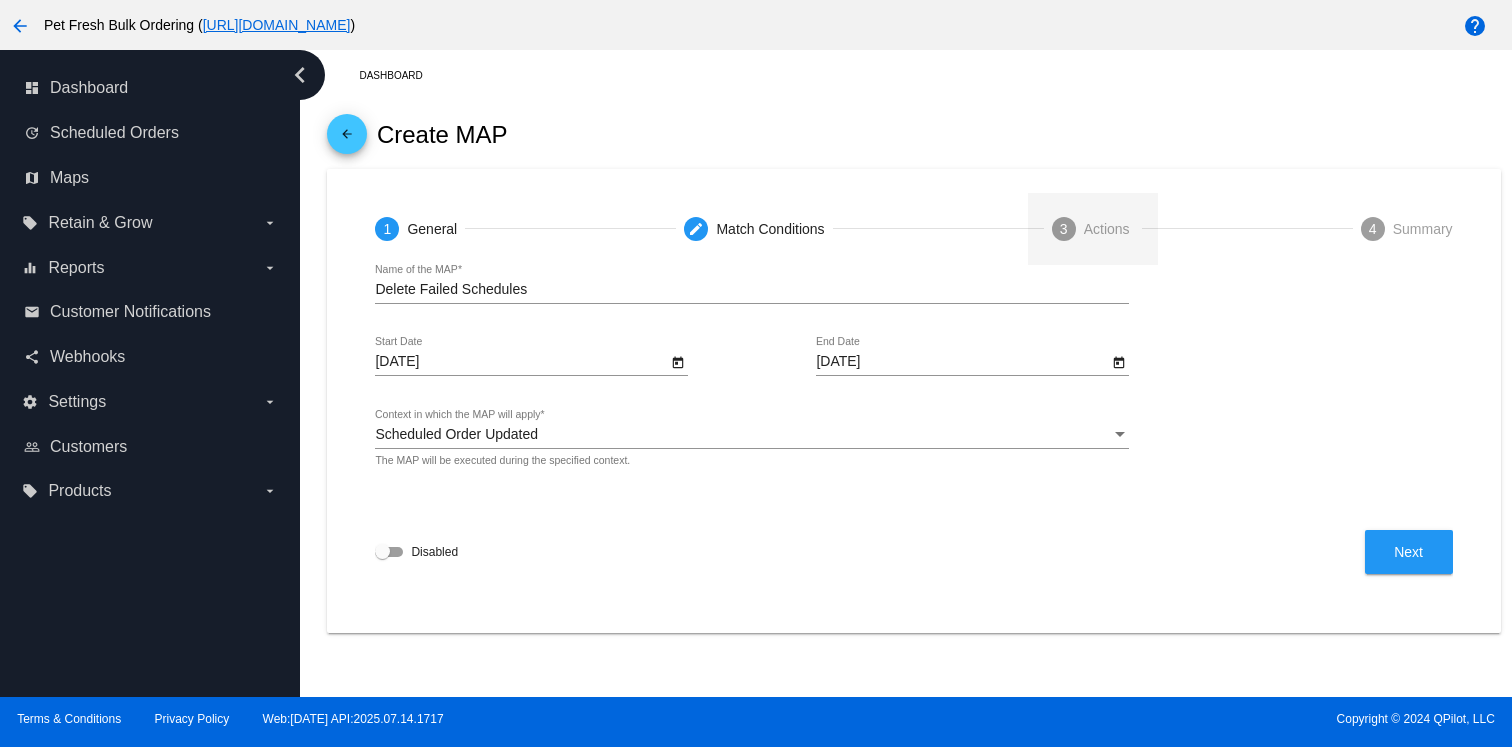 click on "3" at bounding box center [1064, 229] 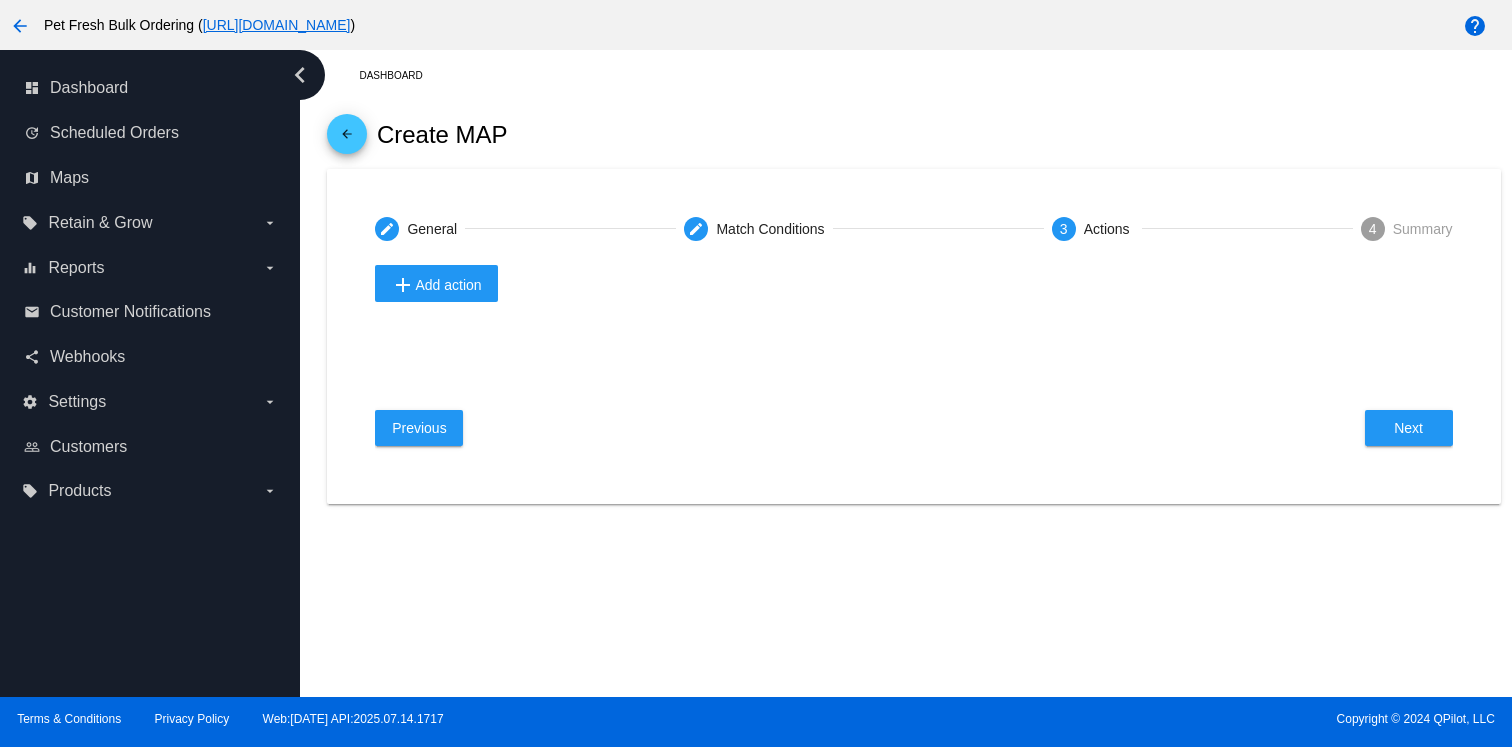 click on "add  Add action" at bounding box center (436, 285) 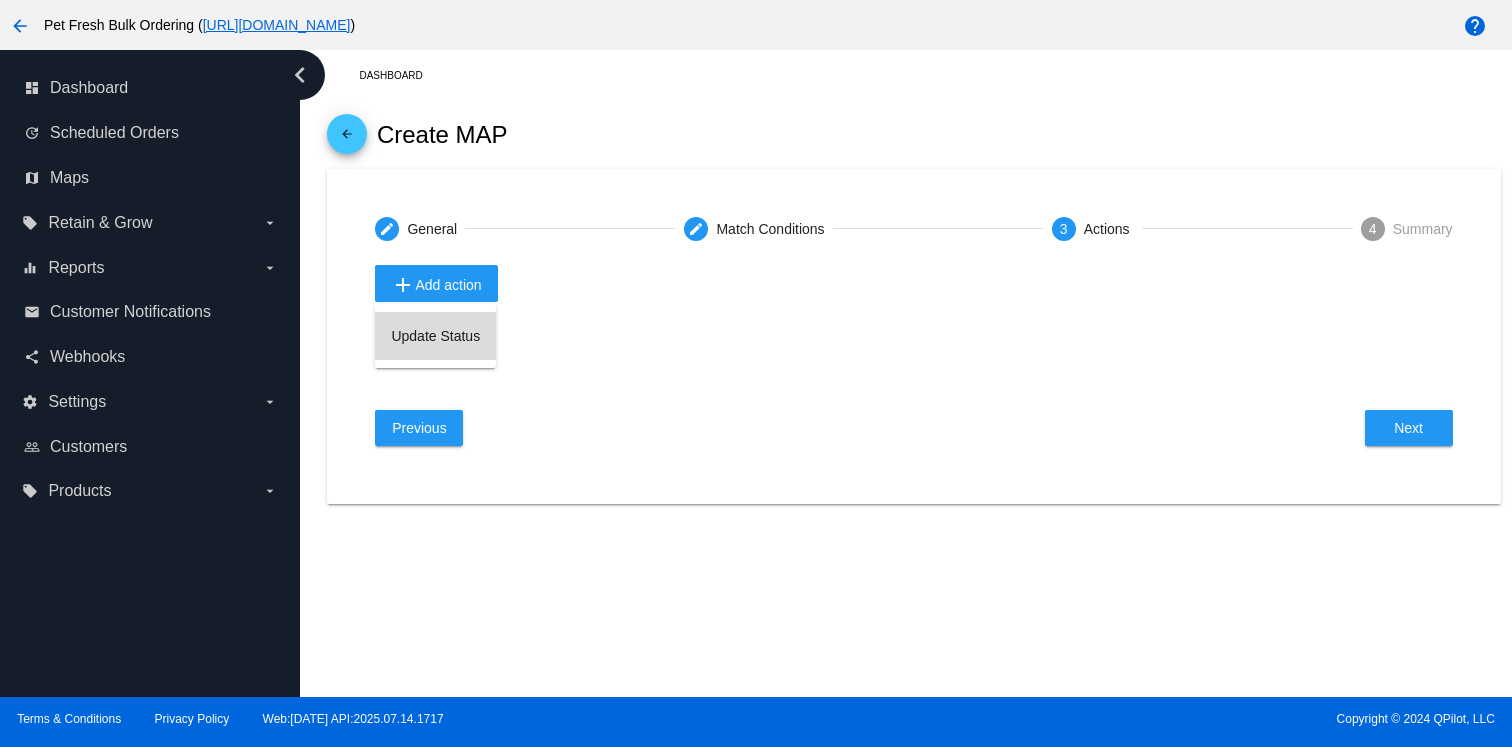 click on "Update Status" at bounding box center (435, 336) 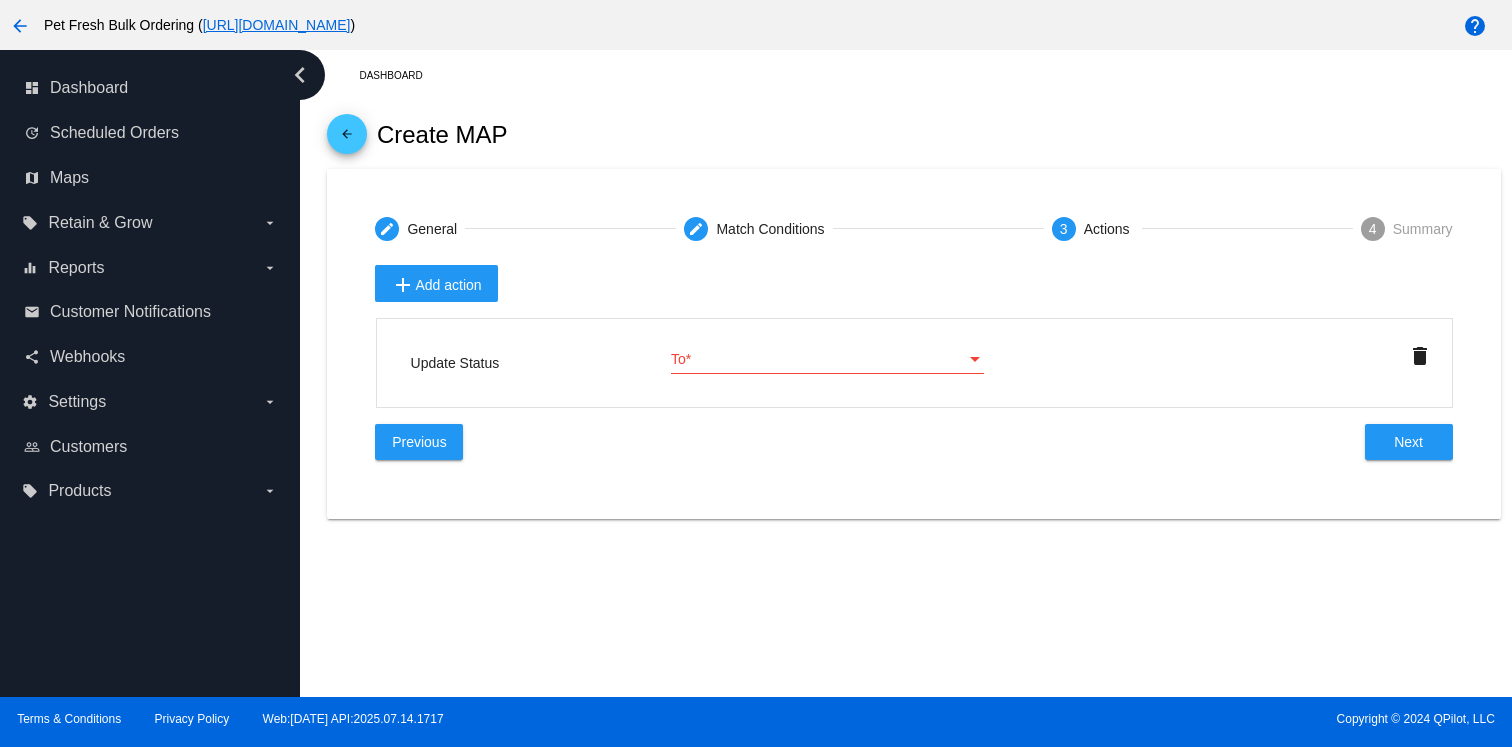 click on "To" at bounding box center [818, 360] 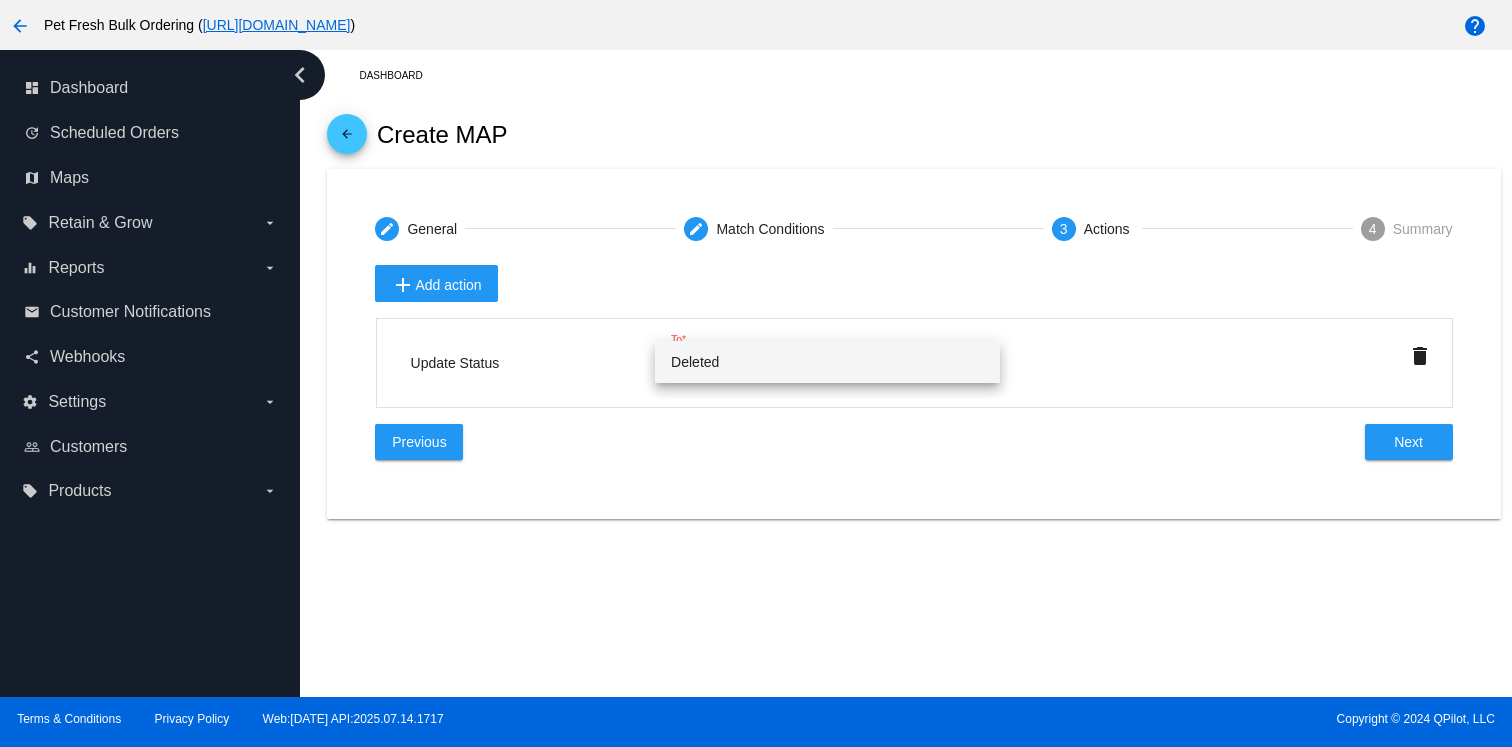 click at bounding box center (756, 373) 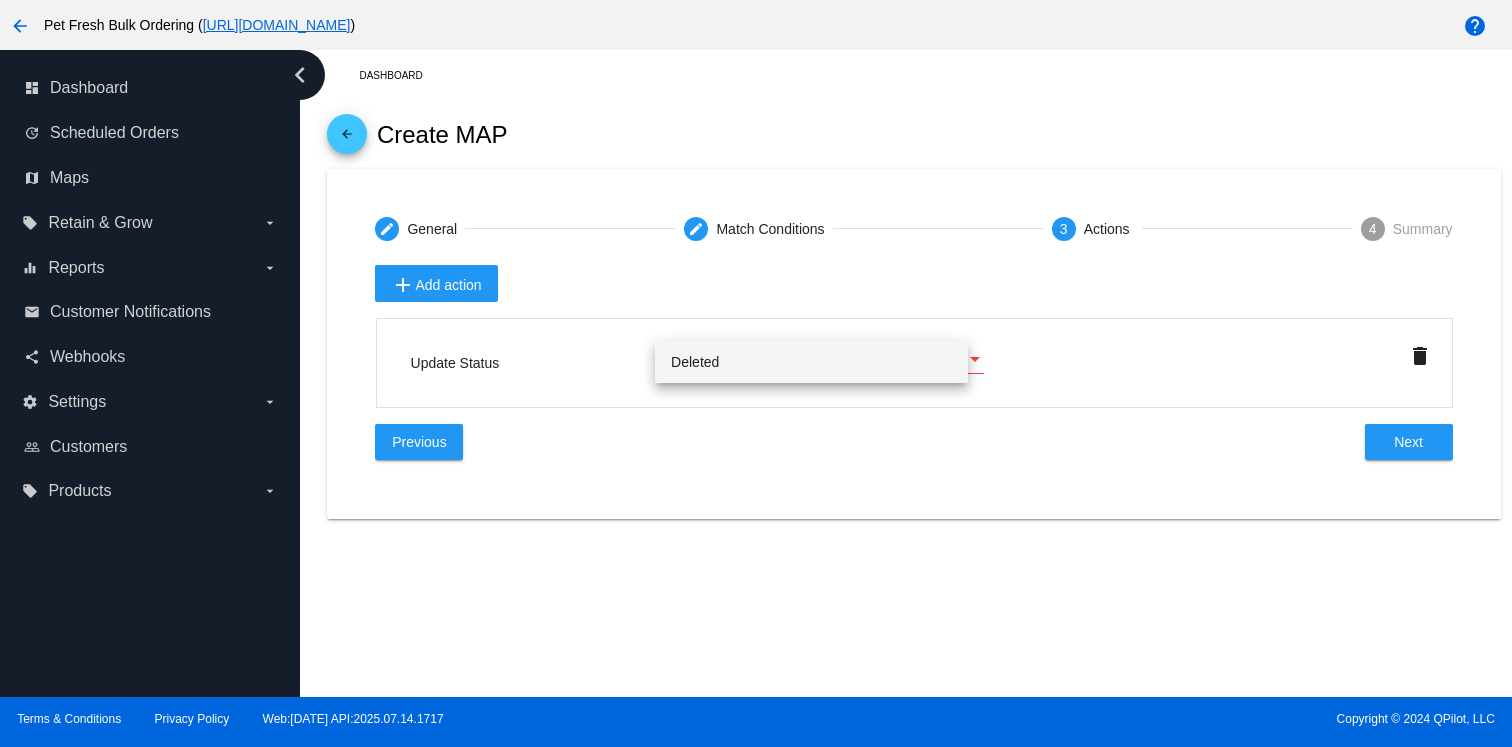 click on "To" at bounding box center [818, 360] 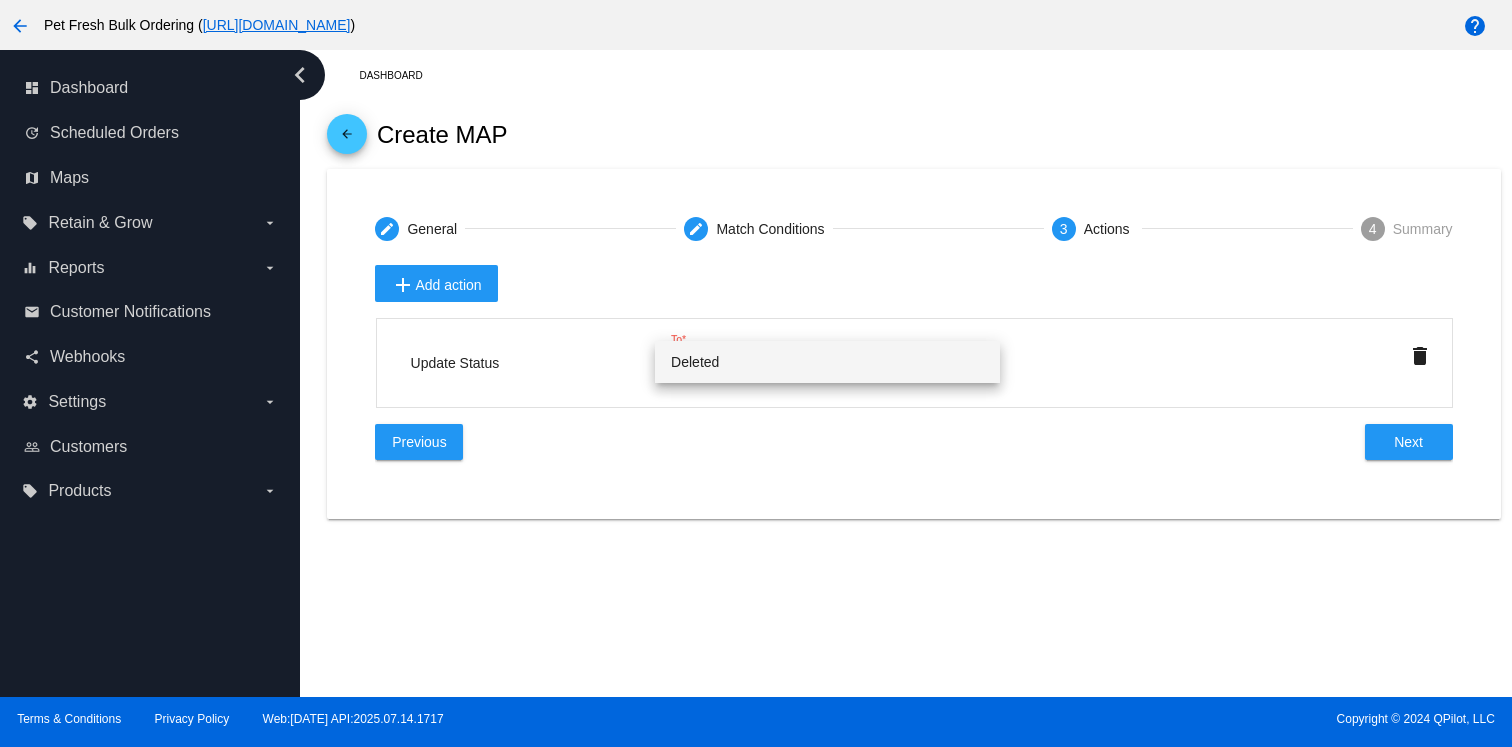 click on "Deleted" at bounding box center (827, 362) 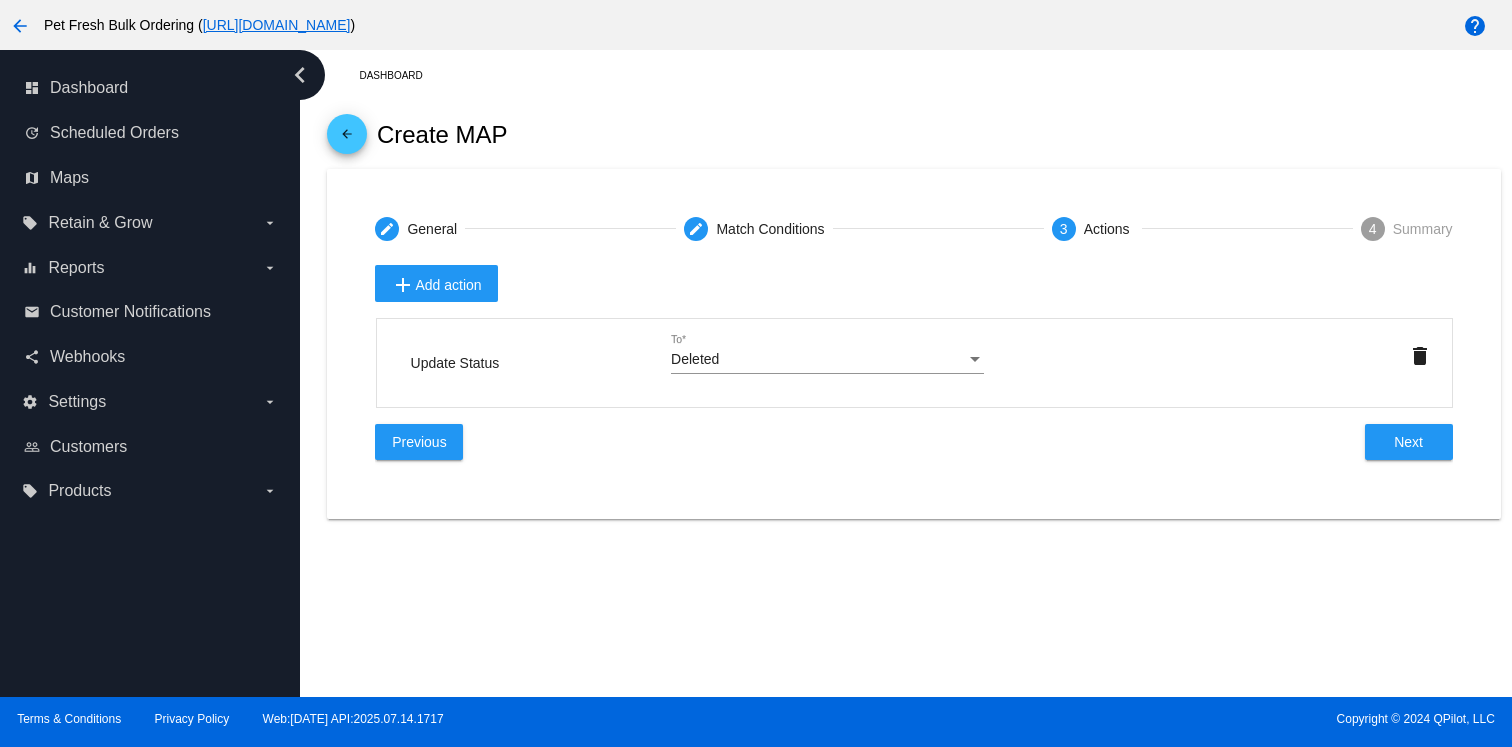 click on "Delete Failed Schedules
Name of the MAP  *
[DATE]
Start Date
[DATE]
End Date
Scheduled Order Updated
Context in which the MAP will apply  * The MAP will be executed during the specified context.
Disabled
Next
add 90" 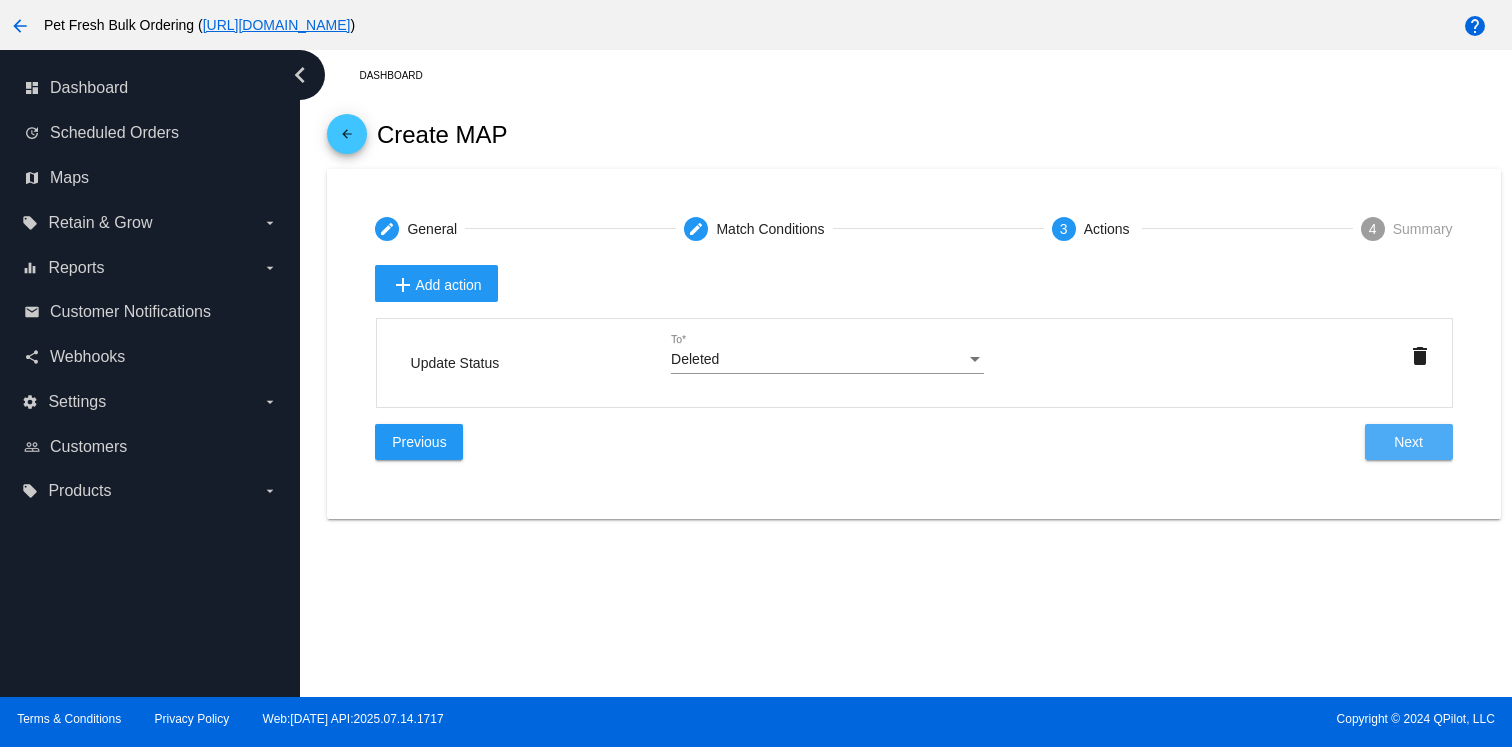 click on "Next" at bounding box center [1408, 442] 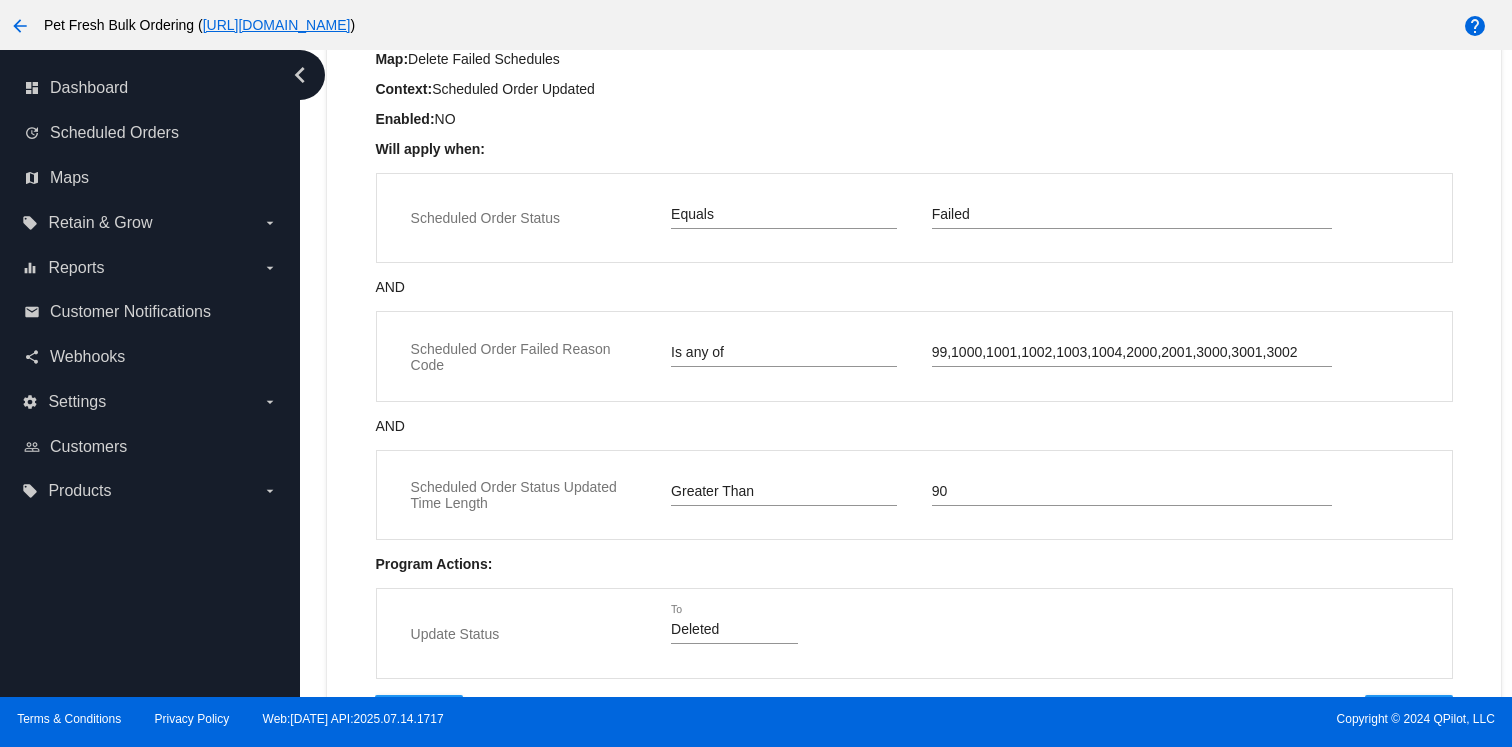 scroll, scrollTop: 331, scrollLeft: 0, axis: vertical 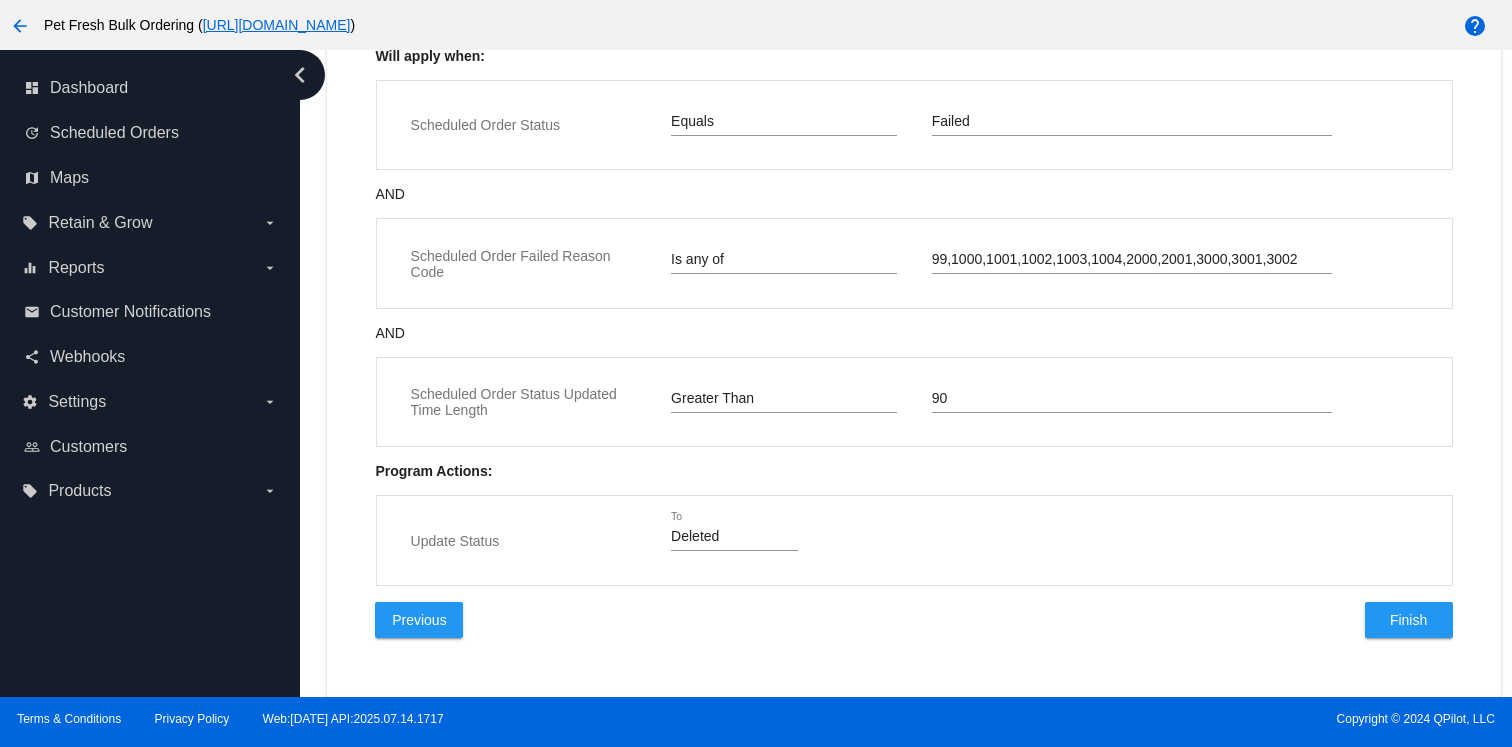 click on "Finish" at bounding box center (1408, 620) 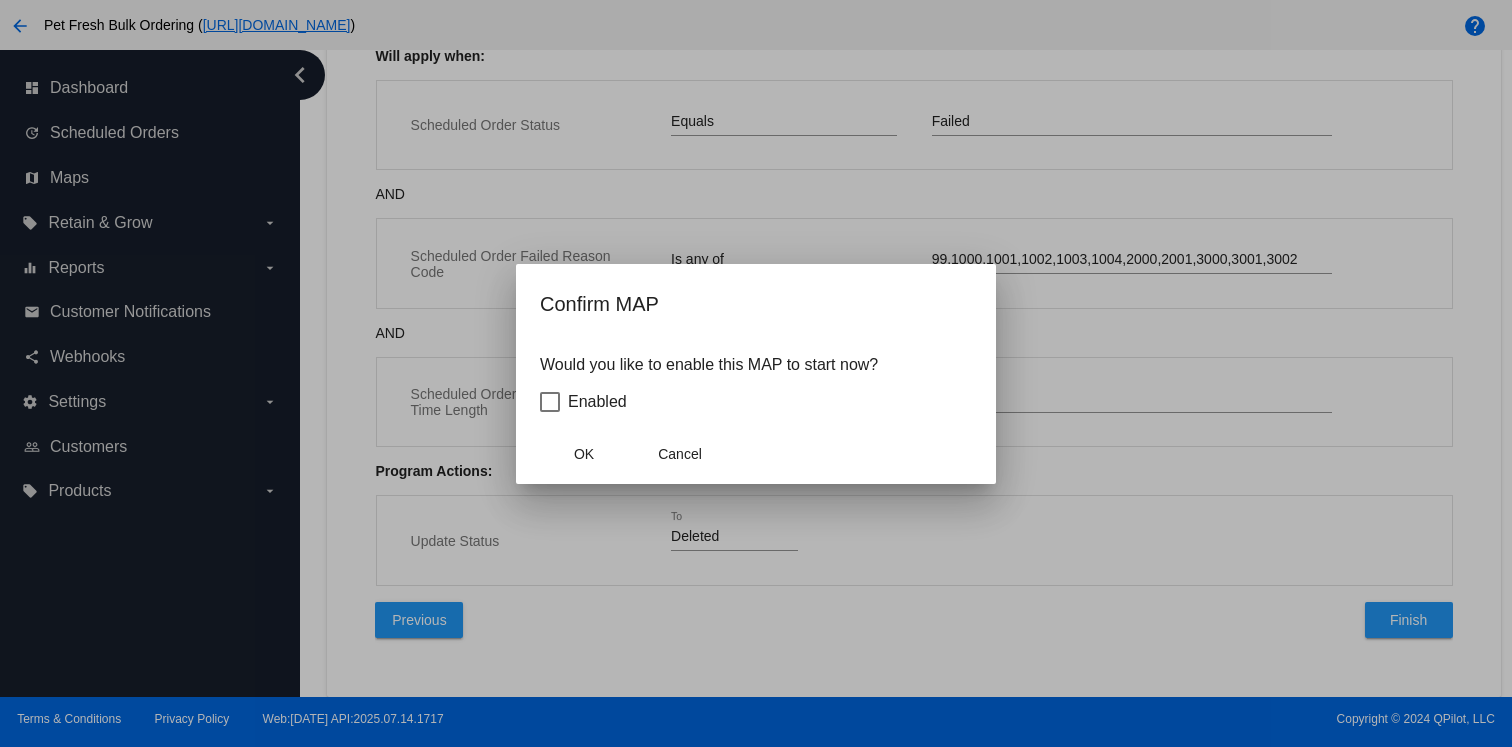 click on "Enabled" at bounding box center [583, 402] 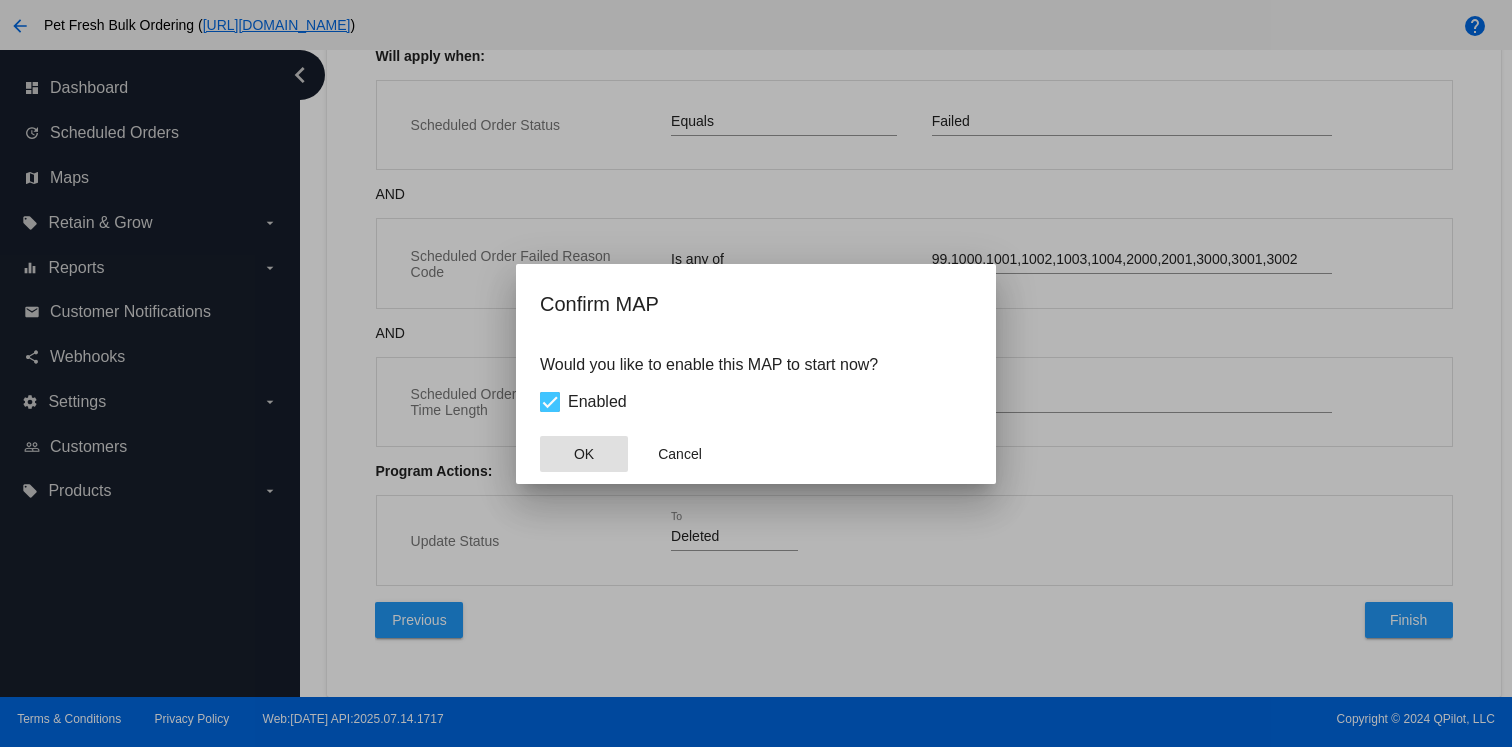 click on "OK" 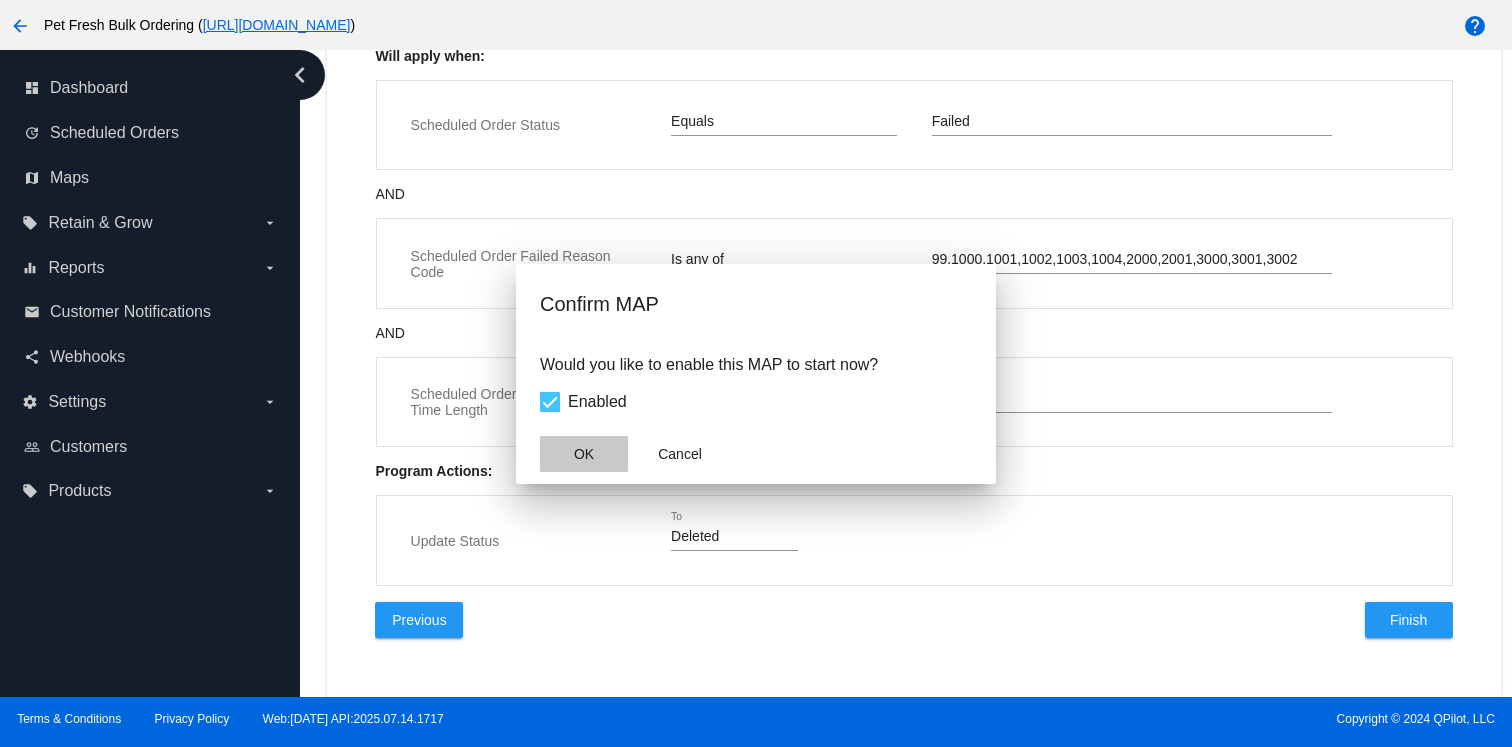 checkbox on "true" 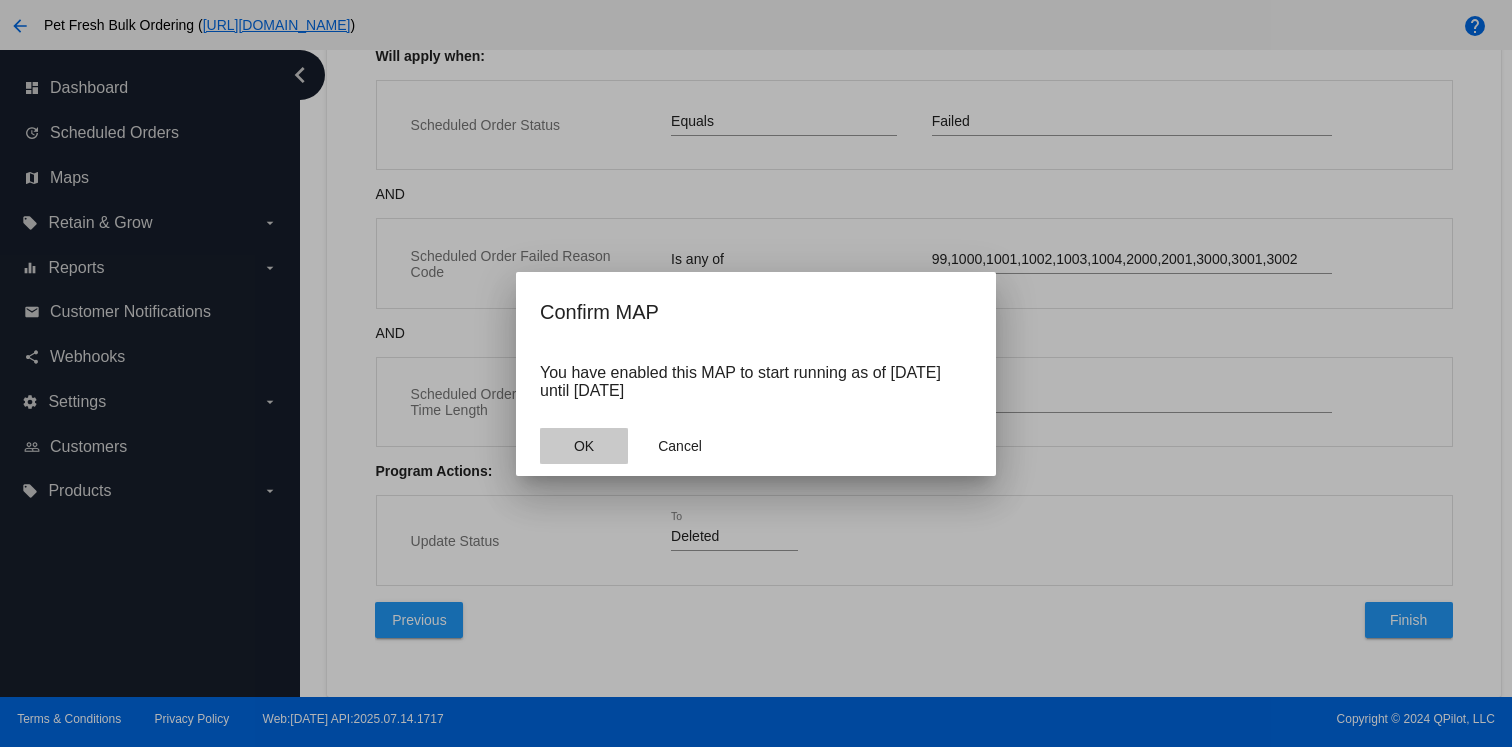 click on "OK" 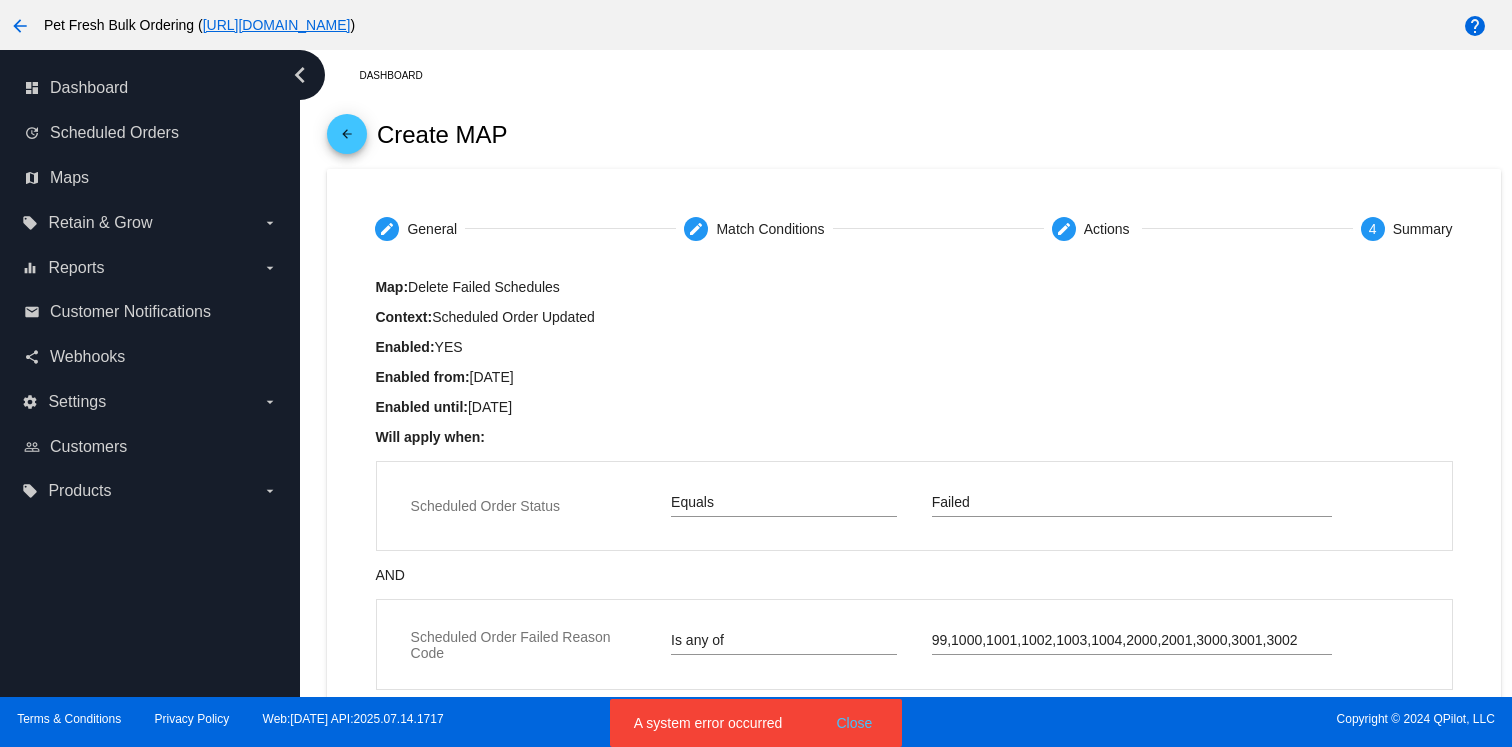 scroll, scrollTop: 393, scrollLeft: 0, axis: vertical 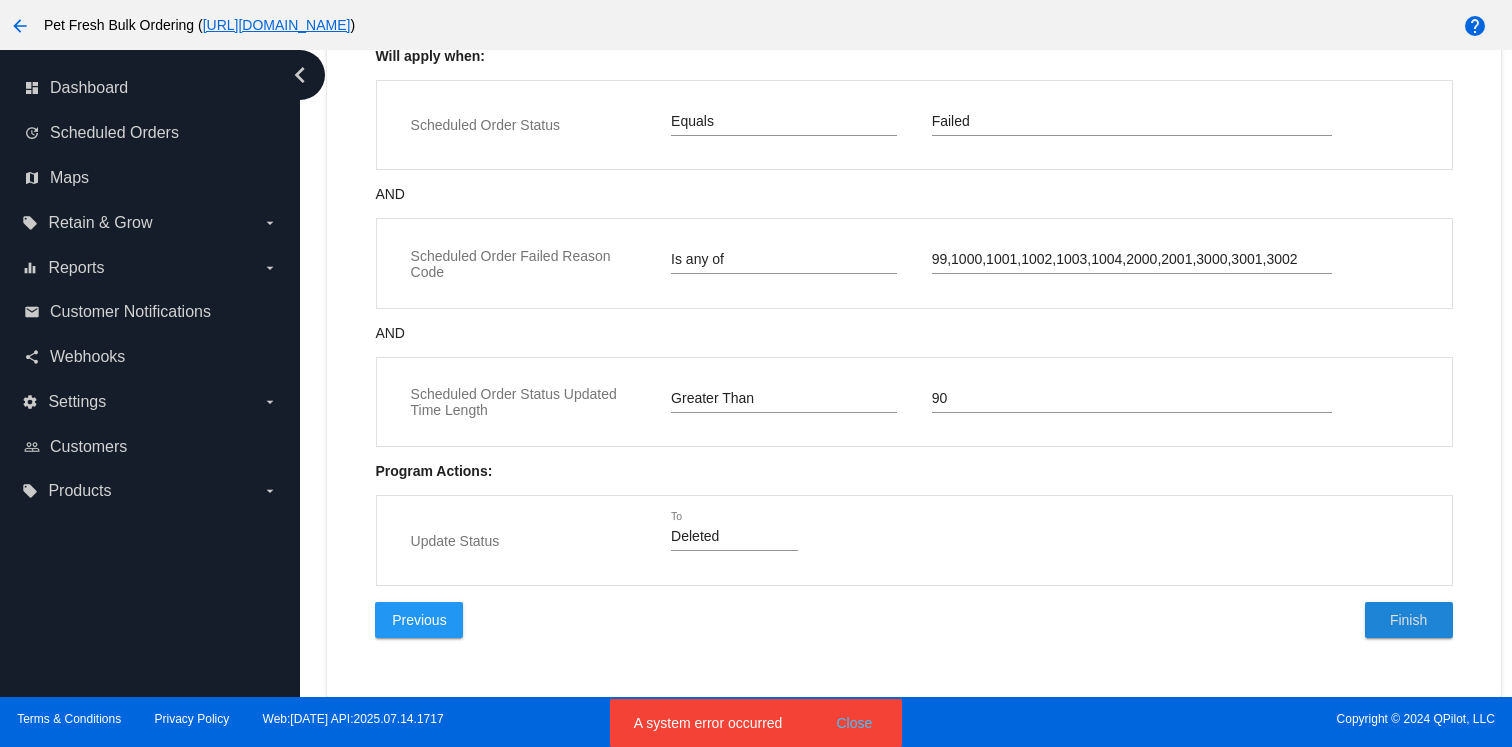 click on "Update Status
Deleted
To" at bounding box center (914, 540) 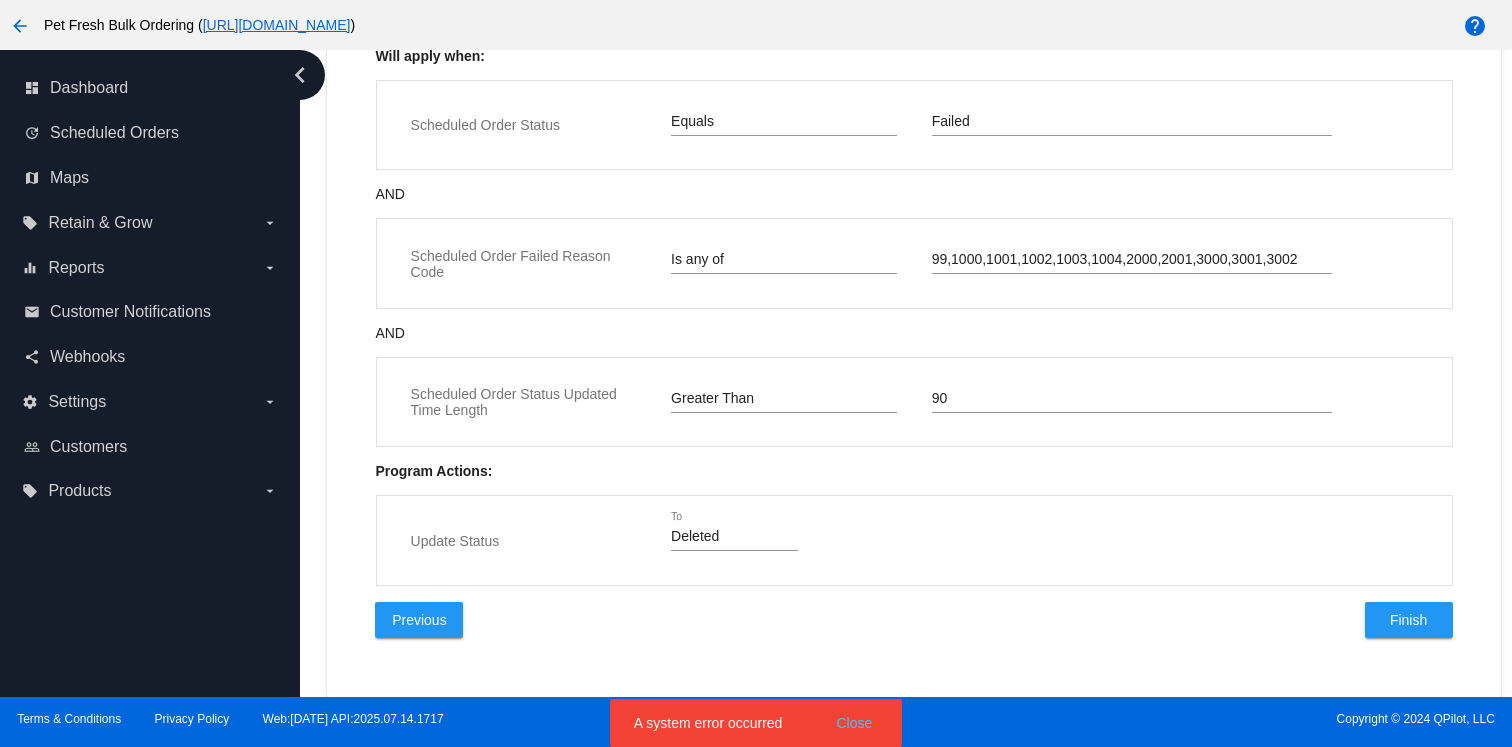 click on "Previous" at bounding box center (419, 620) 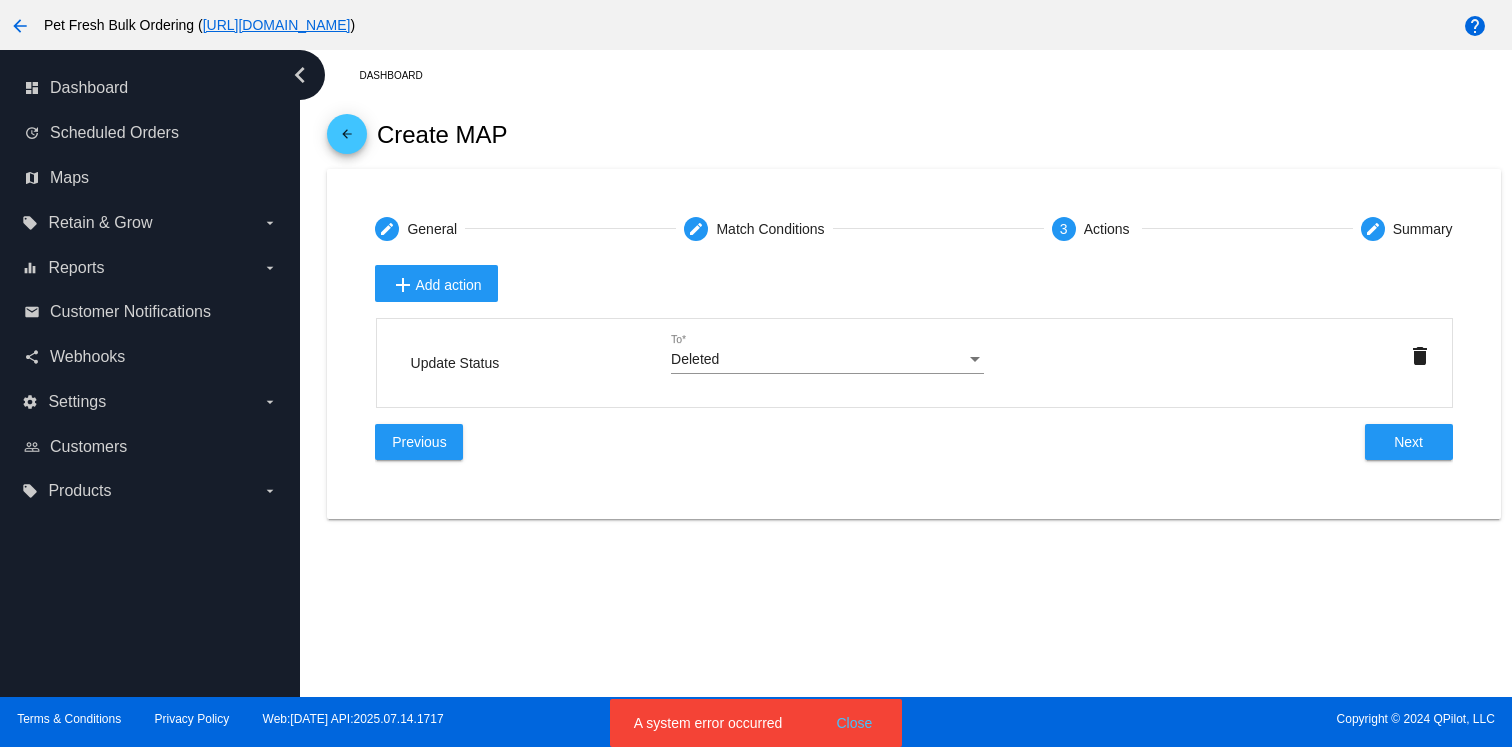 scroll, scrollTop: 0, scrollLeft: 0, axis: both 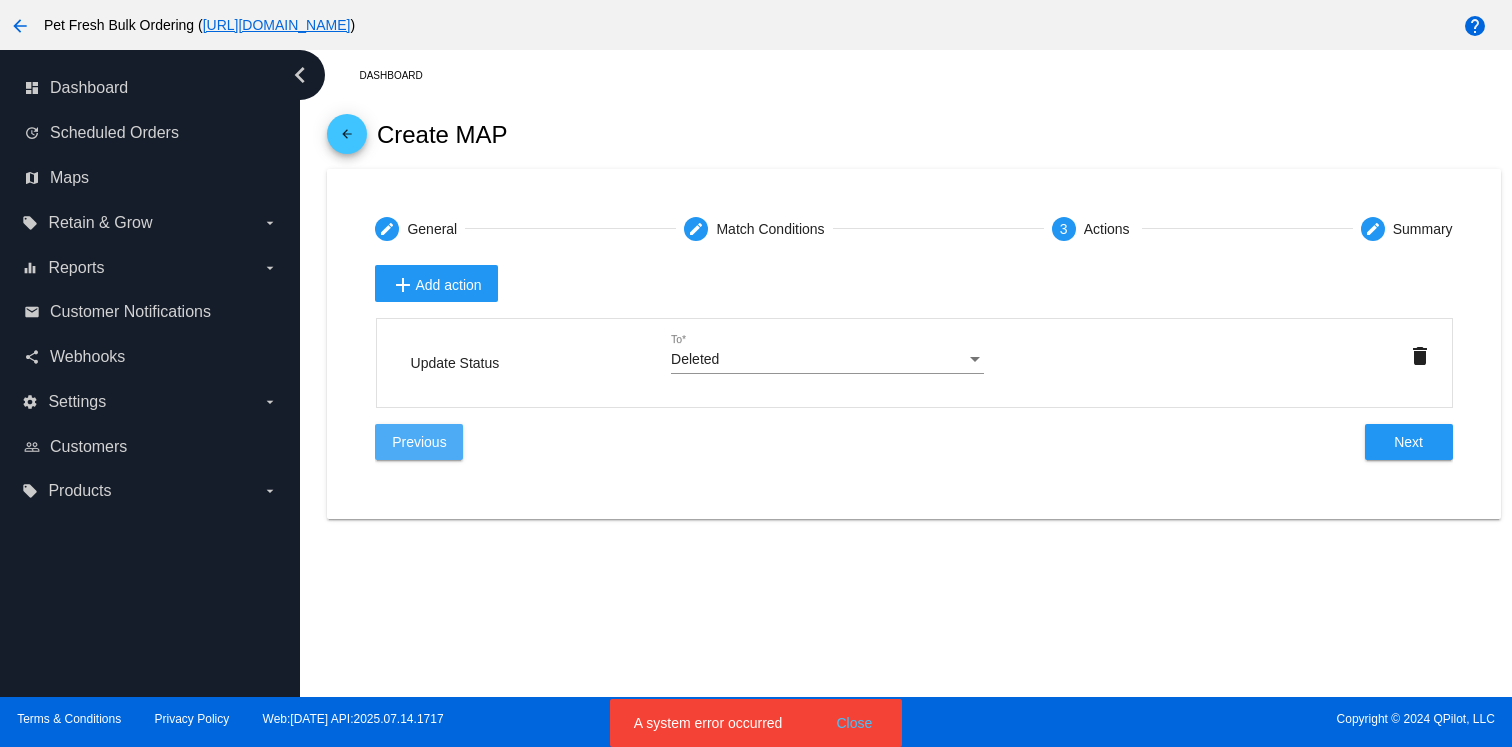 click on "Previous" at bounding box center [419, 442] 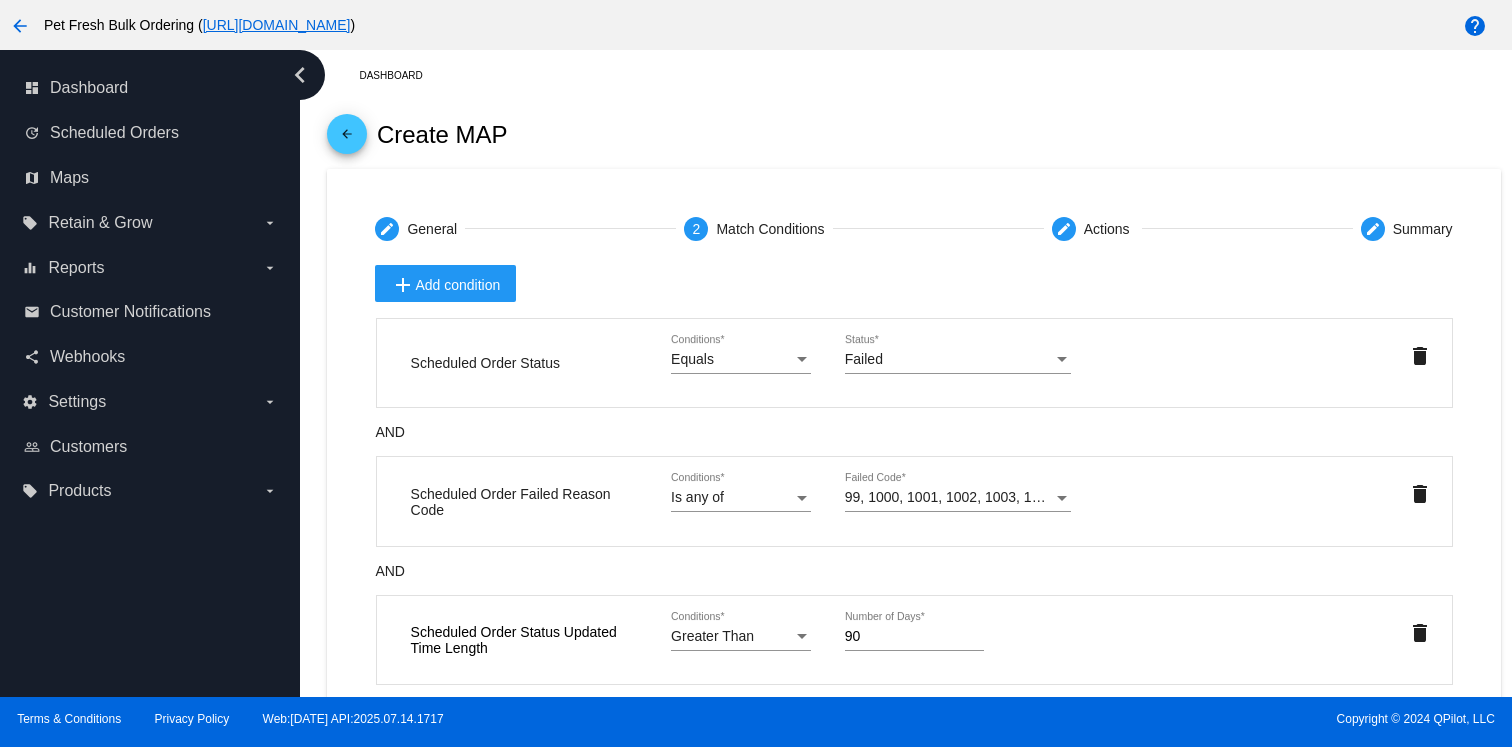 scroll, scrollTop: 104, scrollLeft: 0, axis: vertical 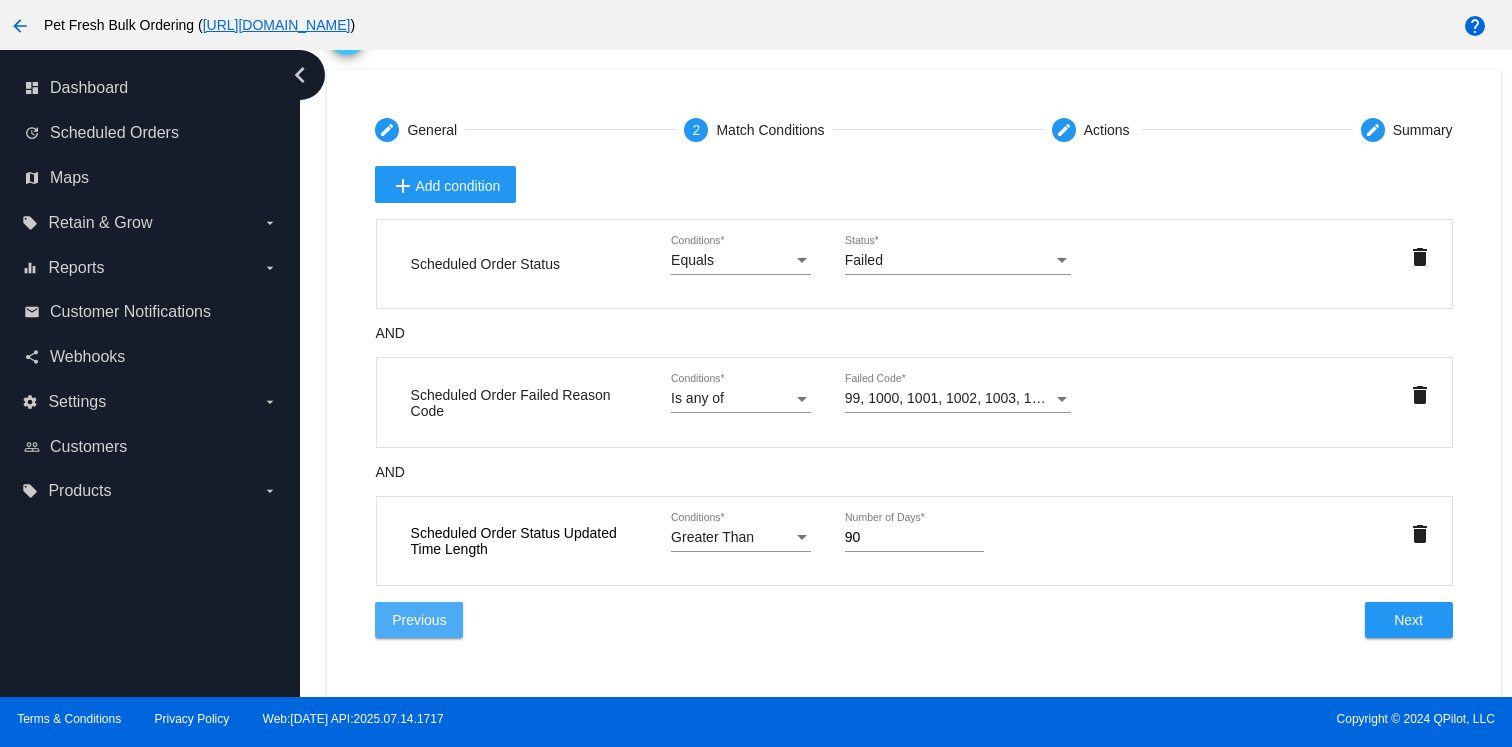 click on "Previous" at bounding box center [419, 620] 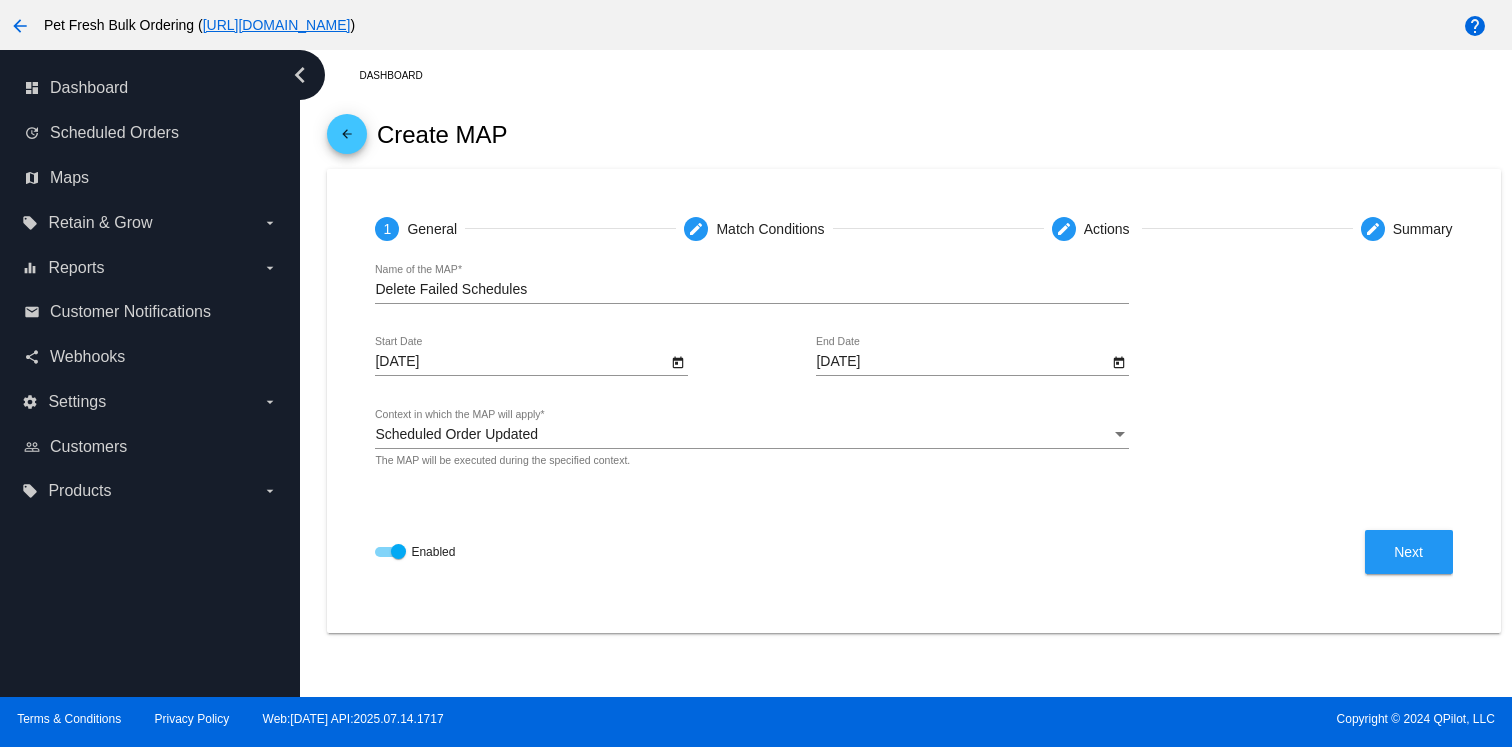 click on "[DATE]" at bounding box center [962, 362] 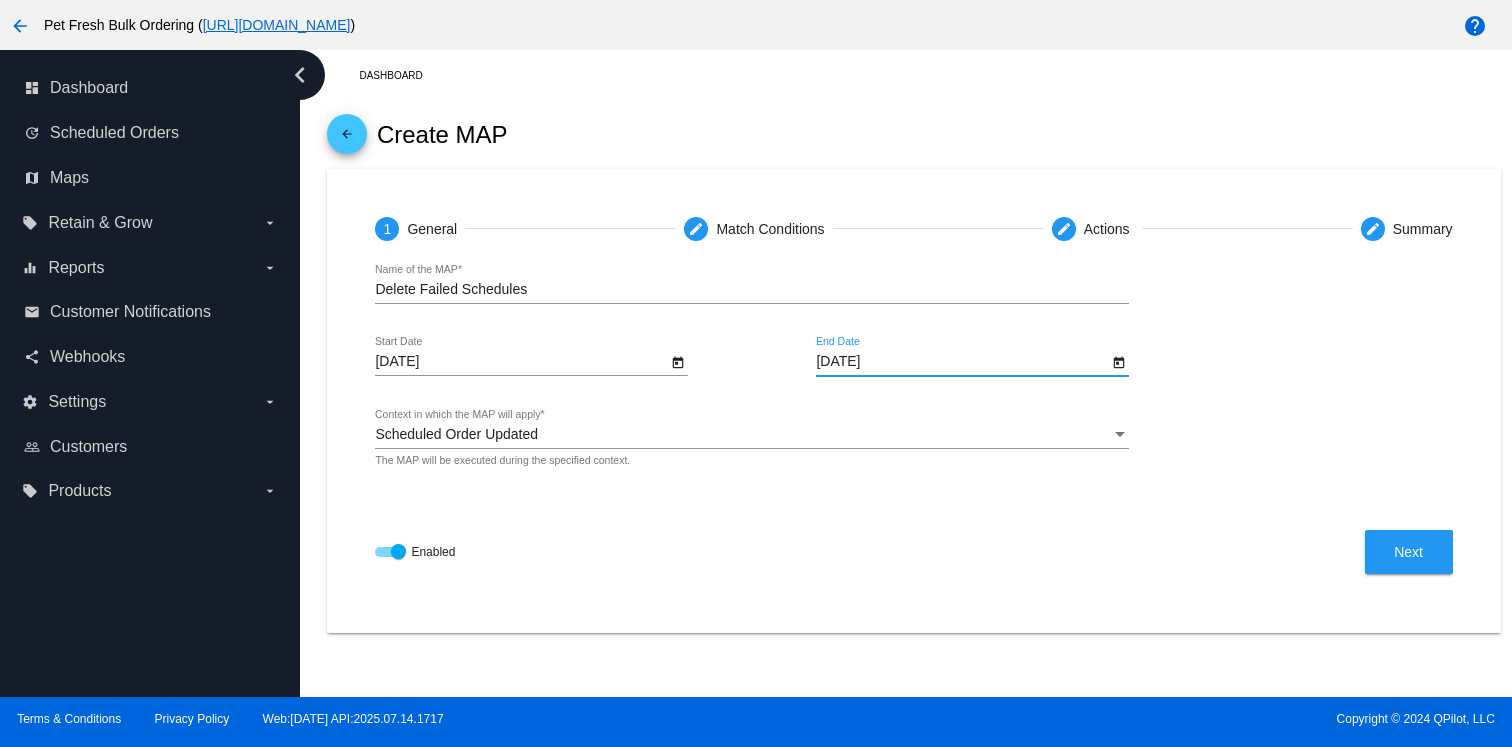 type on "[DATE]" 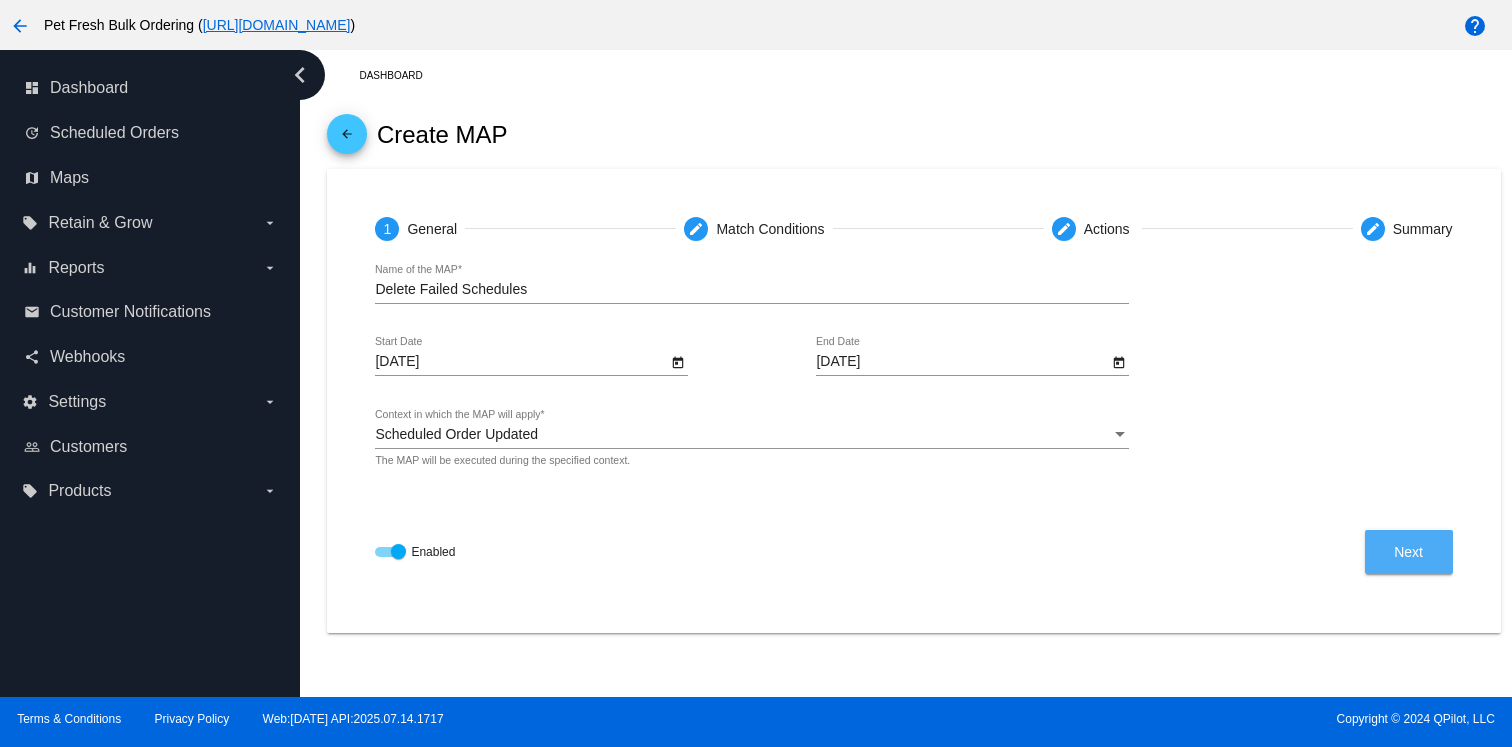 click on "Next" at bounding box center [1409, 552] 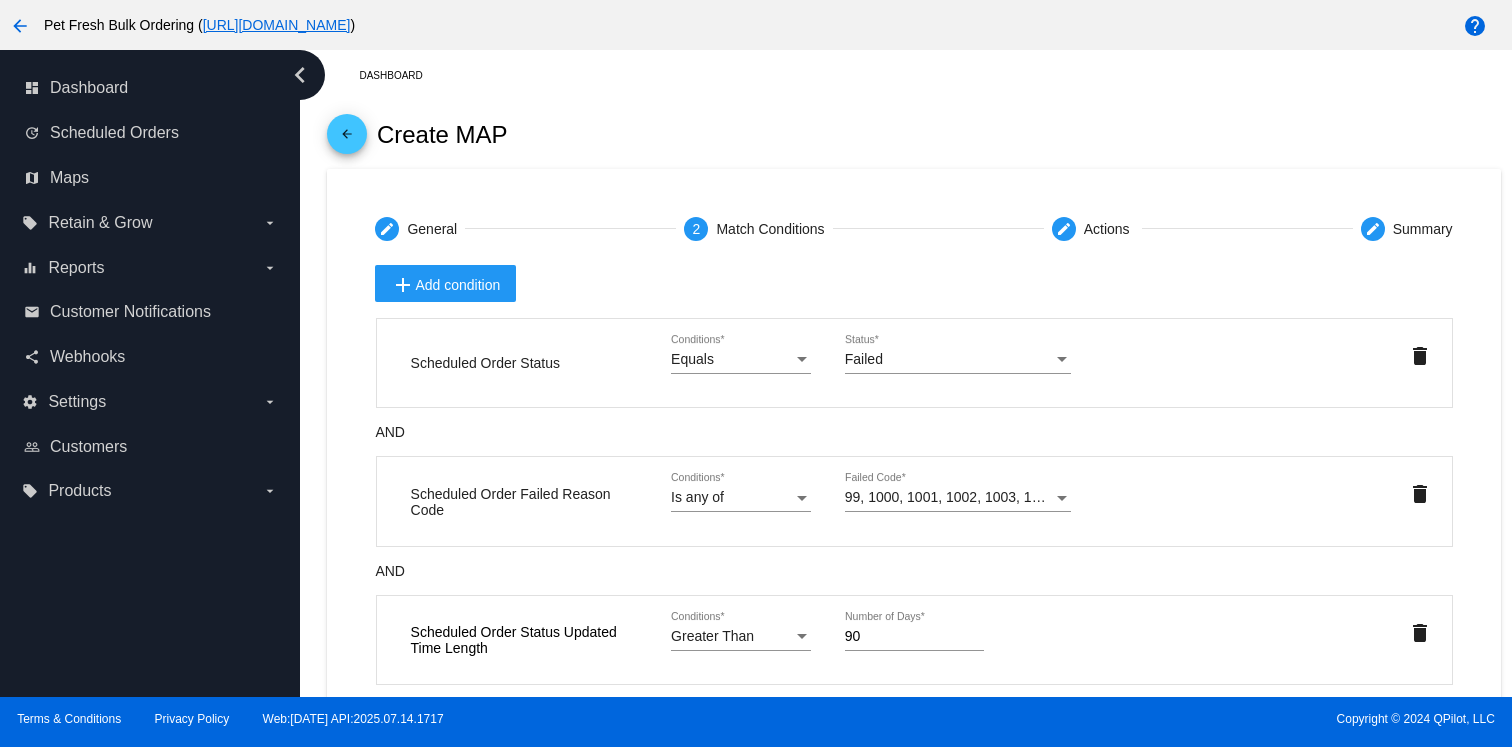 scroll, scrollTop: 104, scrollLeft: 0, axis: vertical 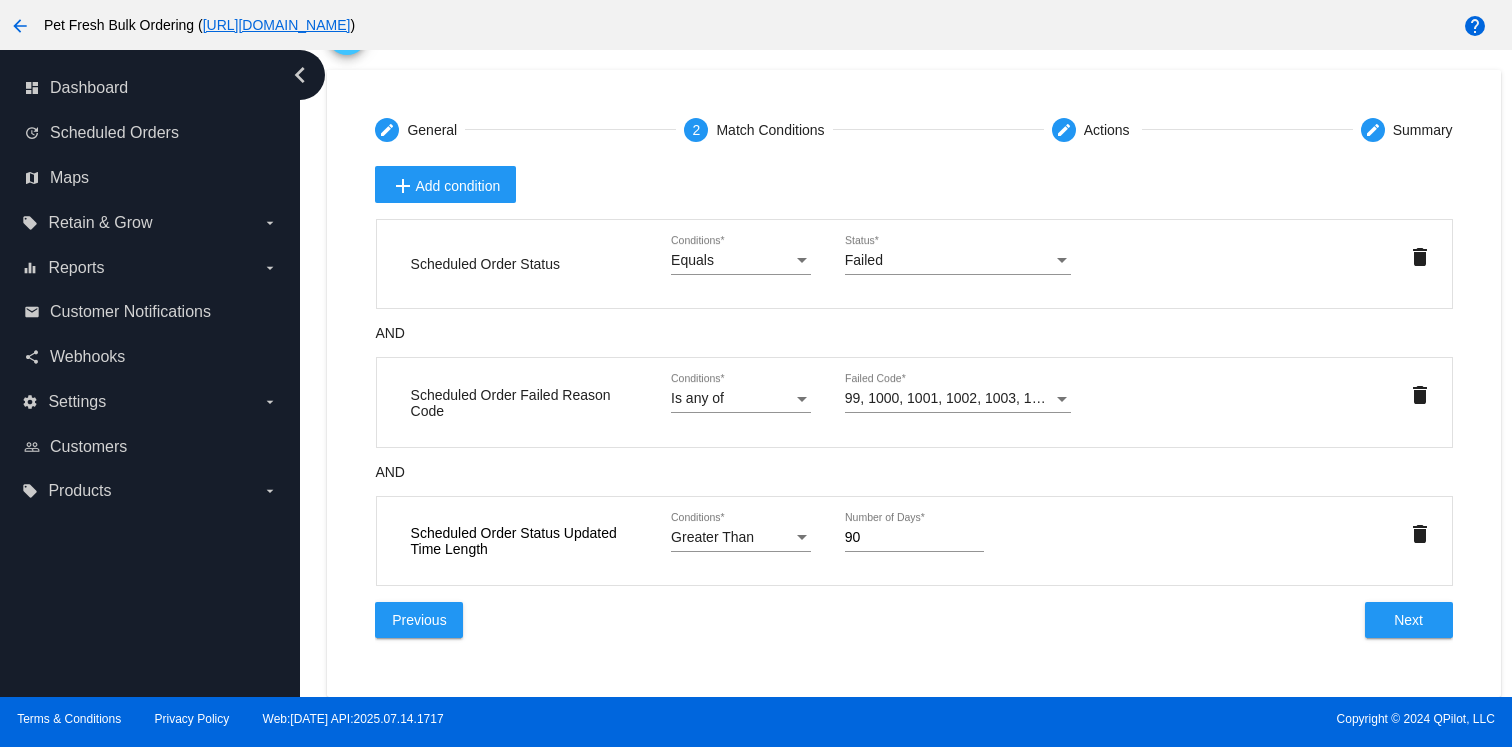 click on "add  Add condition
Scheduled Order Status
Equals
Conditions  *
Failed" at bounding box center [913, 407] 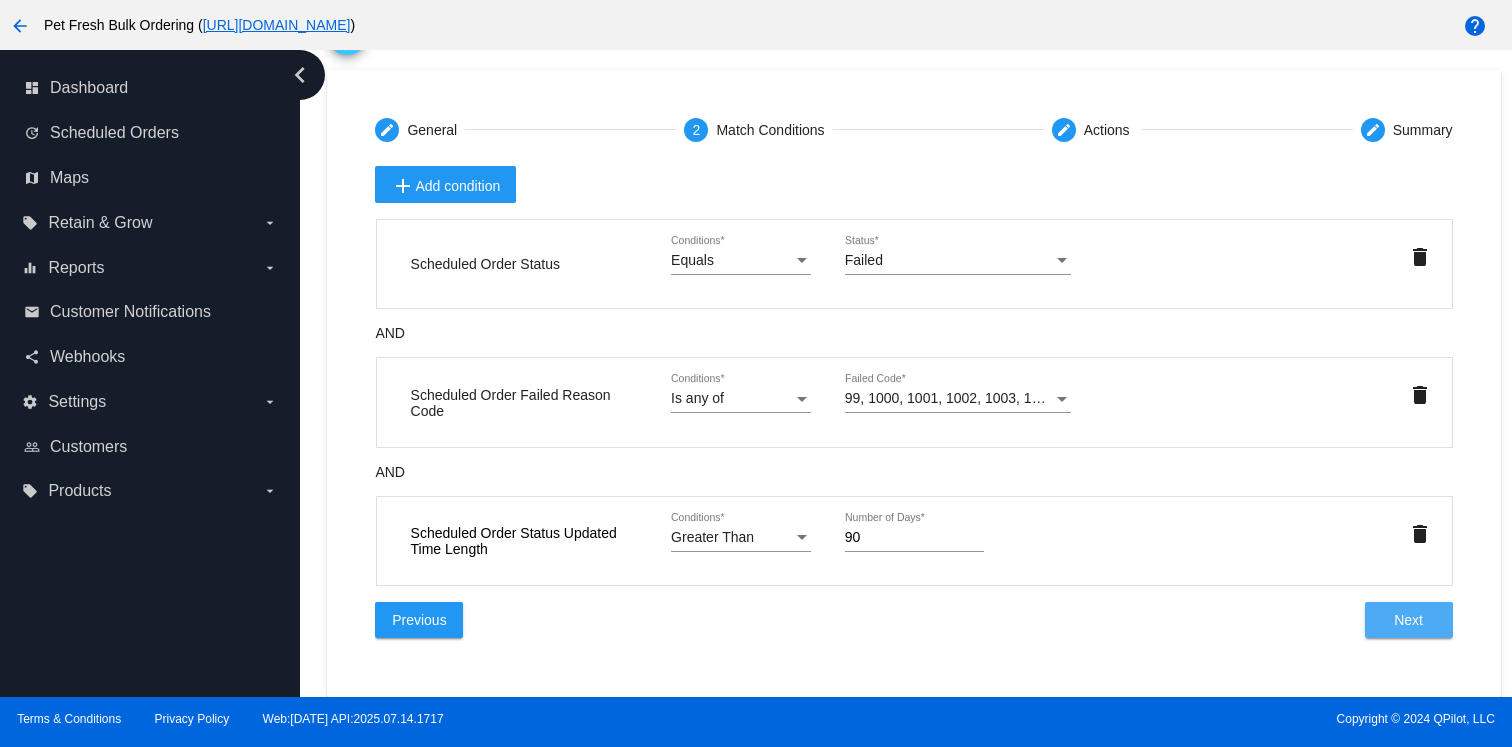 click on "Next" at bounding box center (1408, 620) 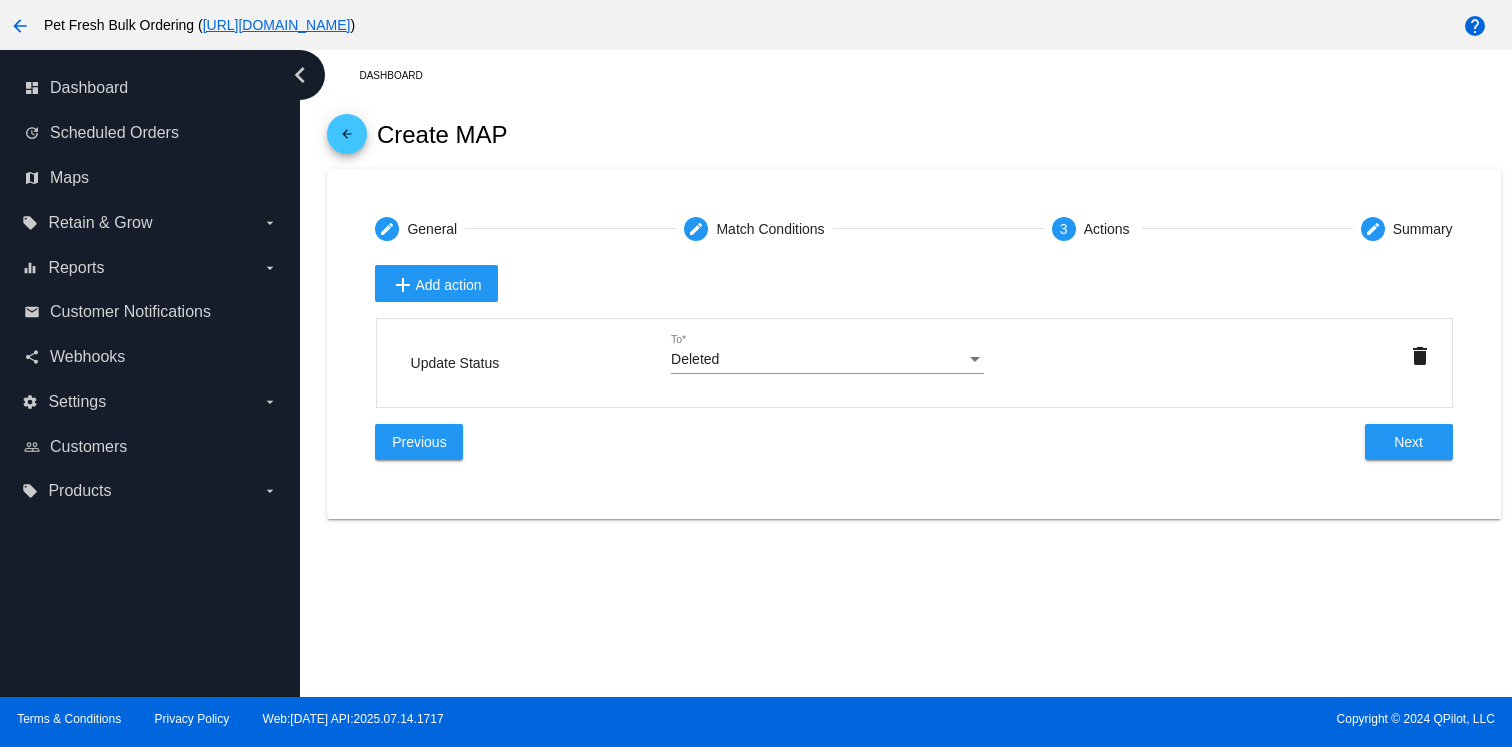 click on "Previous
Next" at bounding box center [913, 442] 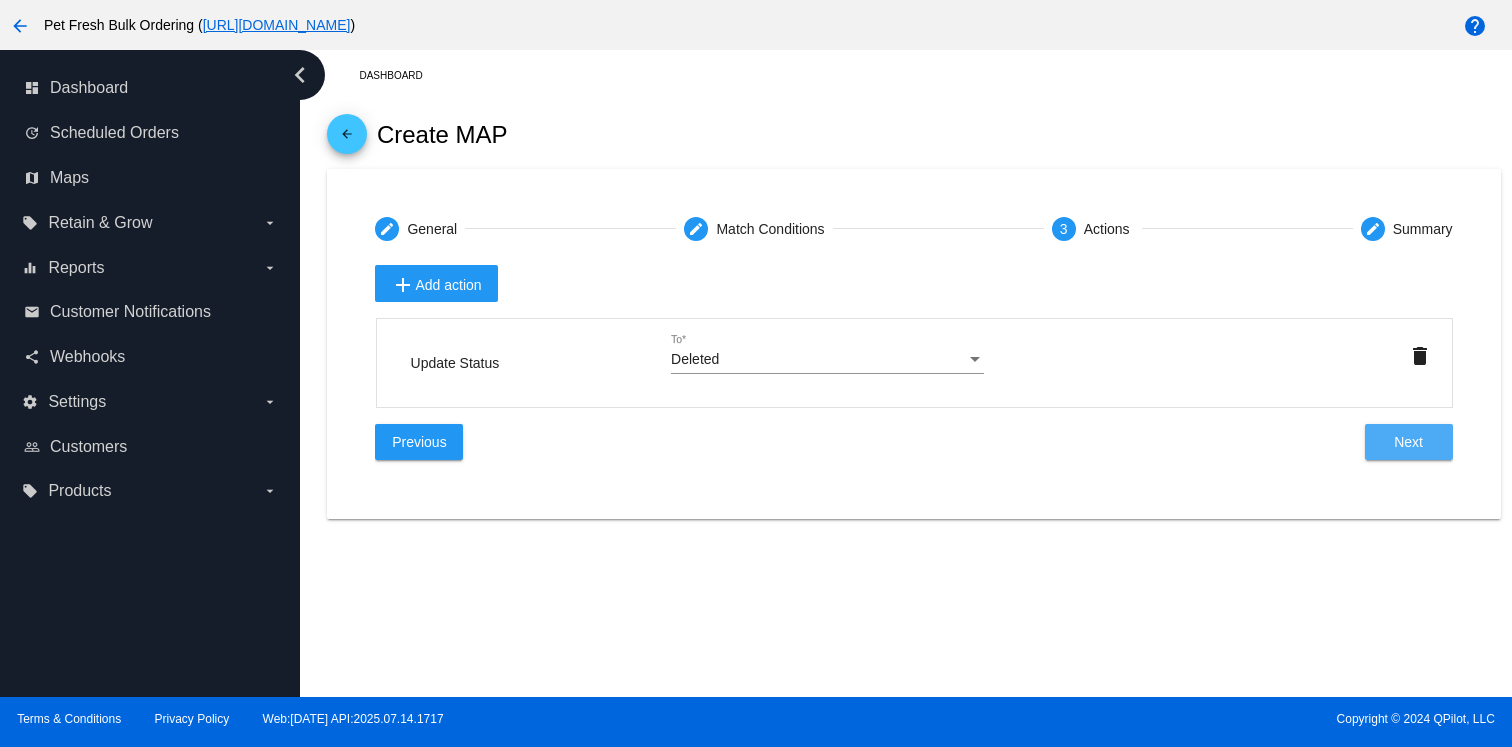 click on "Next" at bounding box center (1409, 442) 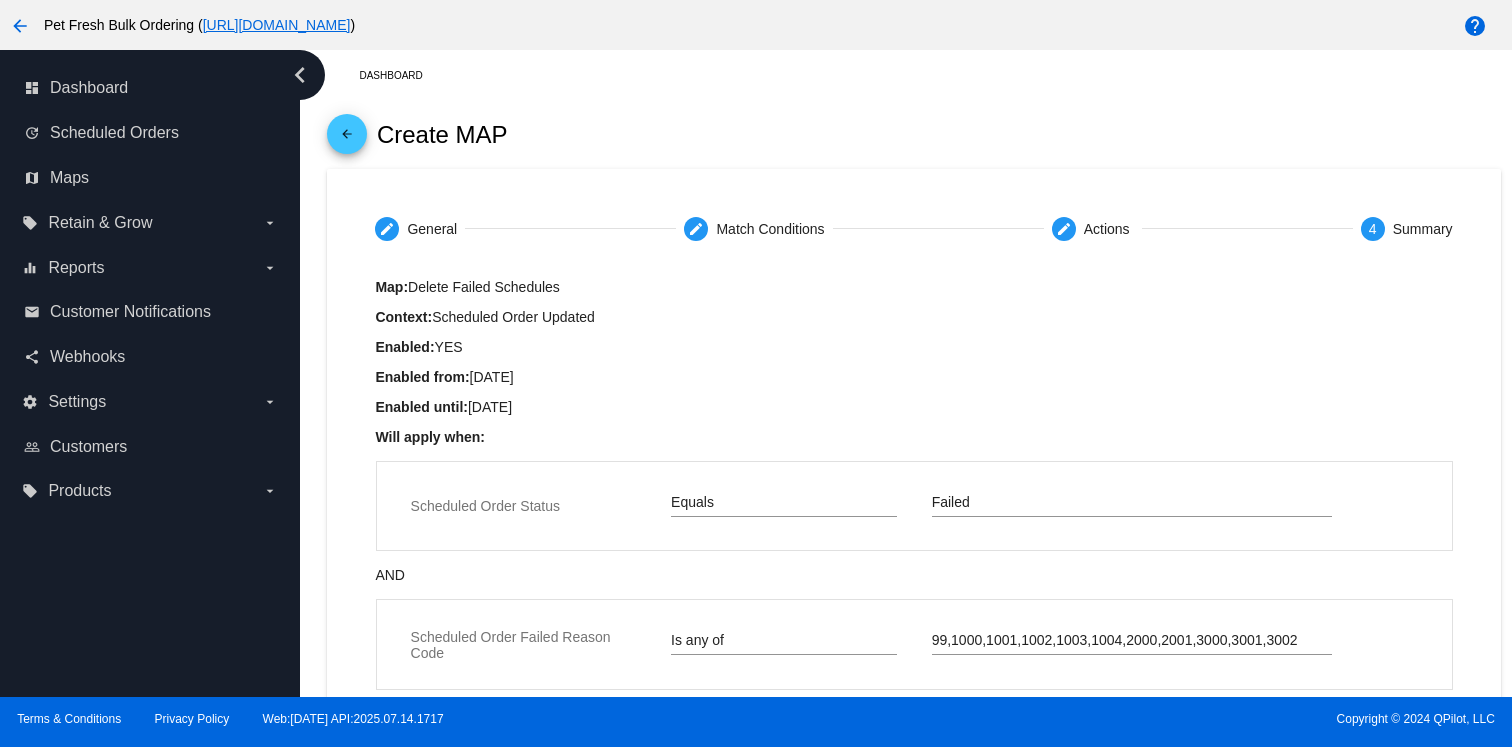 scroll, scrollTop: 393, scrollLeft: 0, axis: vertical 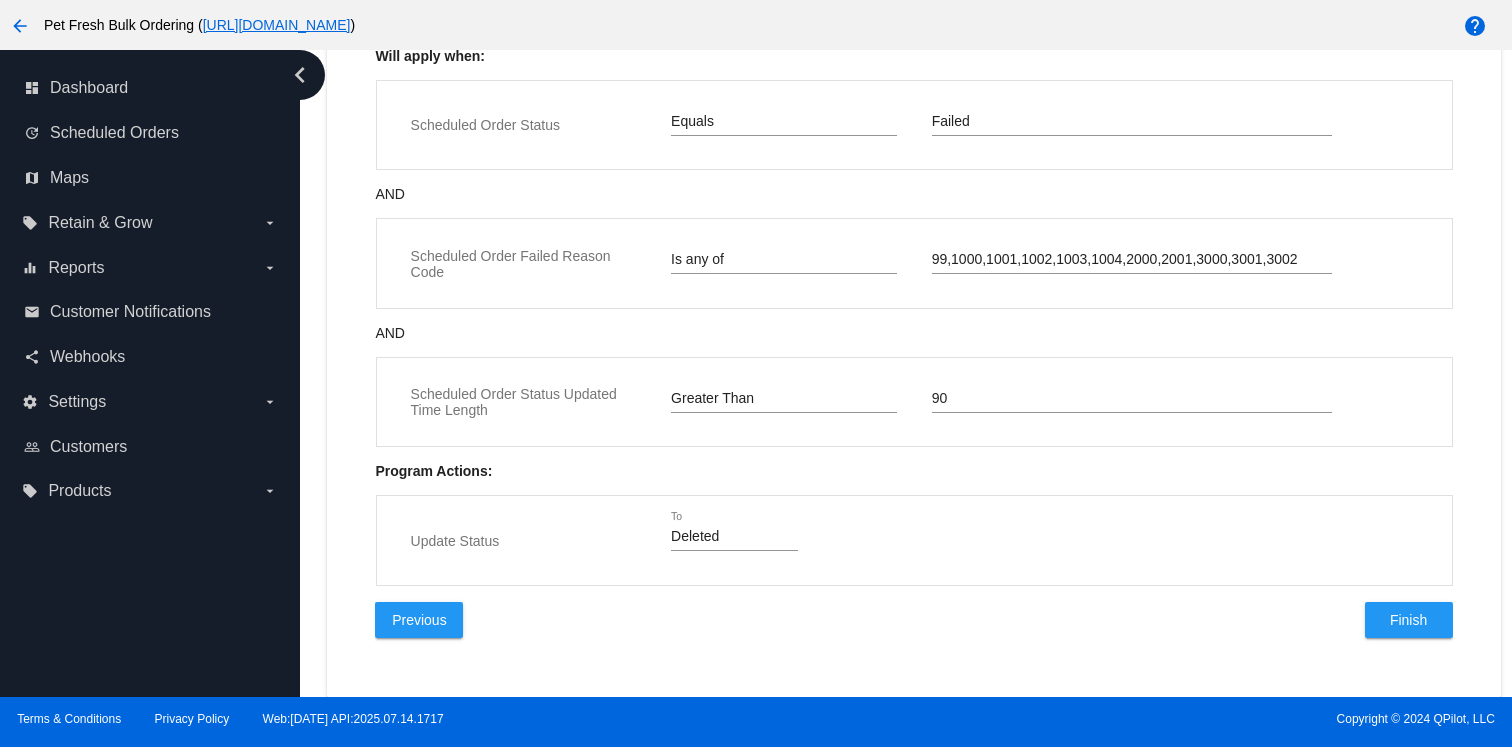 click on "Finish" at bounding box center [1408, 620] 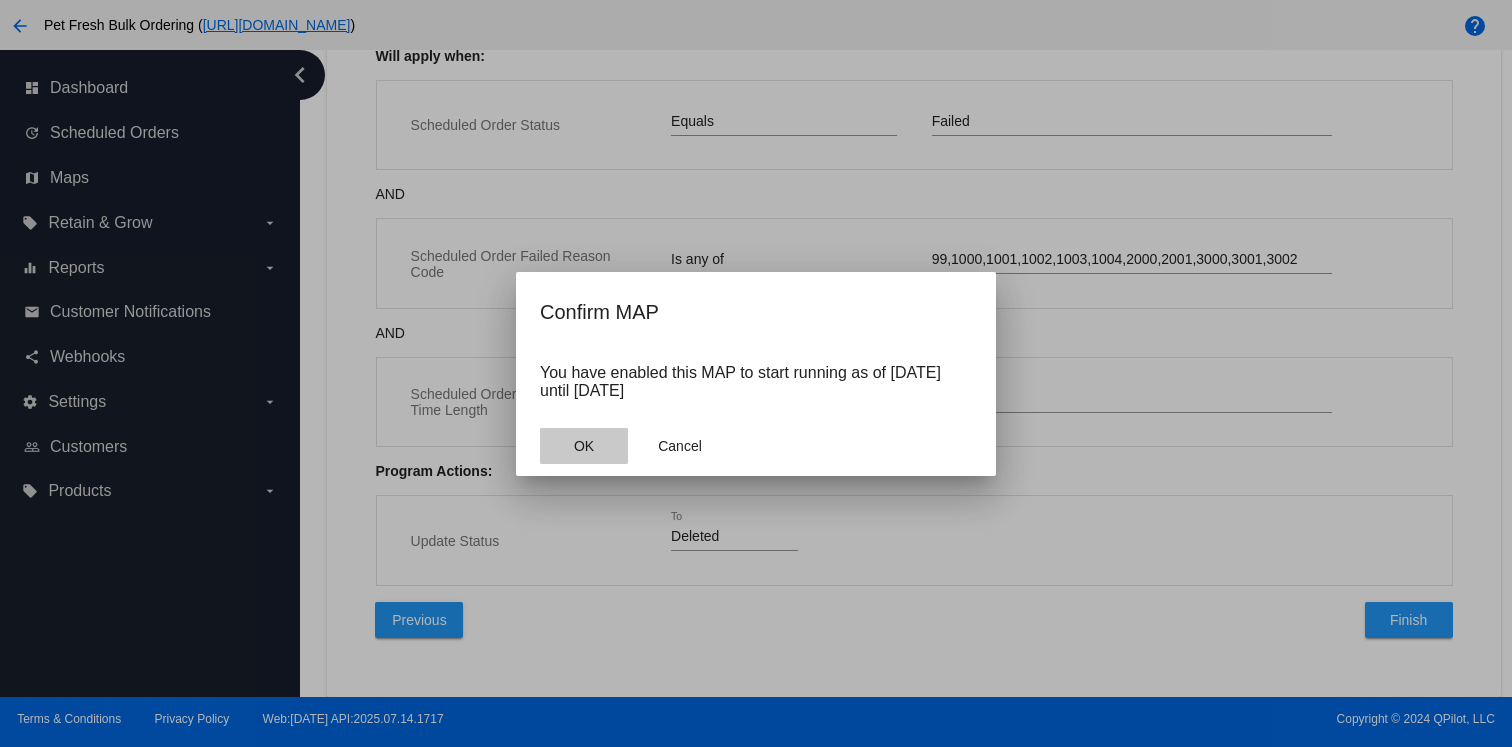 click on "OK" 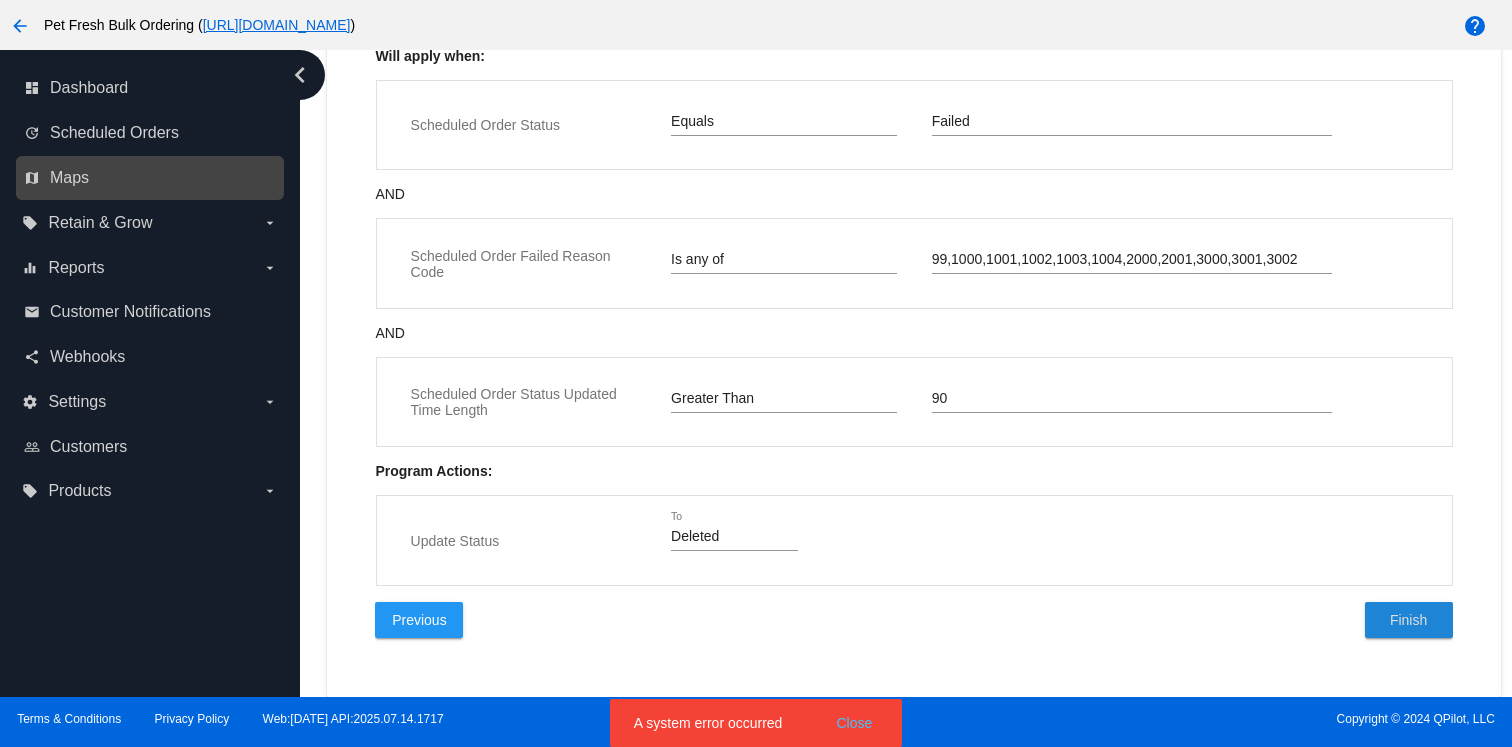click on "map
Maps" at bounding box center (151, 178) 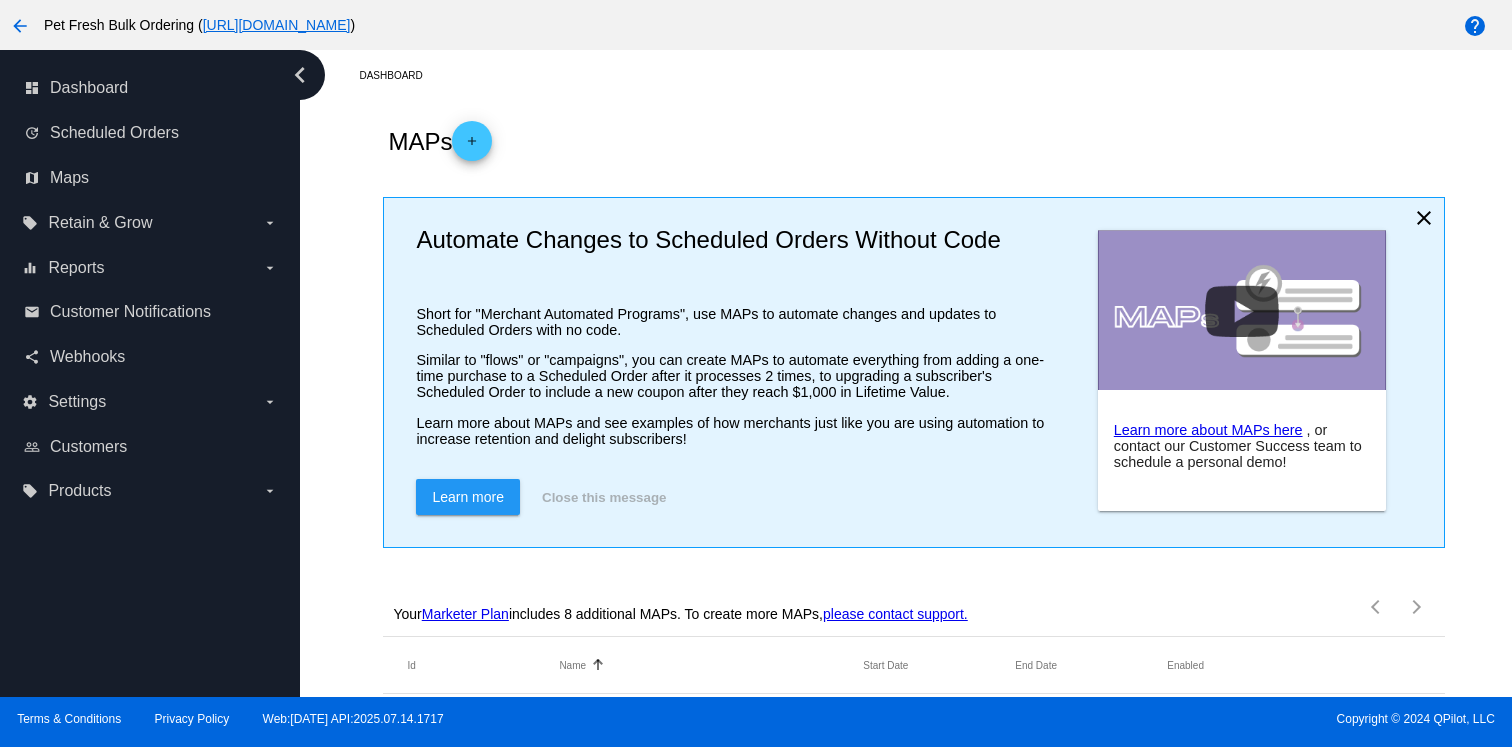 scroll, scrollTop: 107, scrollLeft: 0, axis: vertical 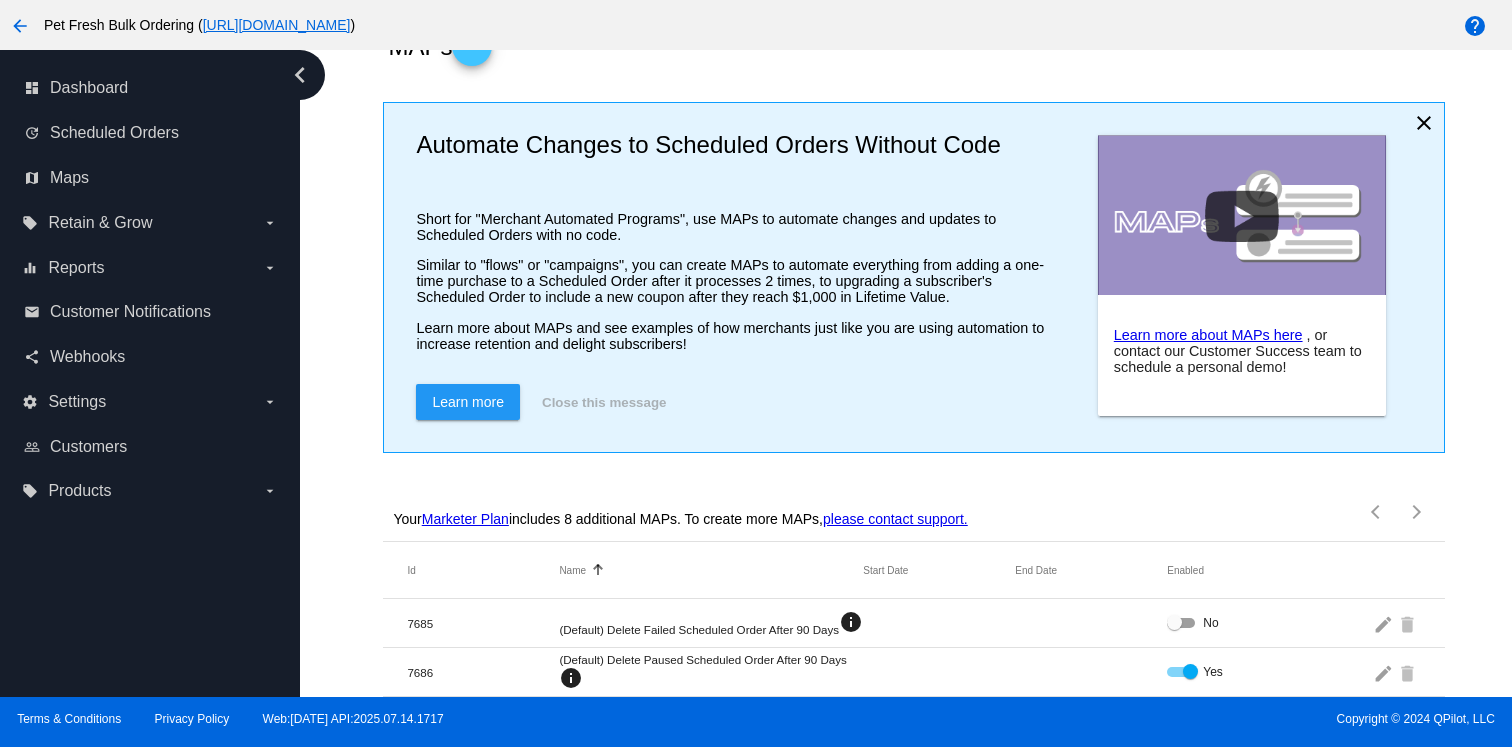 click on "No" at bounding box center [1192, 623] 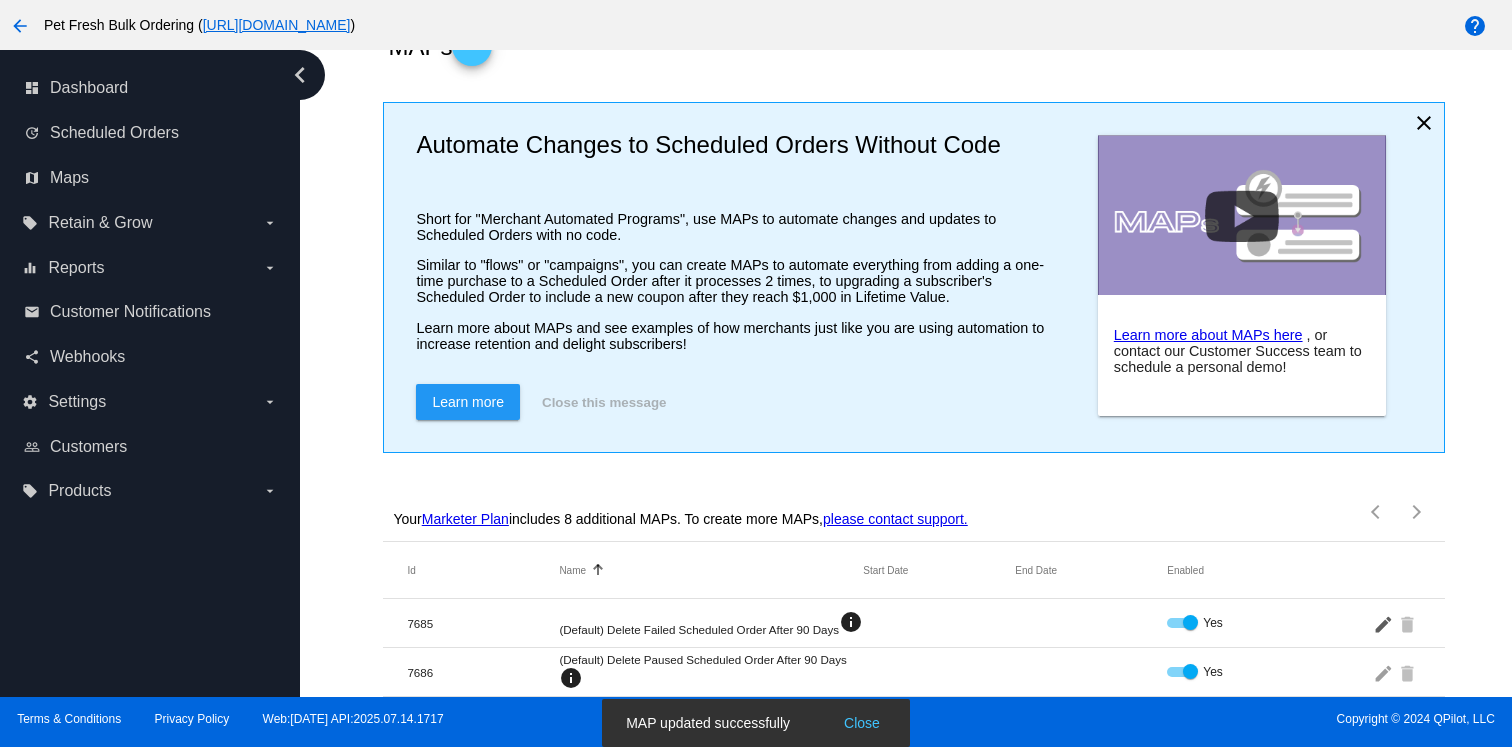 click on "edit" 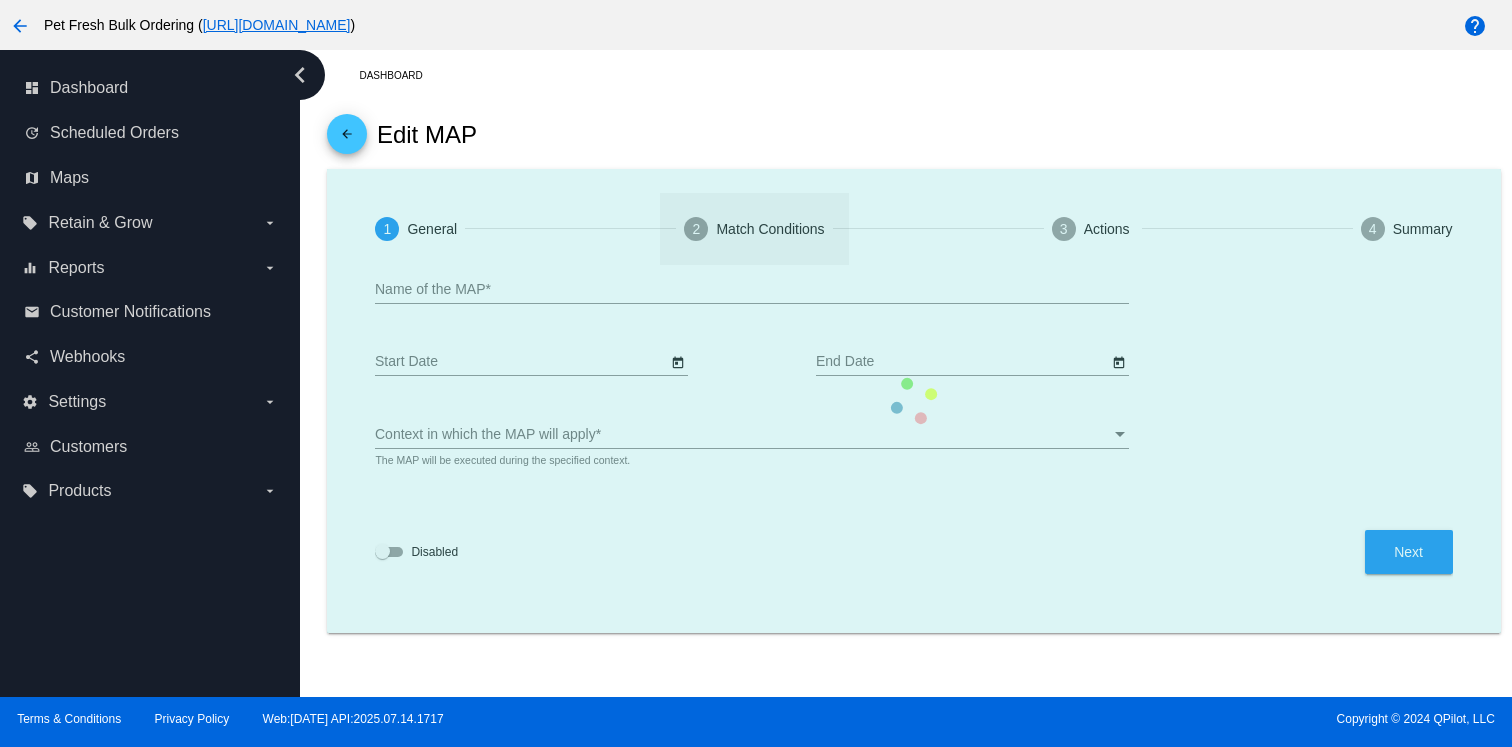 type on "(Default) Delete Failed Scheduled Order After 90 Days" 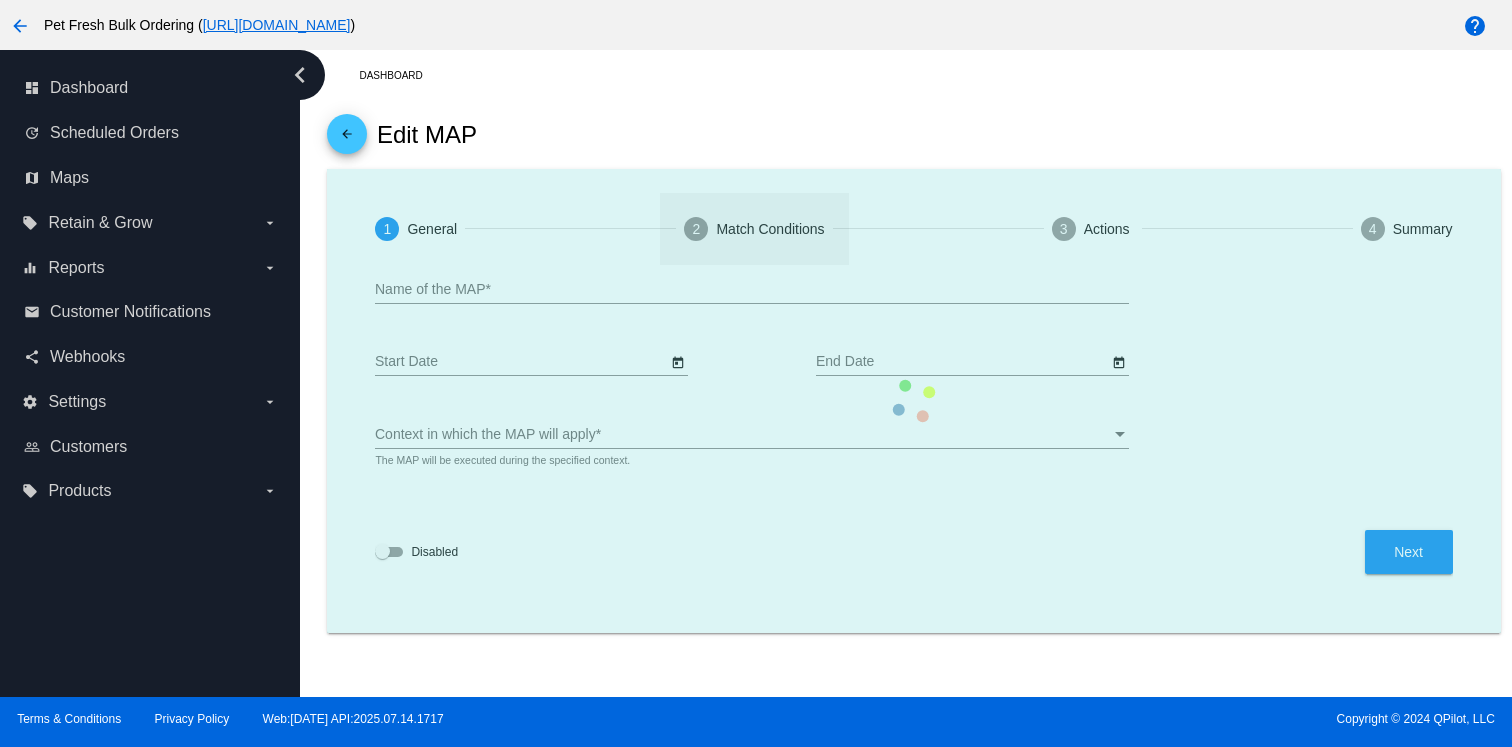 checkbox on "true" 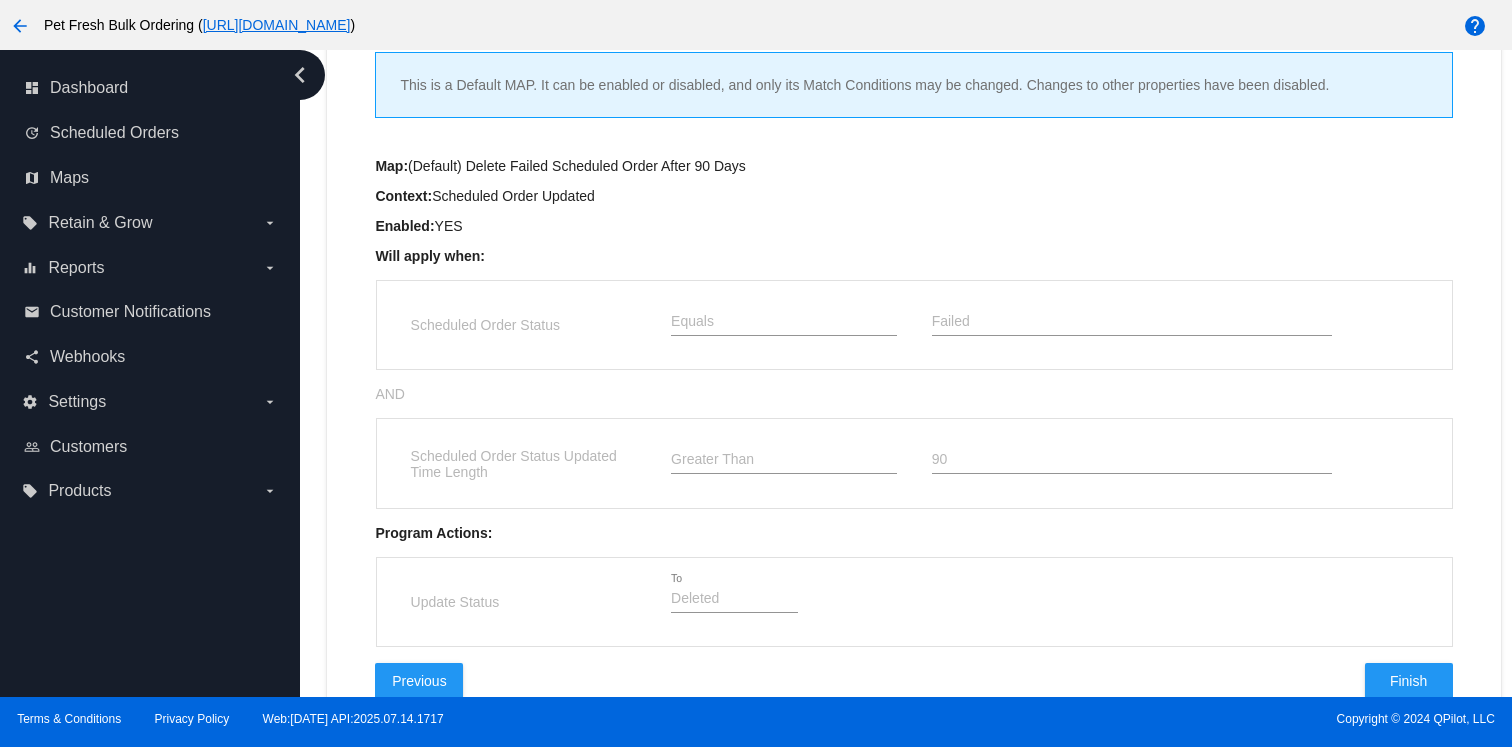 scroll, scrollTop: 247, scrollLeft: 0, axis: vertical 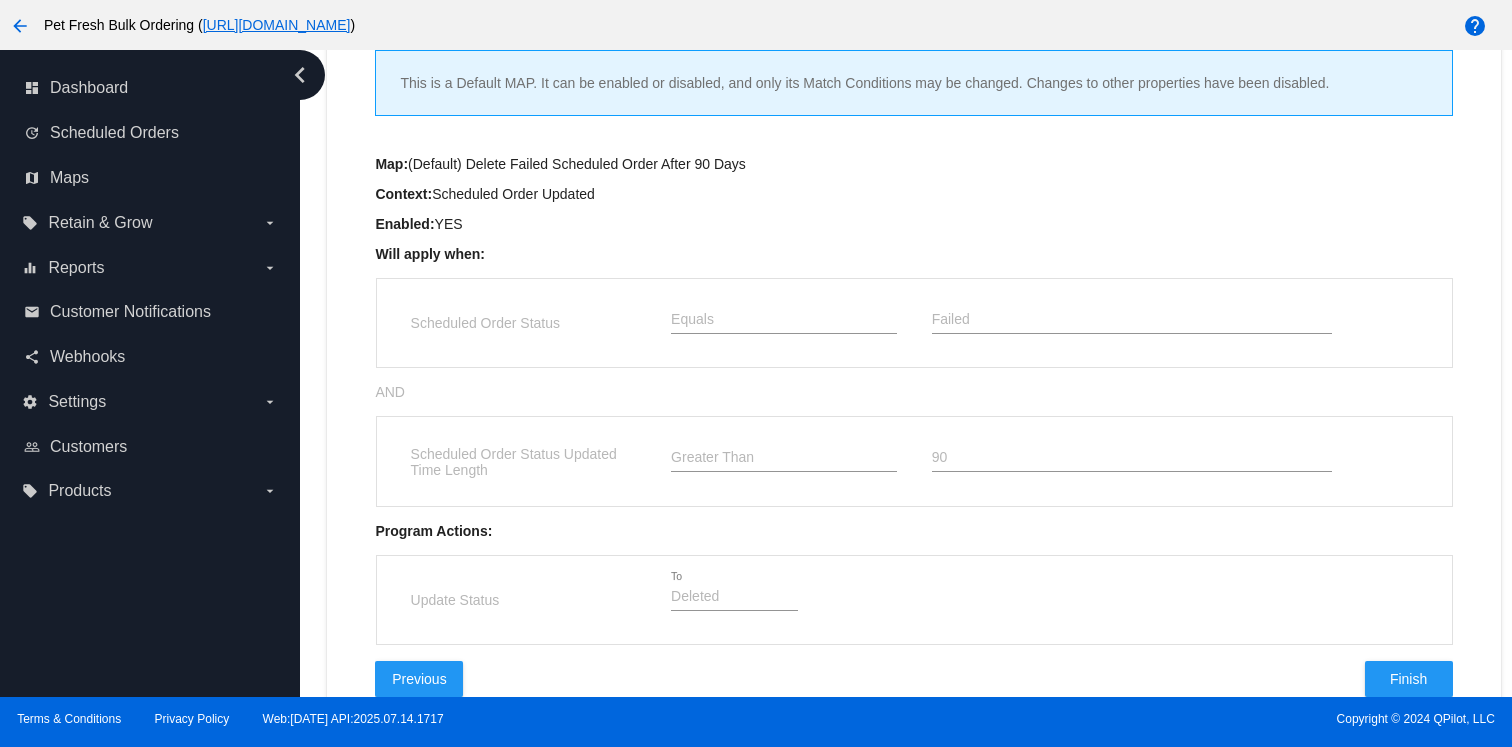 click on "90" at bounding box center [1132, 458] 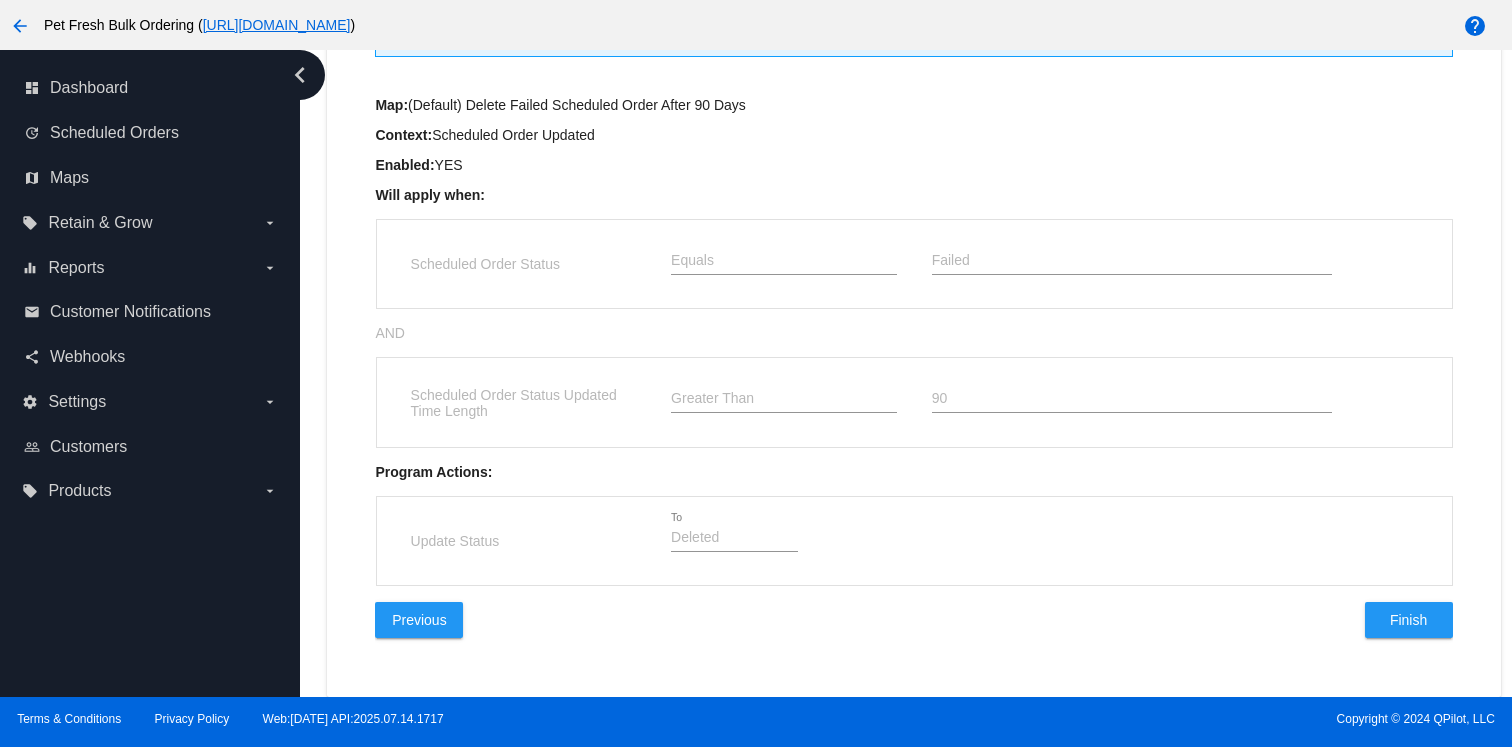 click on "Finish" at bounding box center (1408, 620) 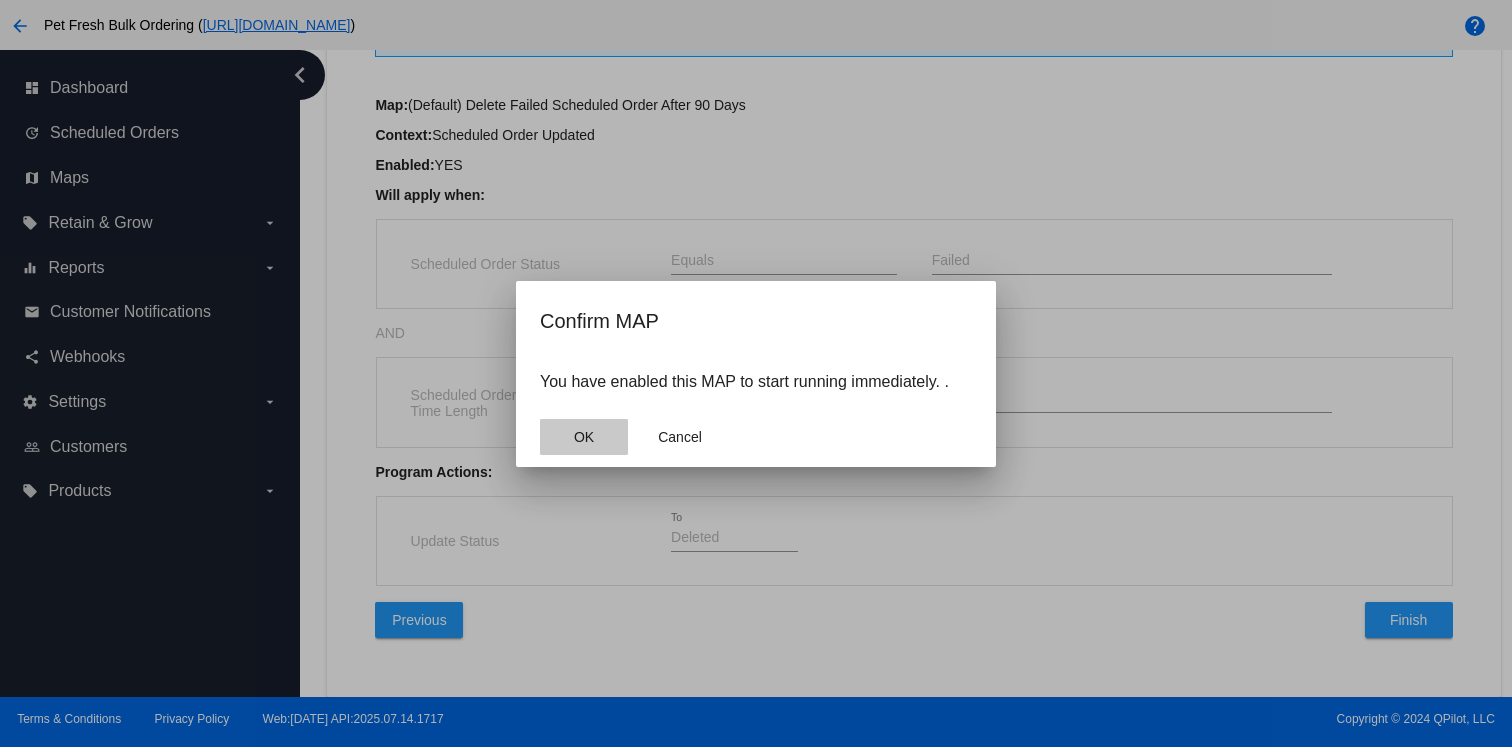 click on "OK" 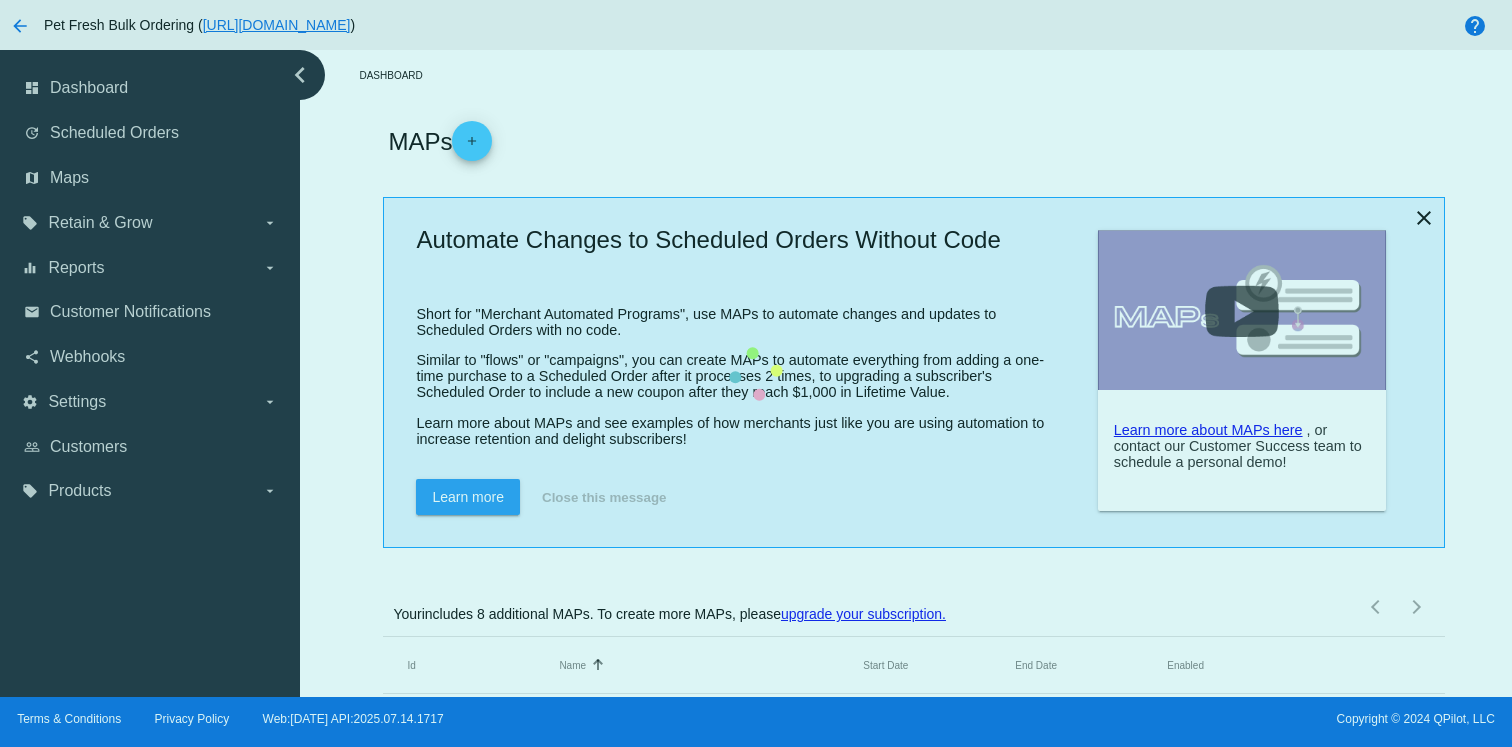 scroll, scrollTop: 107, scrollLeft: 0, axis: vertical 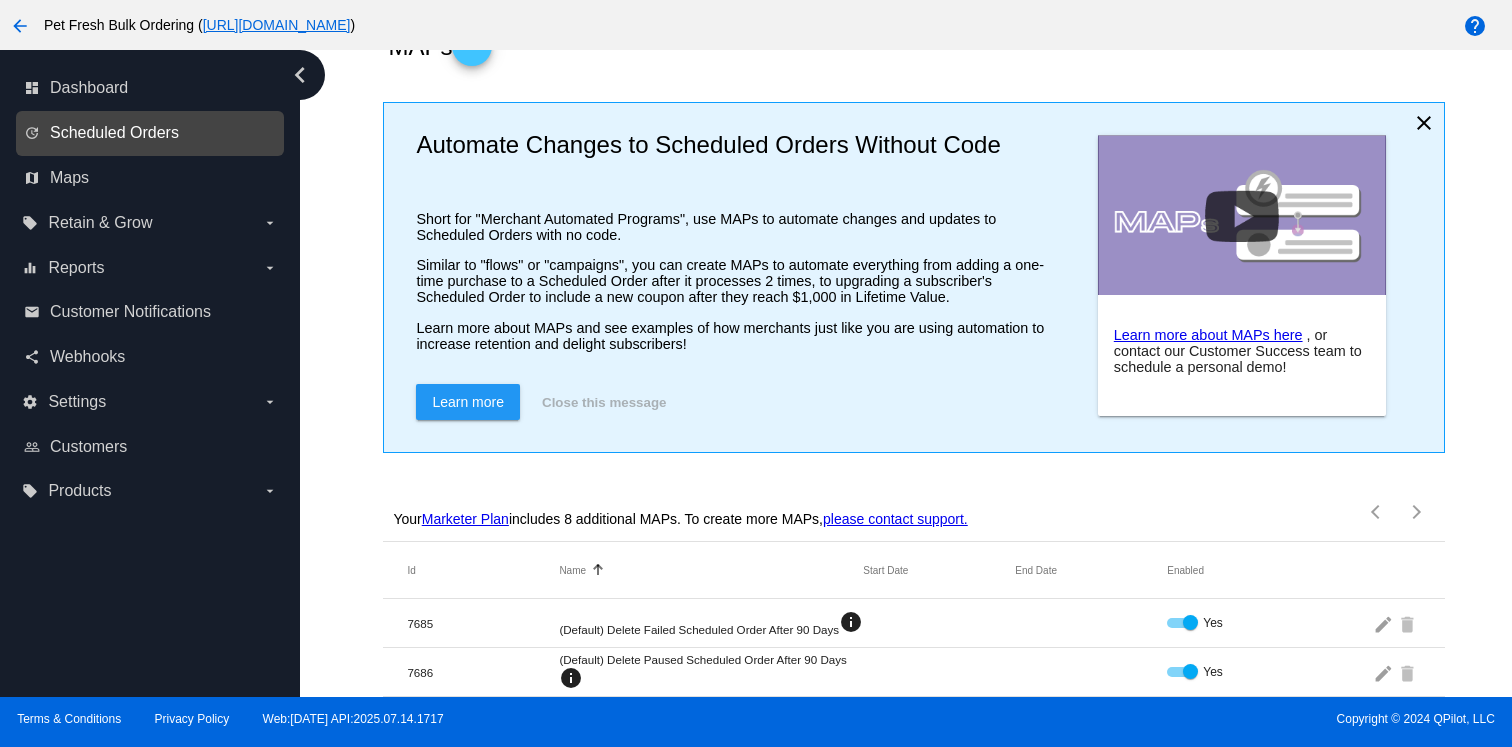 click on "Scheduled Orders" at bounding box center [114, 133] 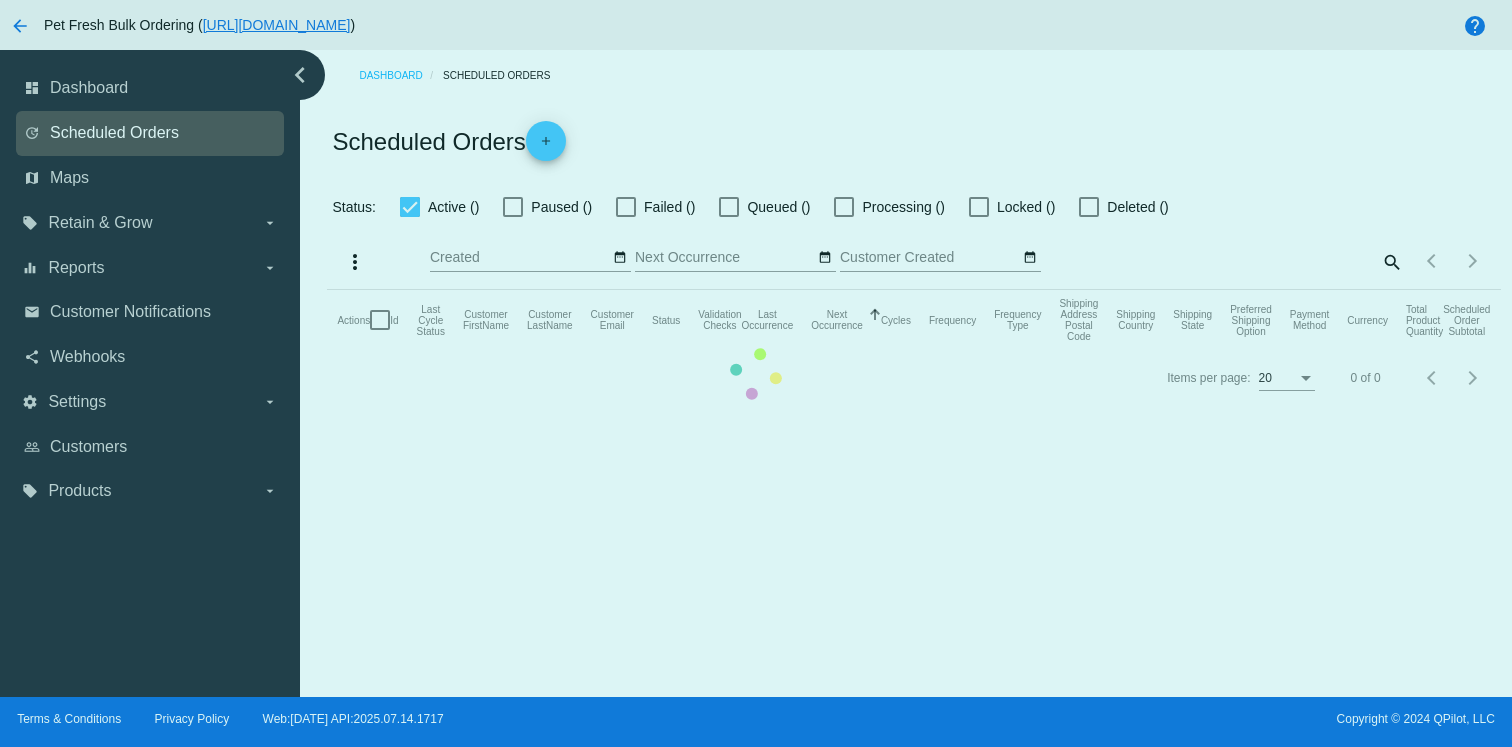 scroll, scrollTop: 0, scrollLeft: 0, axis: both 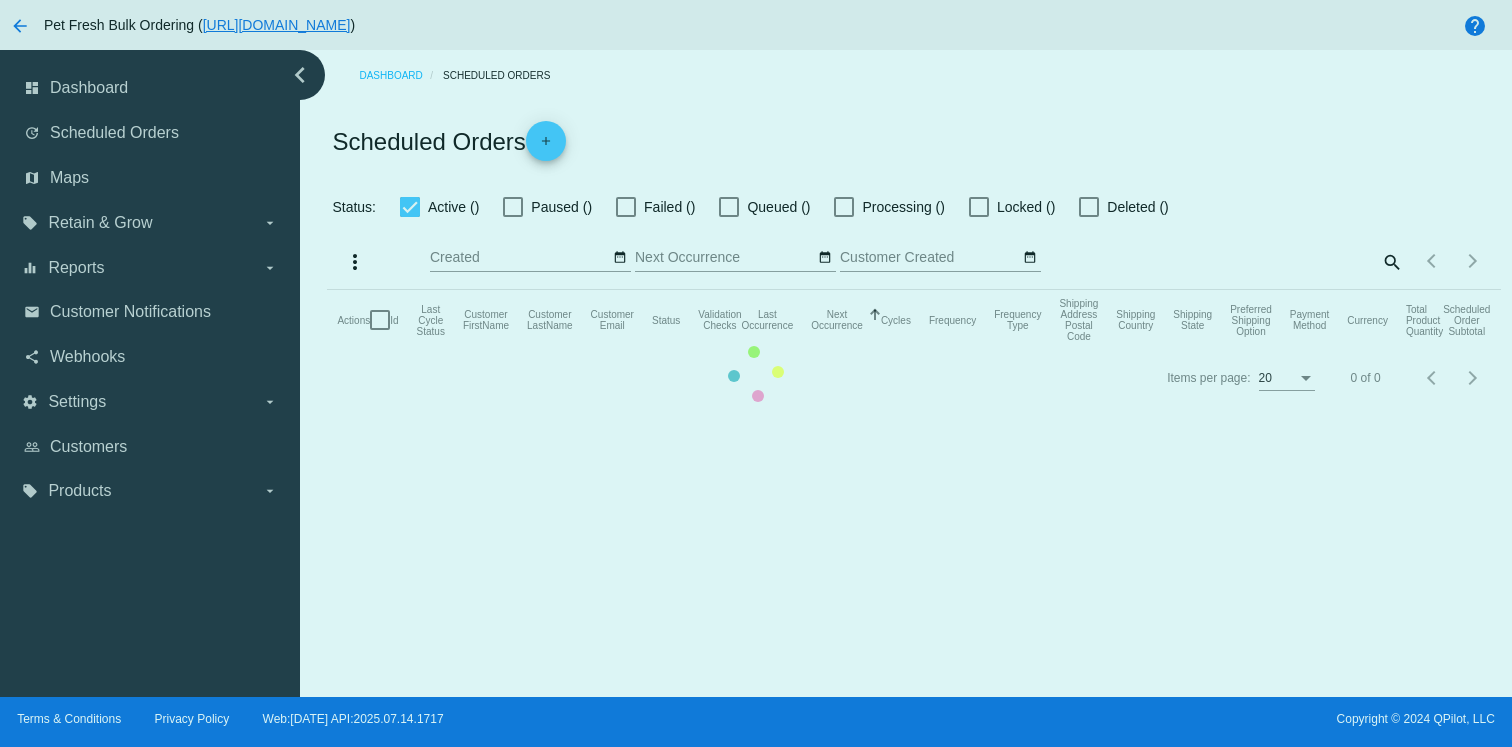 checkbox on "false" 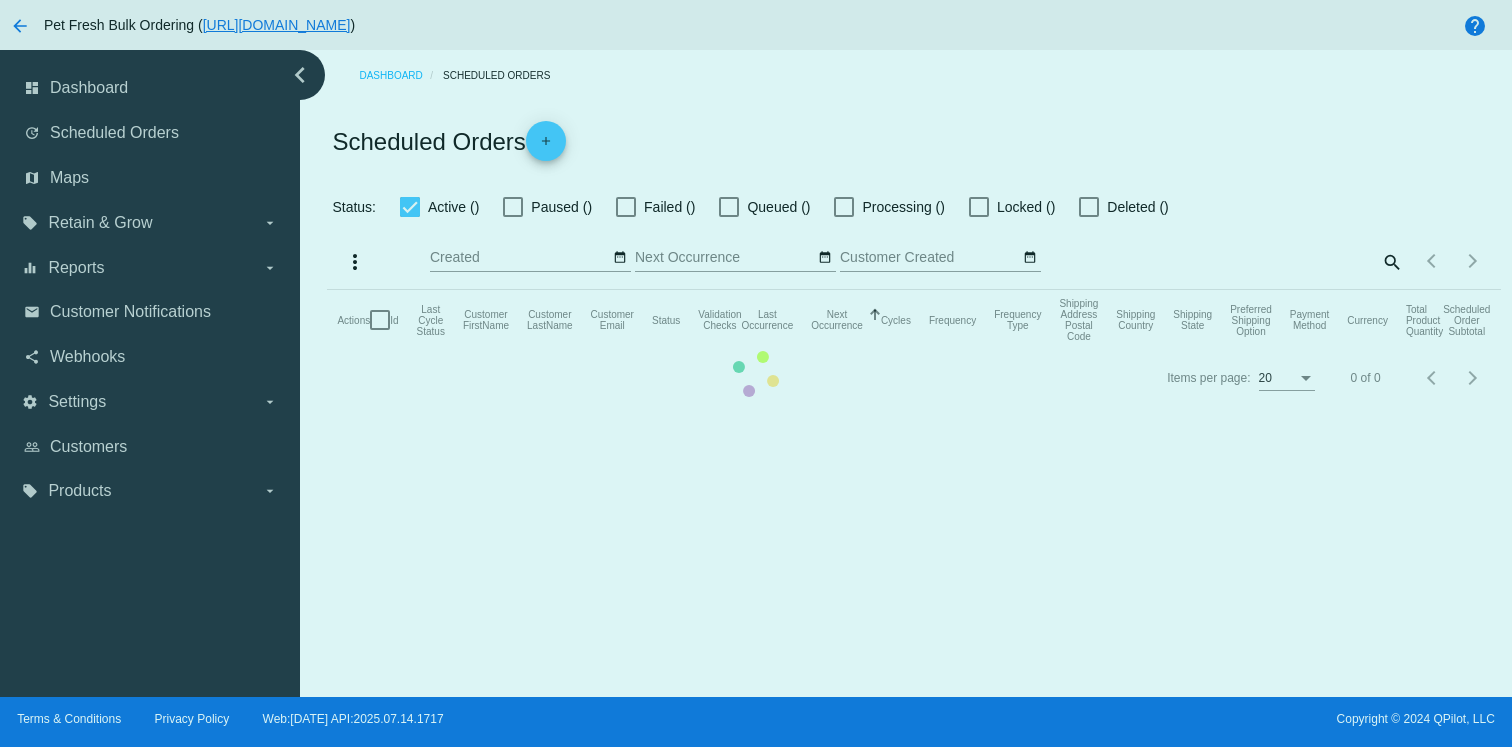 checkbox on "true" 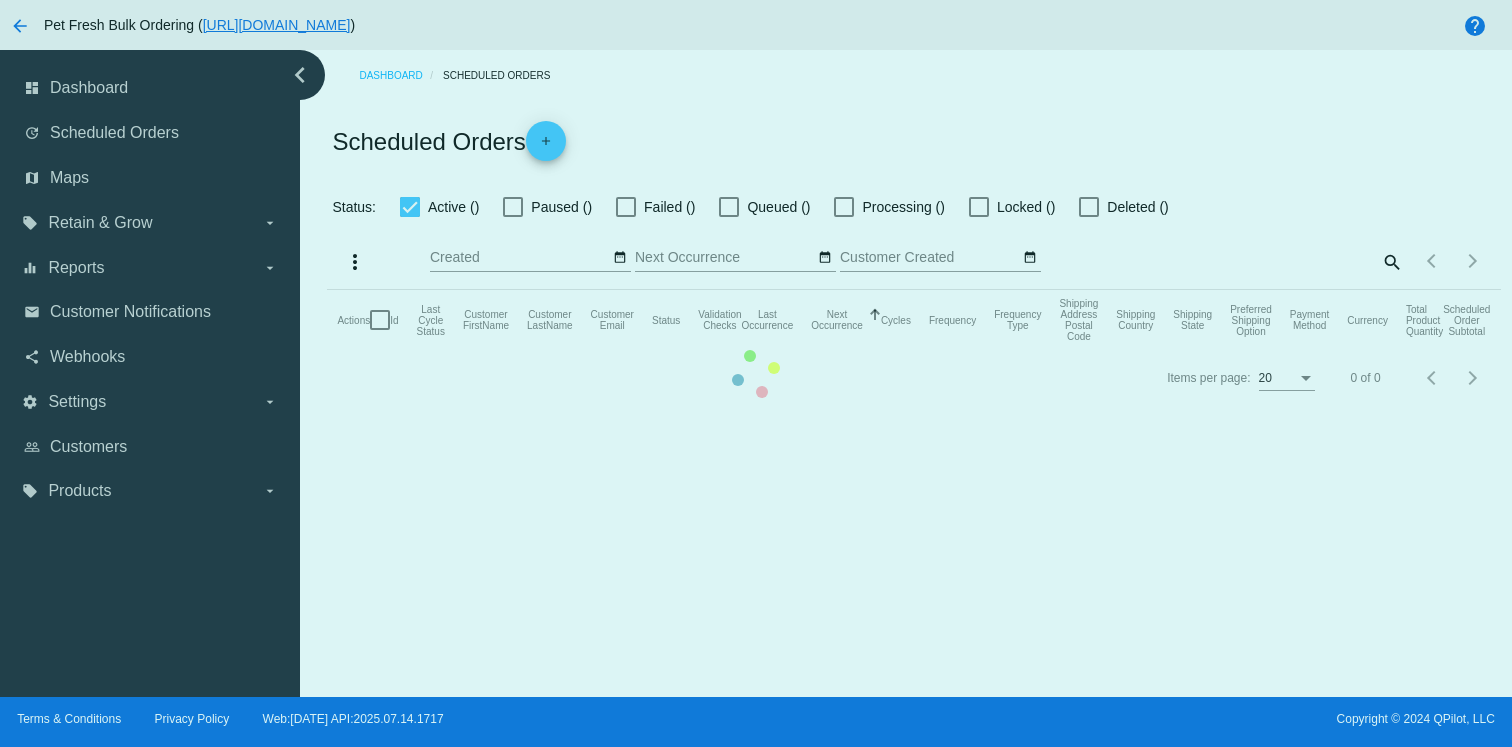 type on "[DATE] - [DATE]" 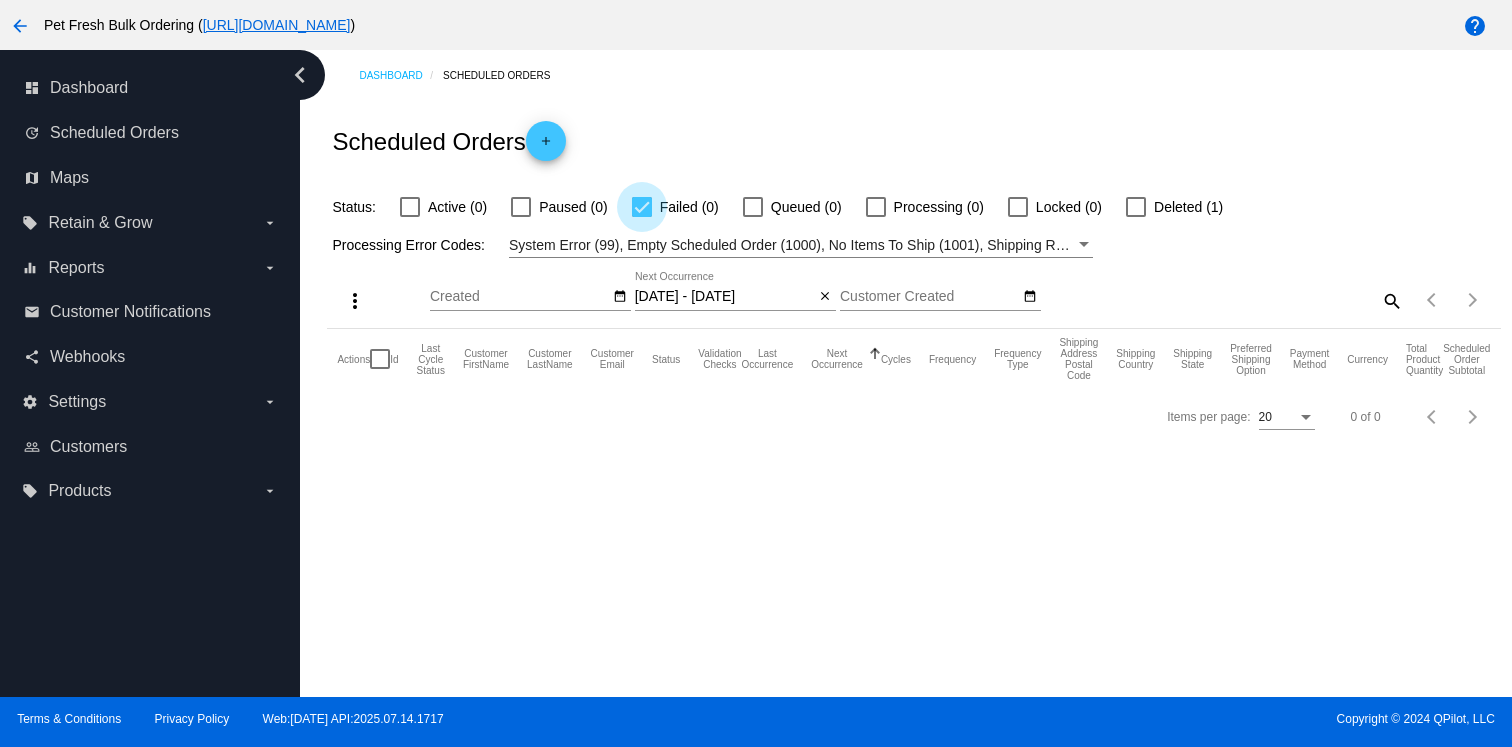 click on "Failed (0)" at bounding box center (675, 207) 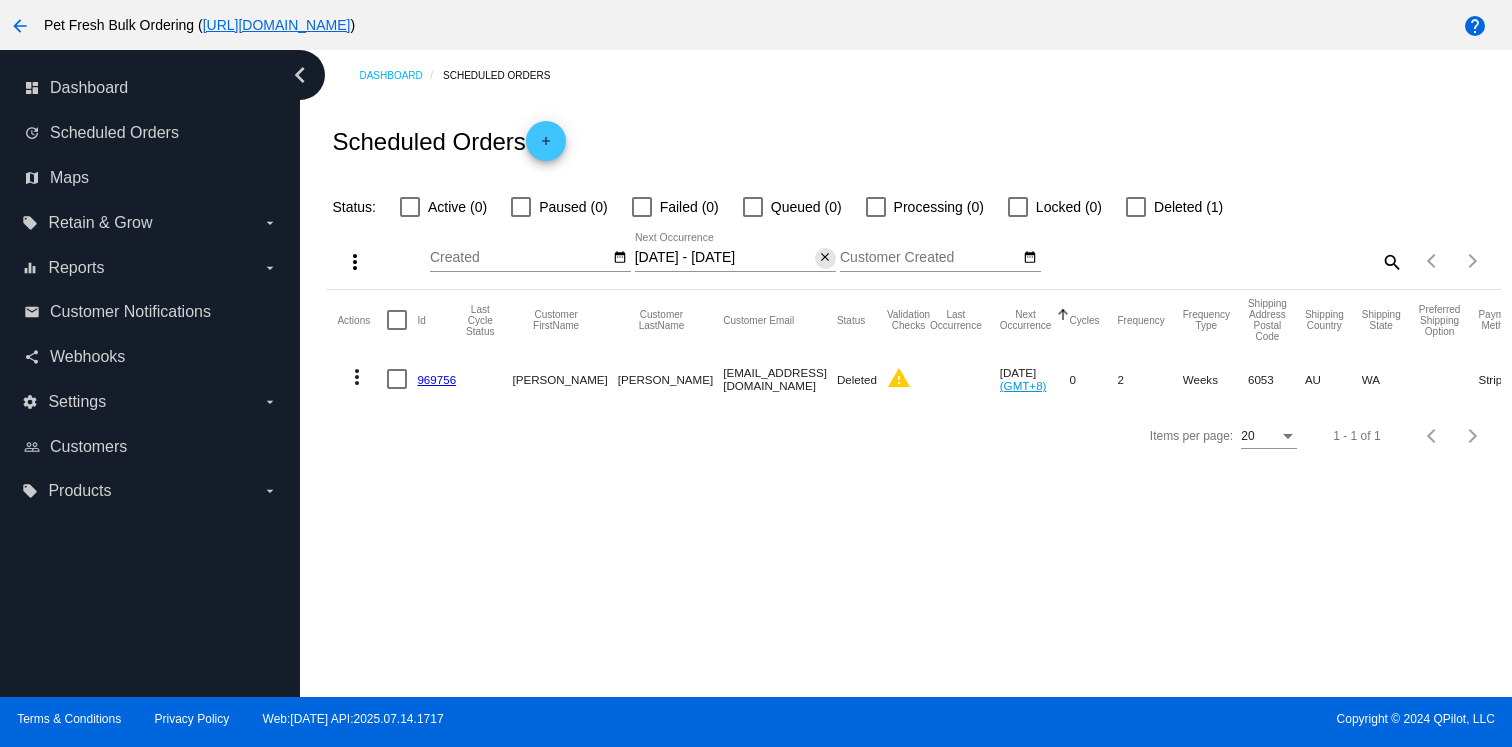 click on "close" 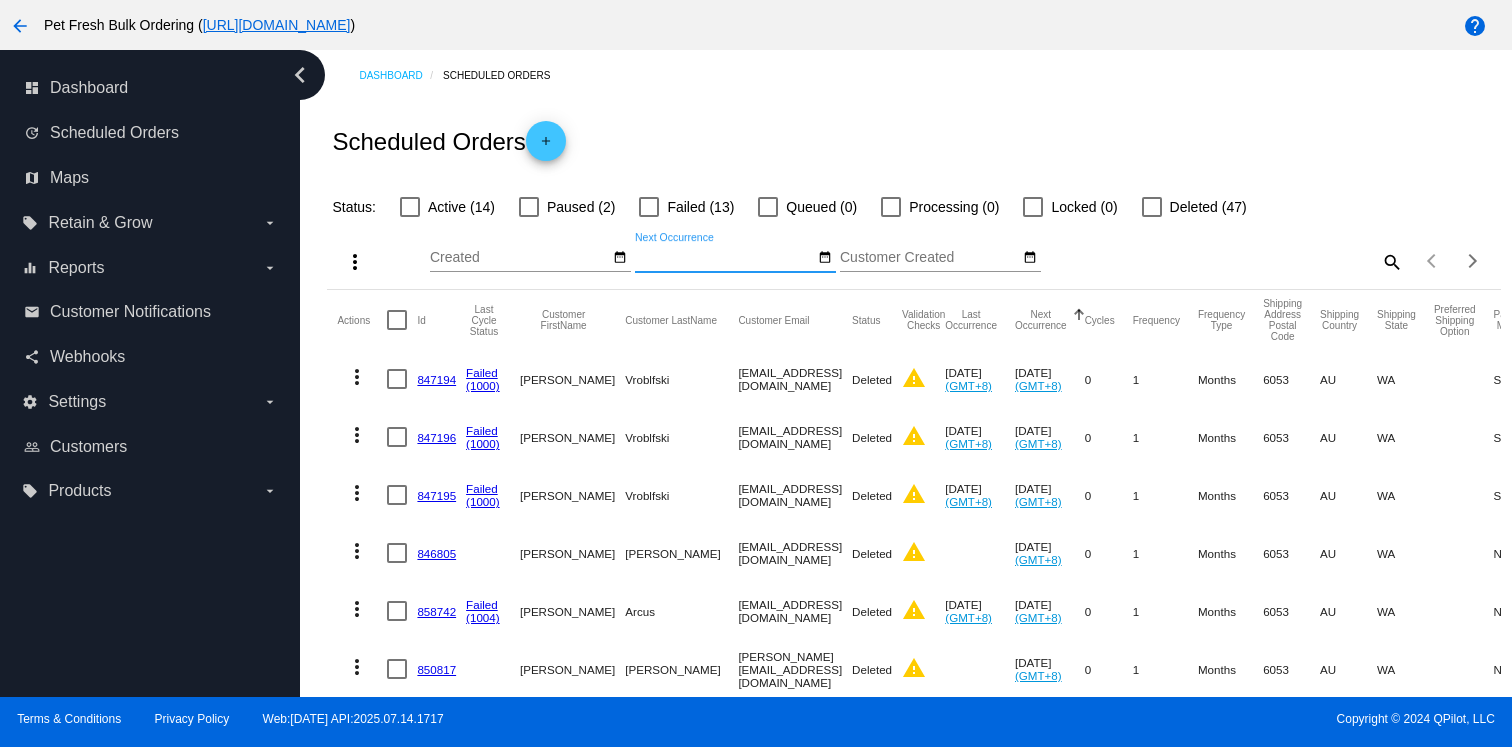 click on "[DATE]
Jan
Feb
Mar
Apr
Su Mo Tu We Th" 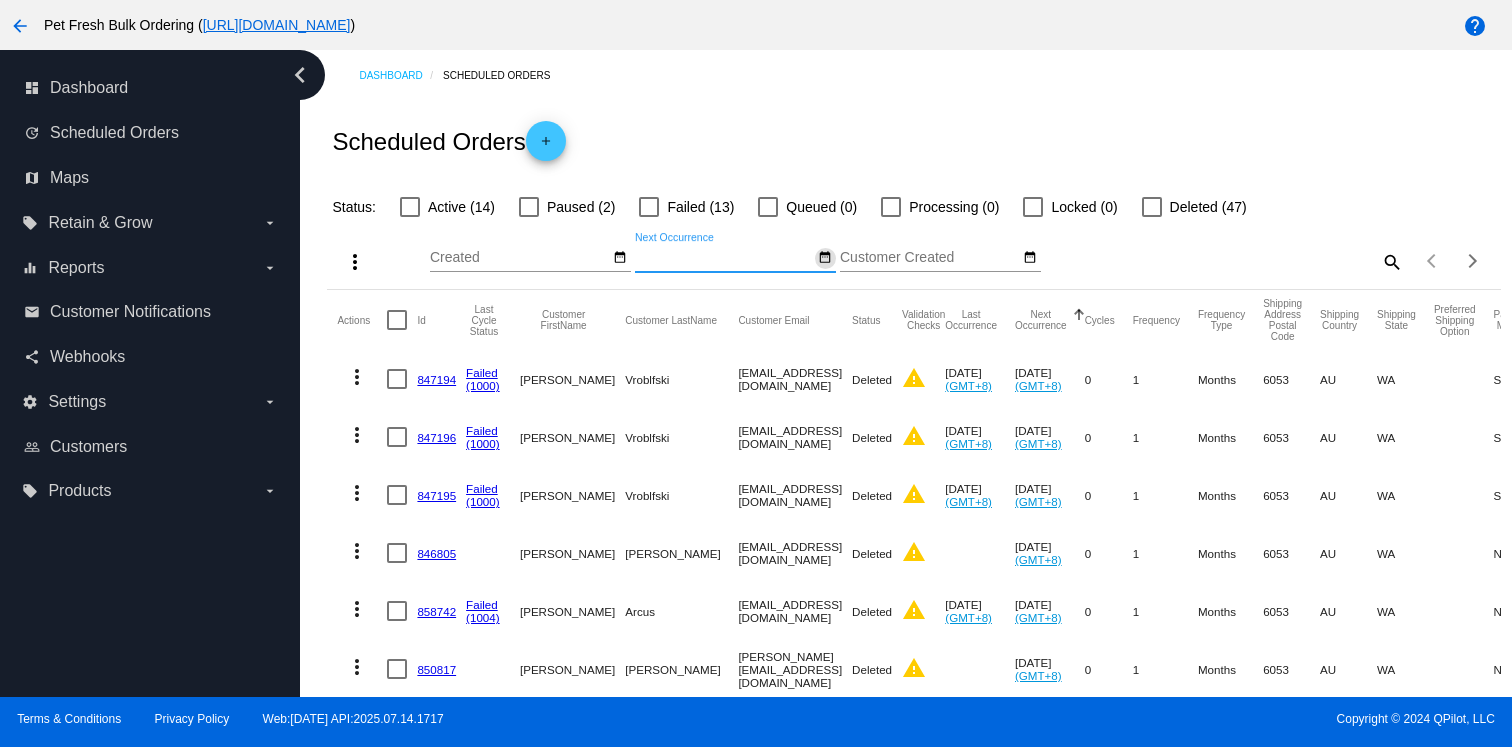 click on "date_range" 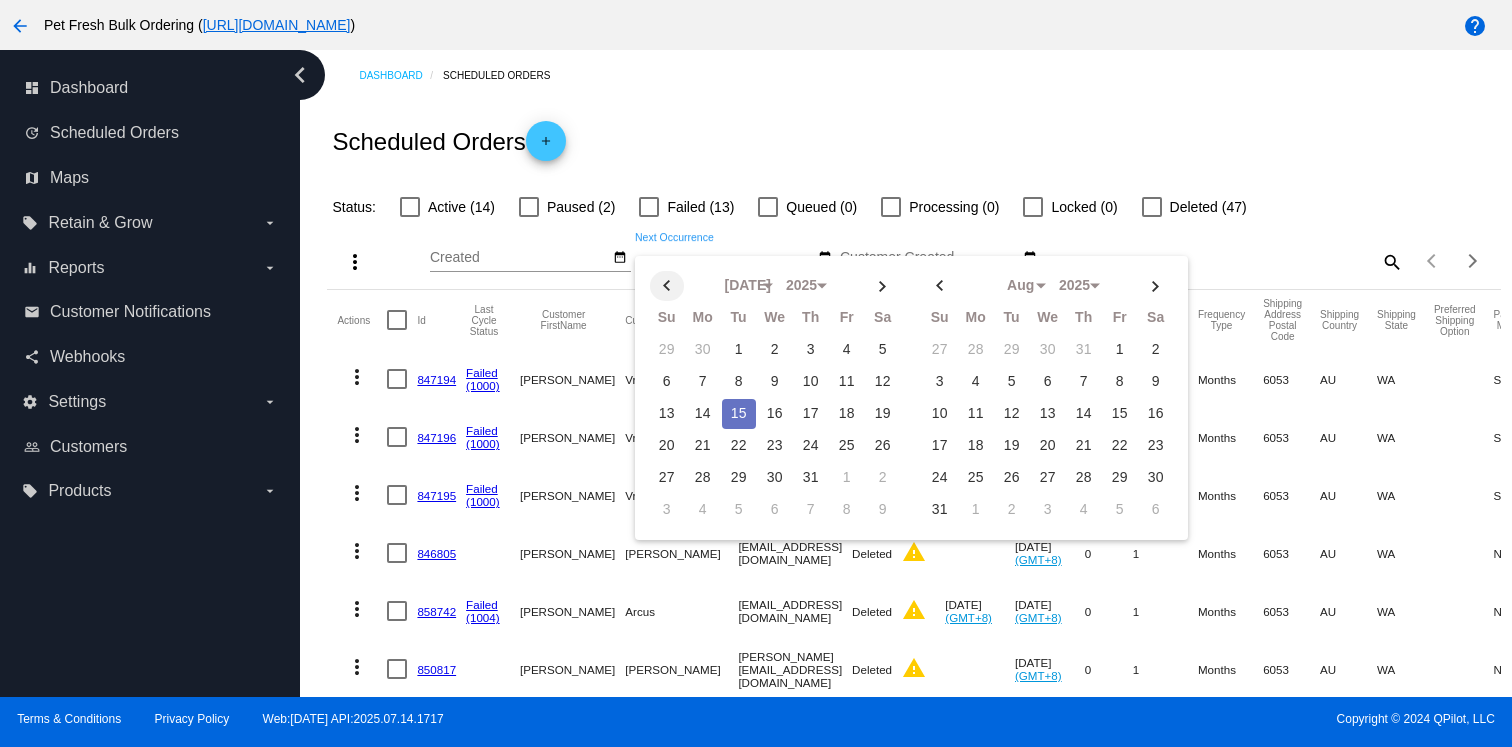 click 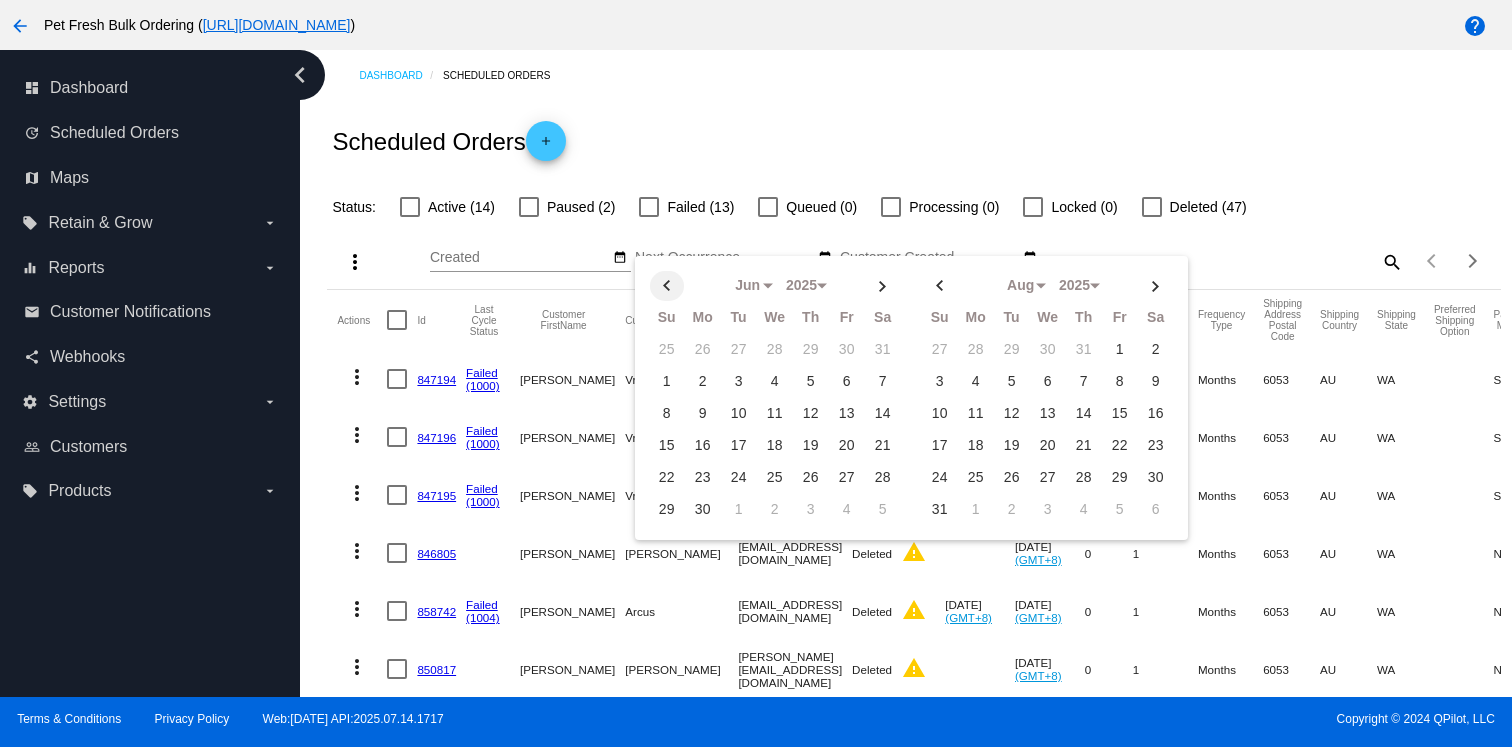 click 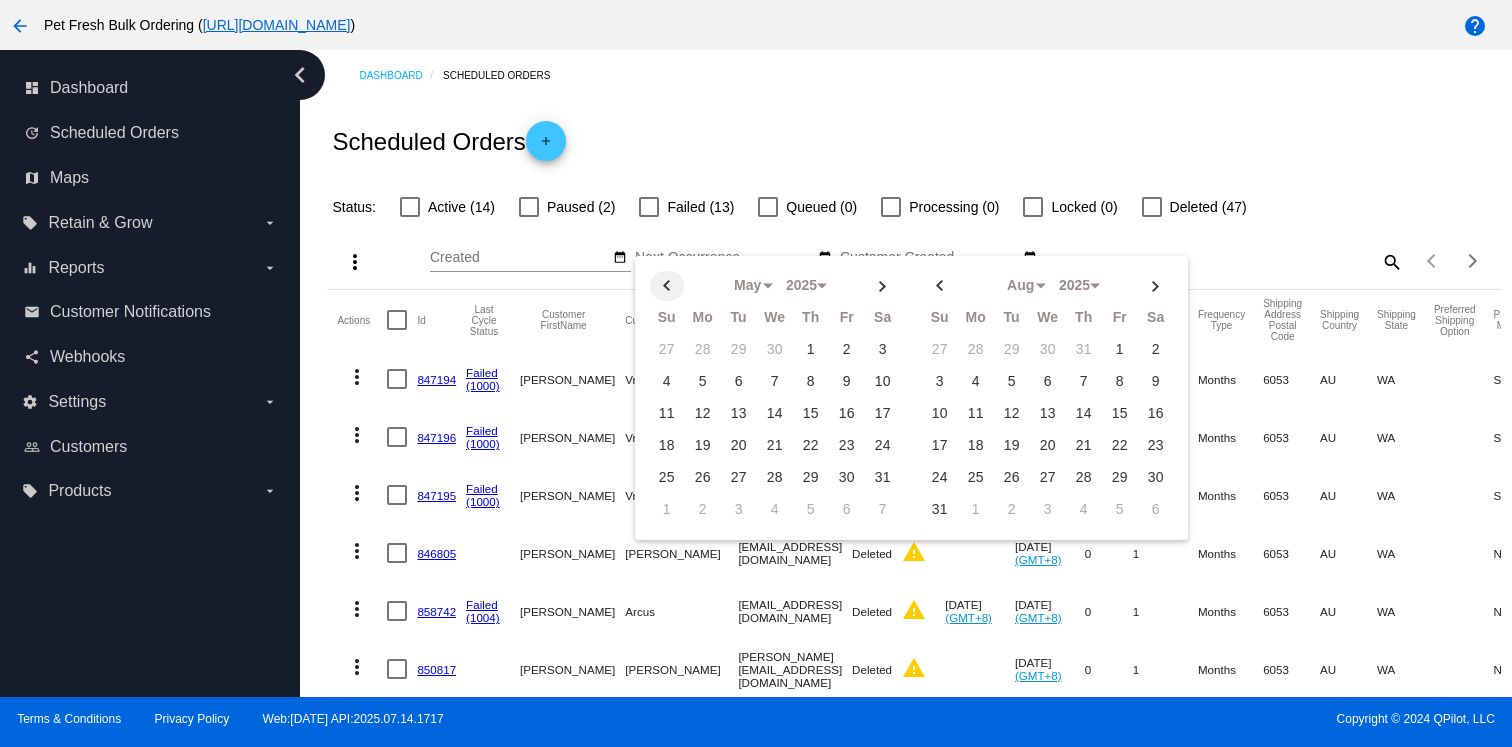 click 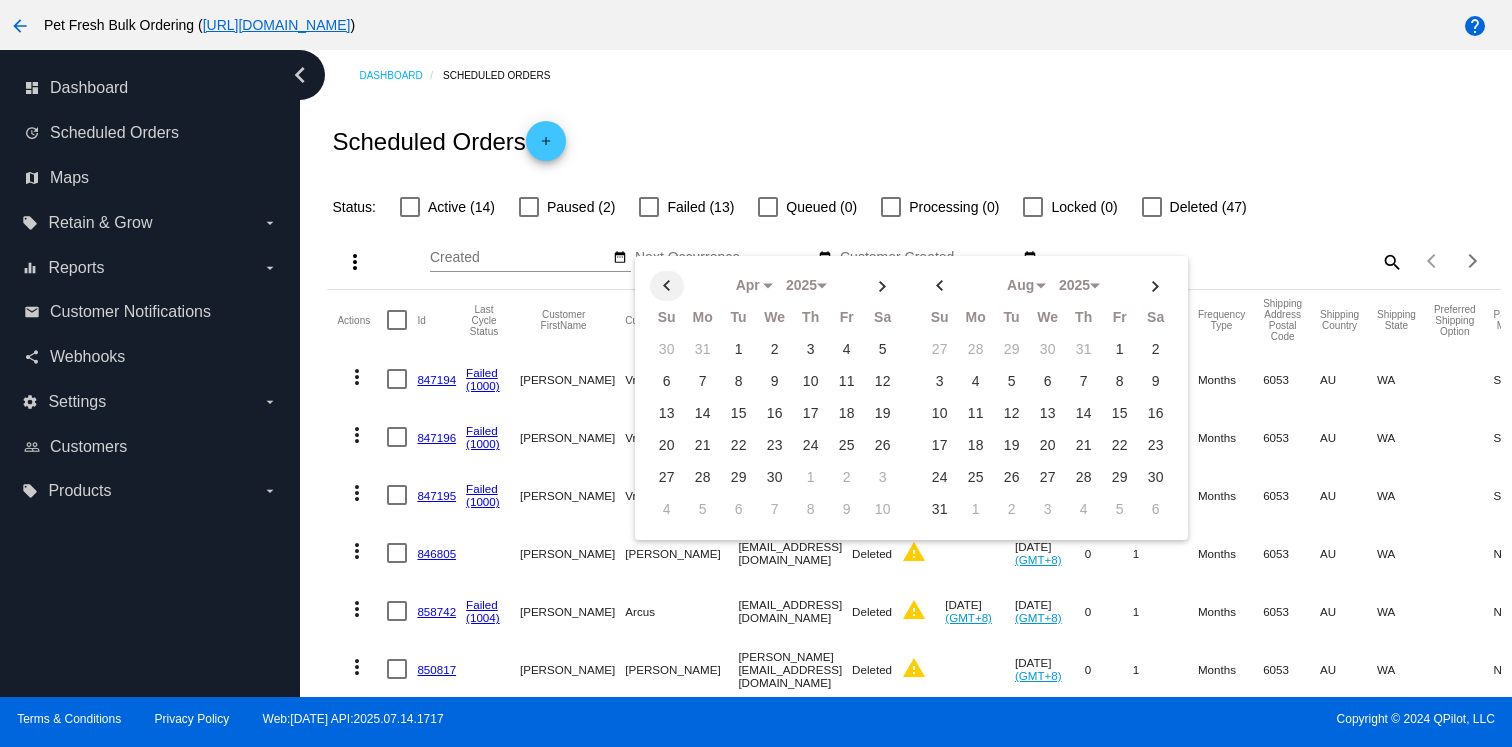 click 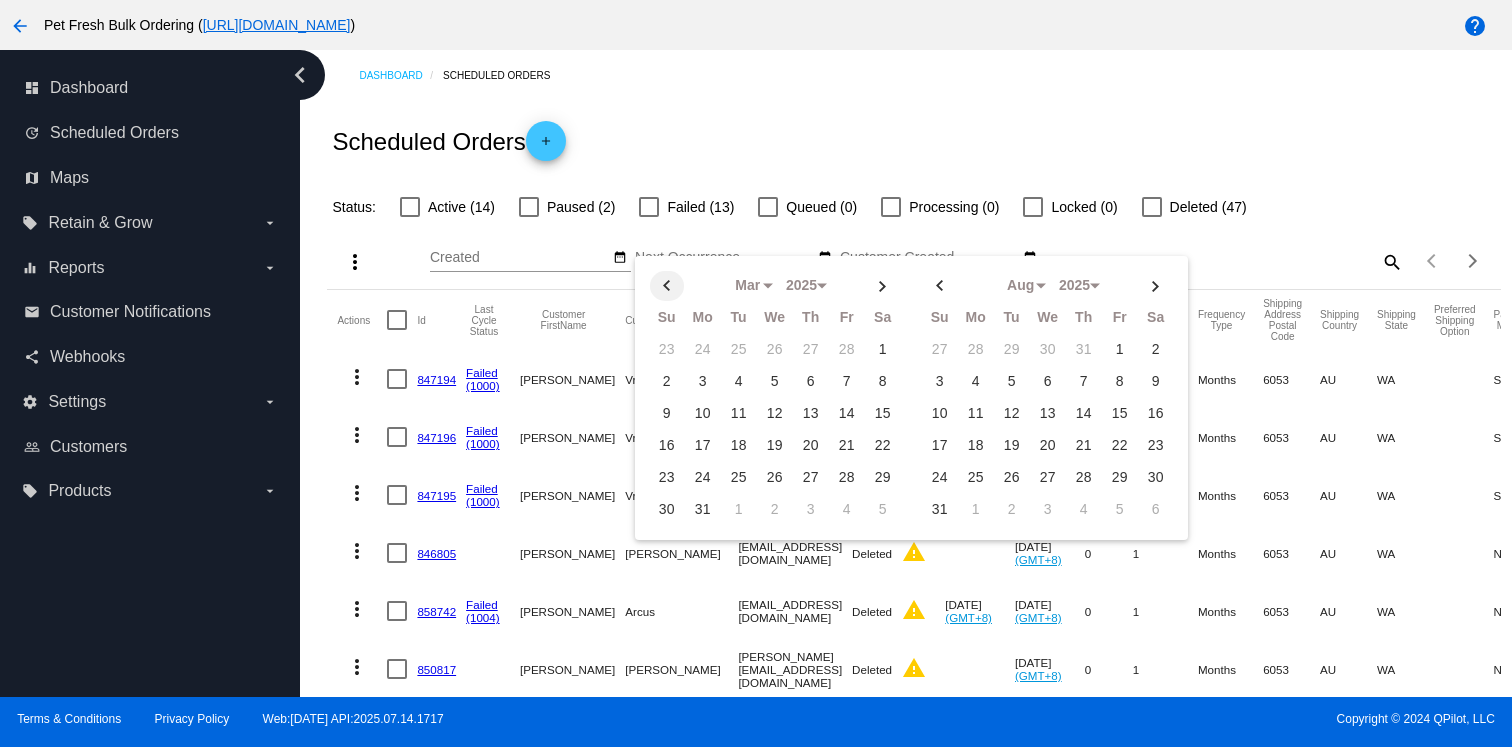 click 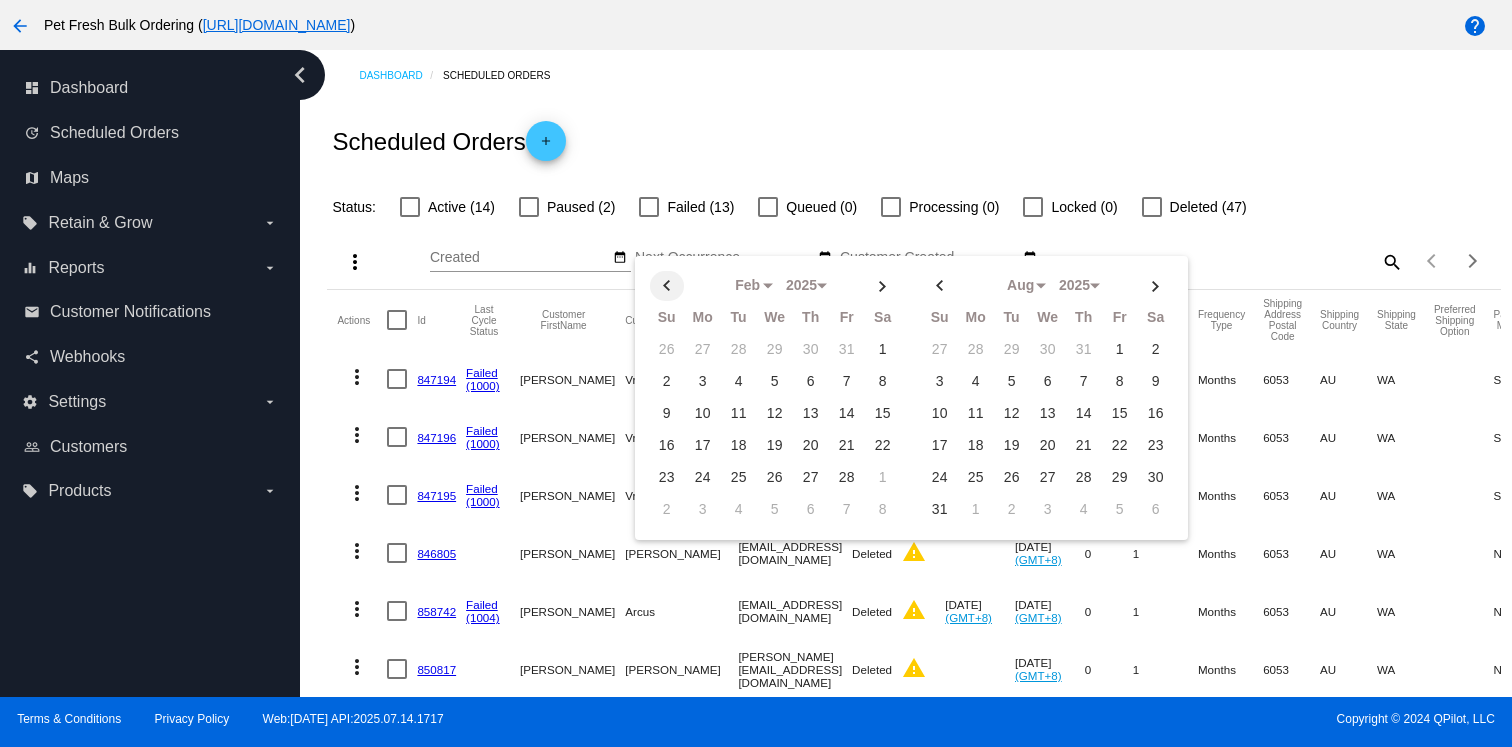 click 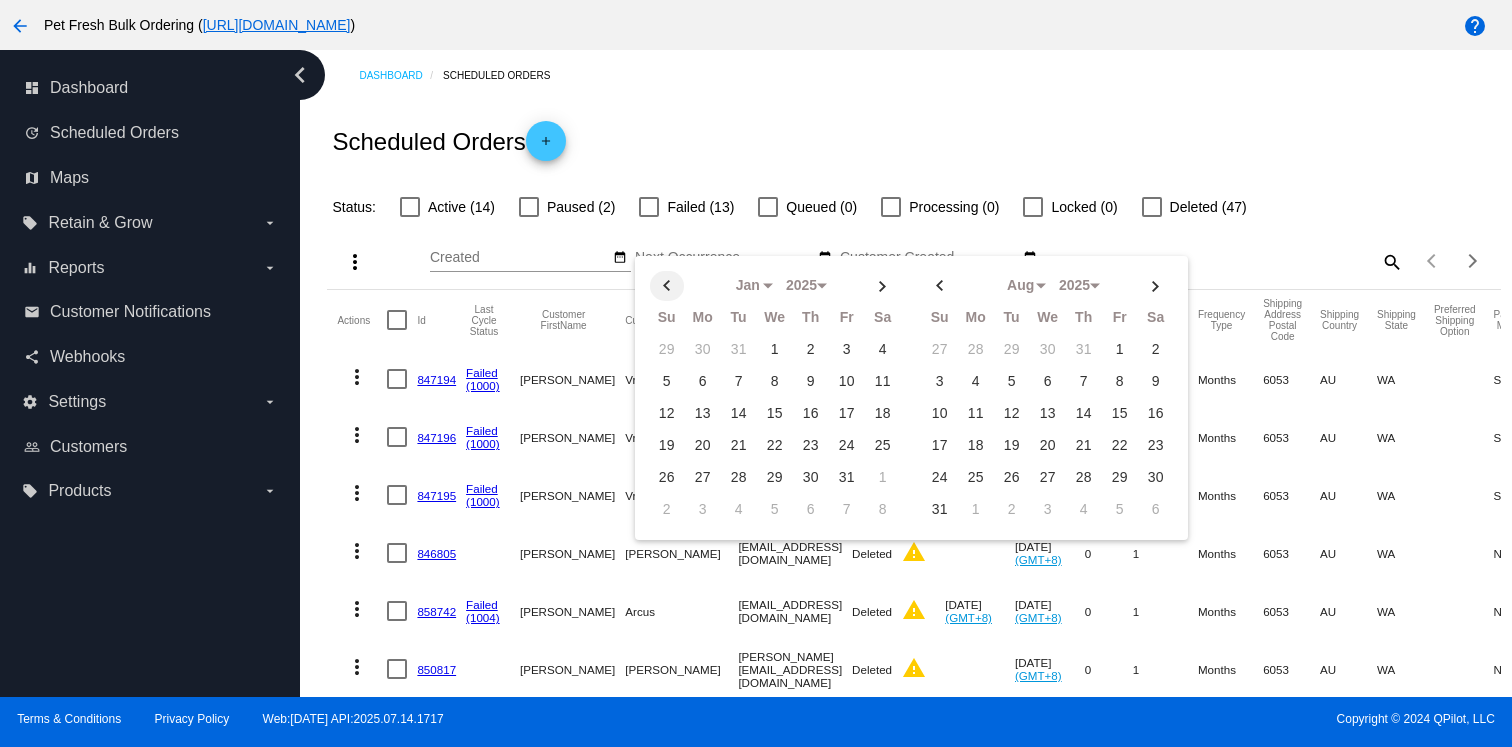 click 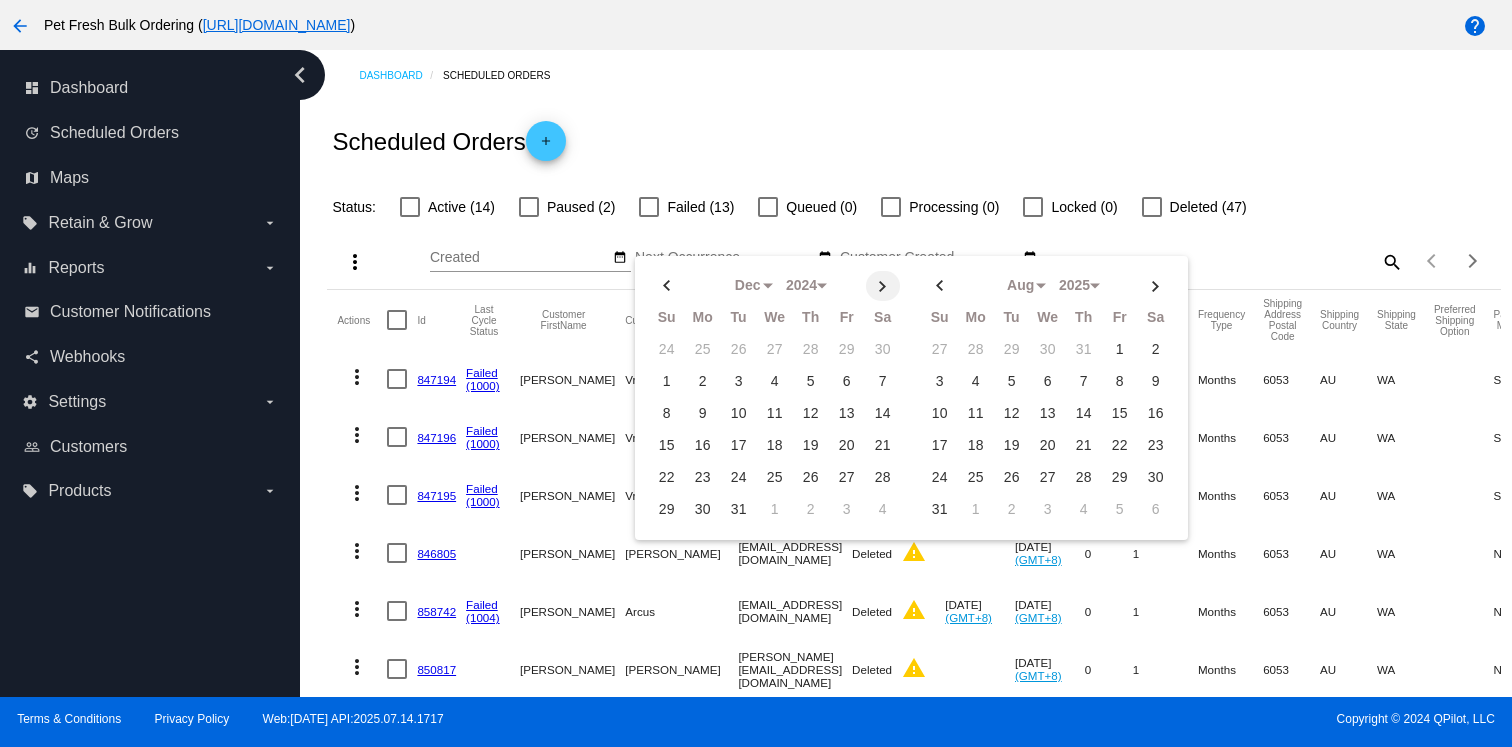 click 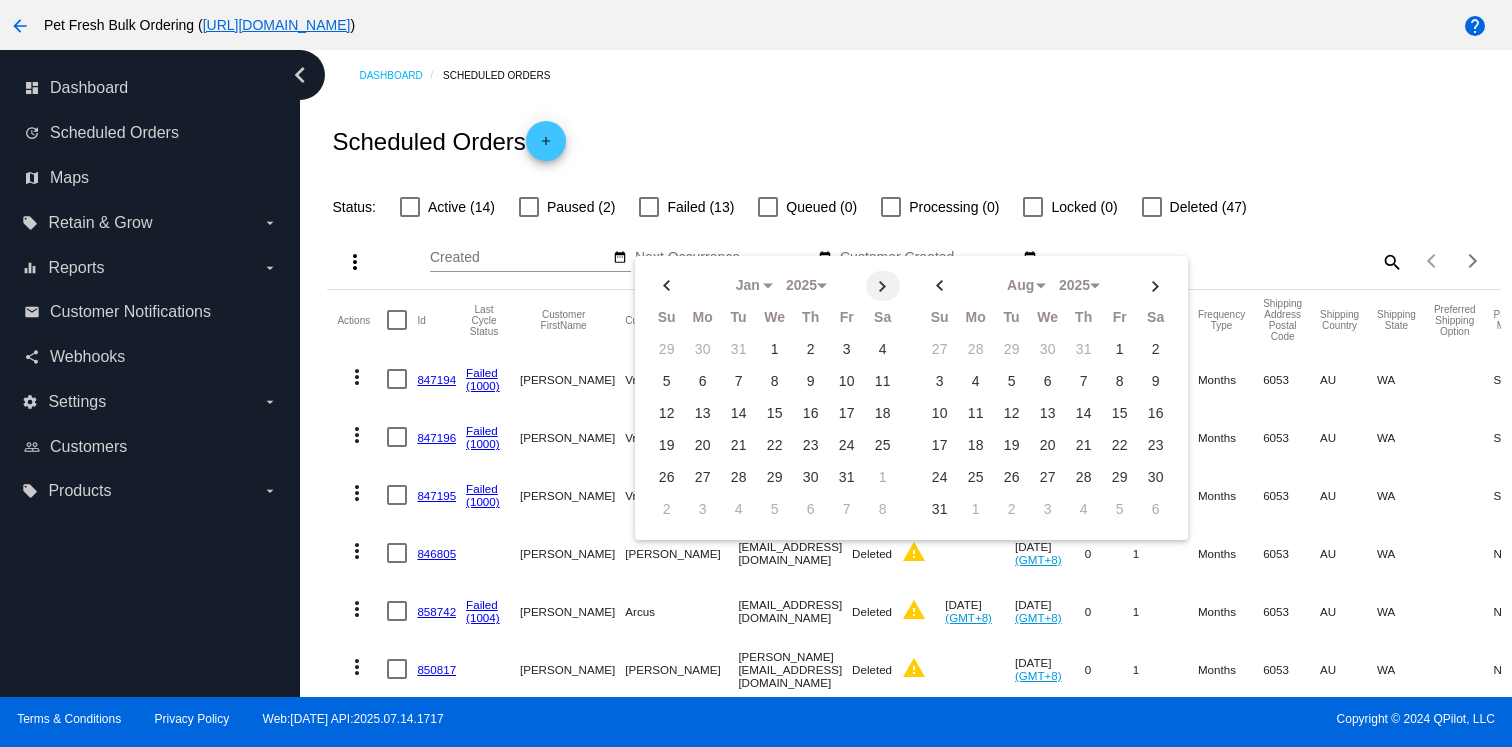 click 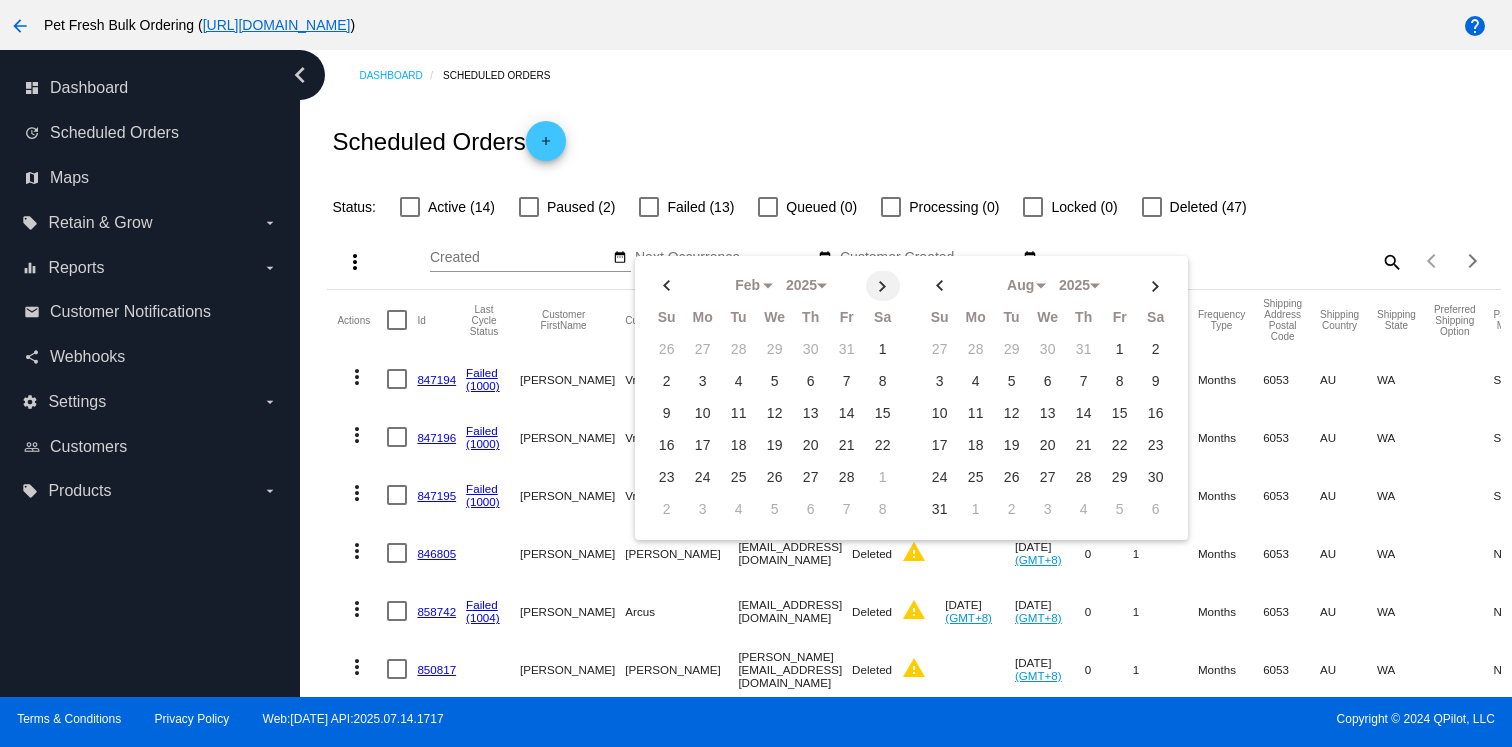 click 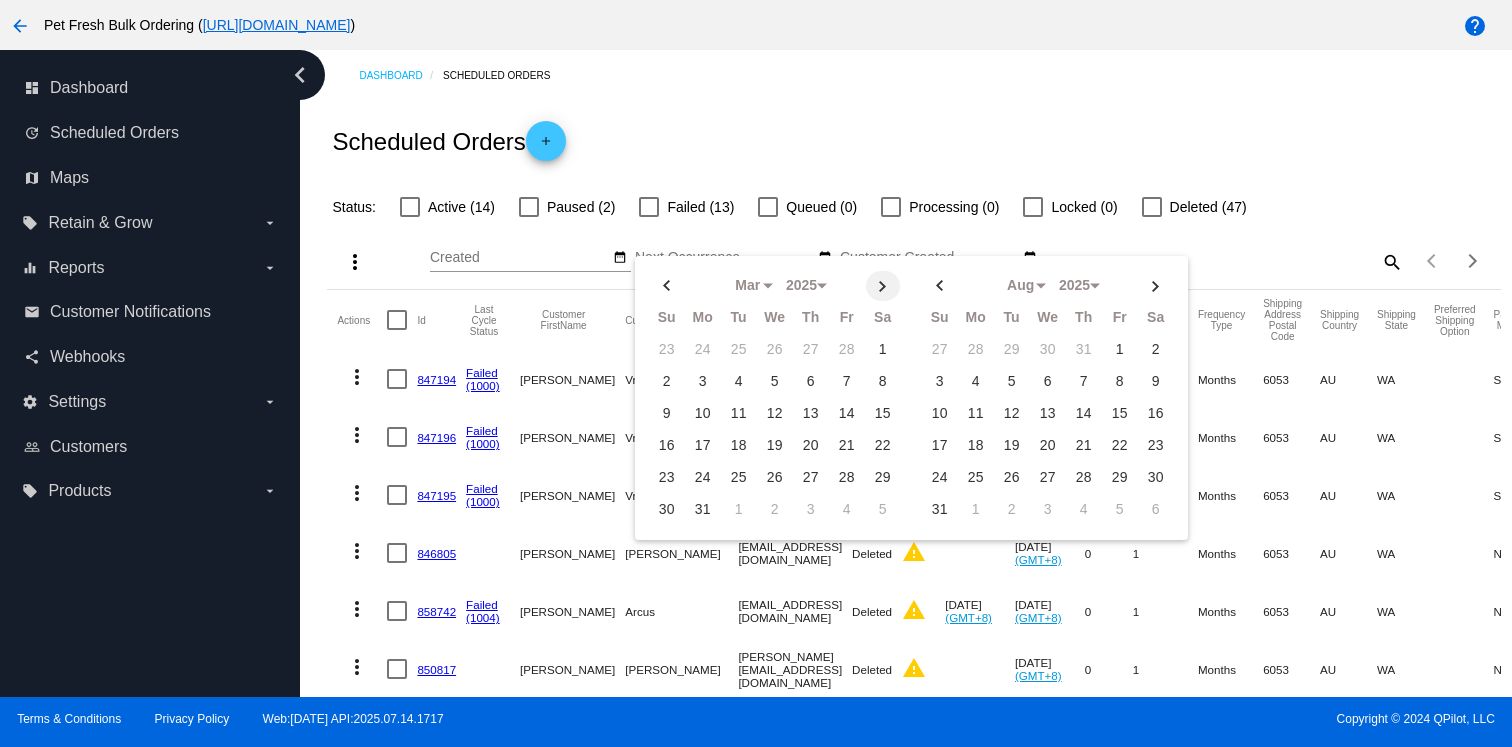 click 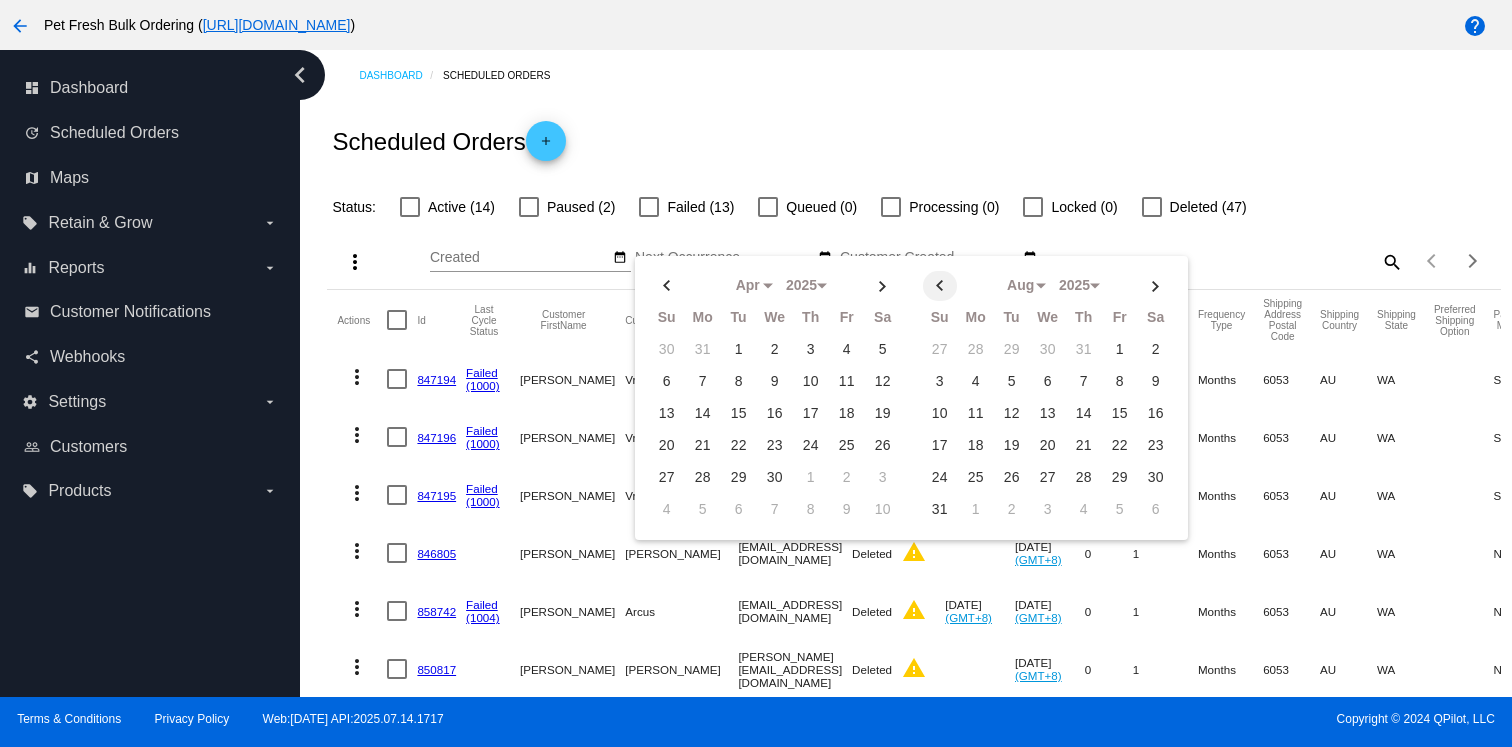 click 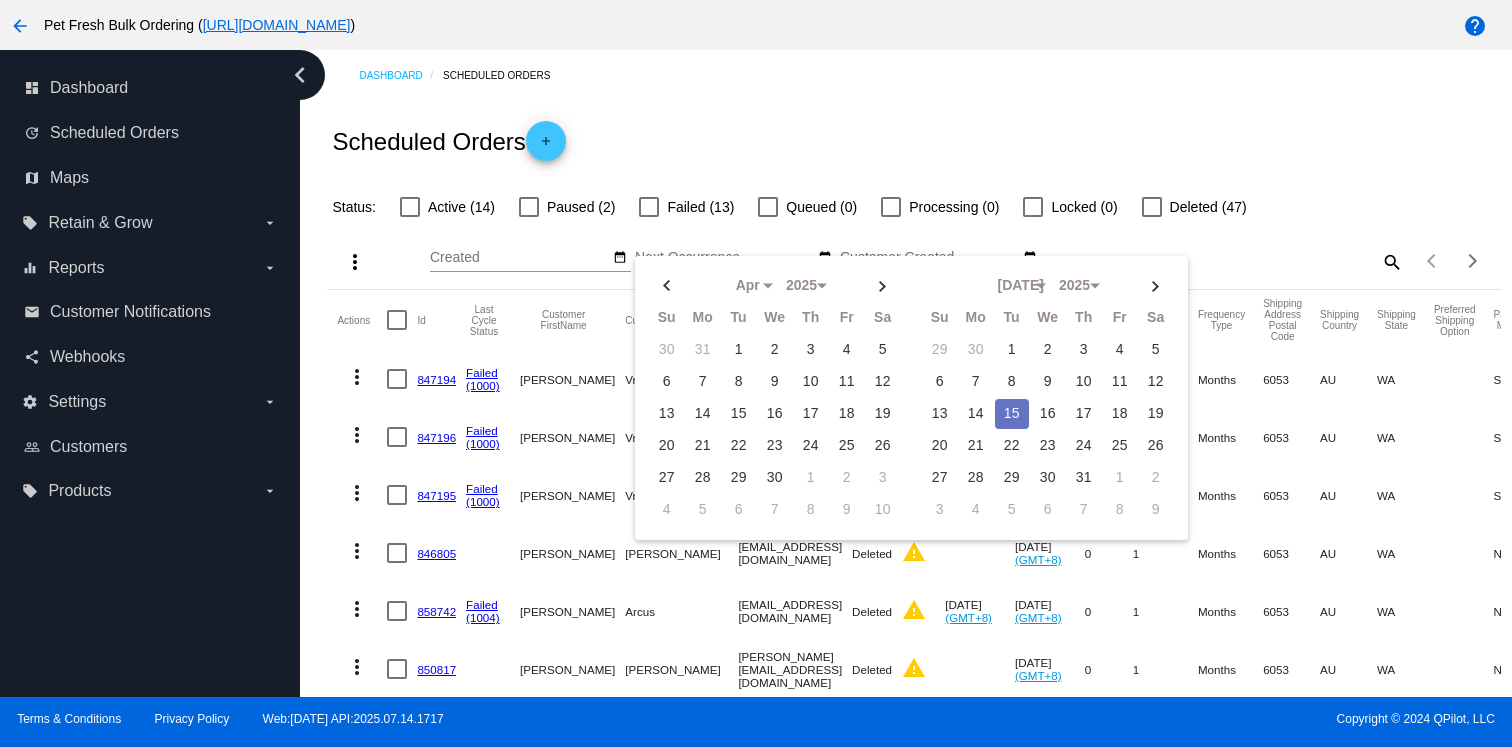 click 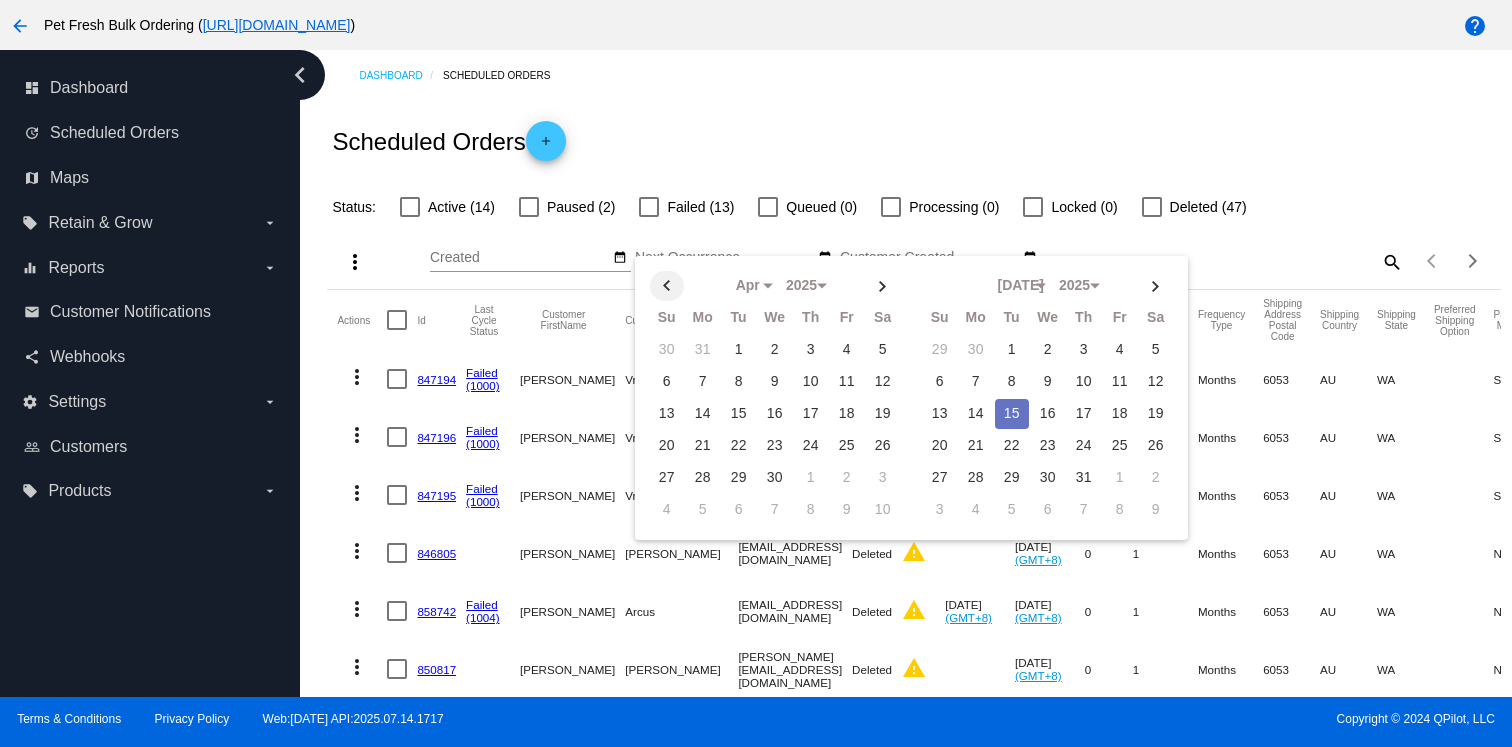 click 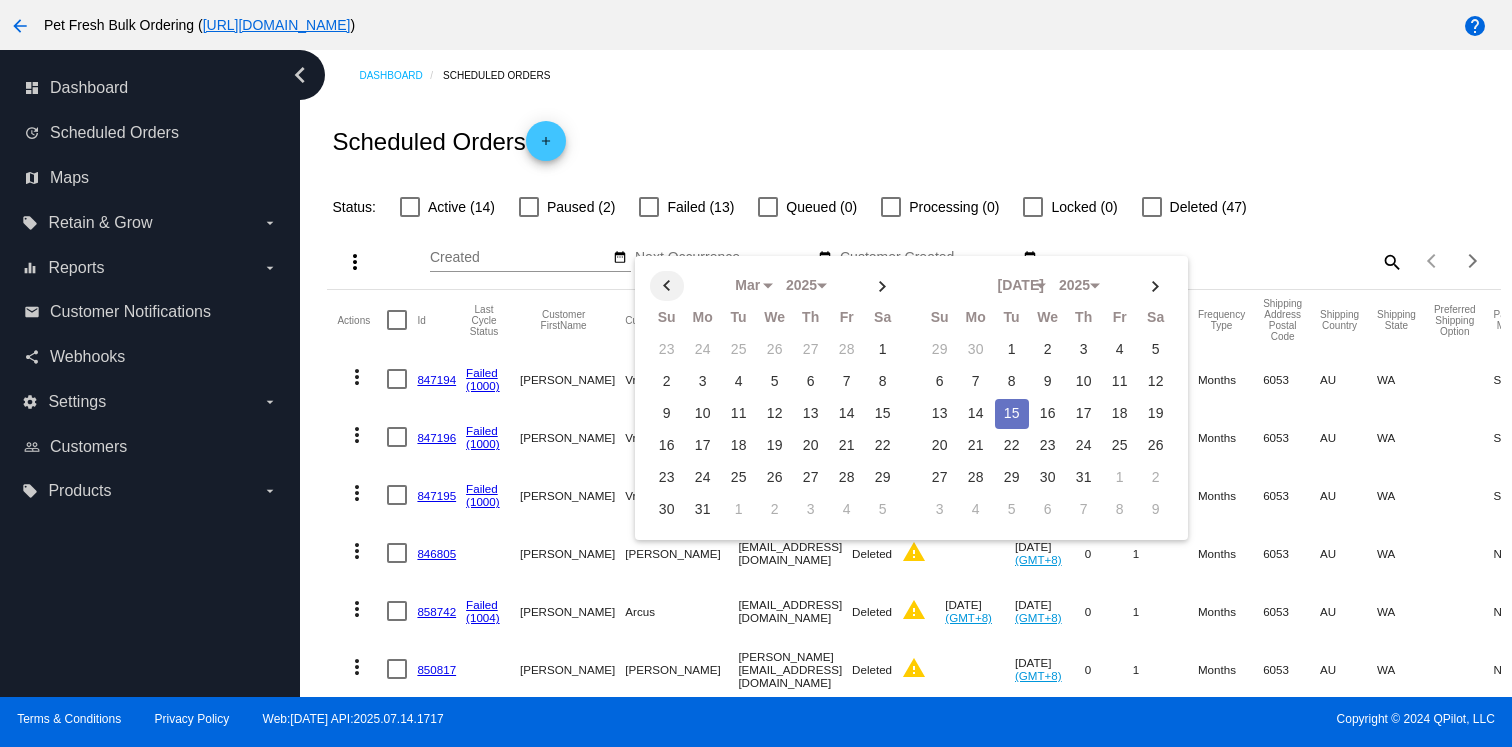 click 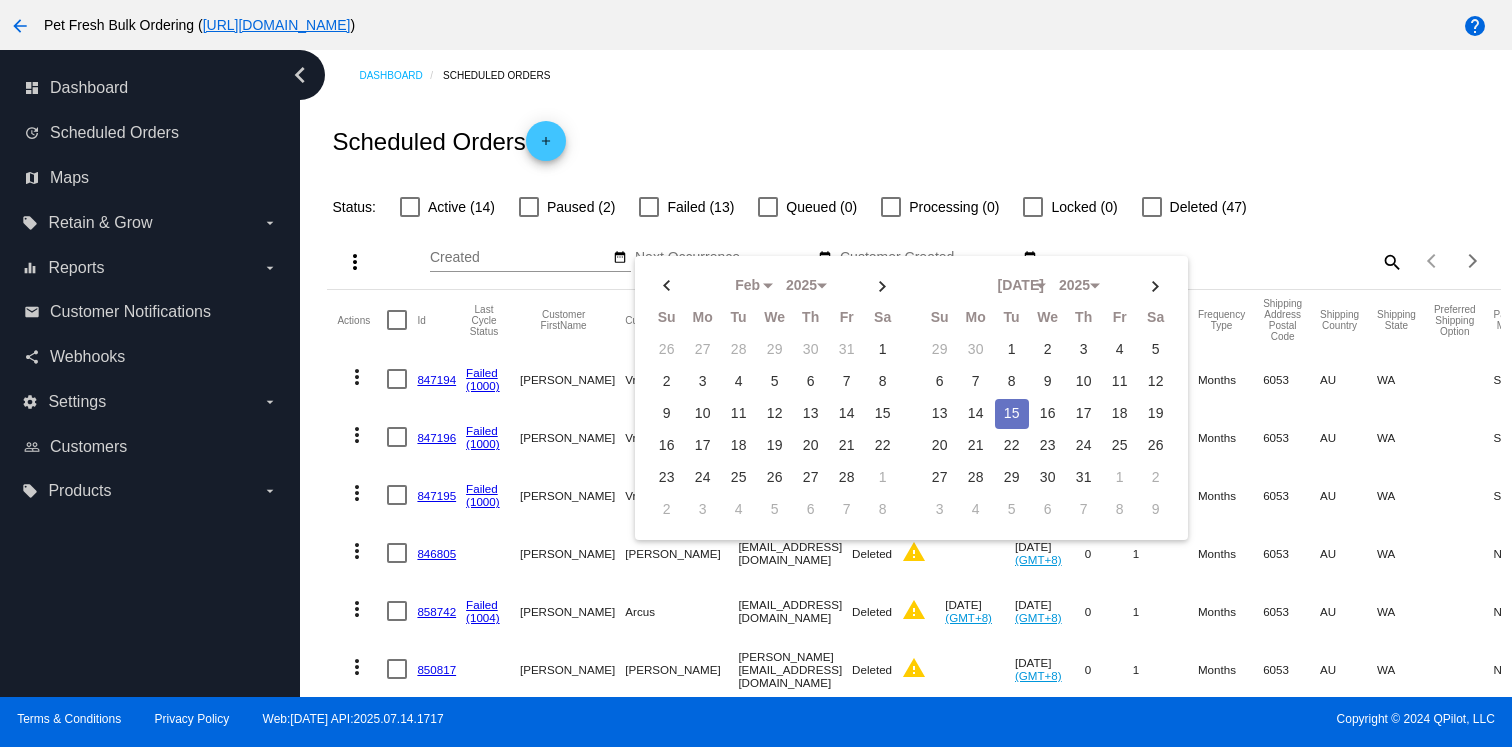 click on "Jan
Feb
Mar
Apr
May
Jun
[DATE]
Aug
Sep" 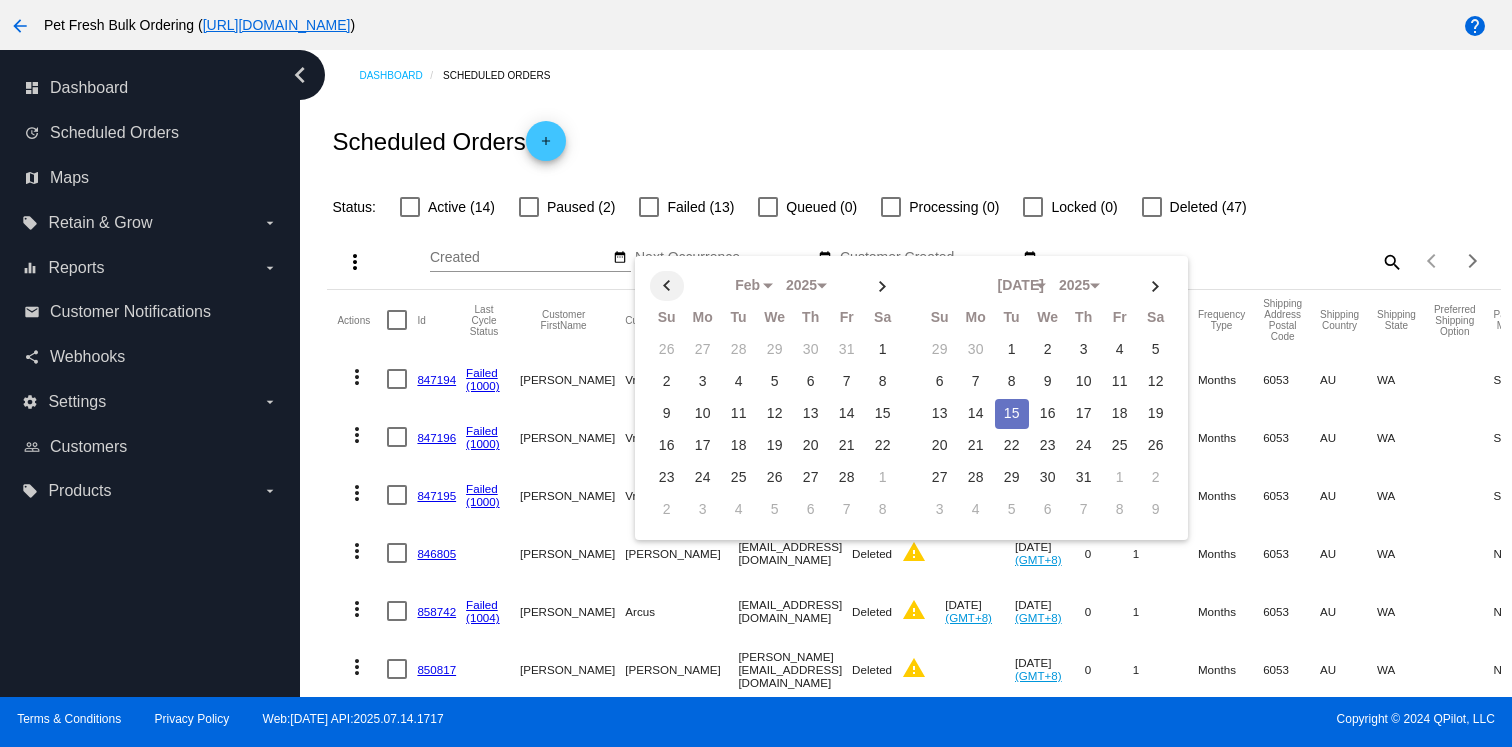 click 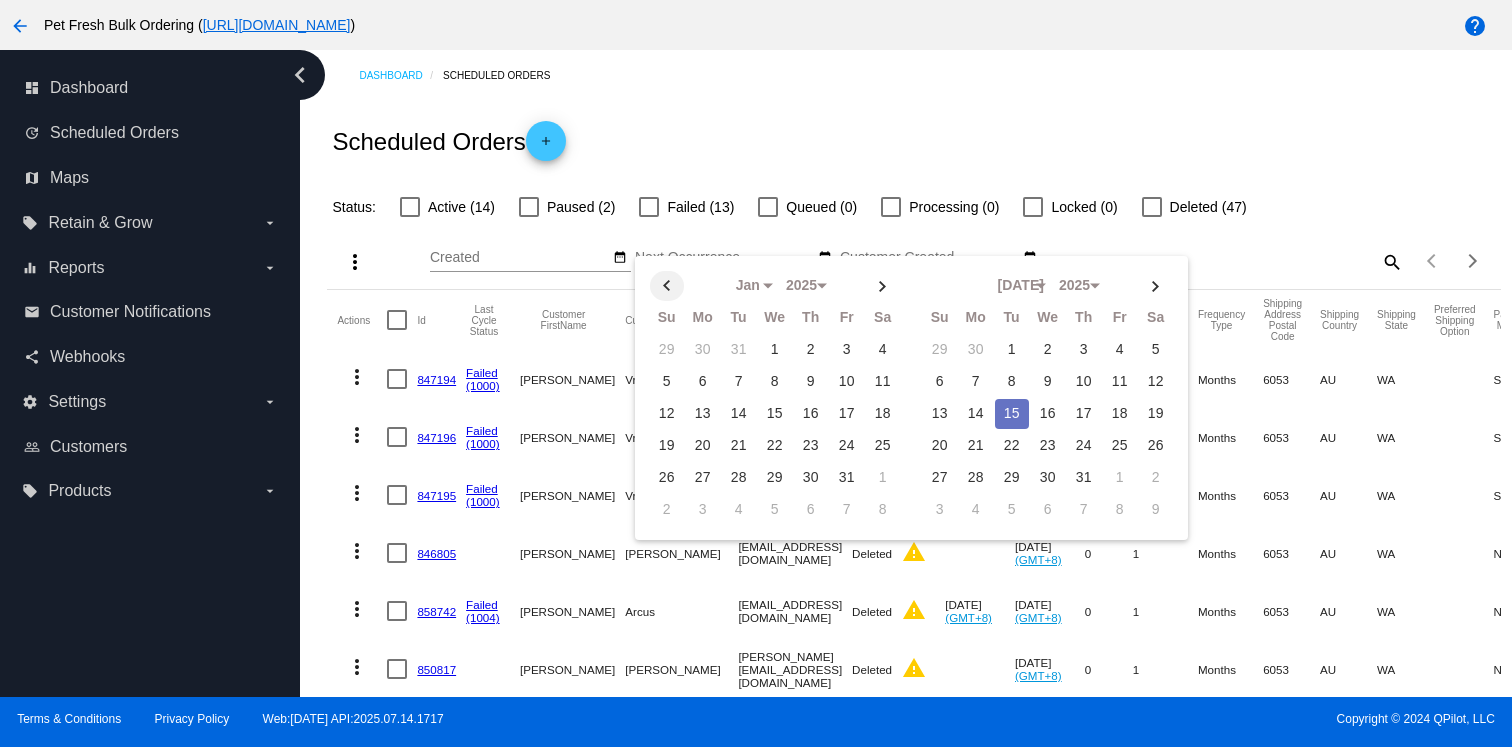 click 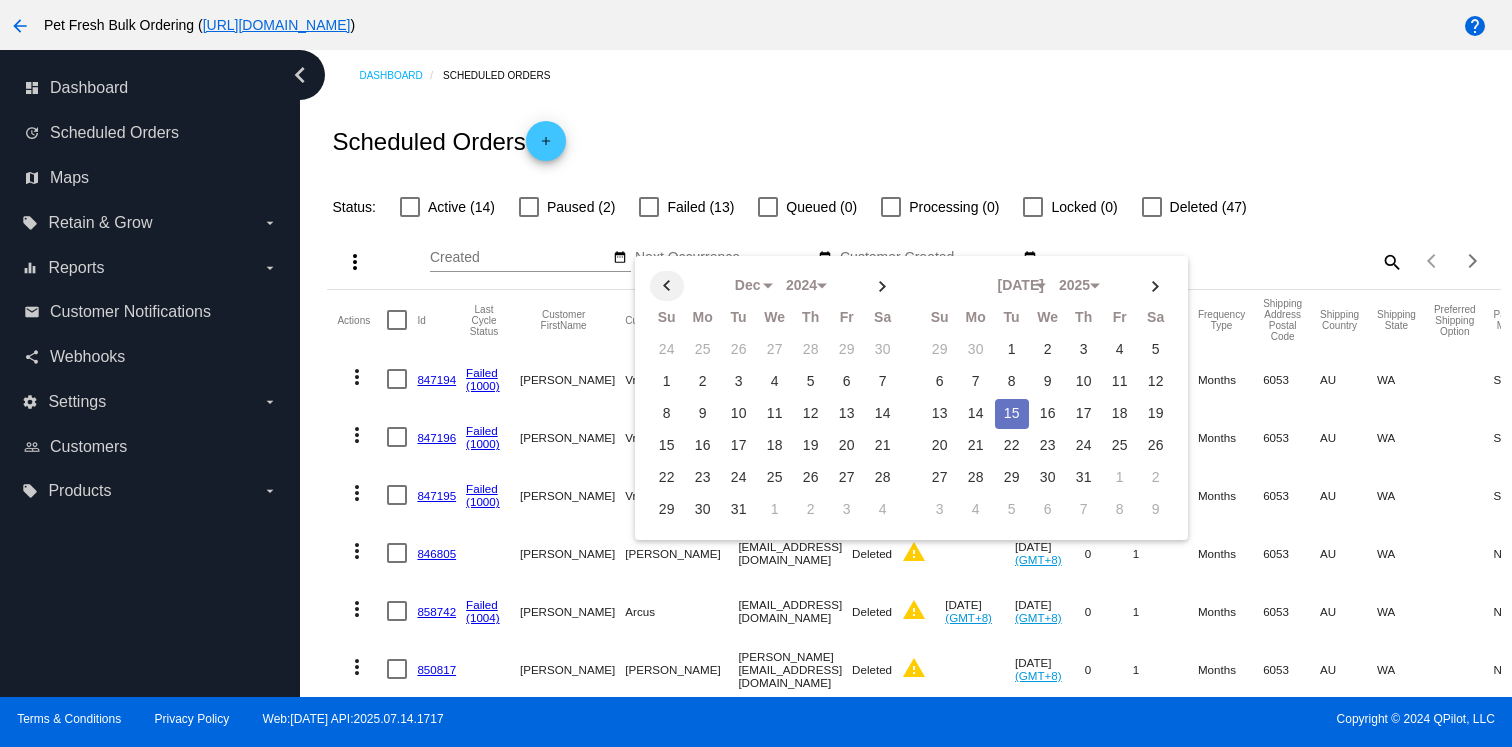 click 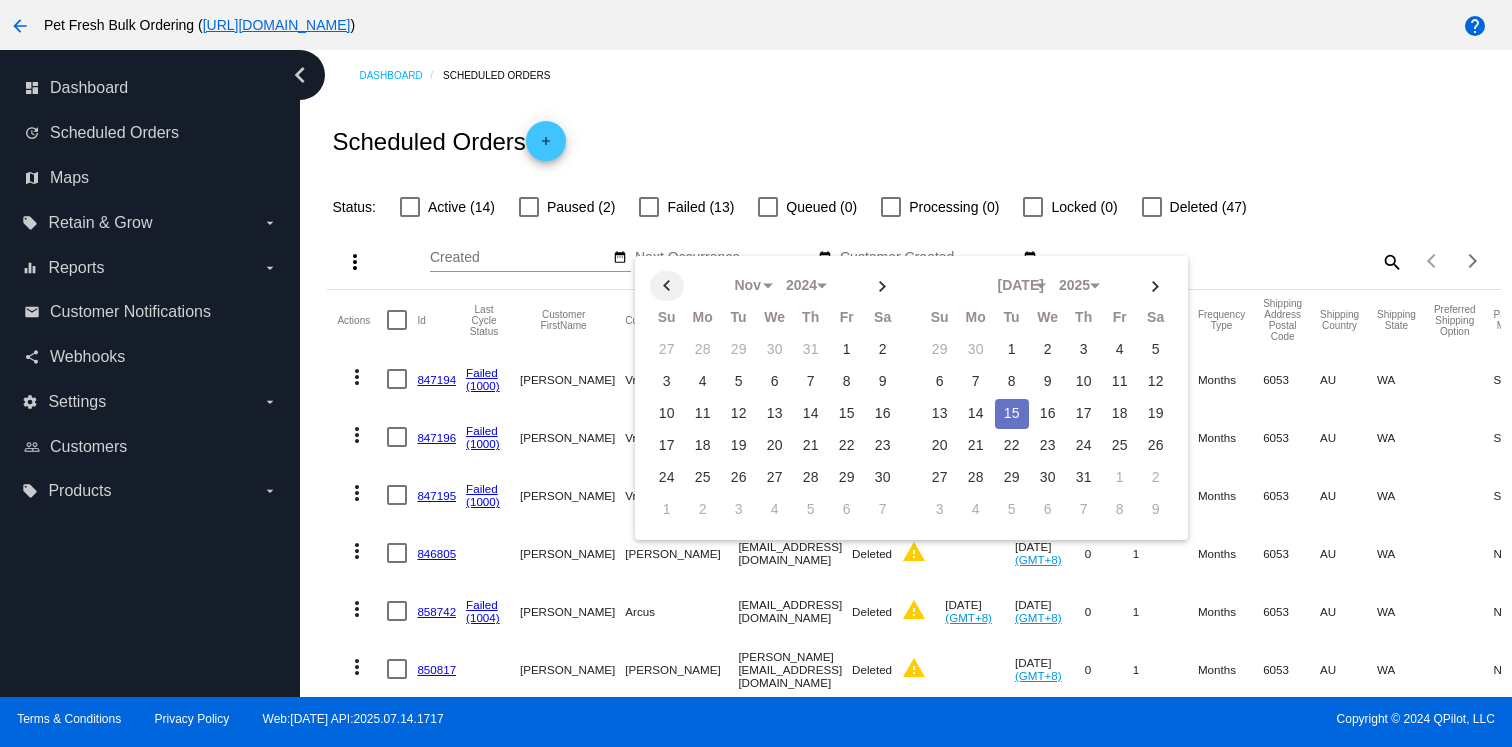 click 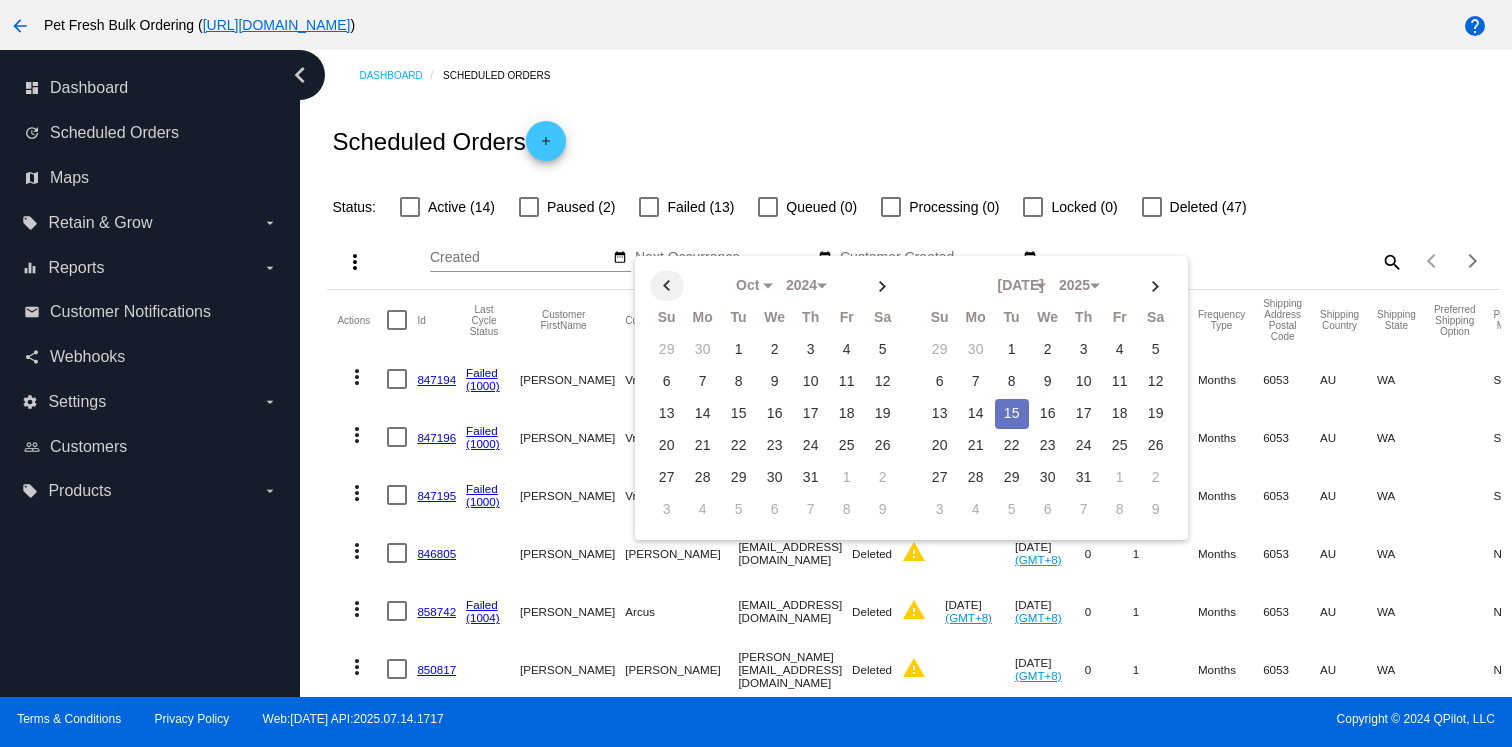 click 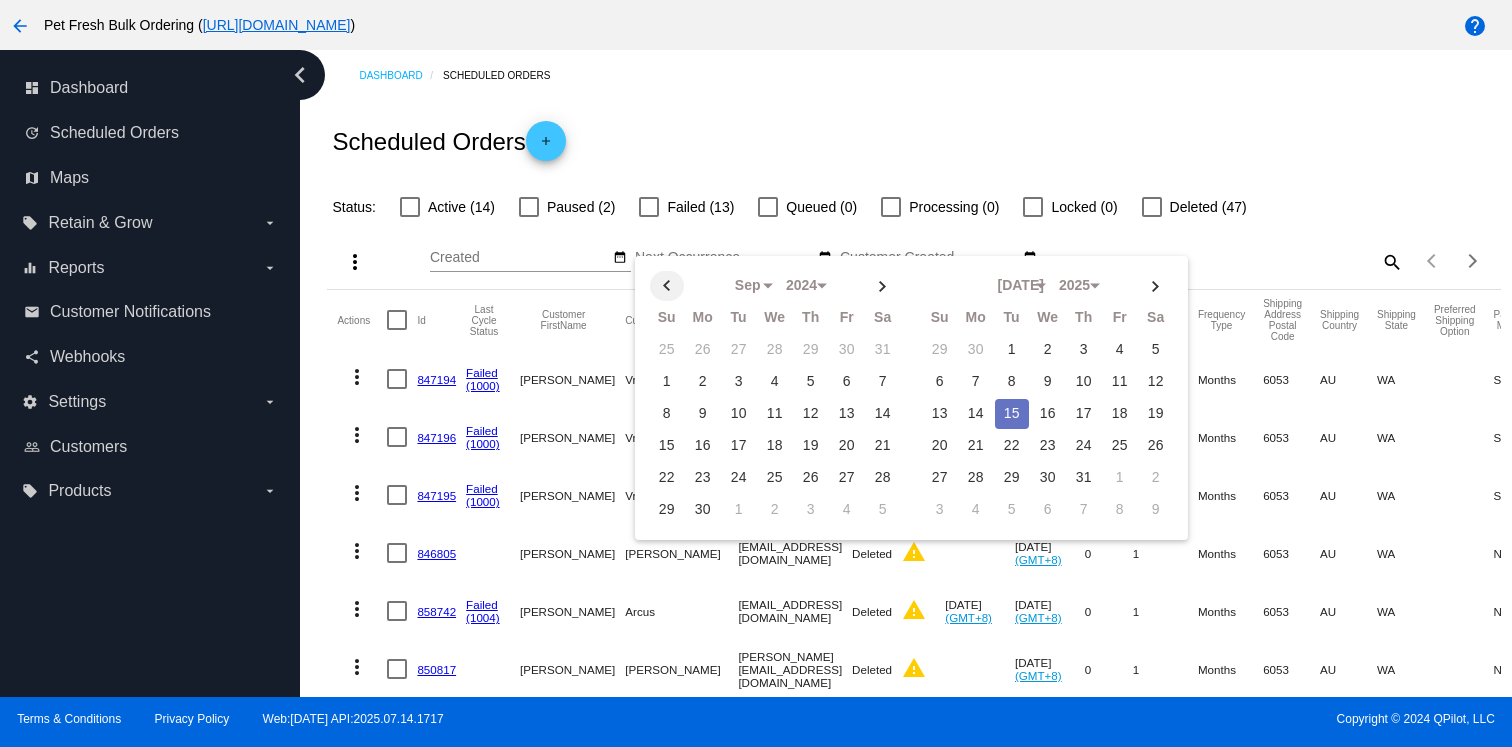 click 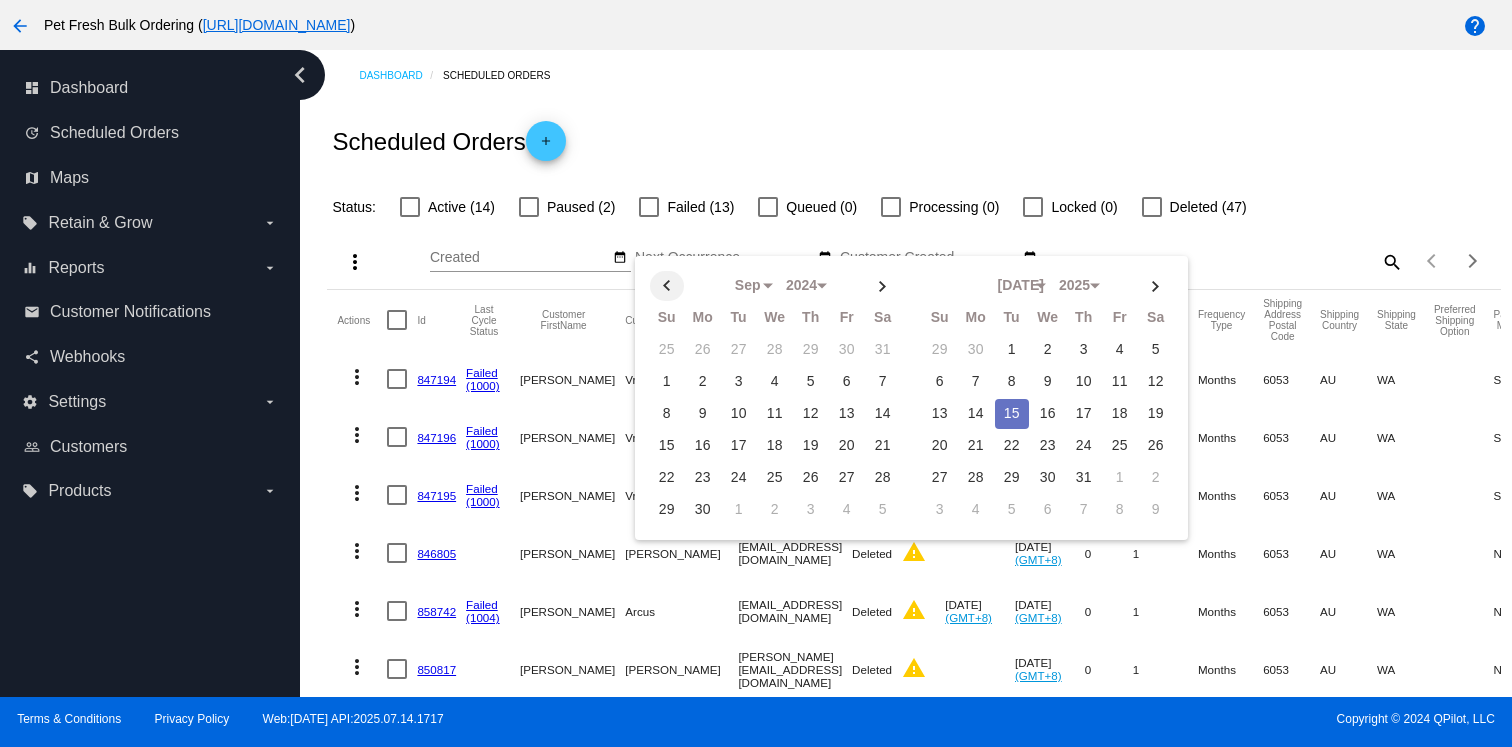 click 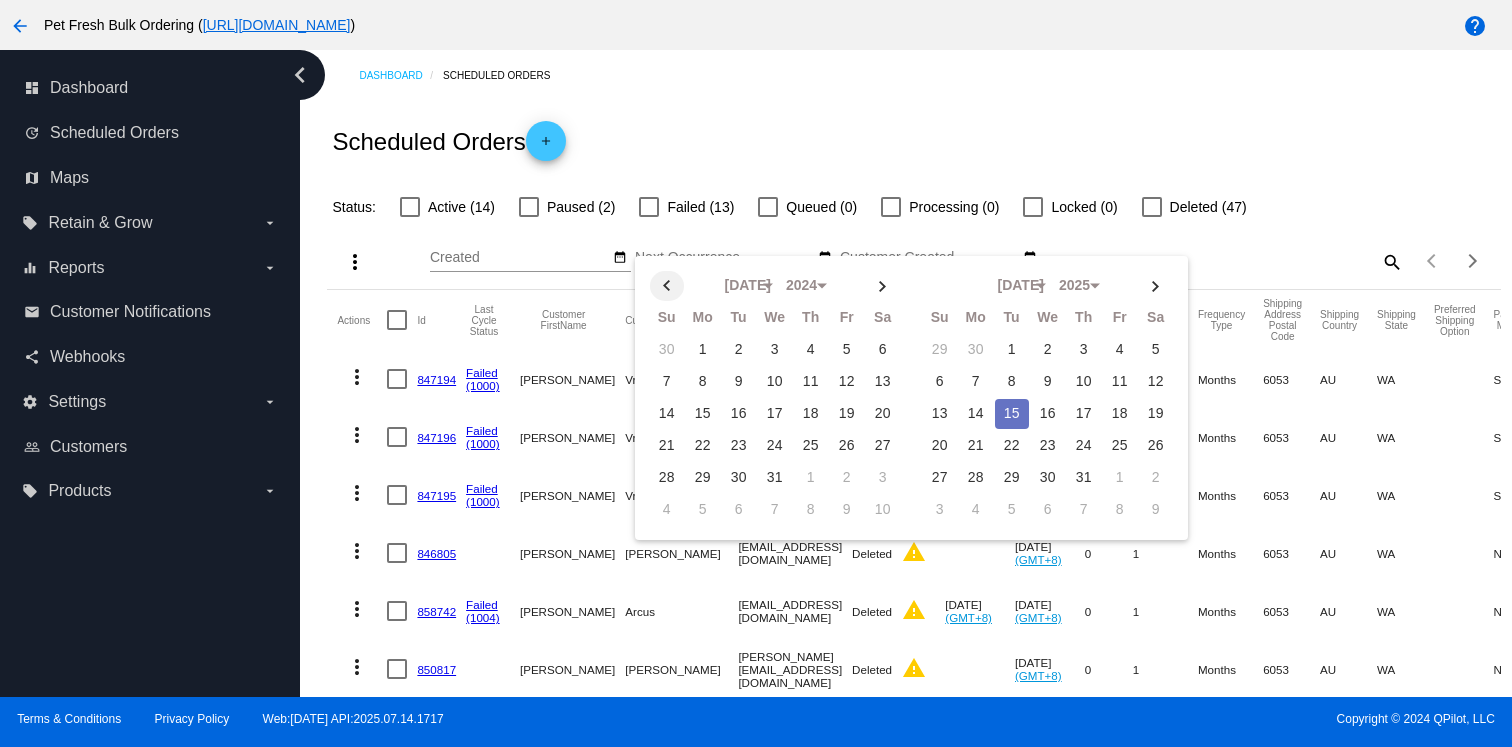 click 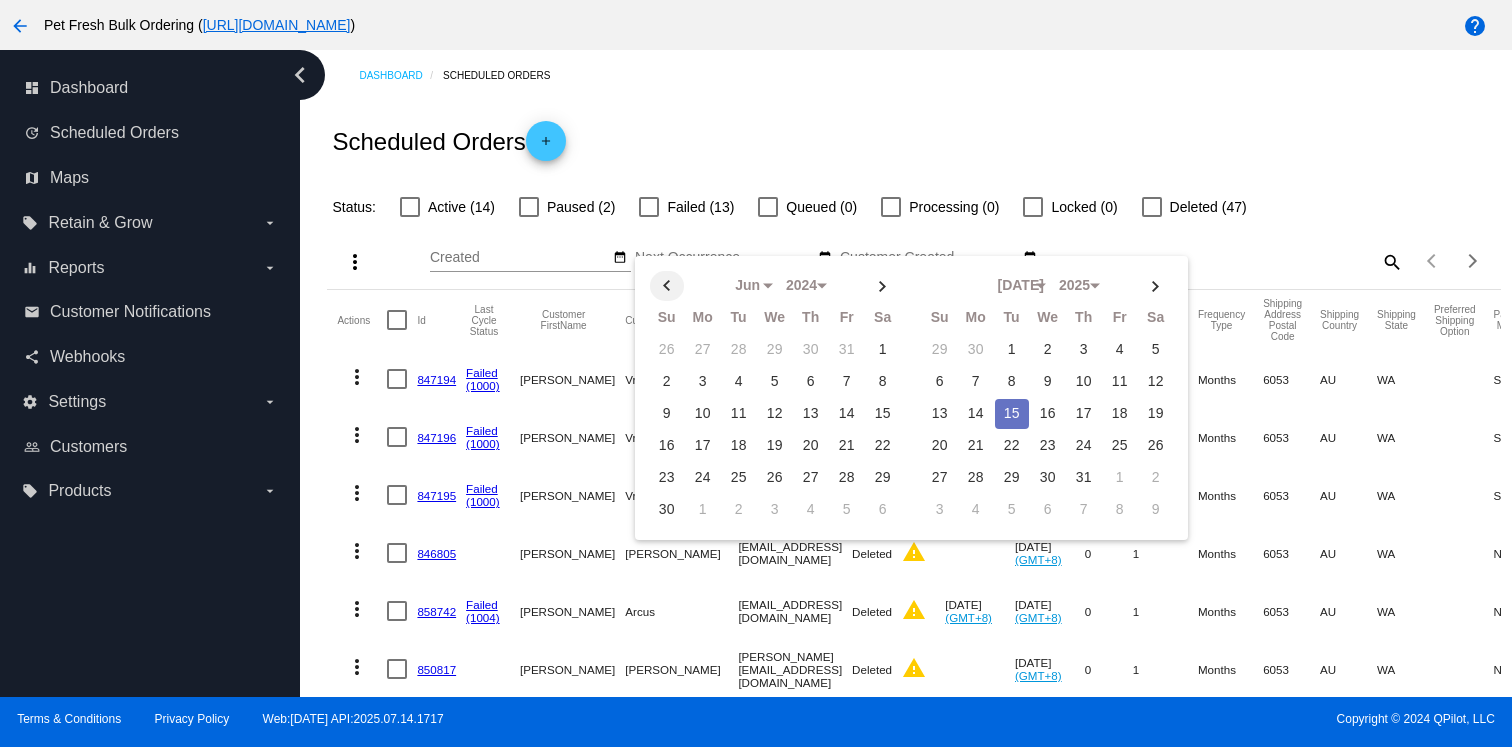 click 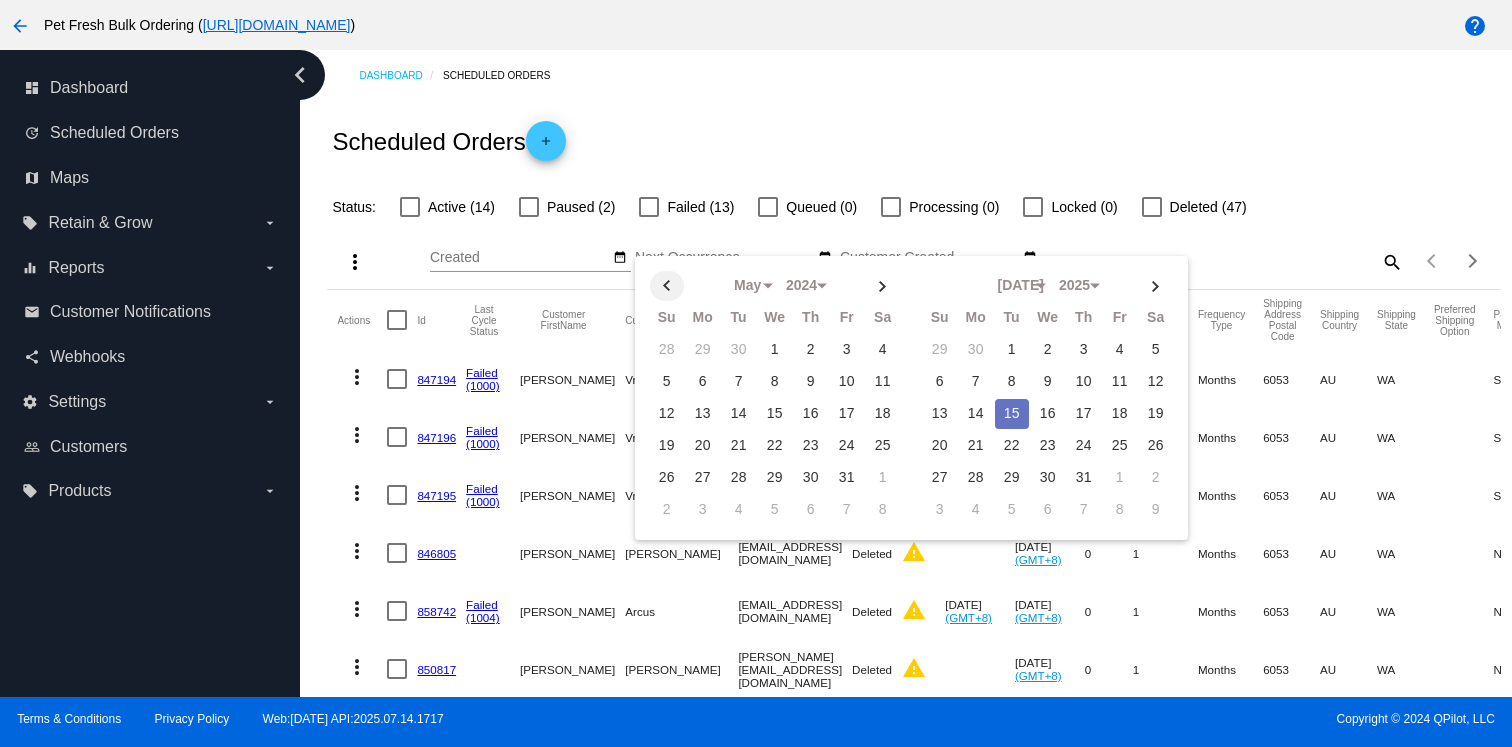click 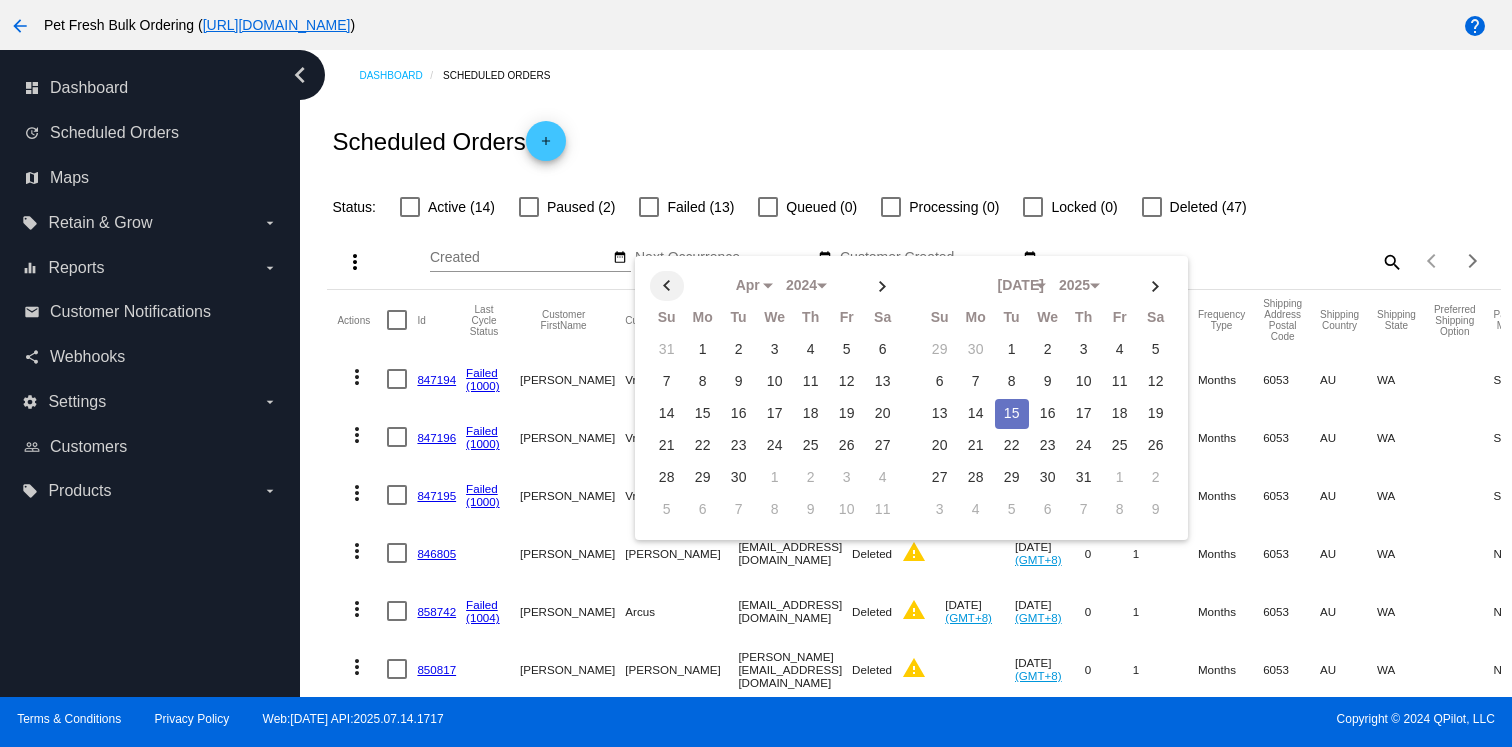 click 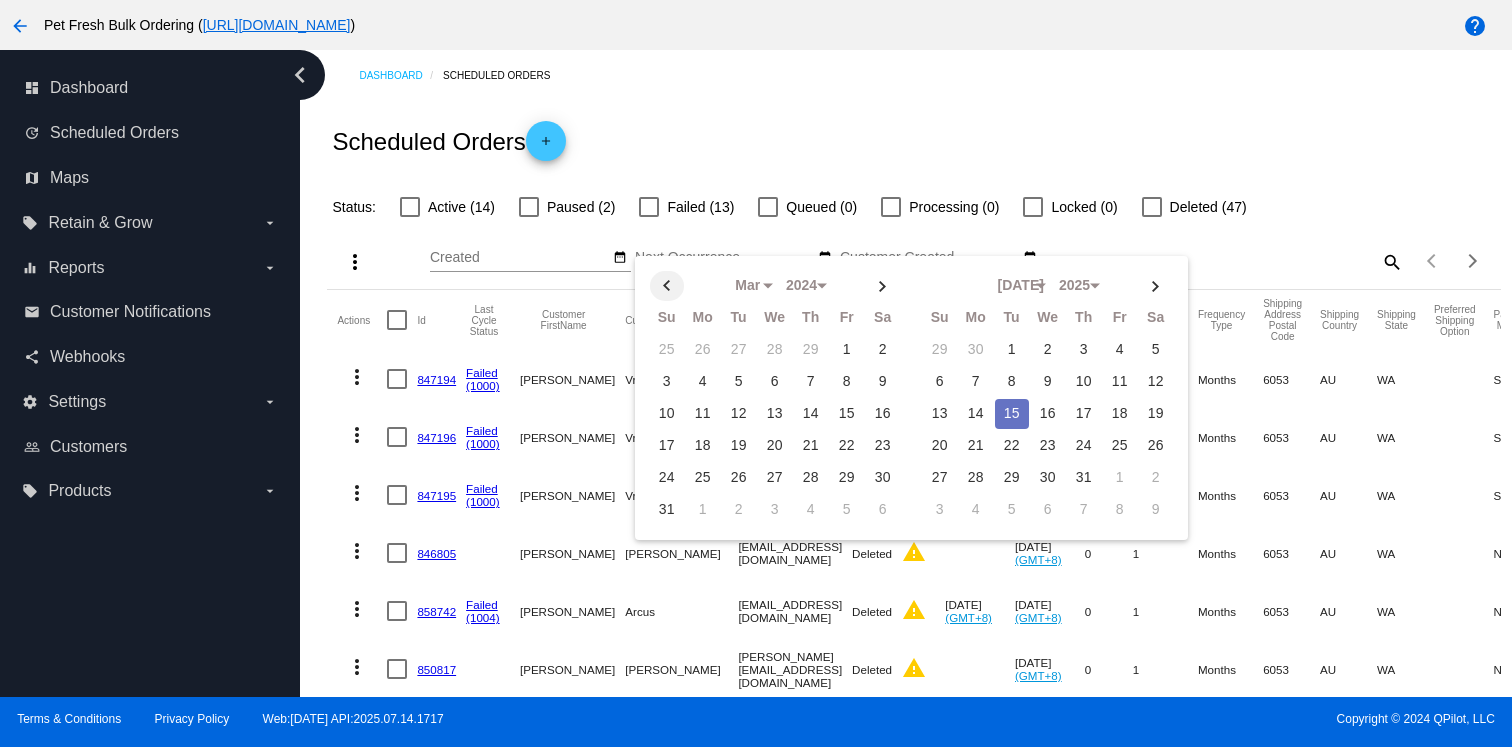 click 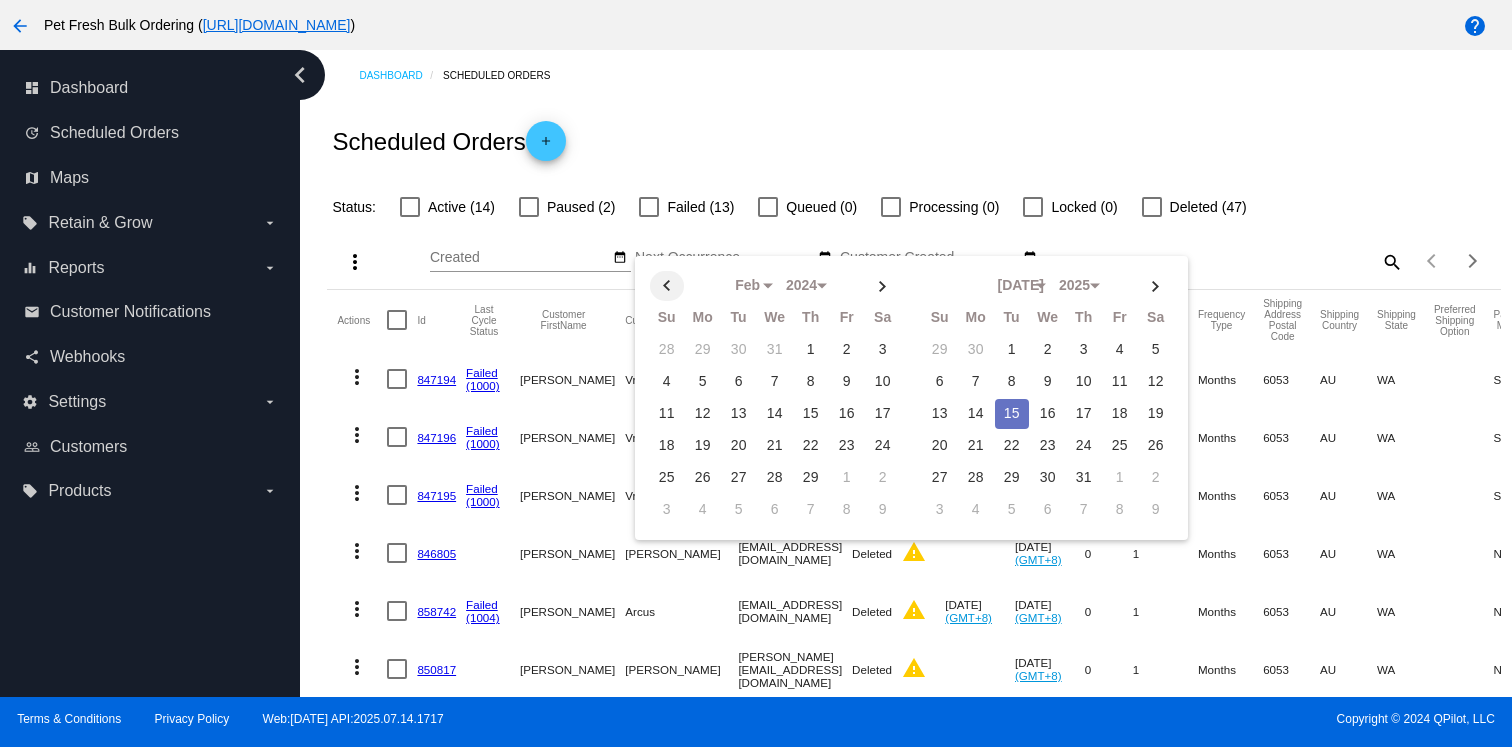 click 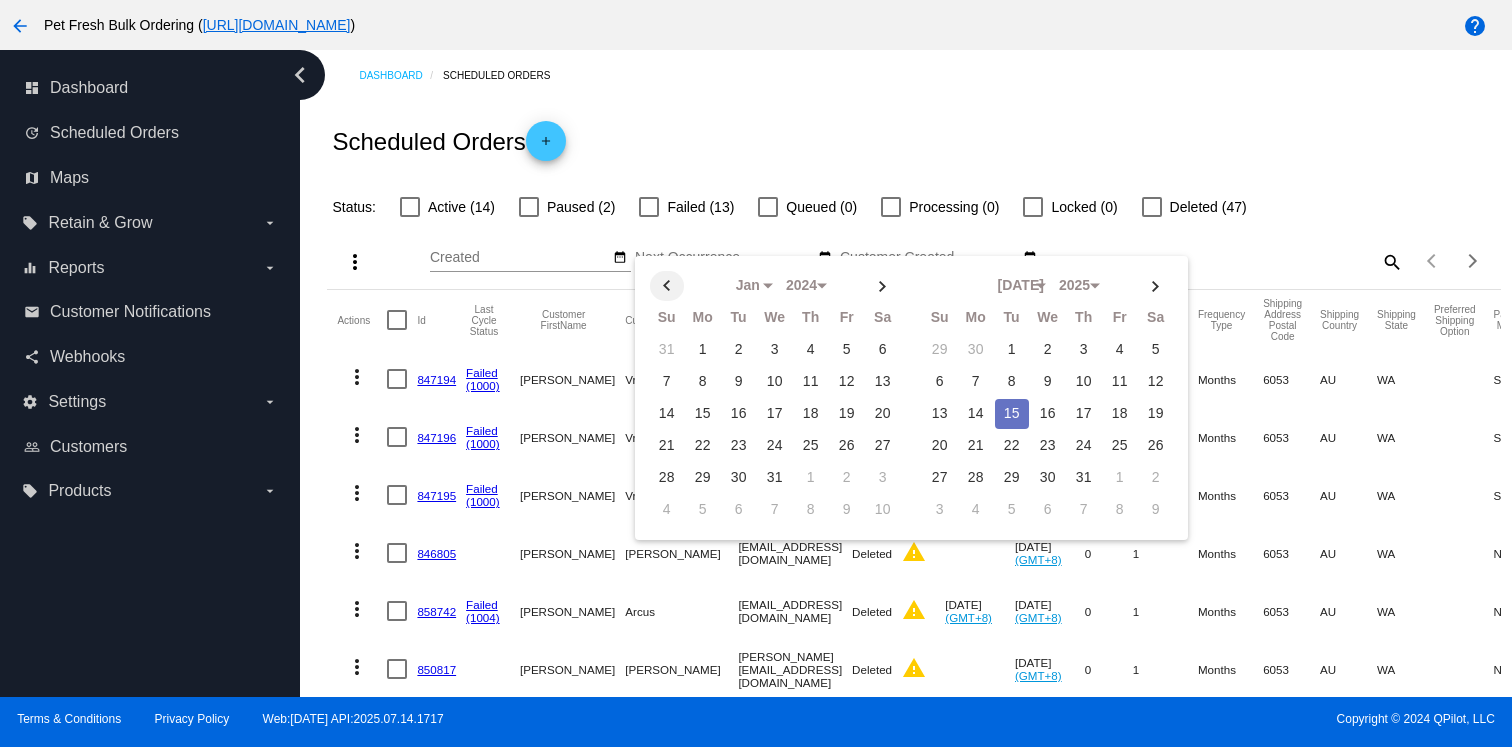 click 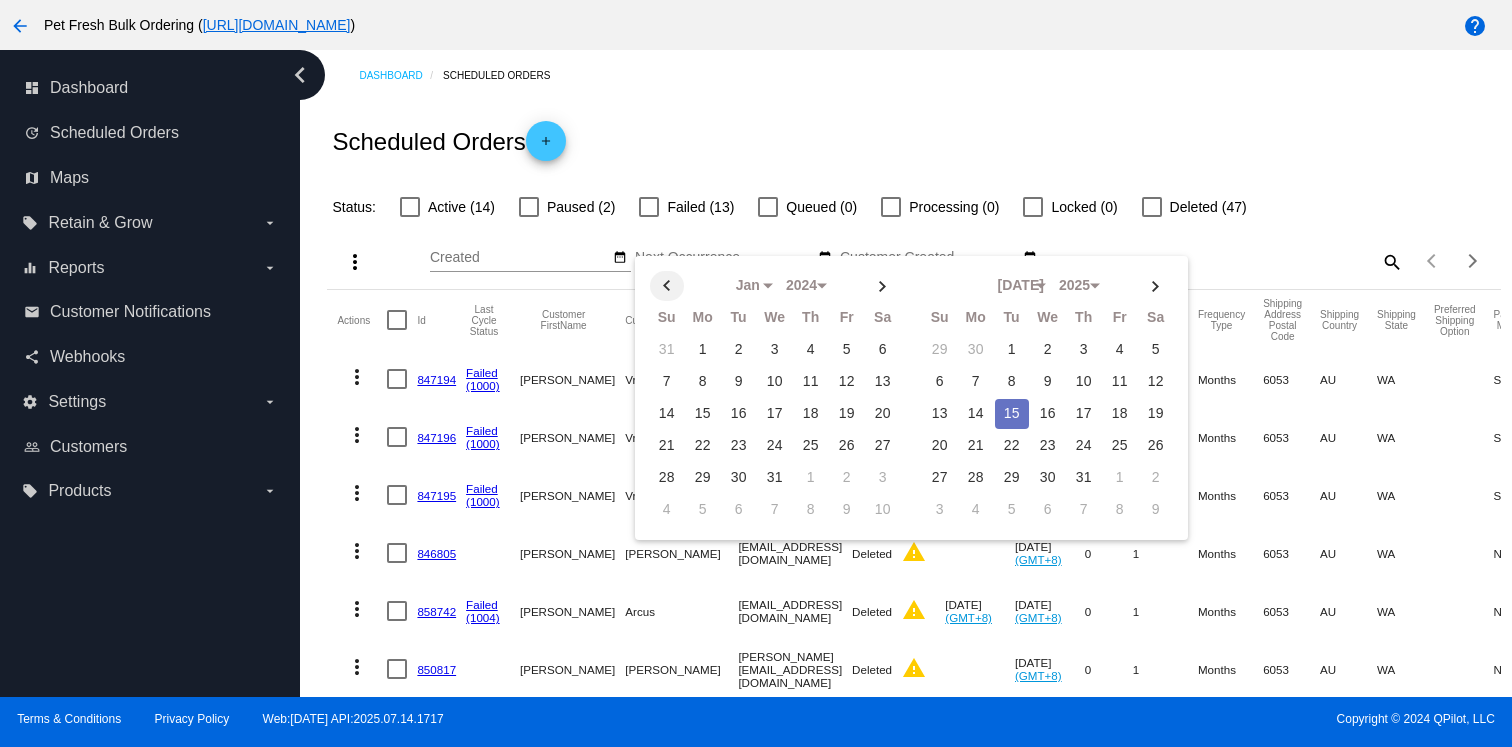 click 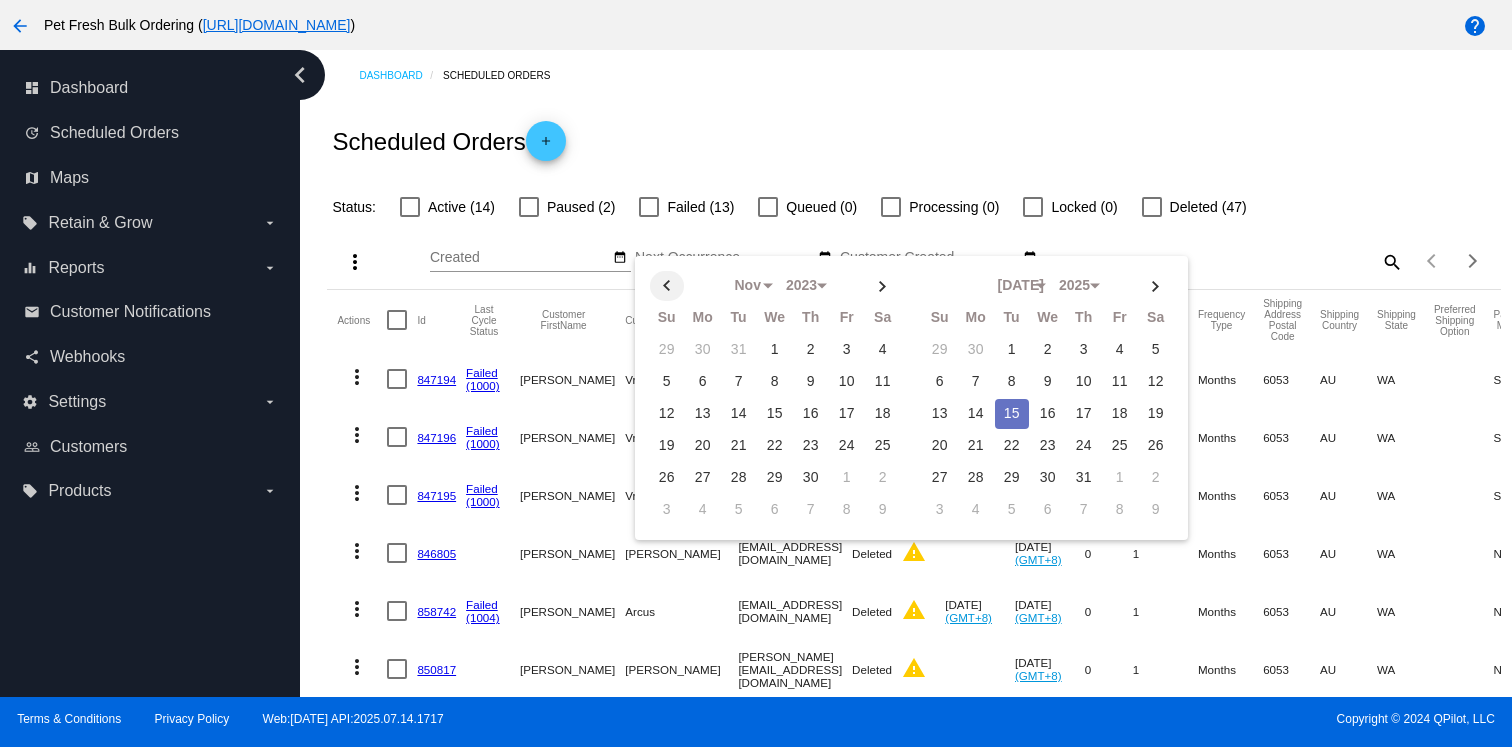 click 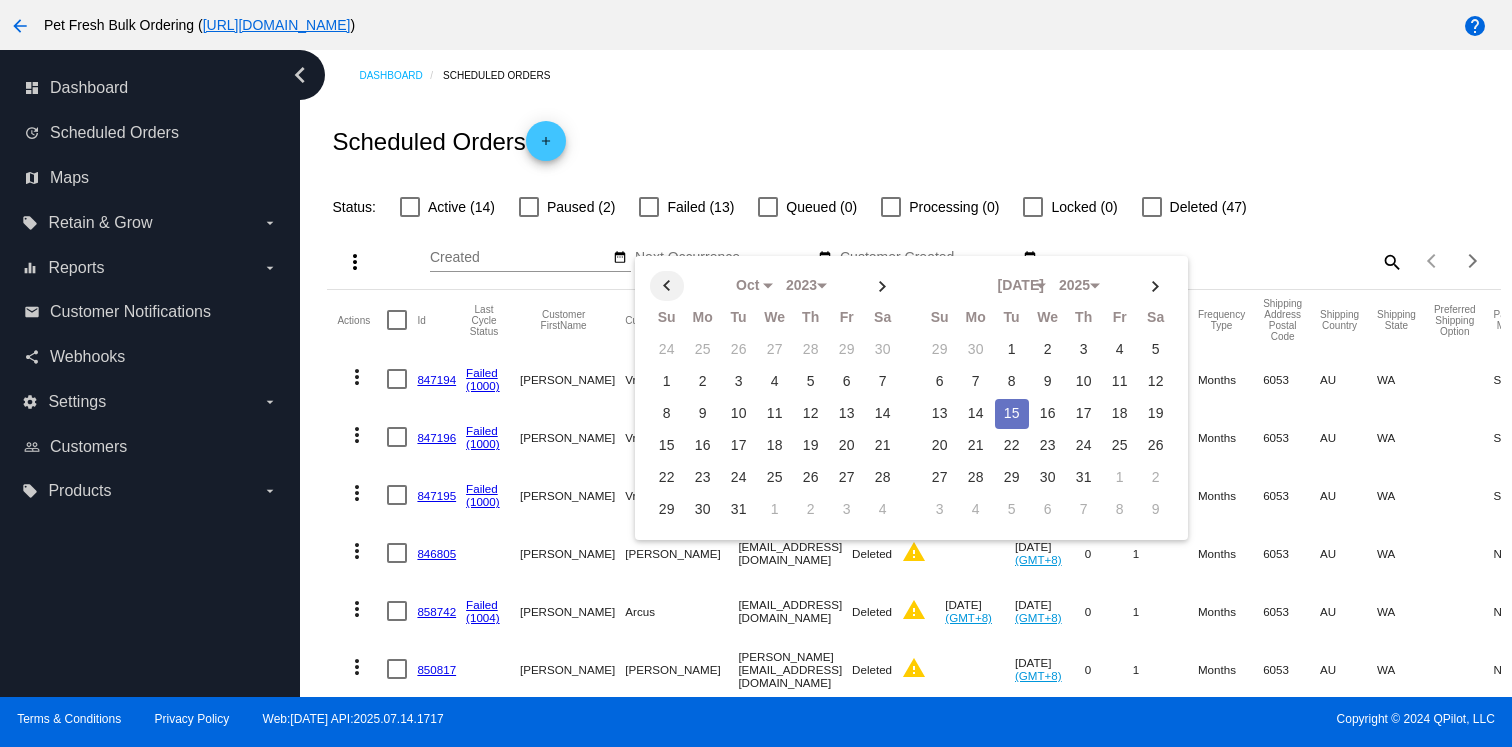 click 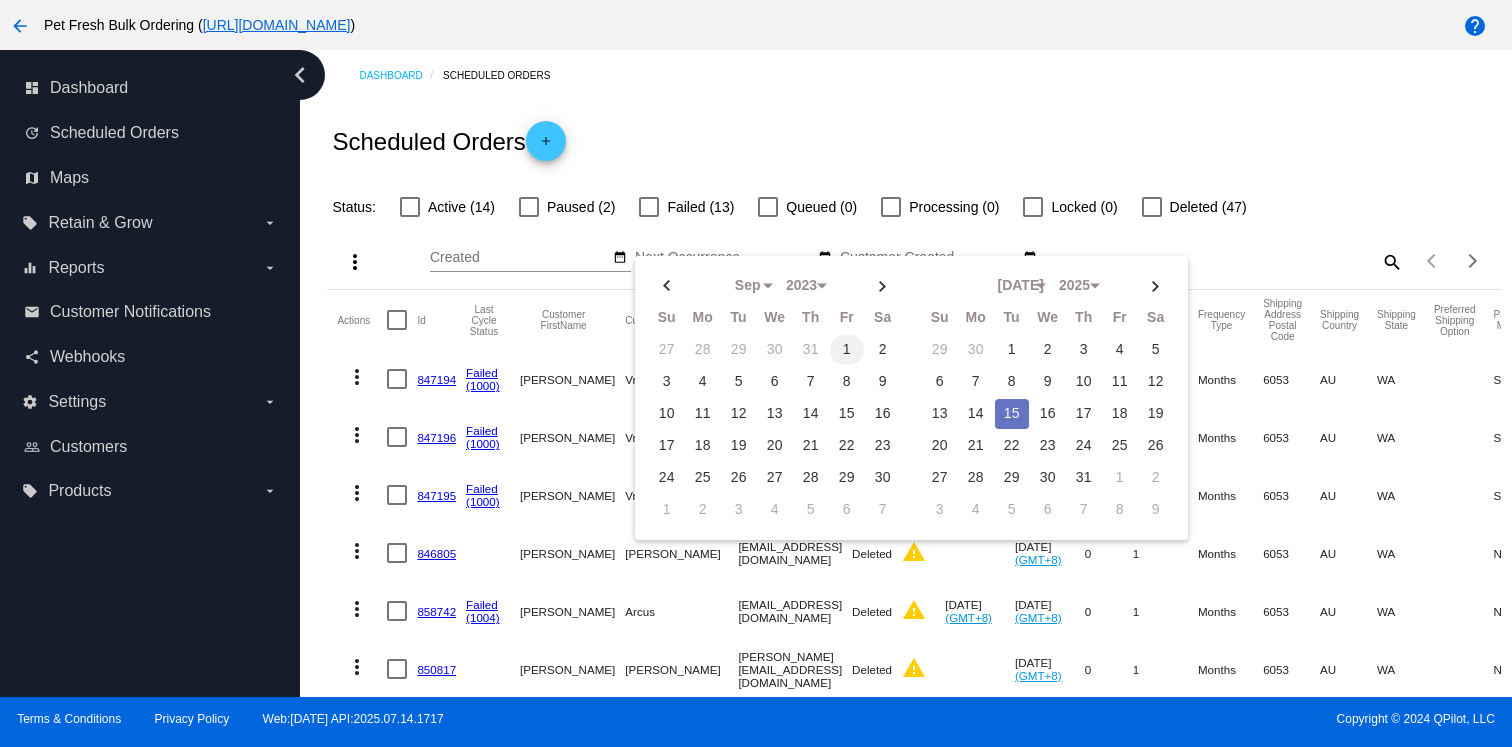click on "1" 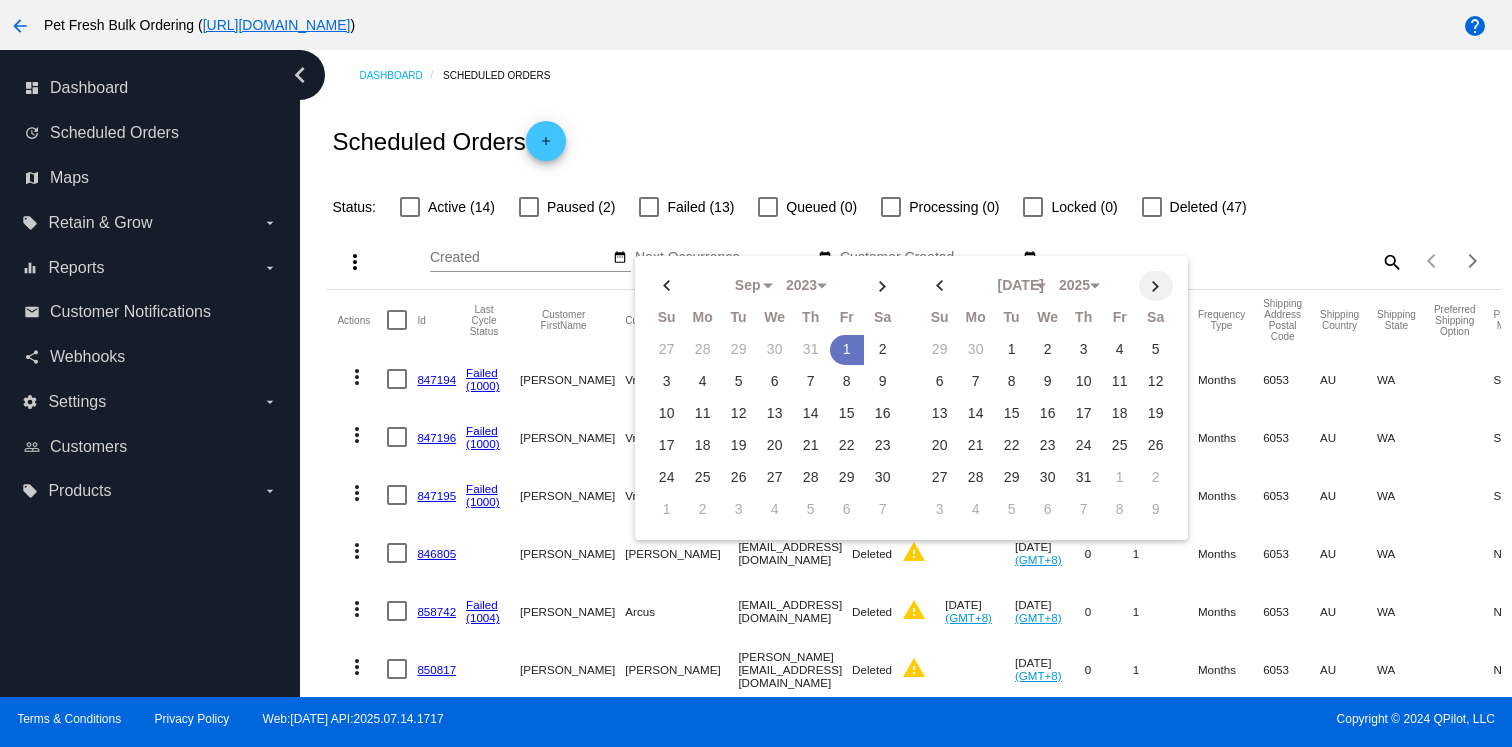 click 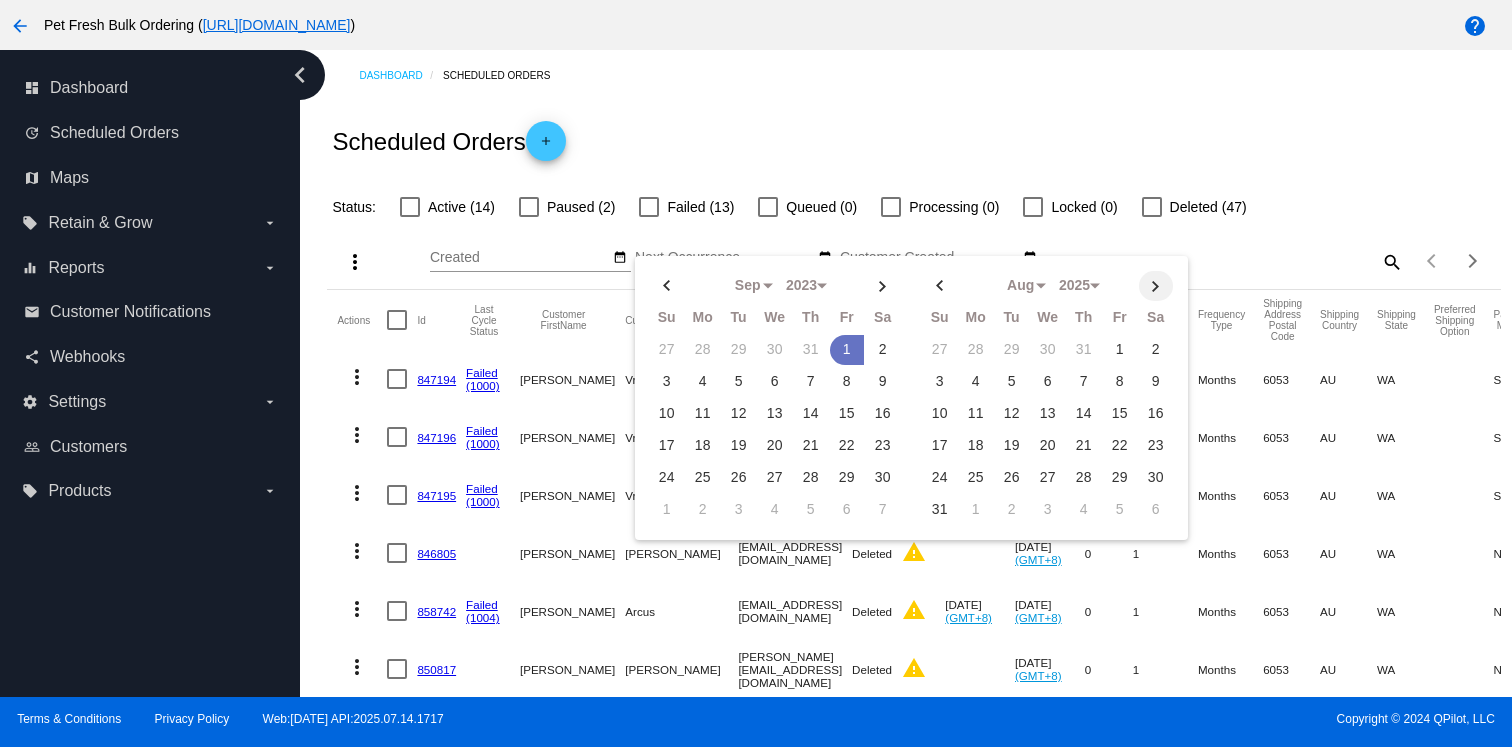 click 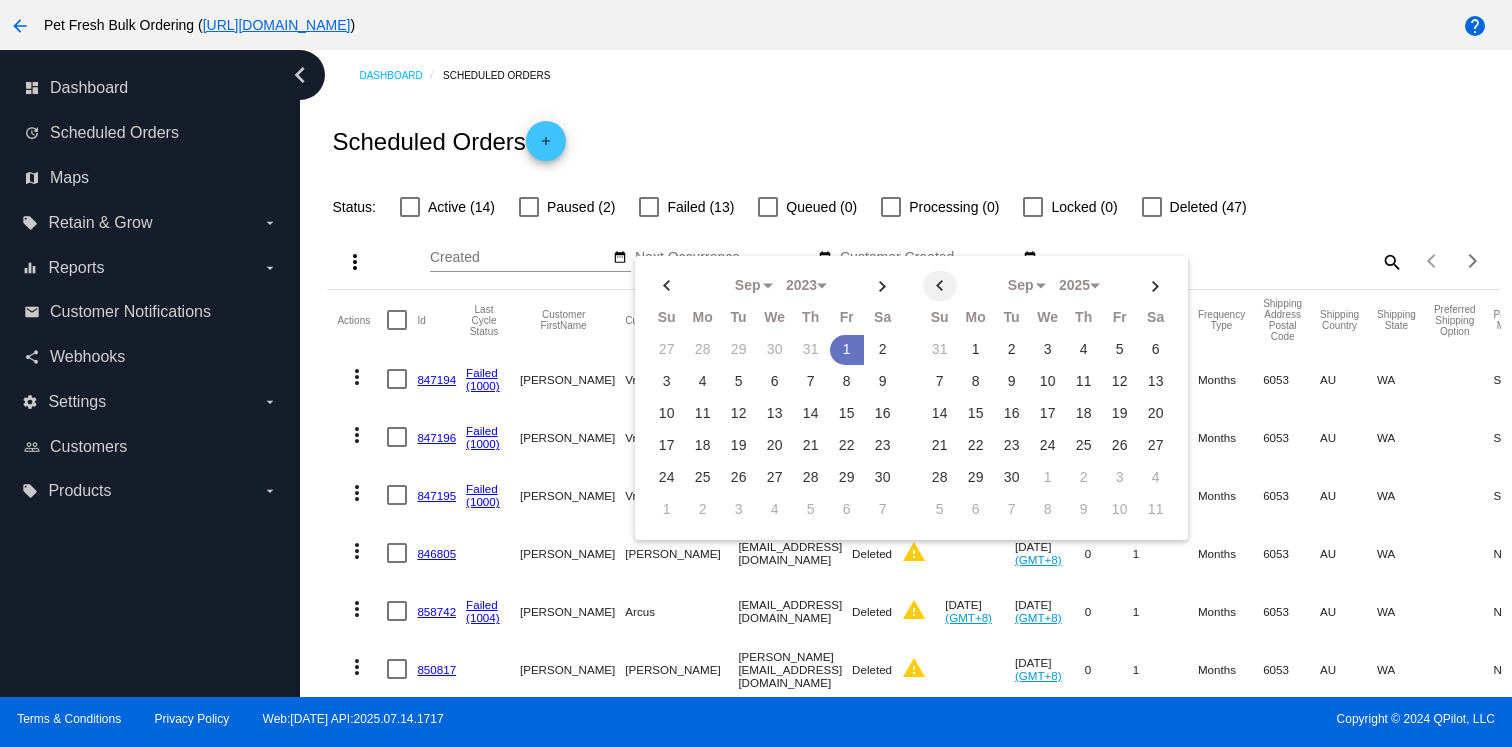 click 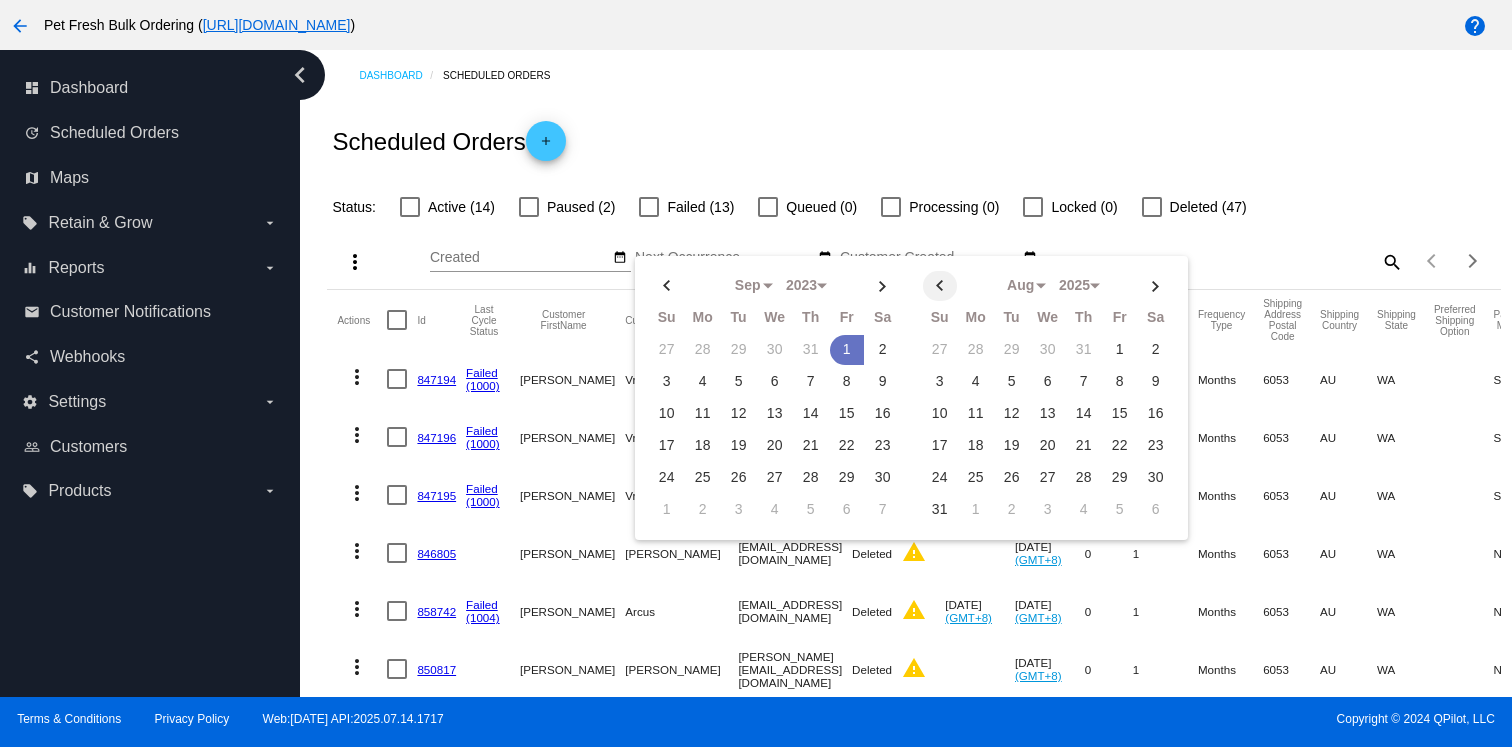 click 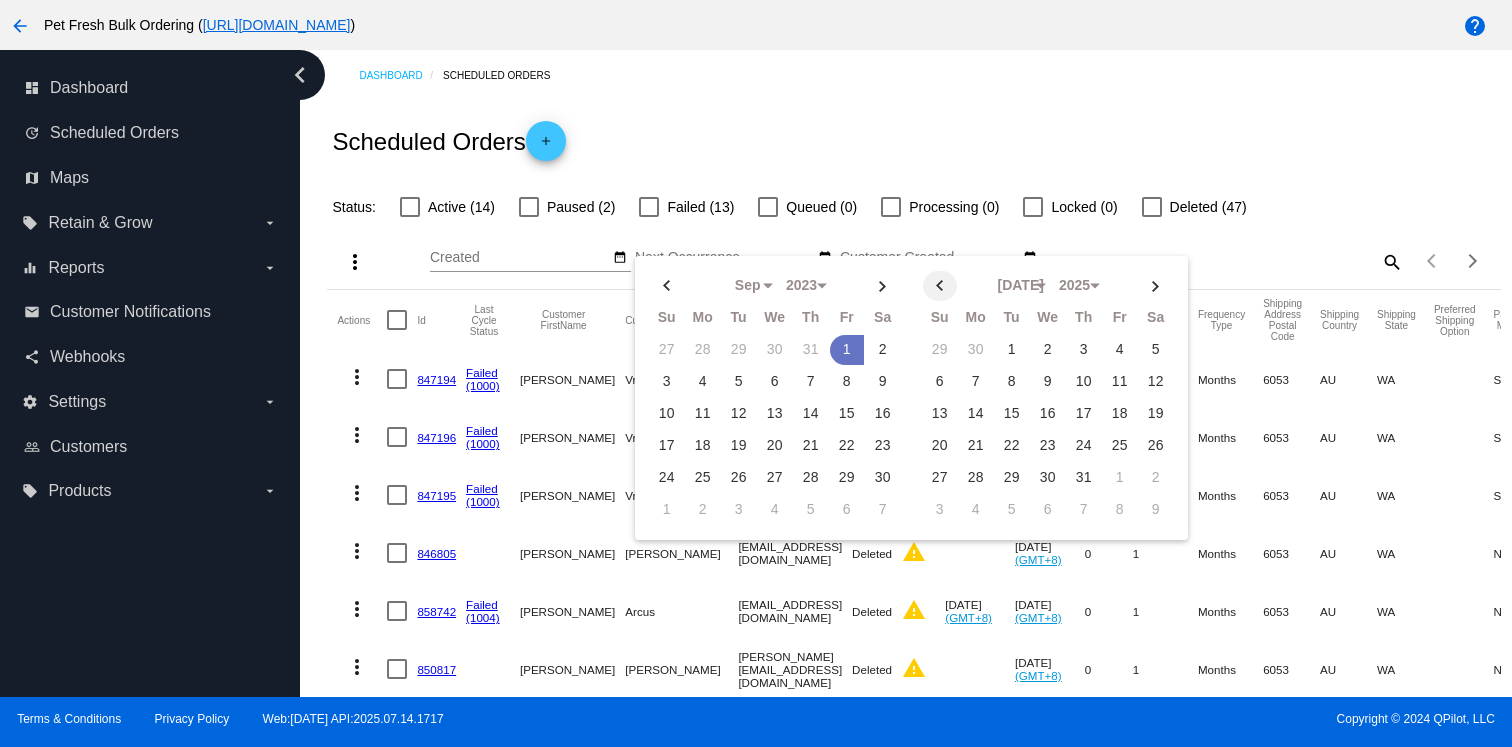 click 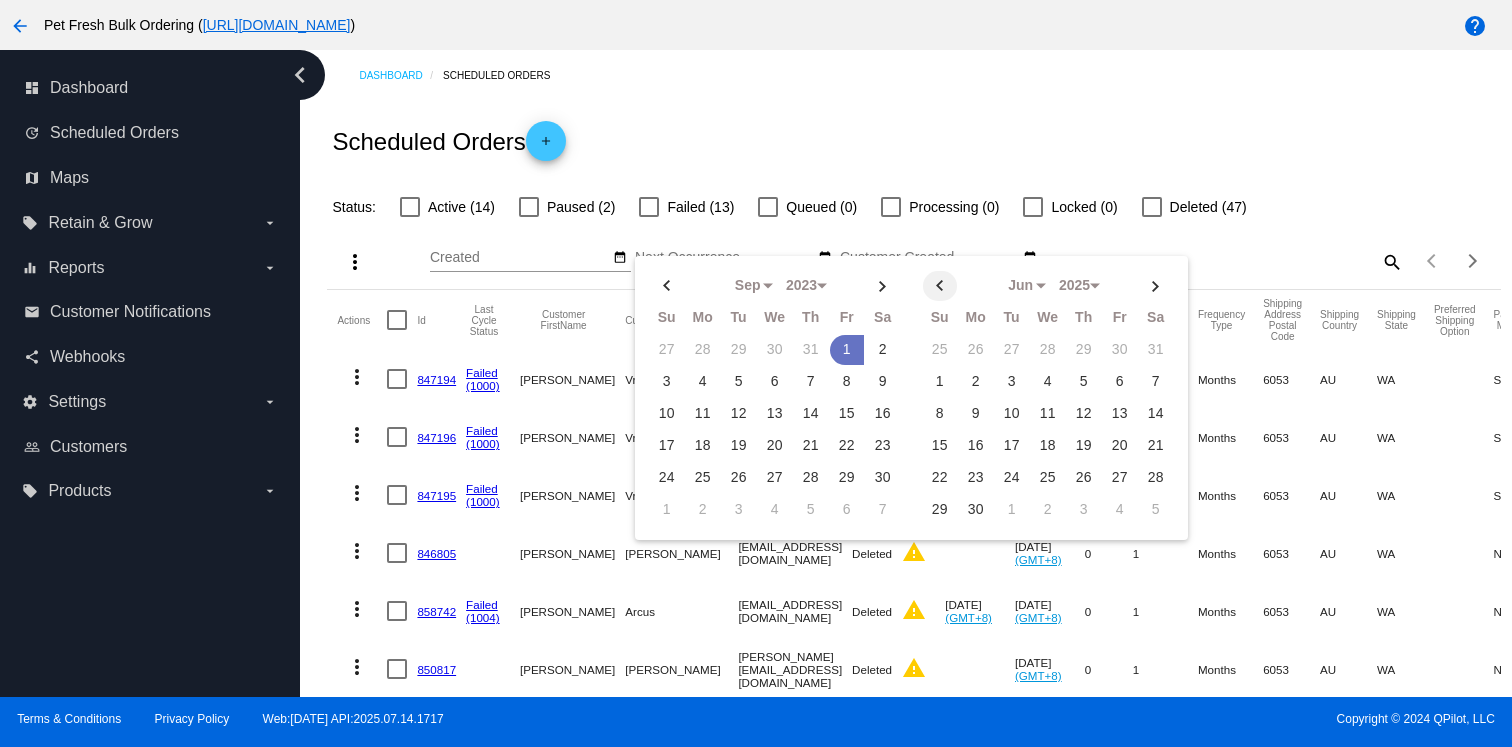 click 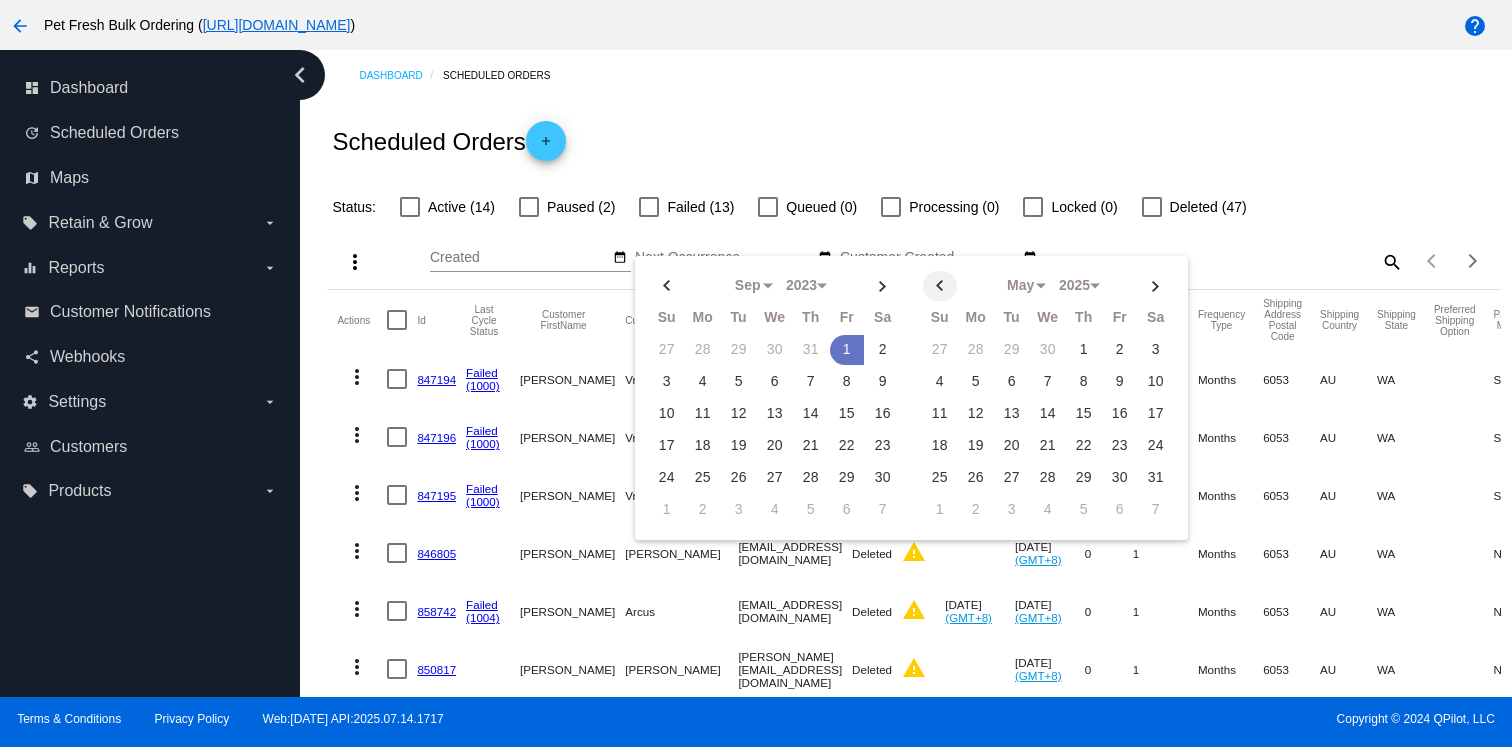 click 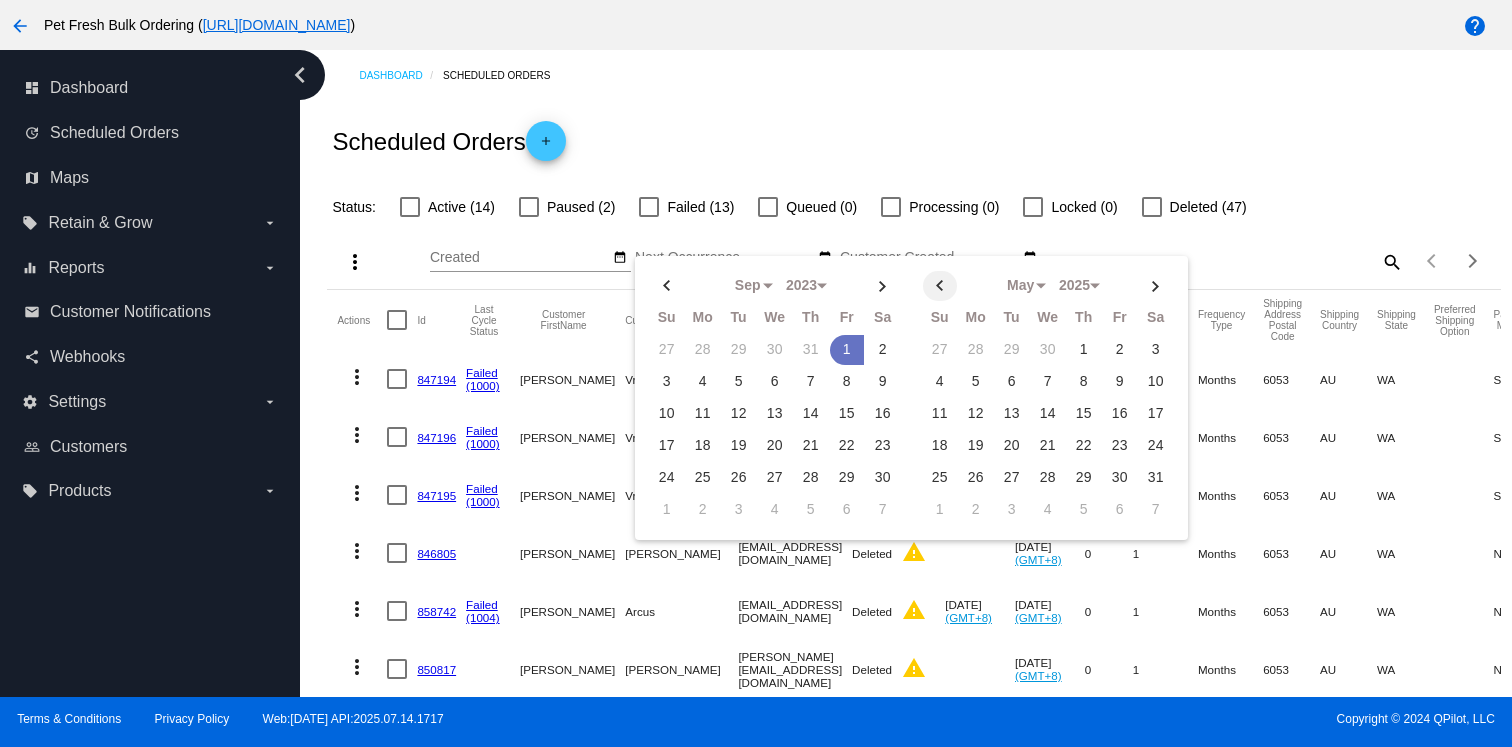 click 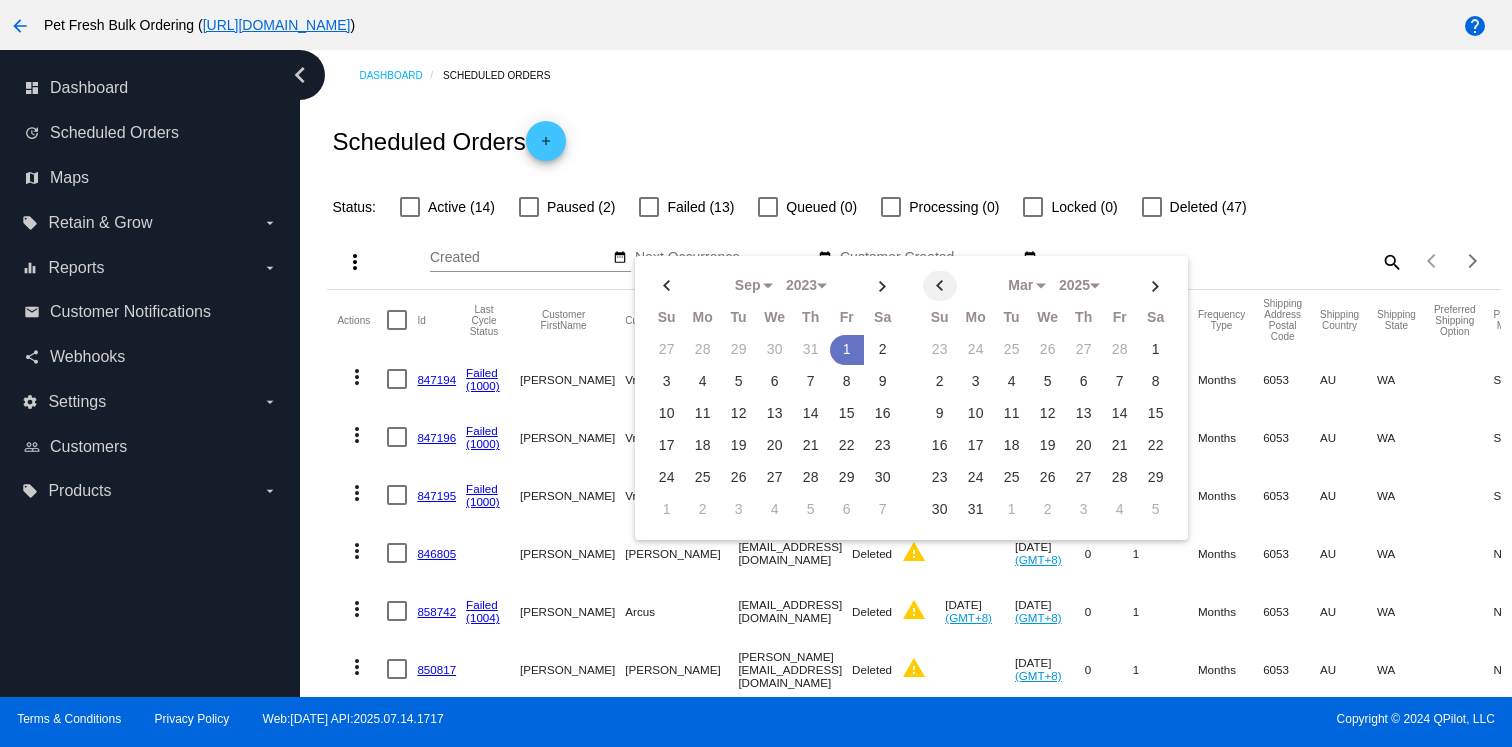 click 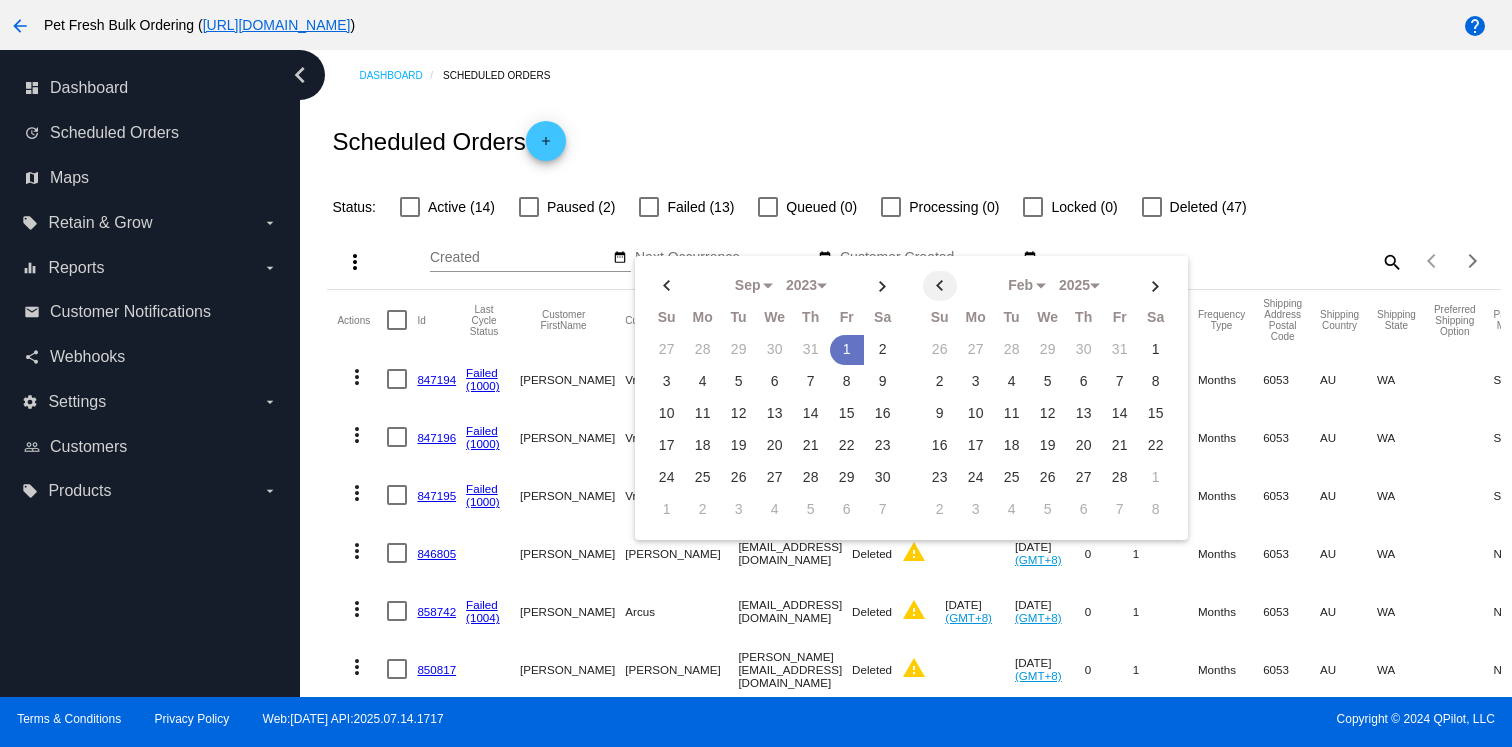 click 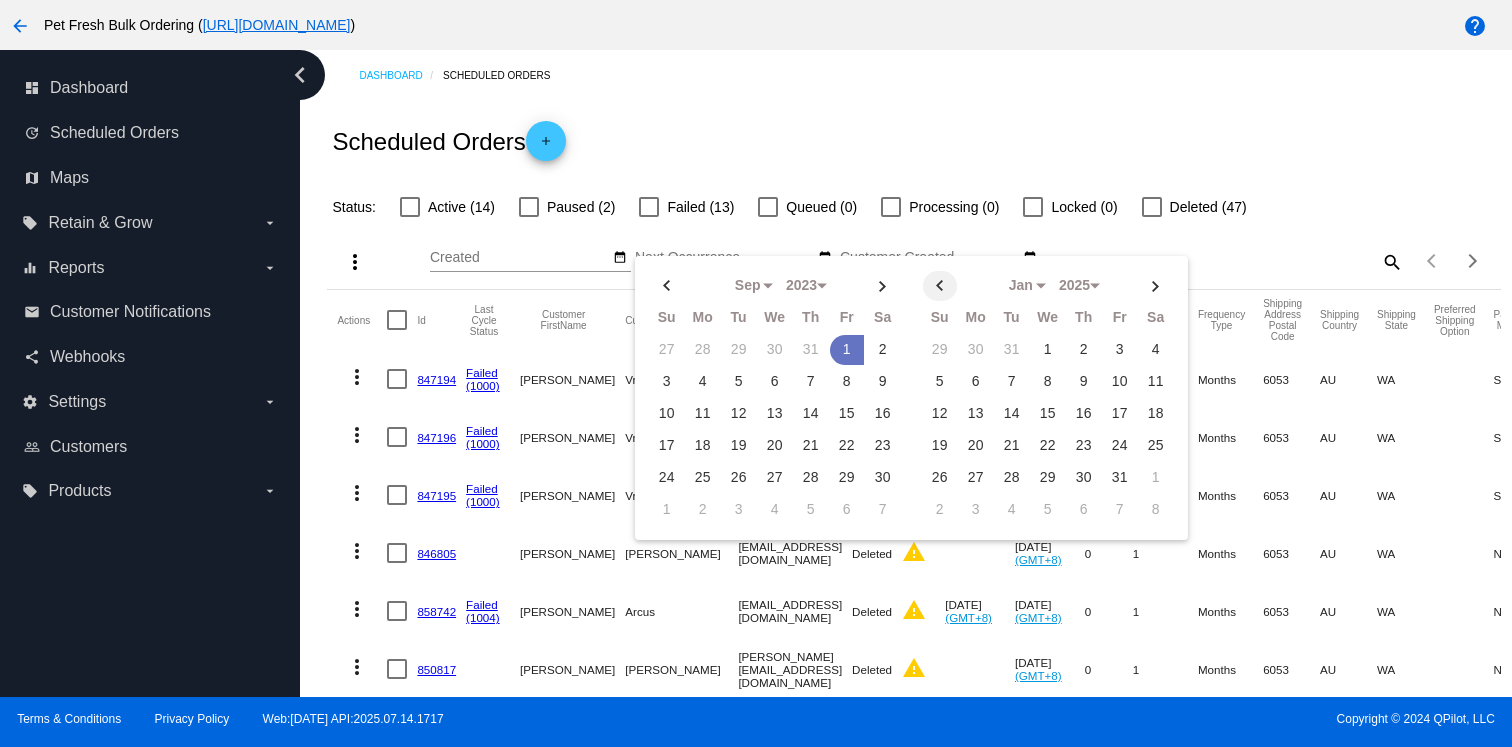 click 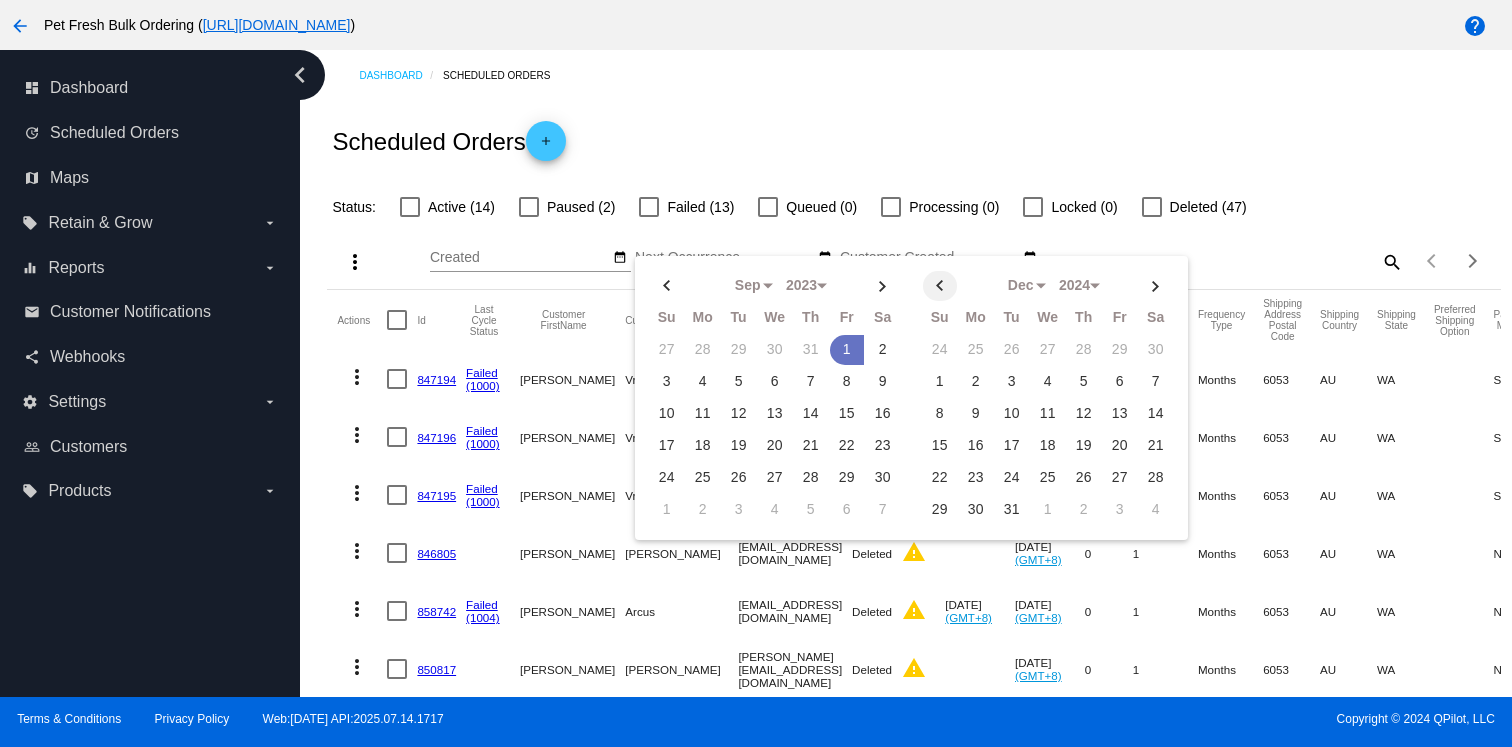 click 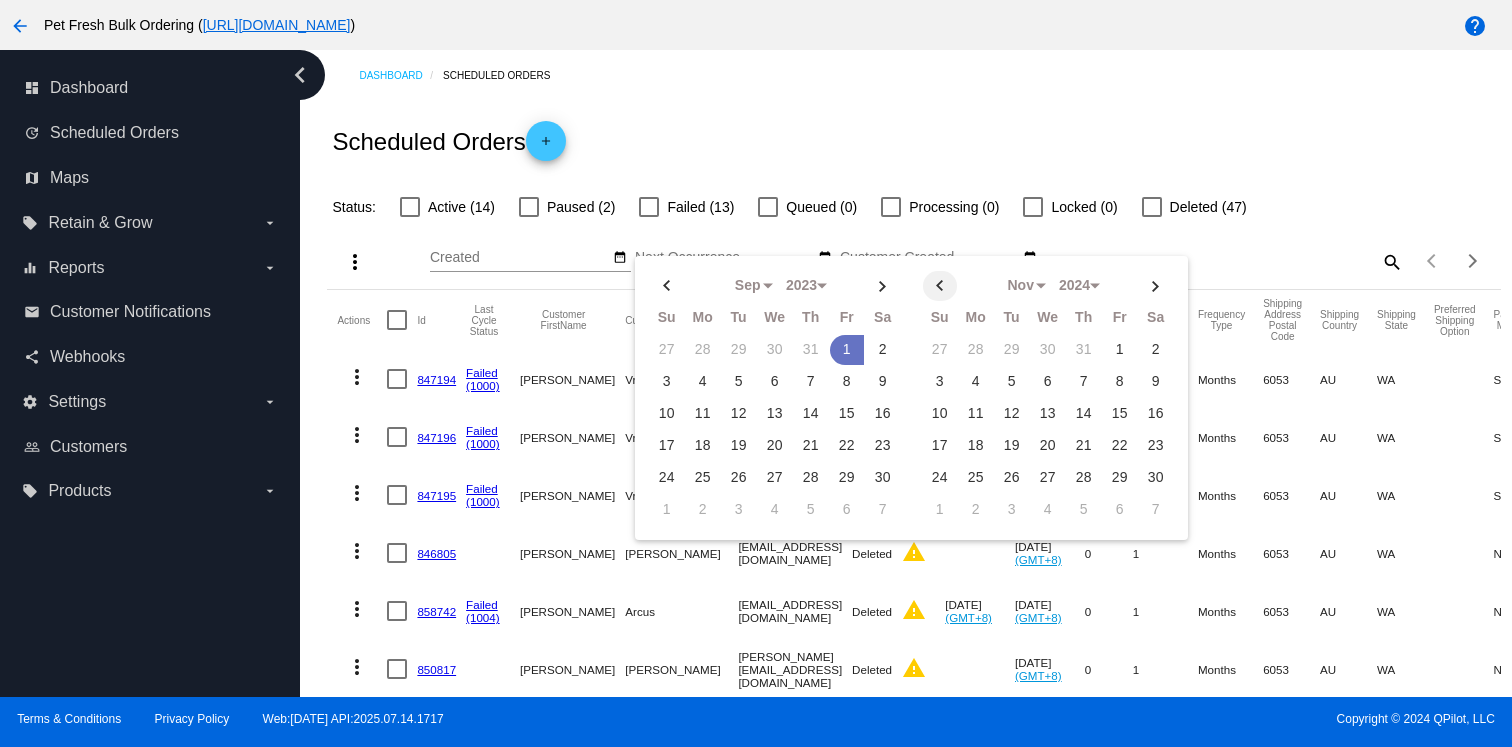 click 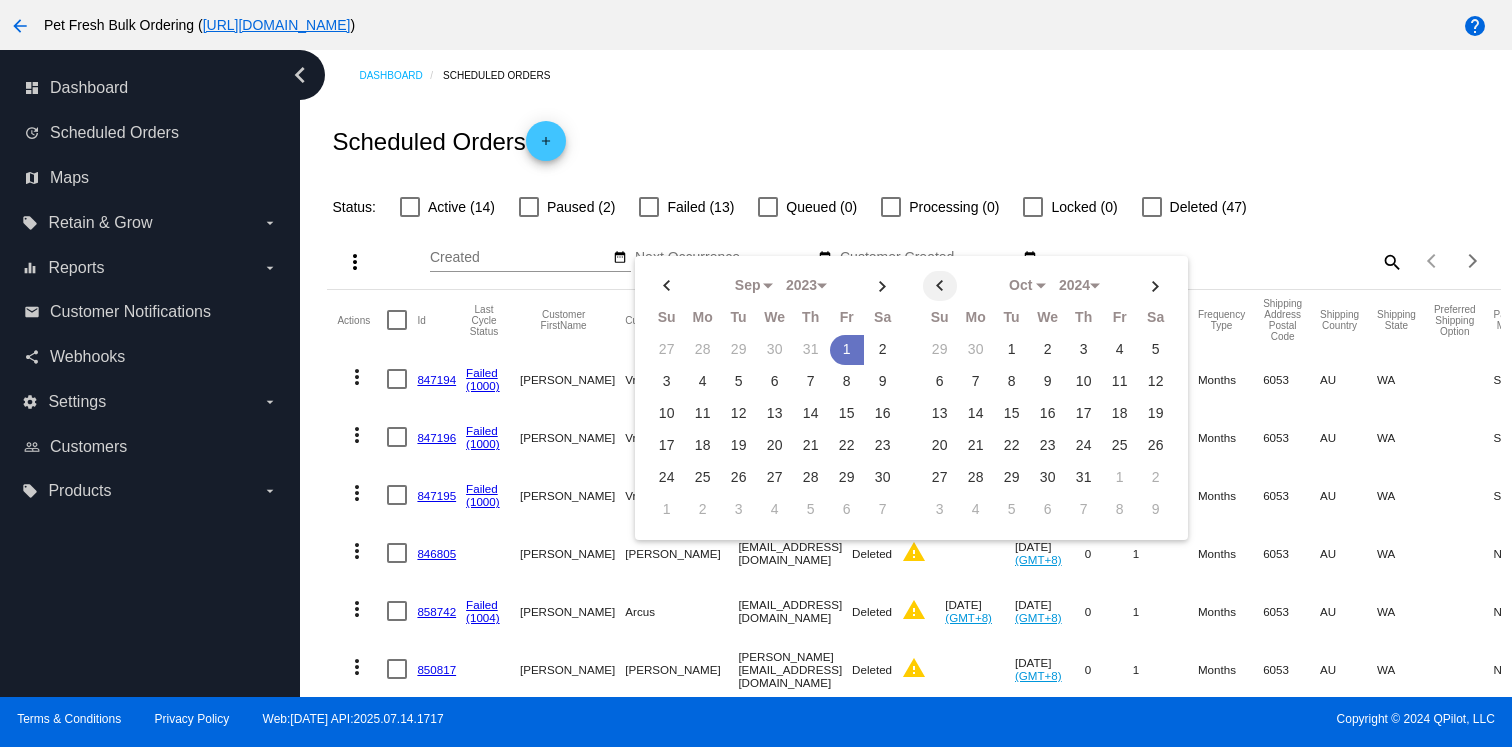 click 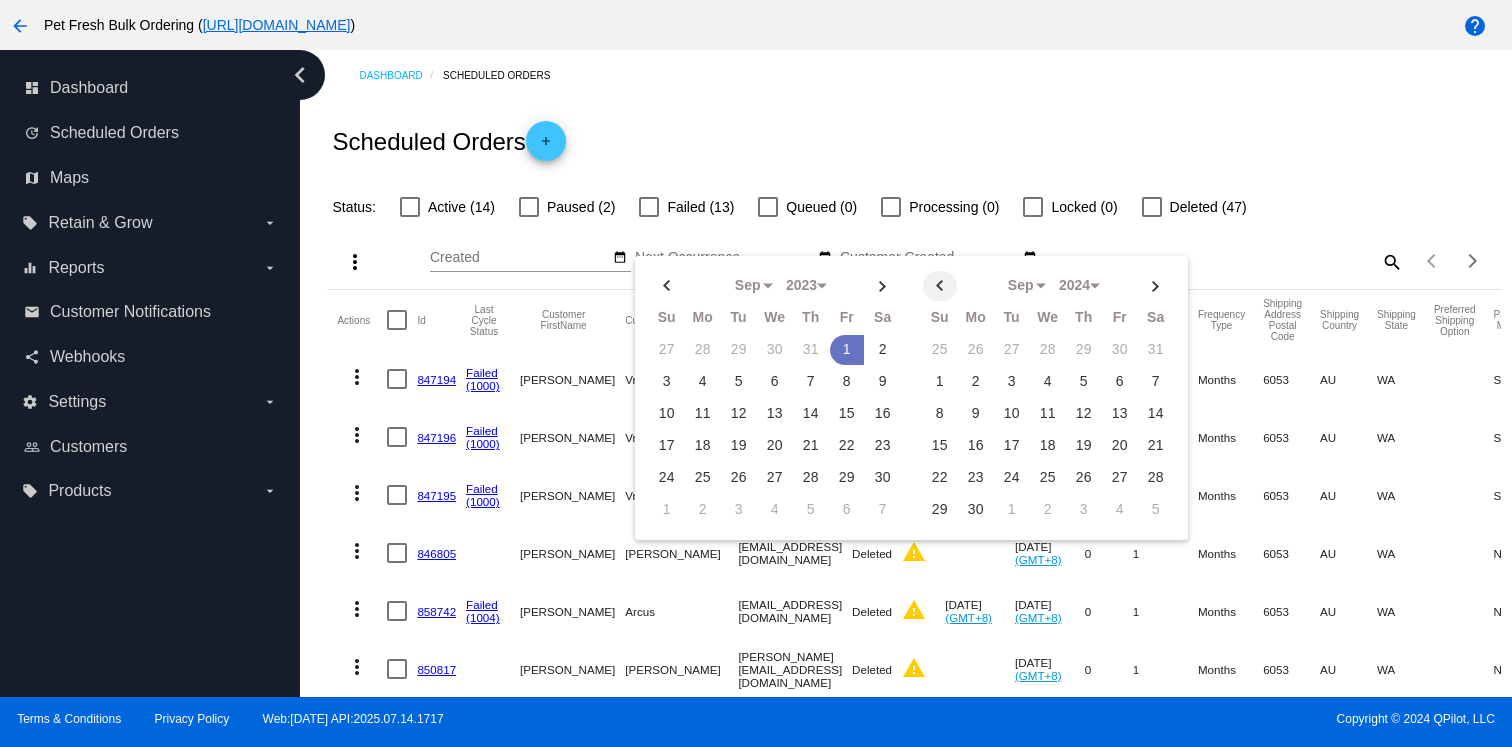 click 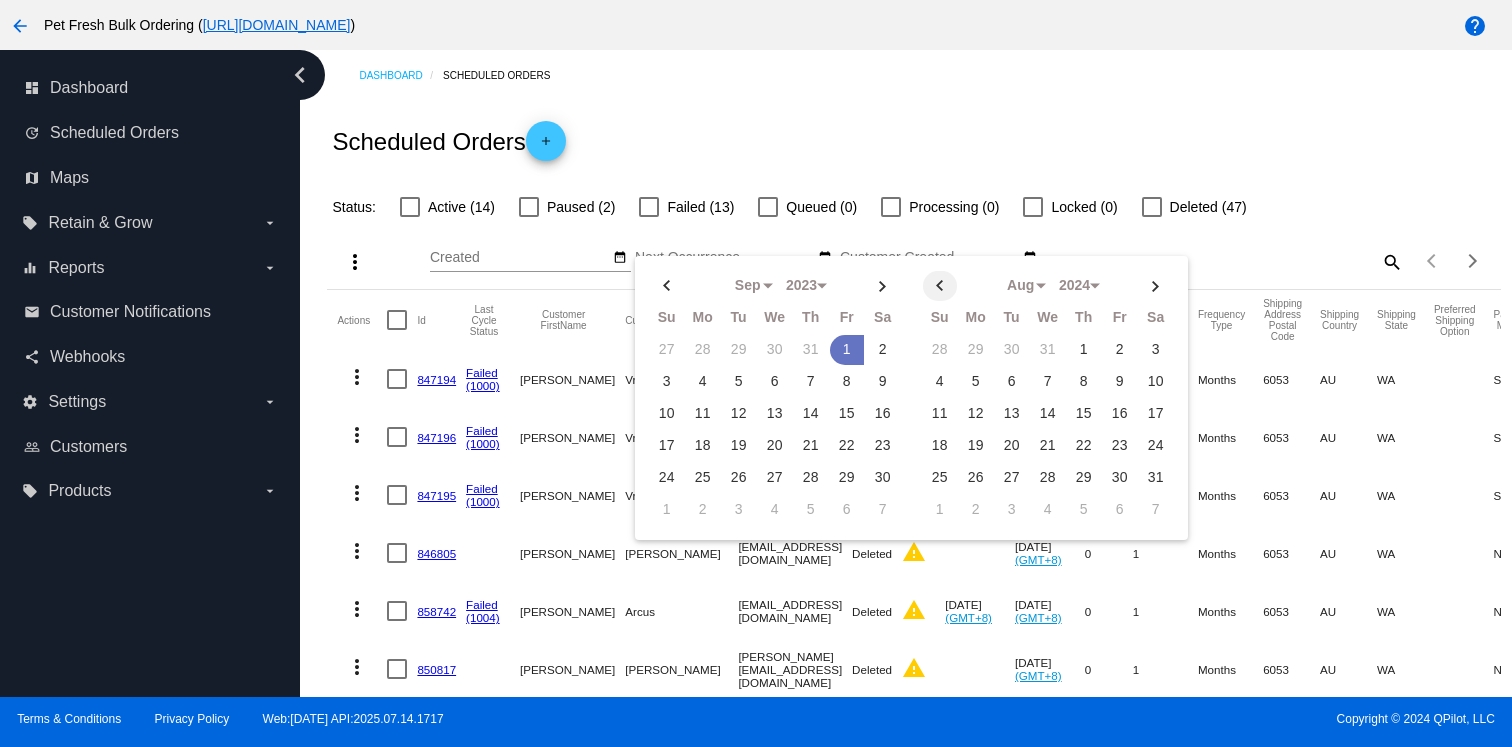 click 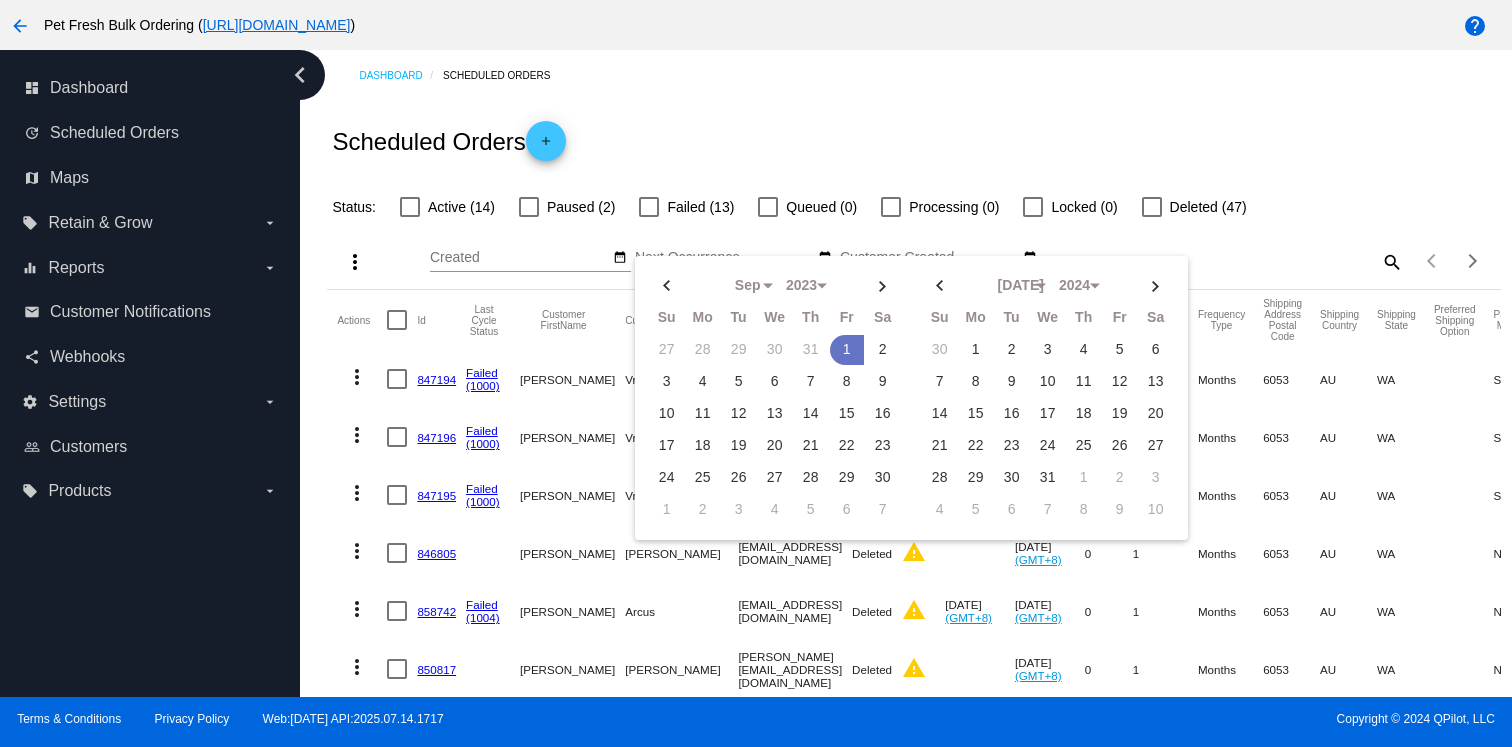 click on "[DATE]
Jan
Feb
Mar
Apr
May
Jun
[DATE]
Aug" 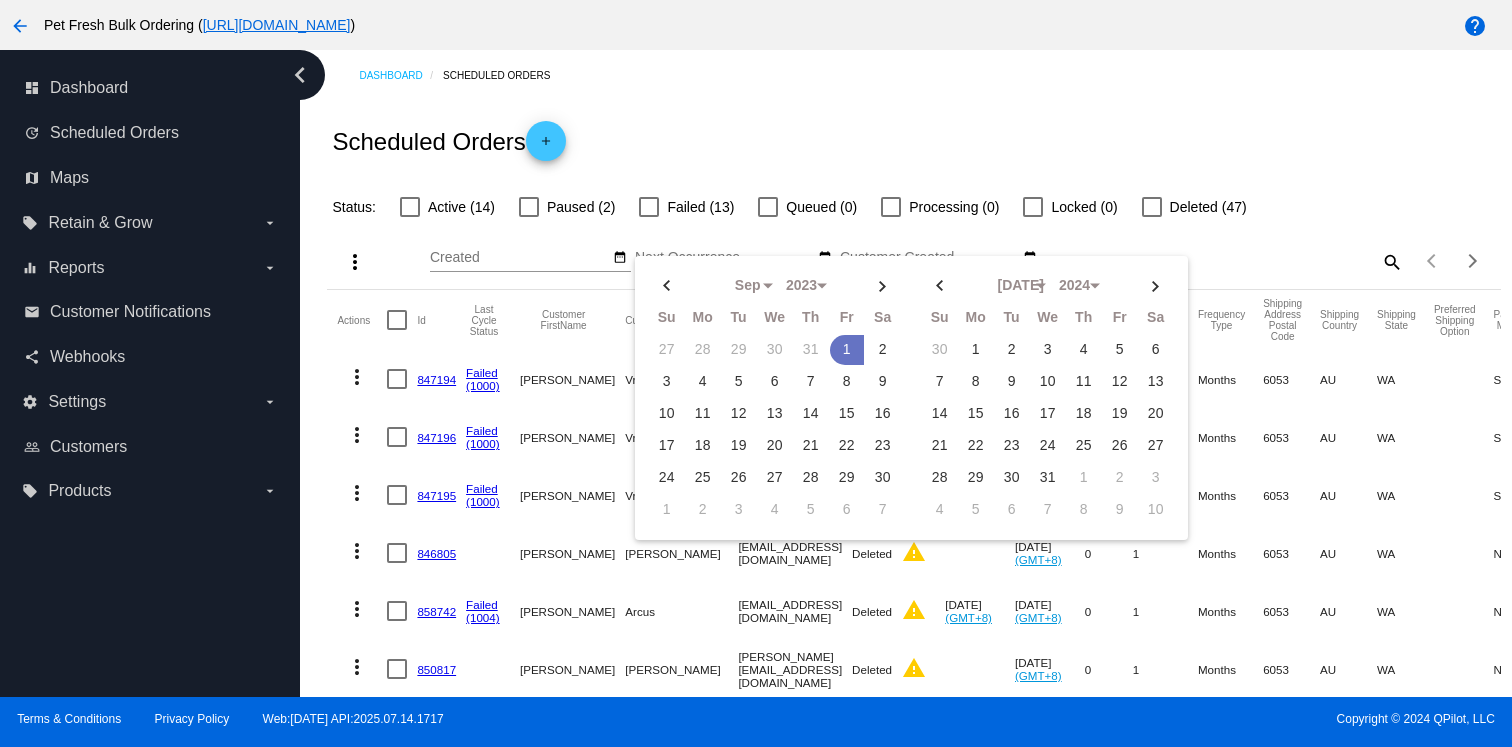 select on "2025" 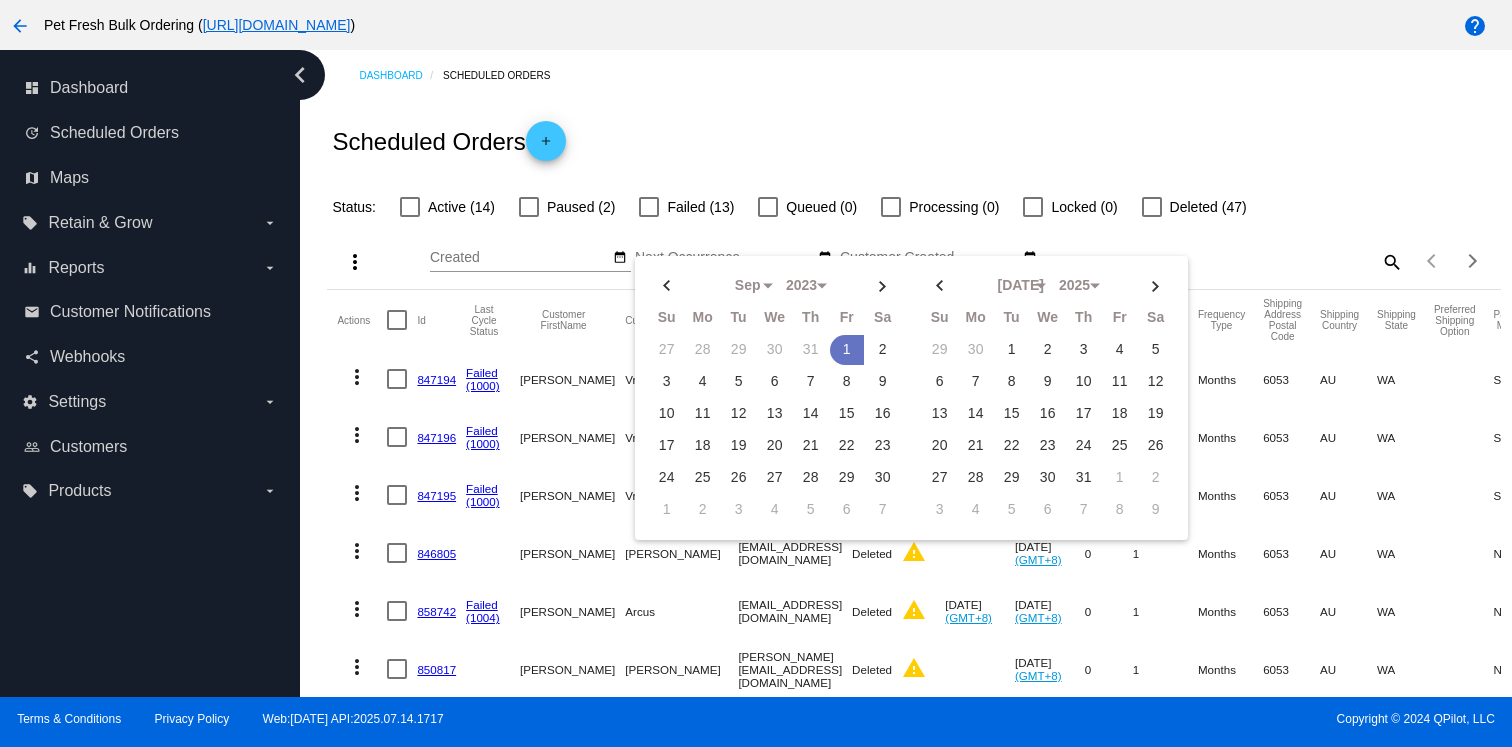 click on "Jan
Feb
Mar
Apr
May
Jun
[DATE]
Aug
Sep" 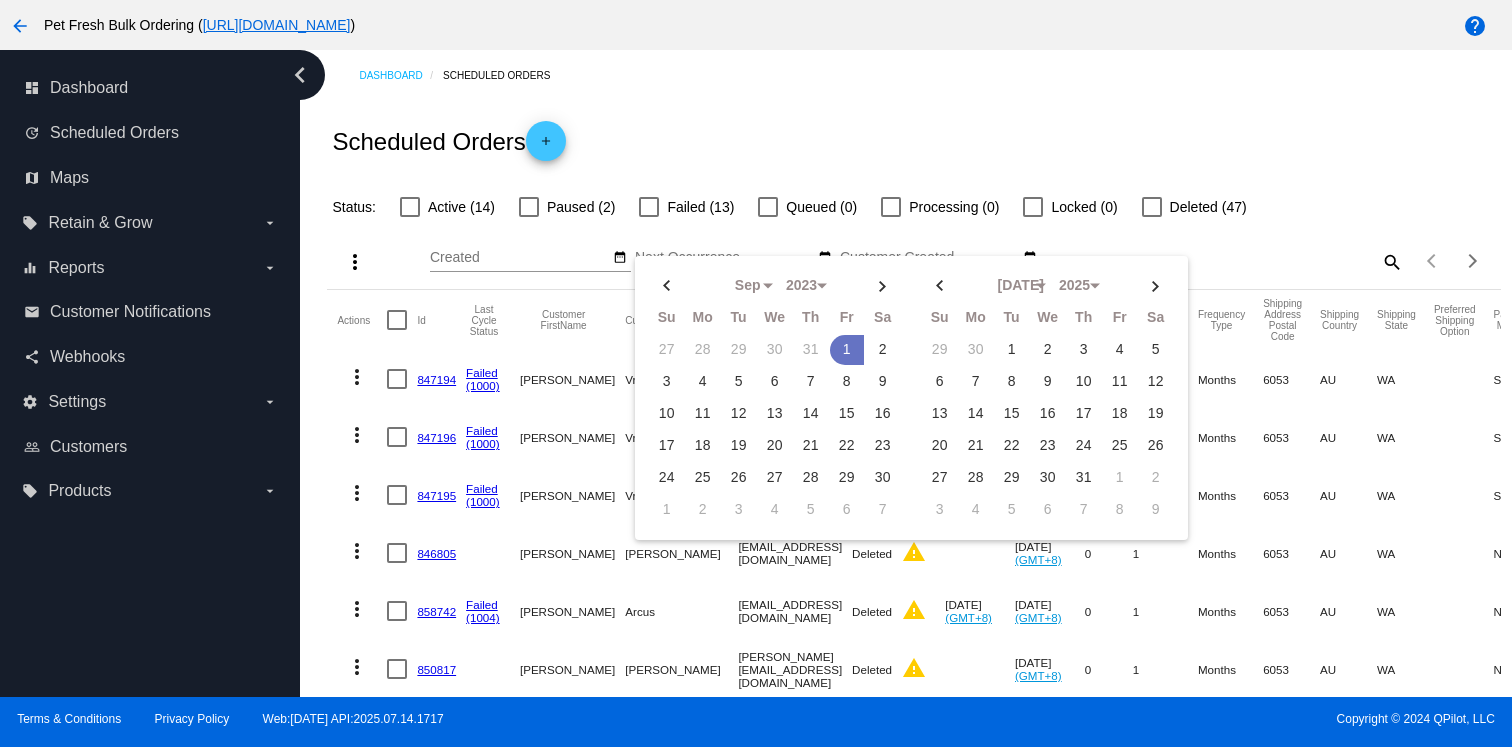 select on "3" 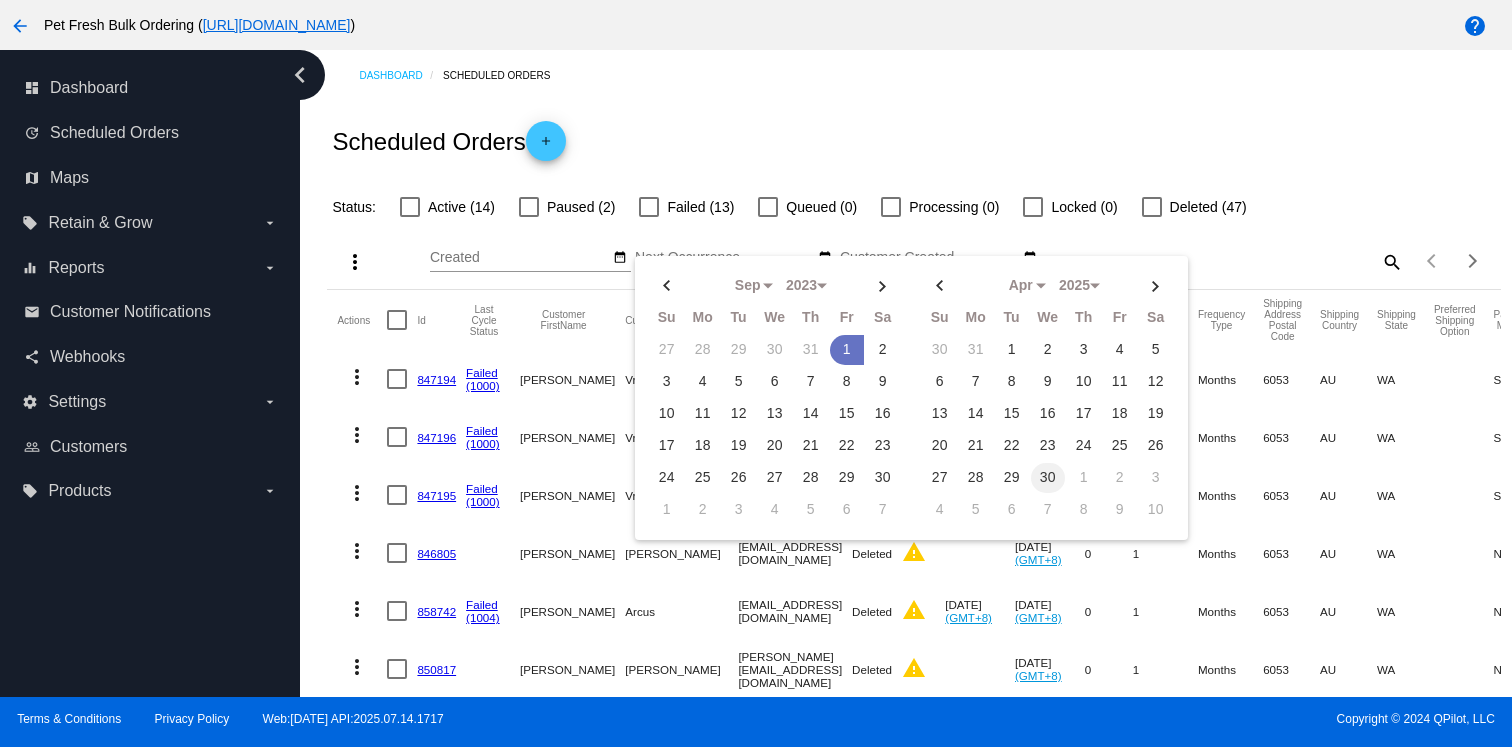 click on "30" 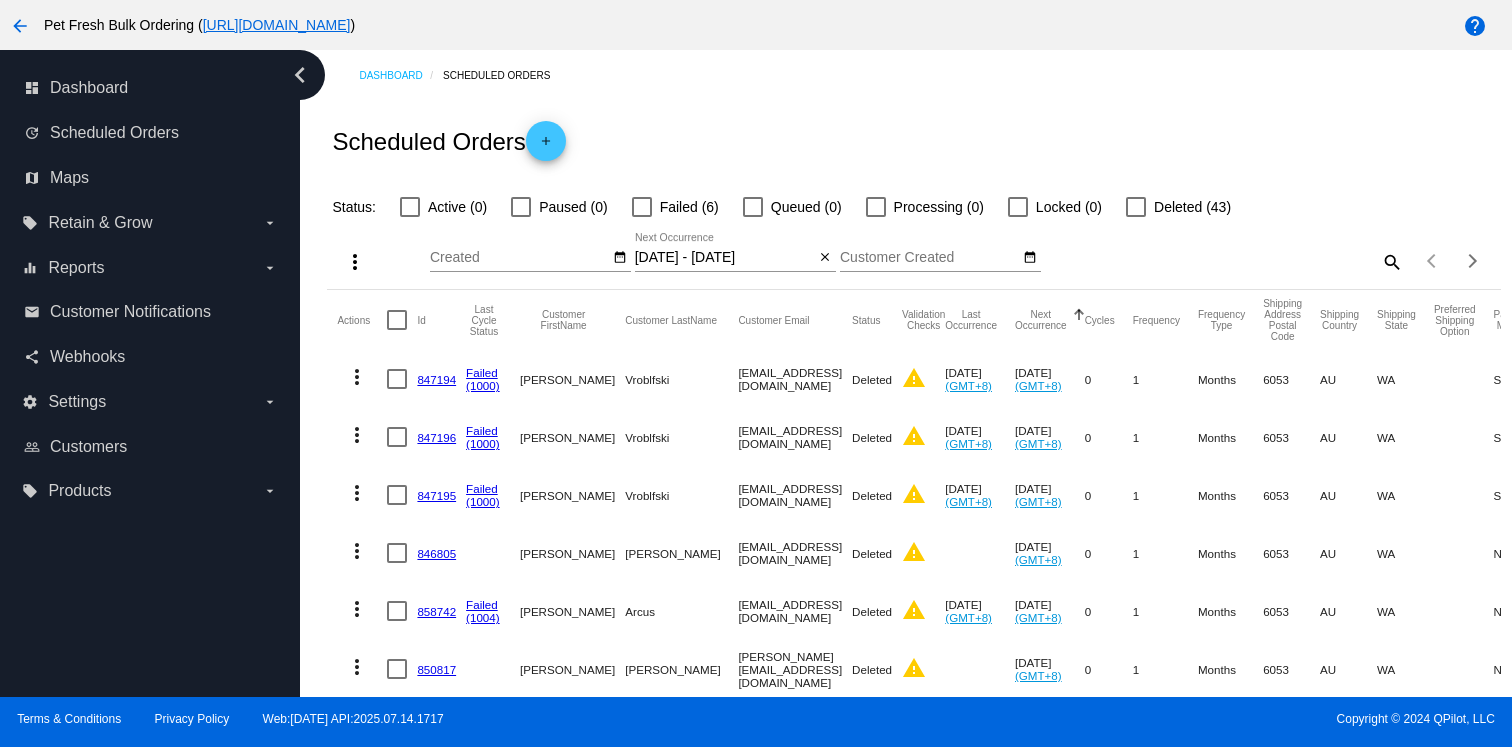 click on "Failed (6)" at bounding box center [675, 207] 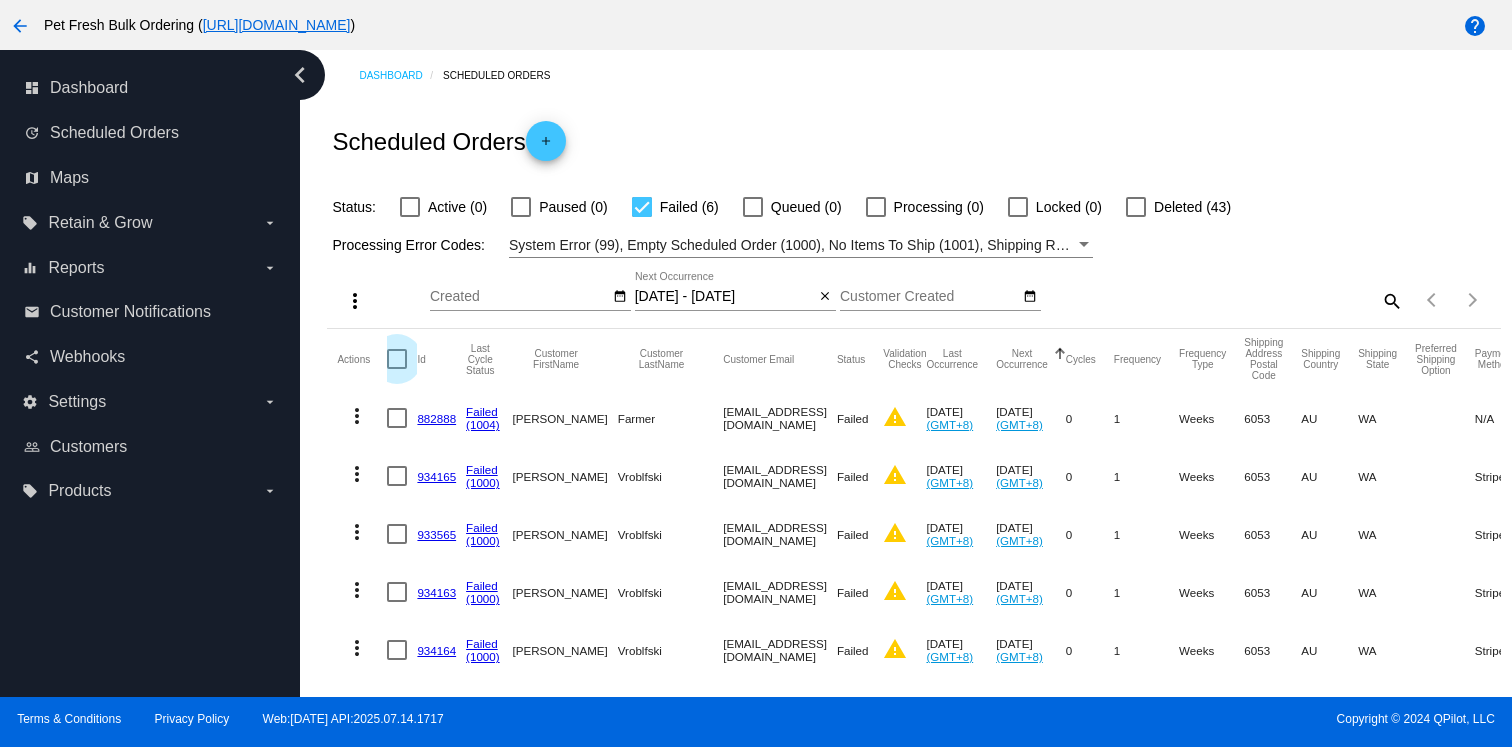 click at bounding box center (397, 359) 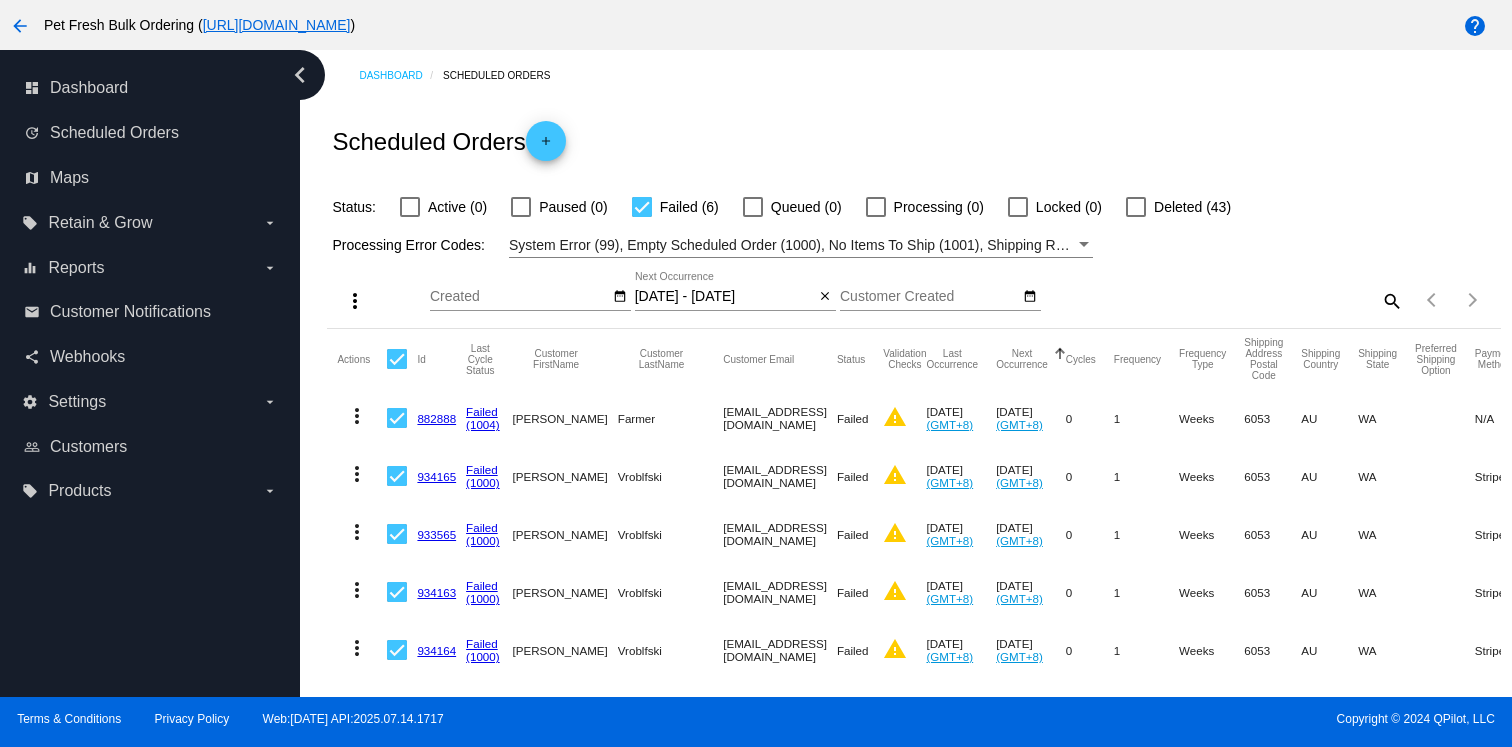 click on "more_vert" at bounding box center [352, 300] 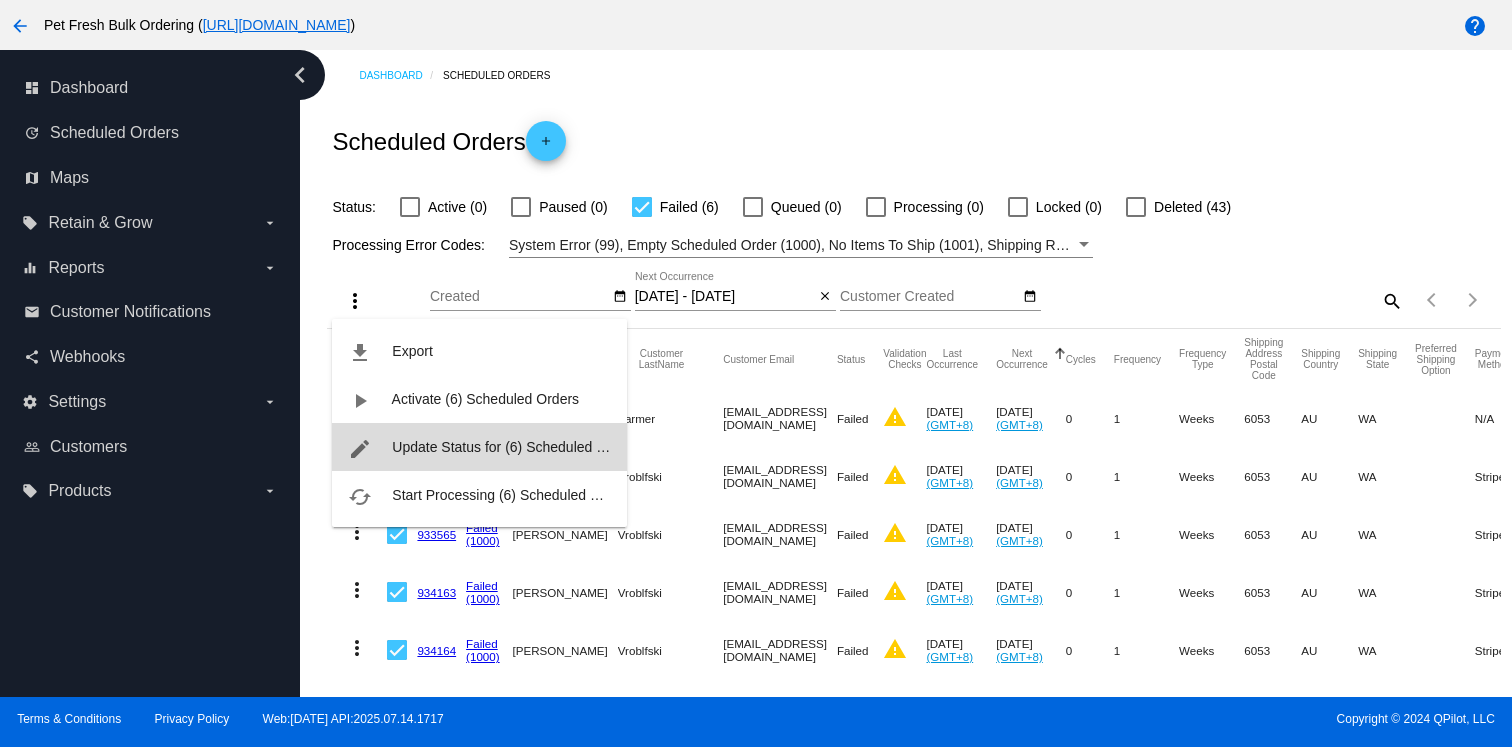 click on "Update Status for (6) Scheduled Orders" at bounding box center [515, 447] 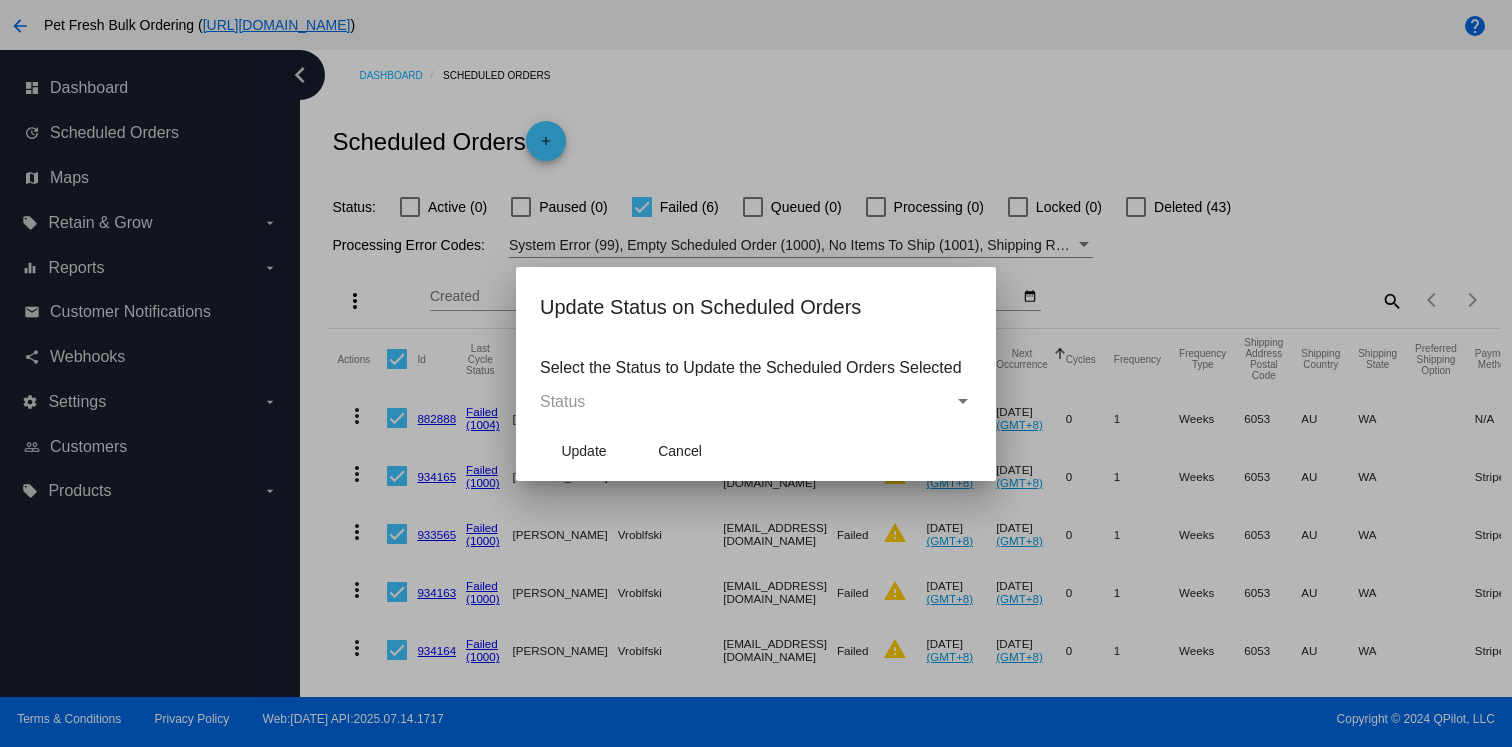 click on "Status" at bounding box center (562, 401) 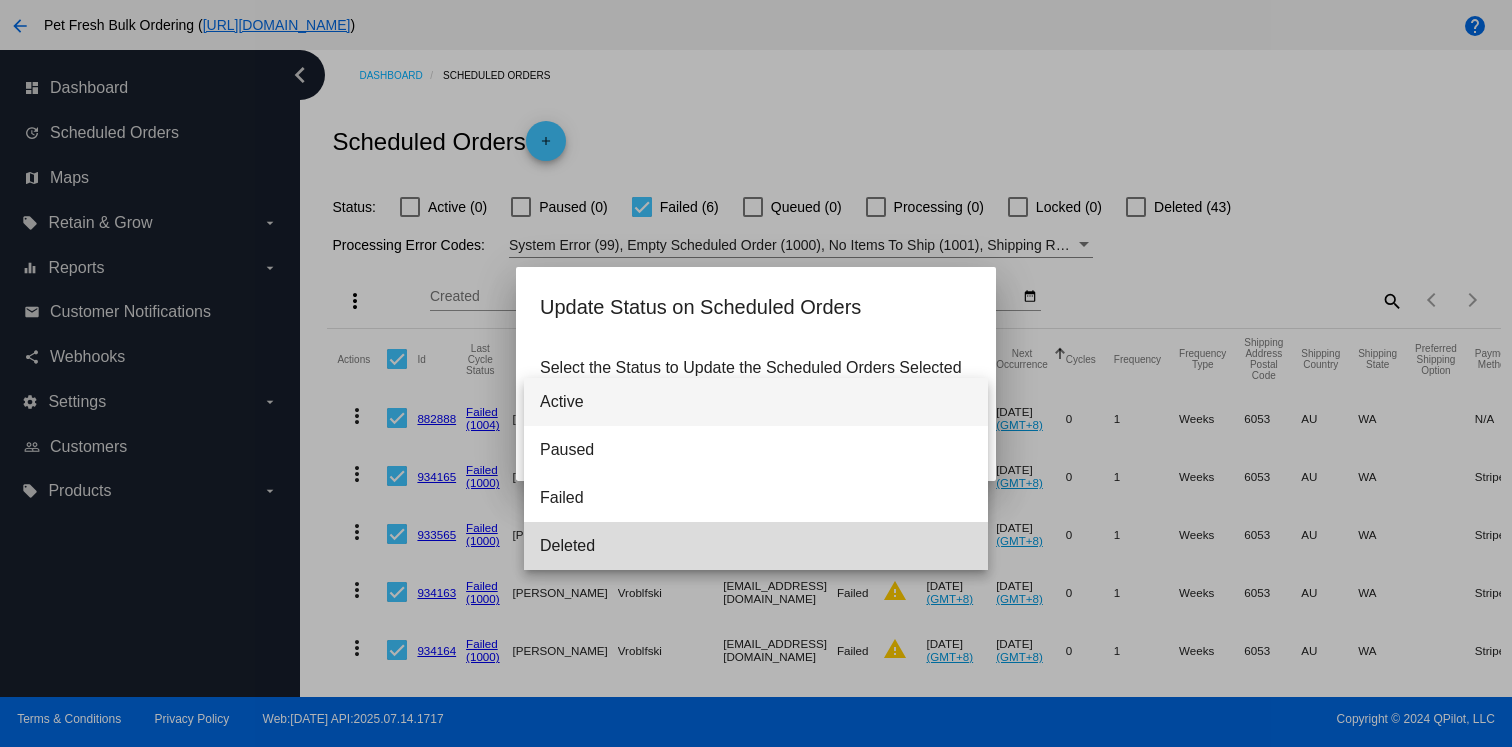 click on "Deleted" at bounding box center (756, 546) 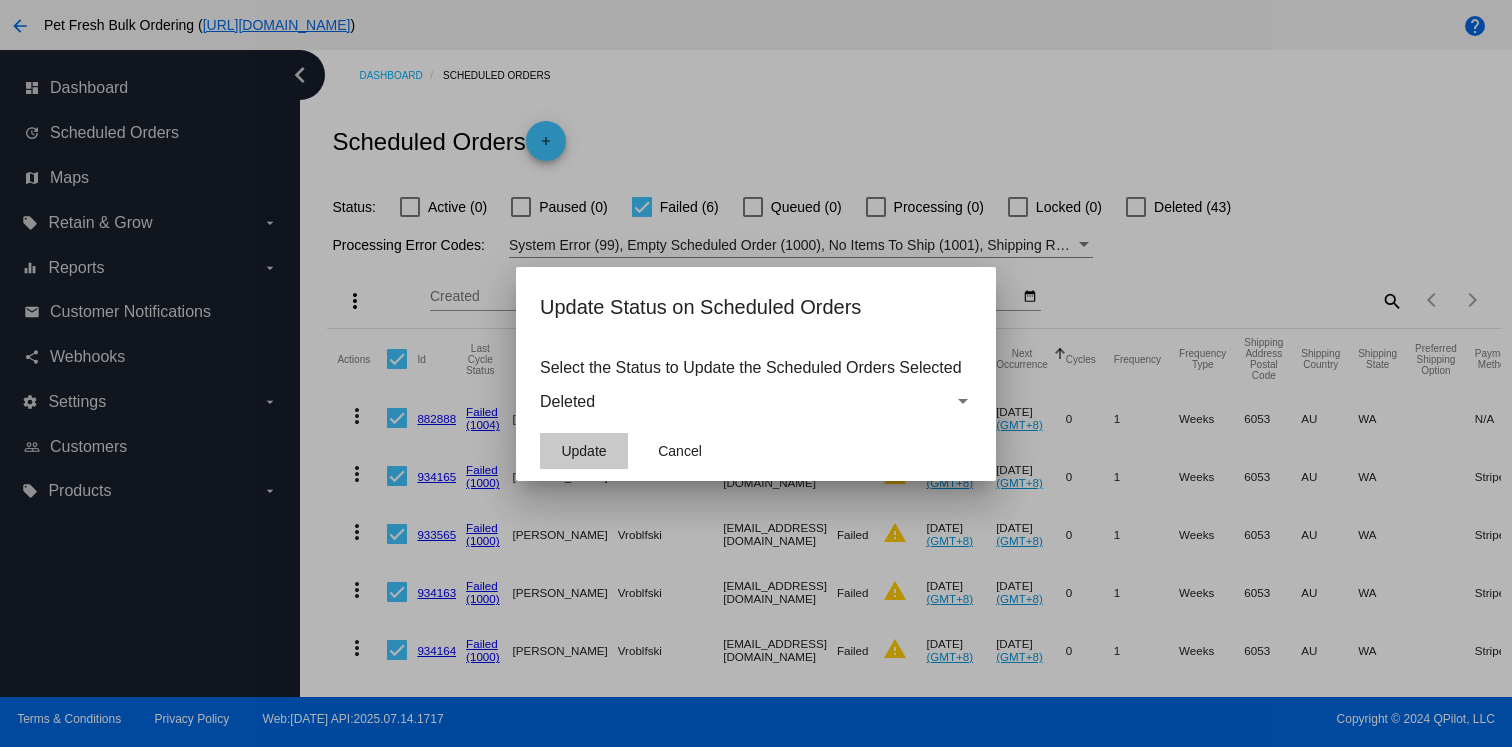 click on "Update" 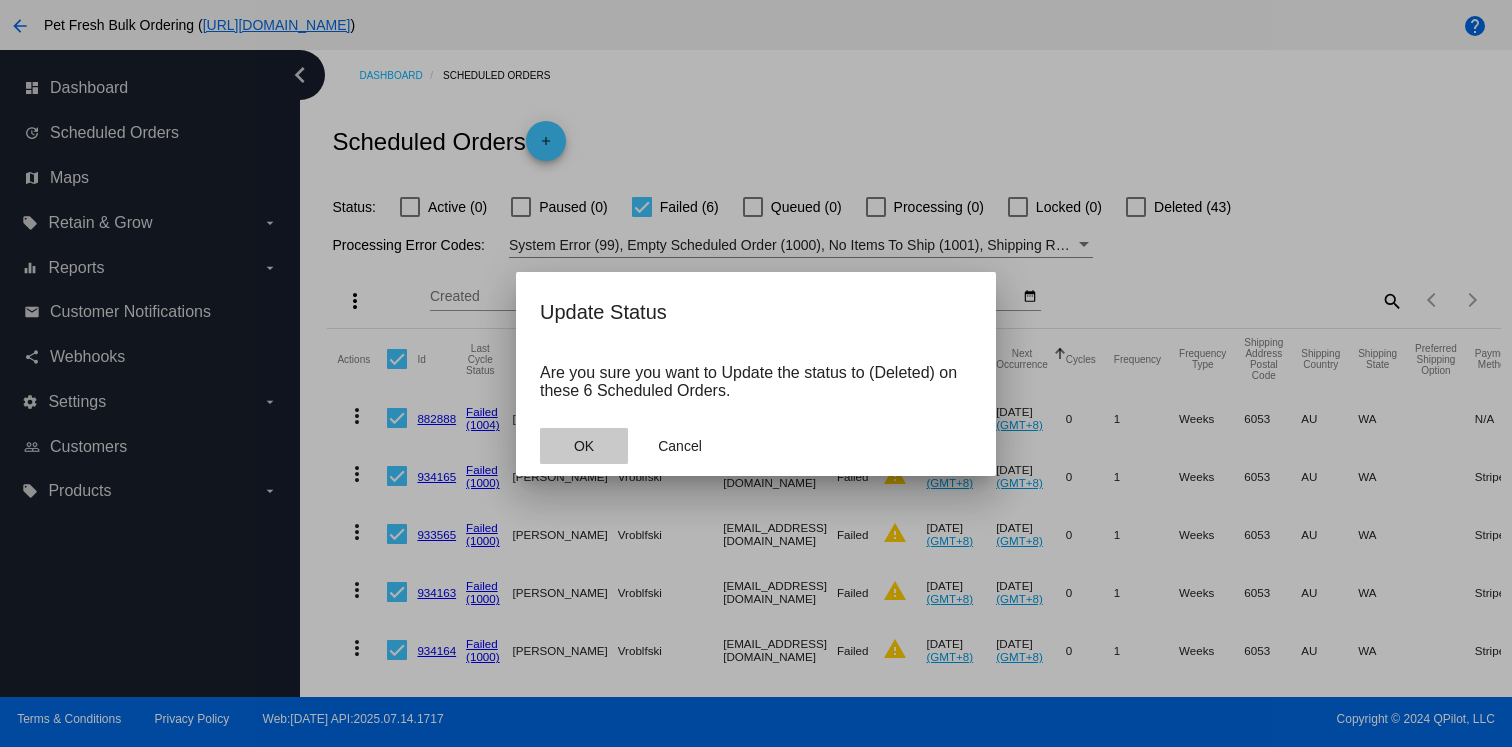 click on "OK" 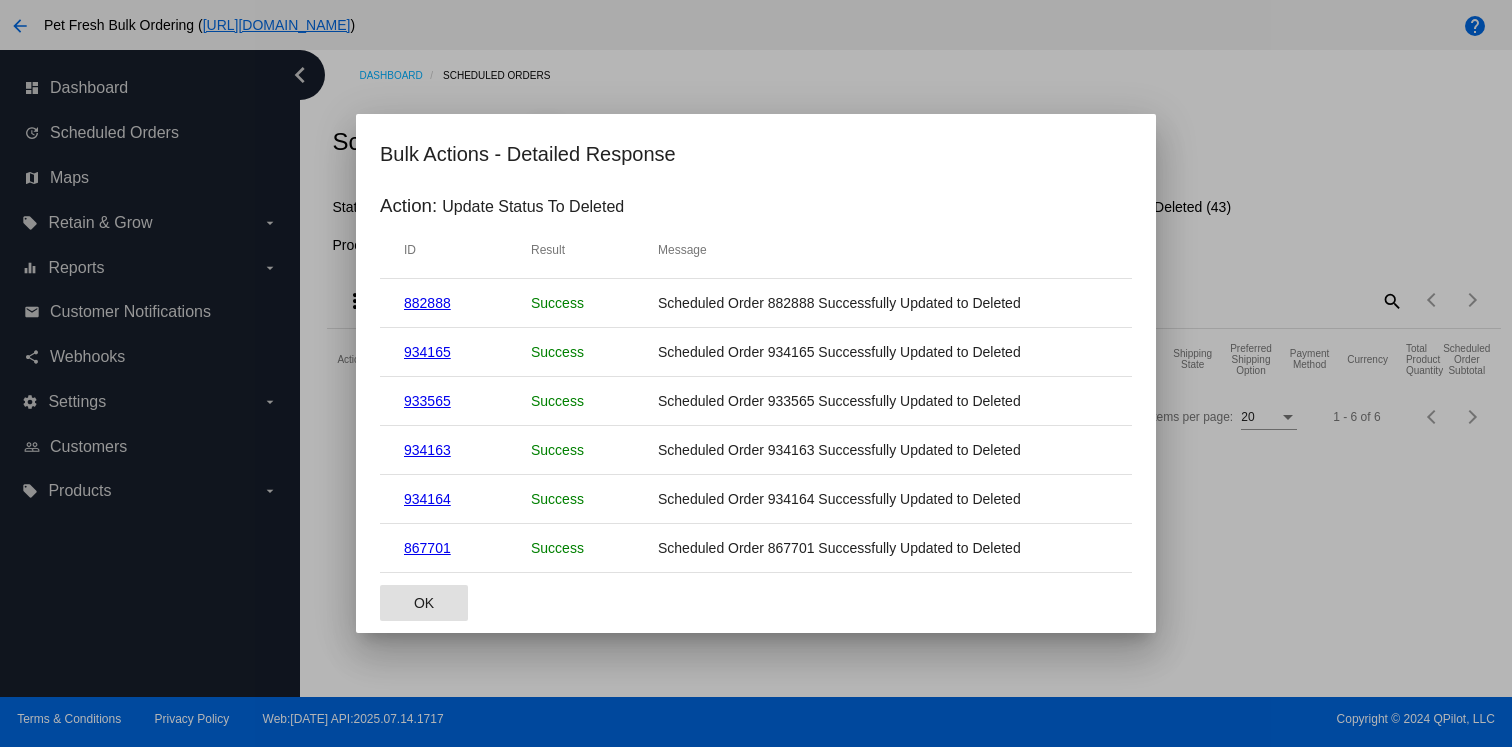 click on "OK" 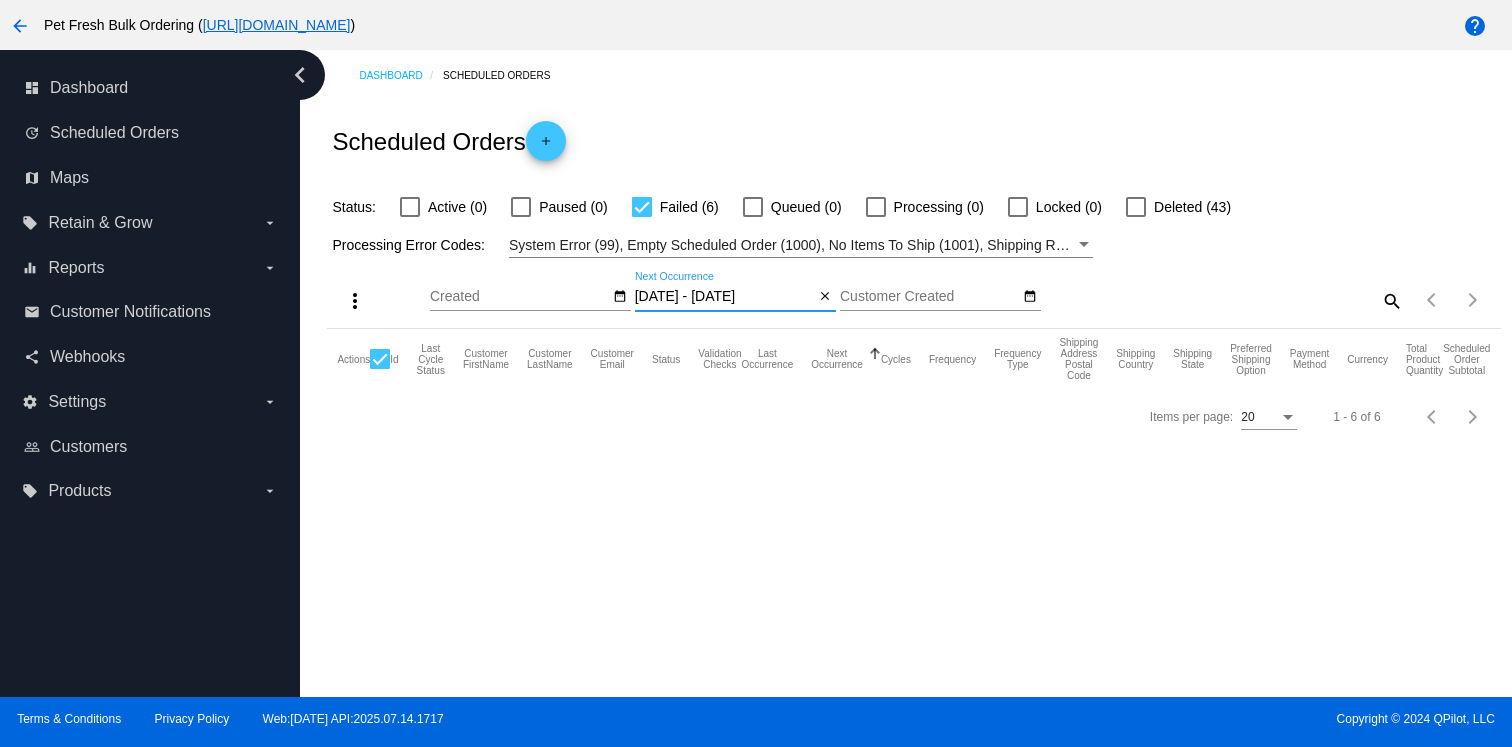 click on "[DATE] - [DATE]" at bounding box center [725, 297] 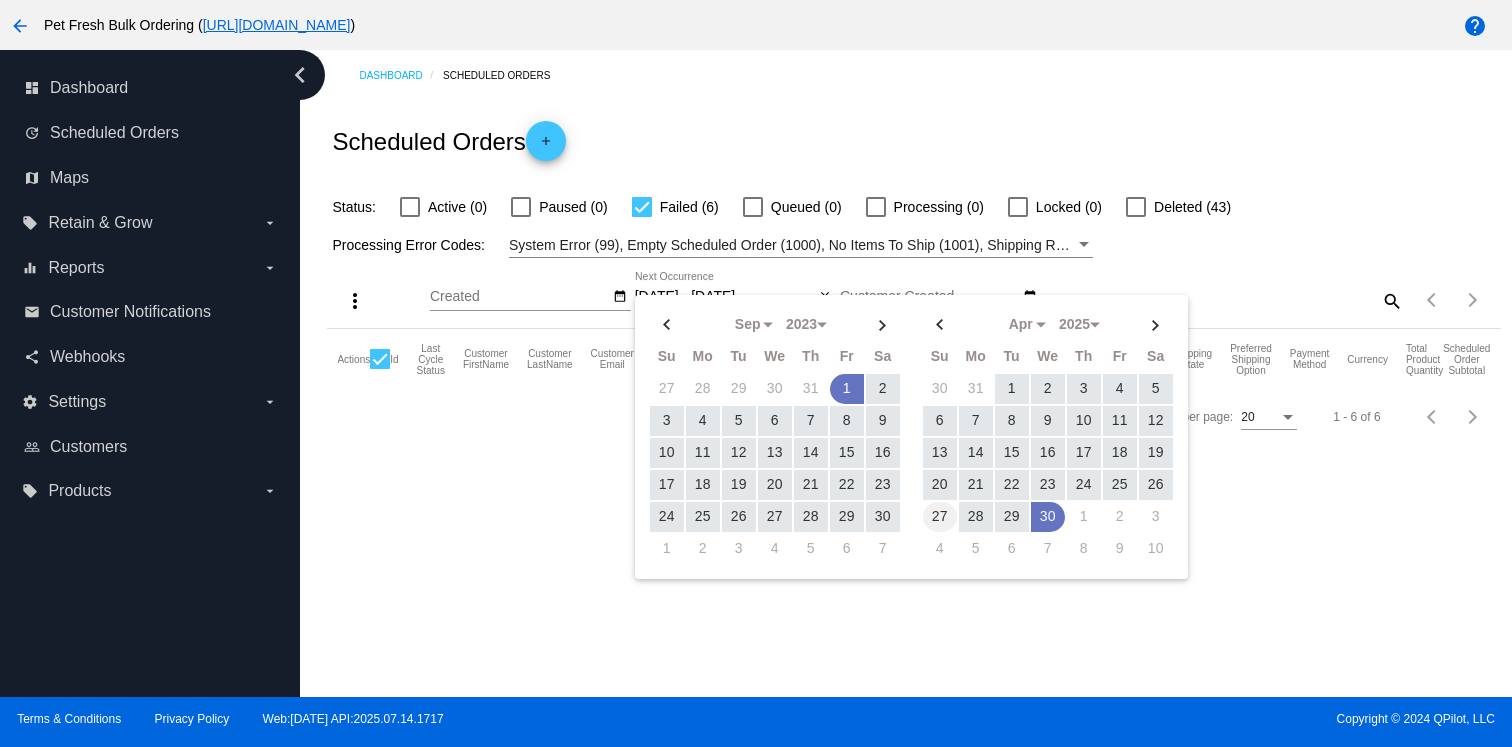 click on "27" 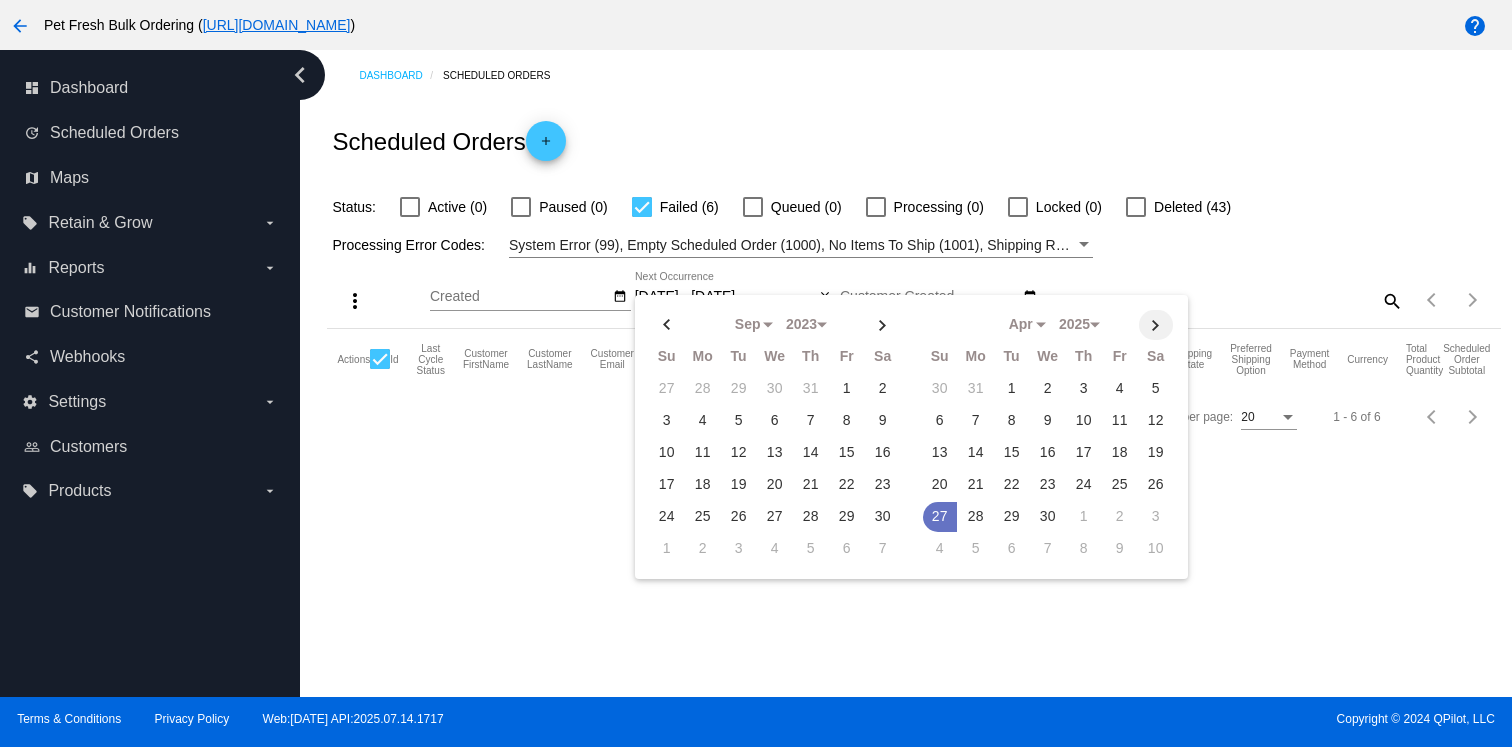click 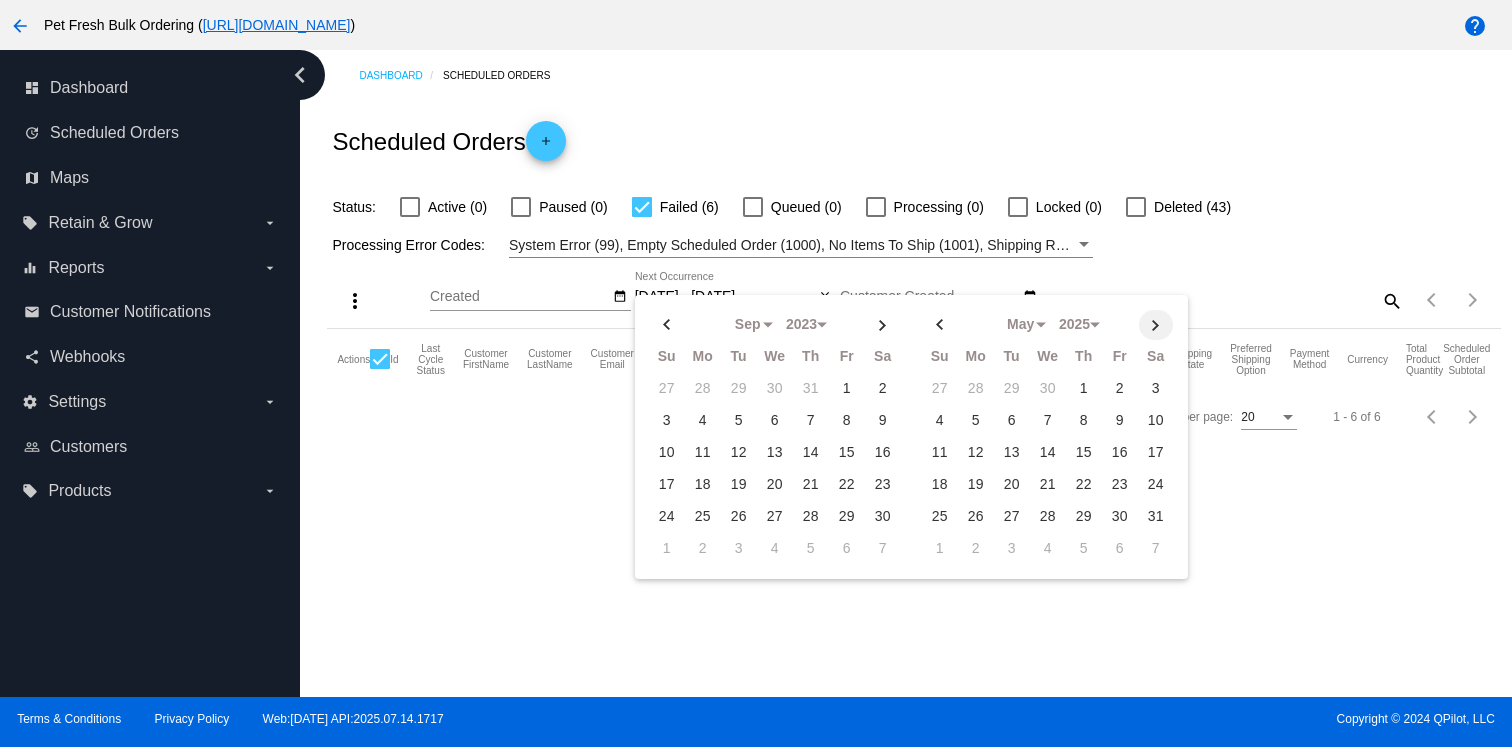 click 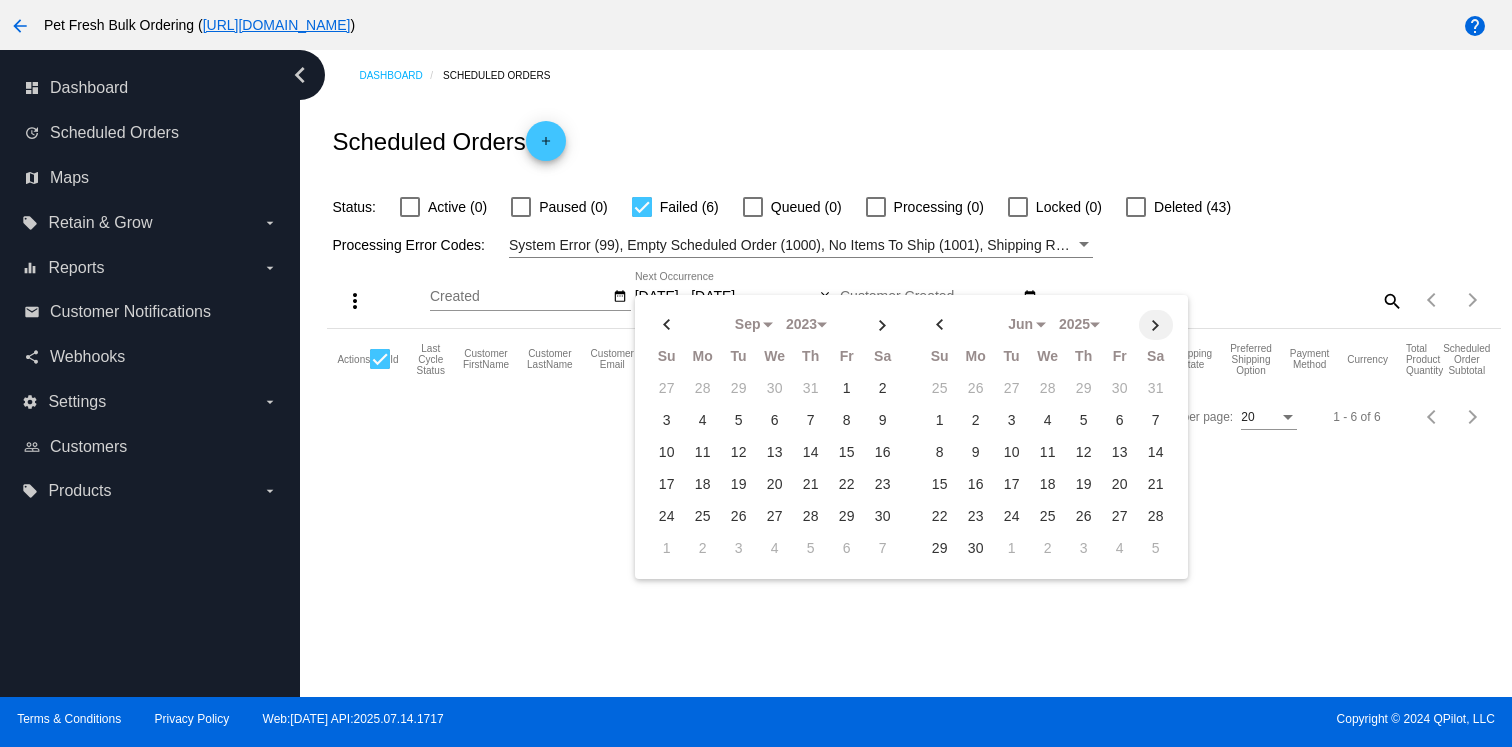 click 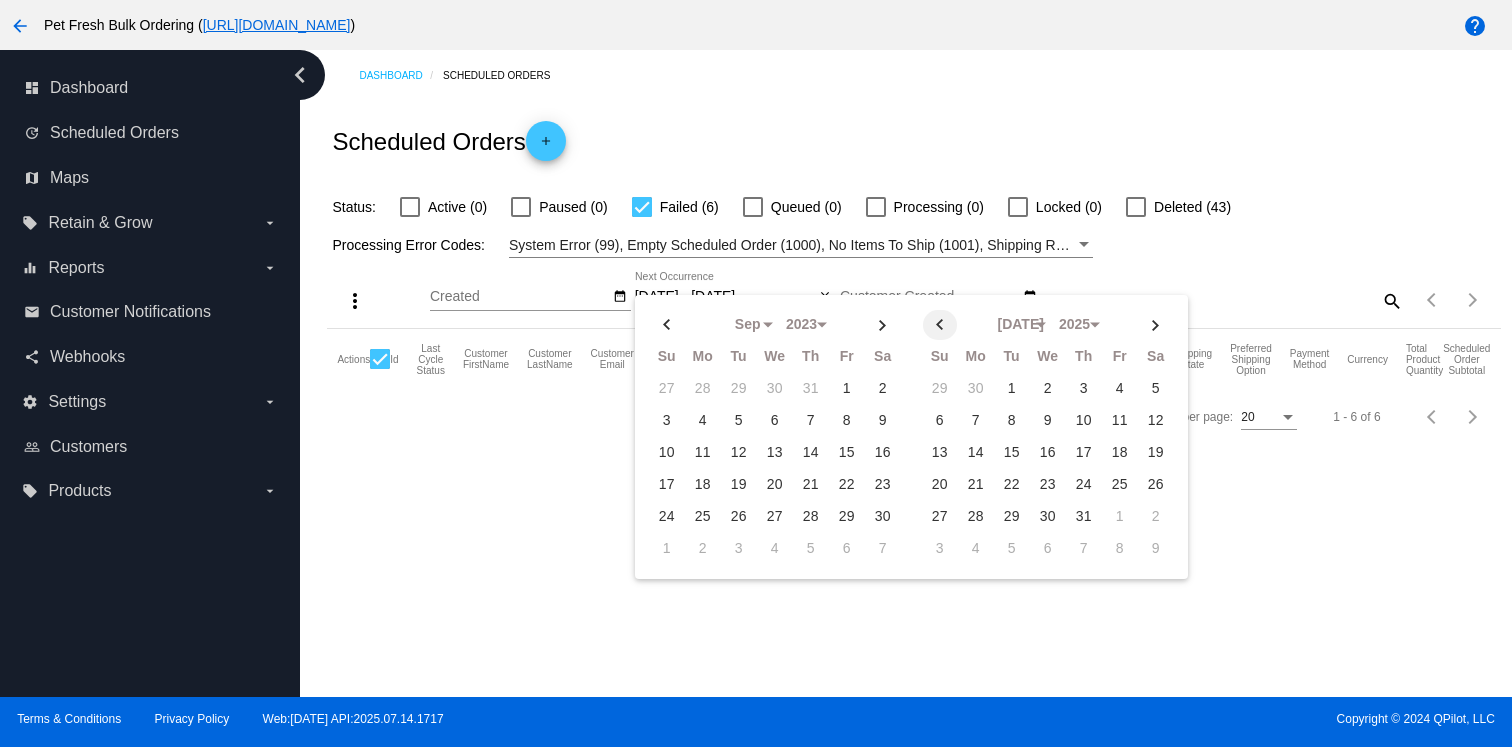 click 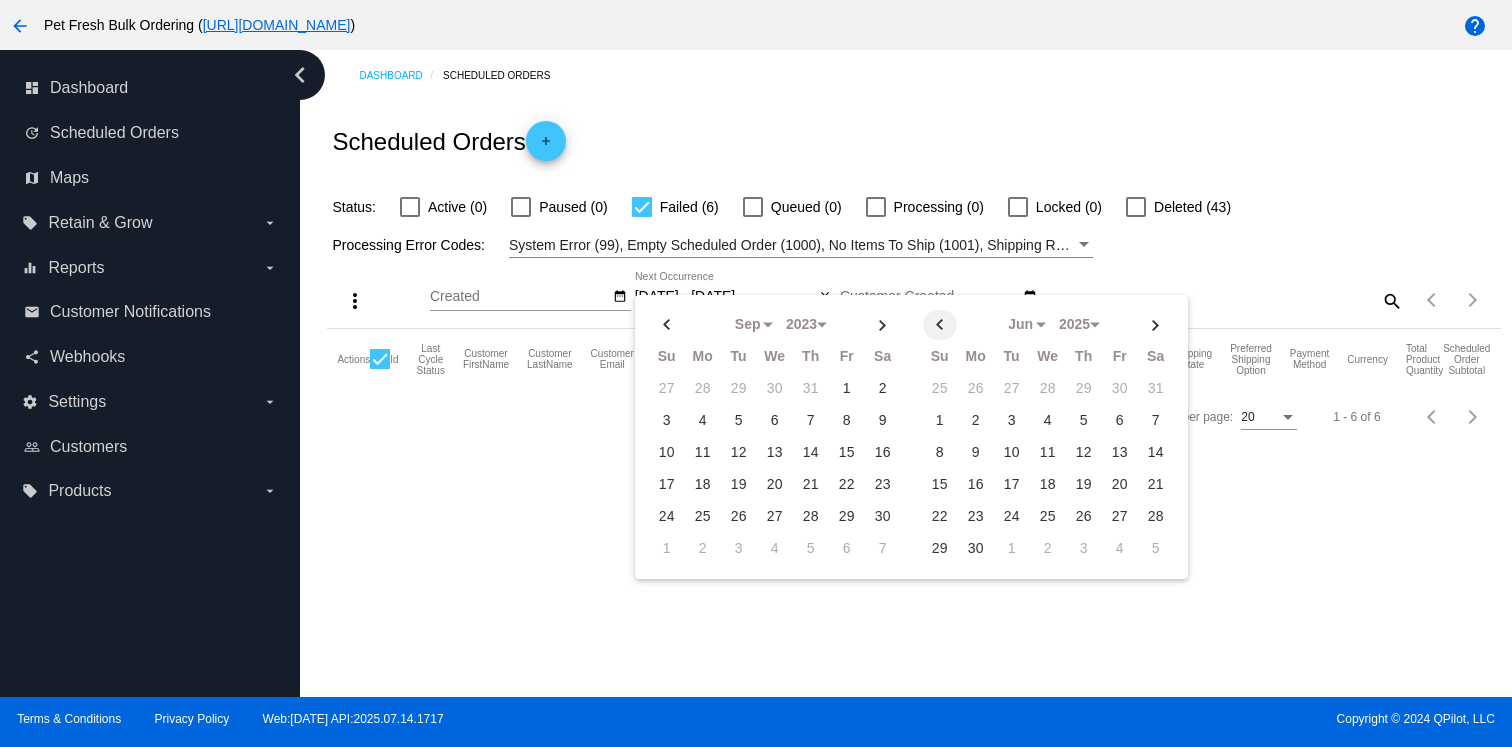 click 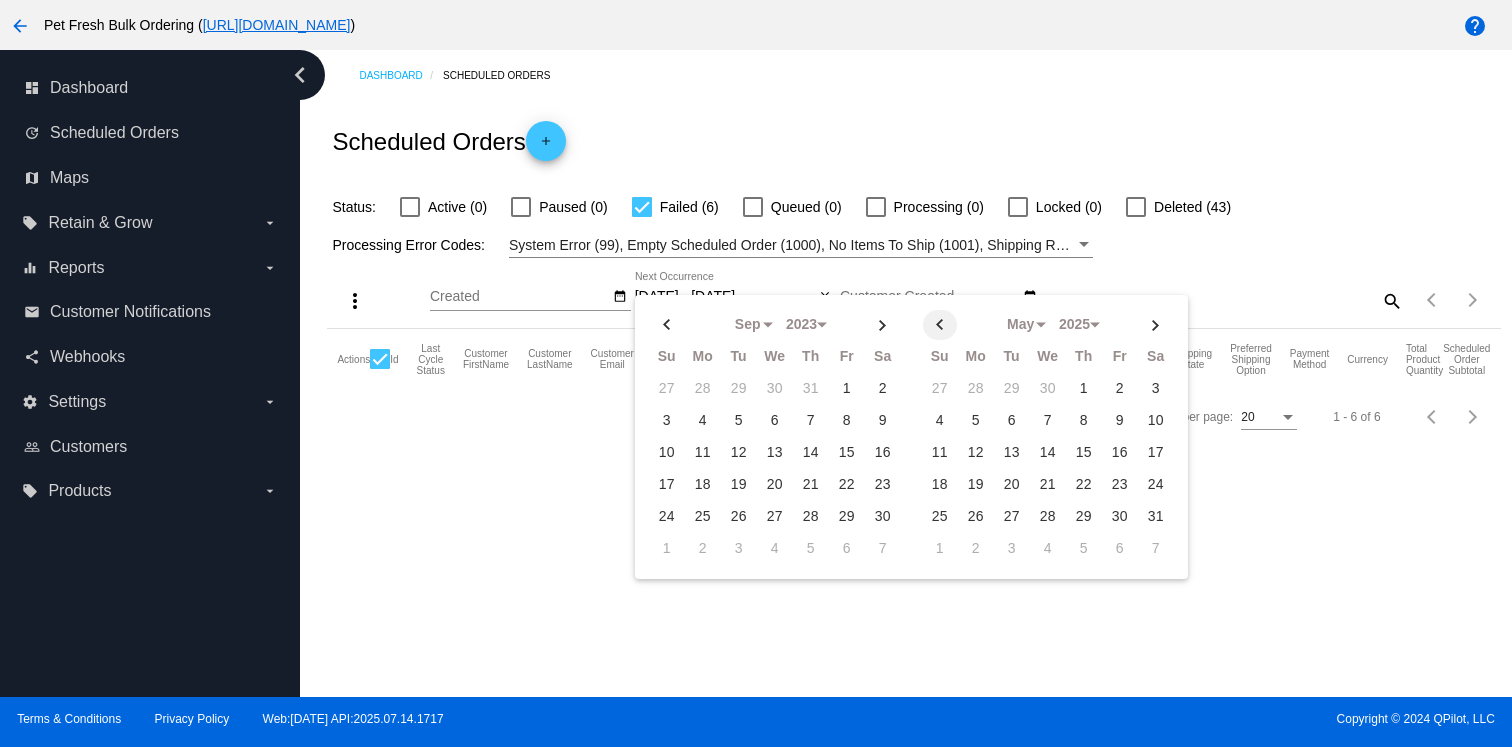 click 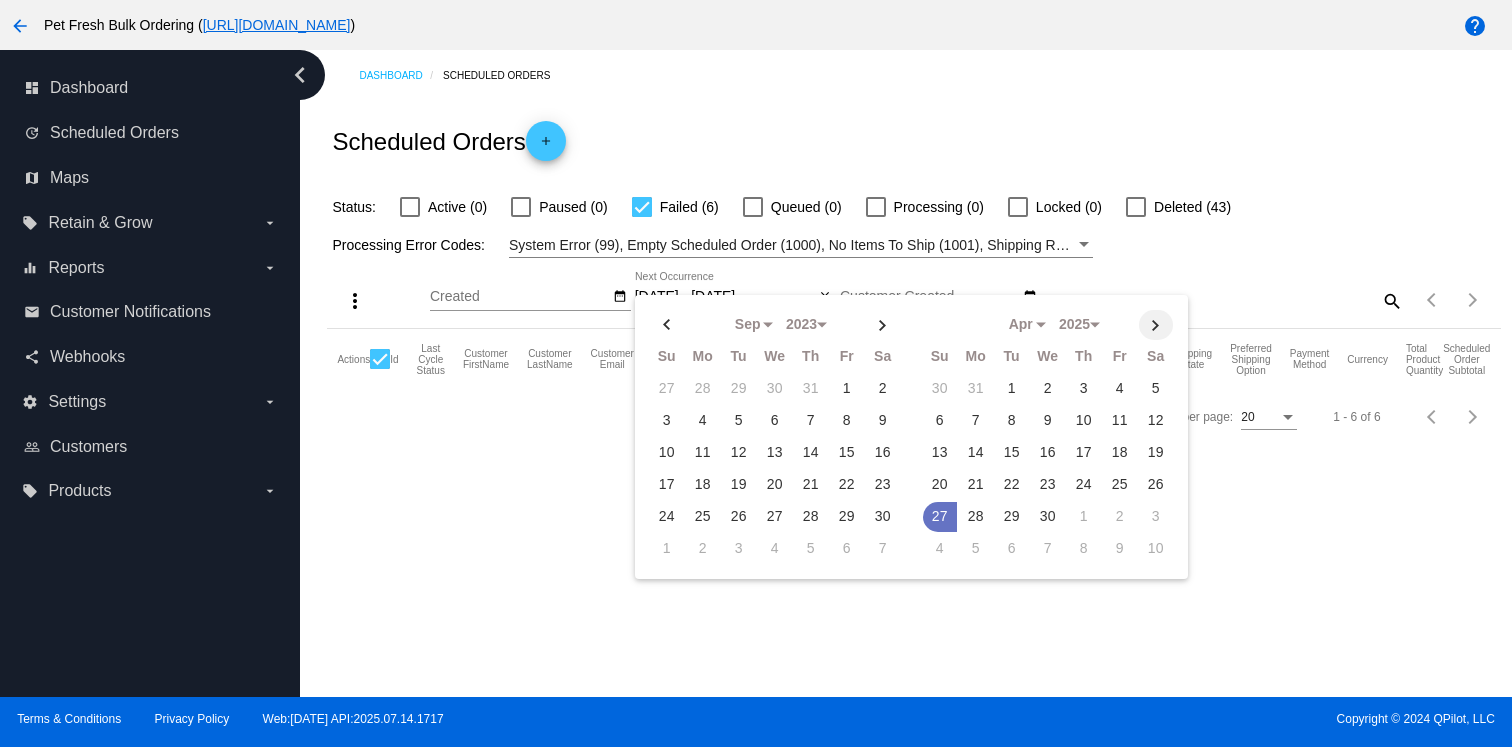 click 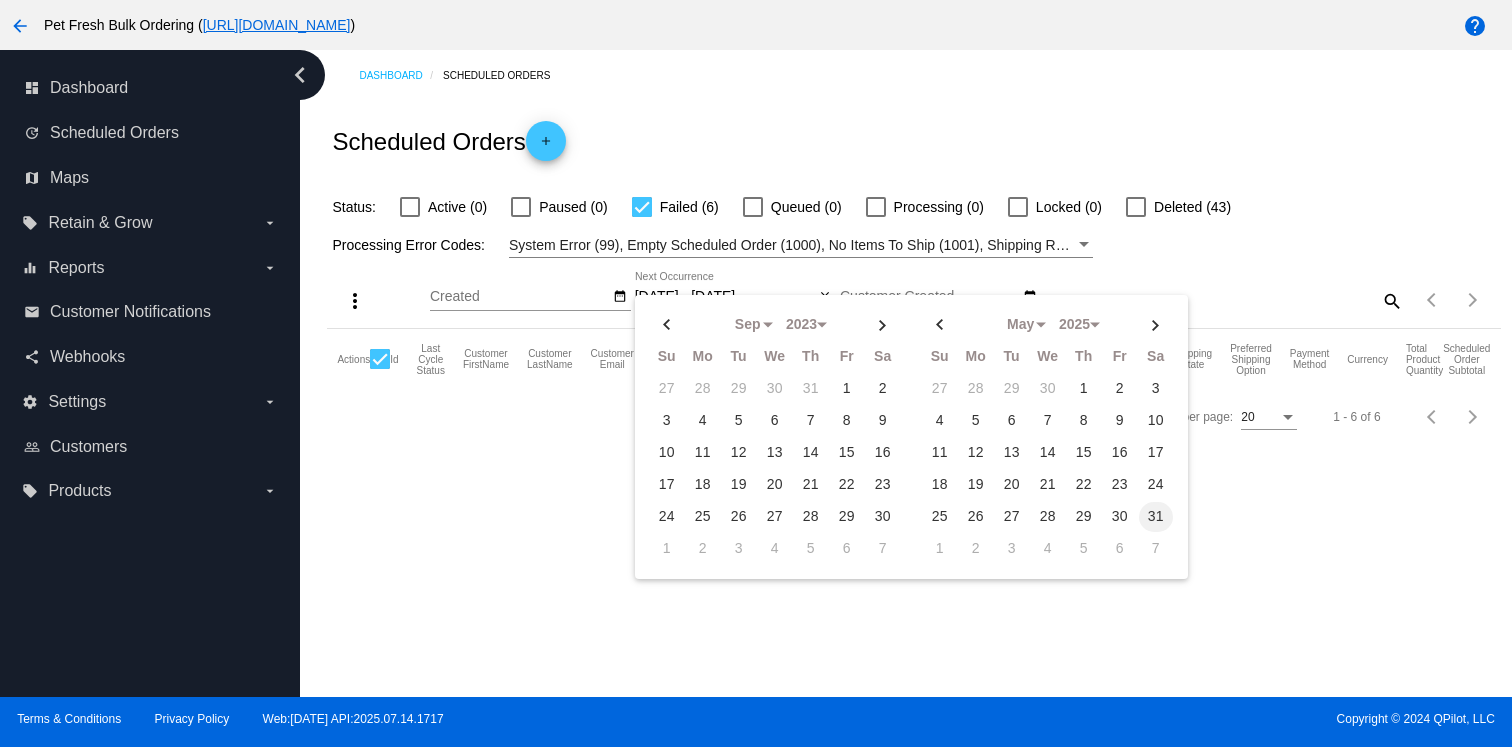 click on "31" 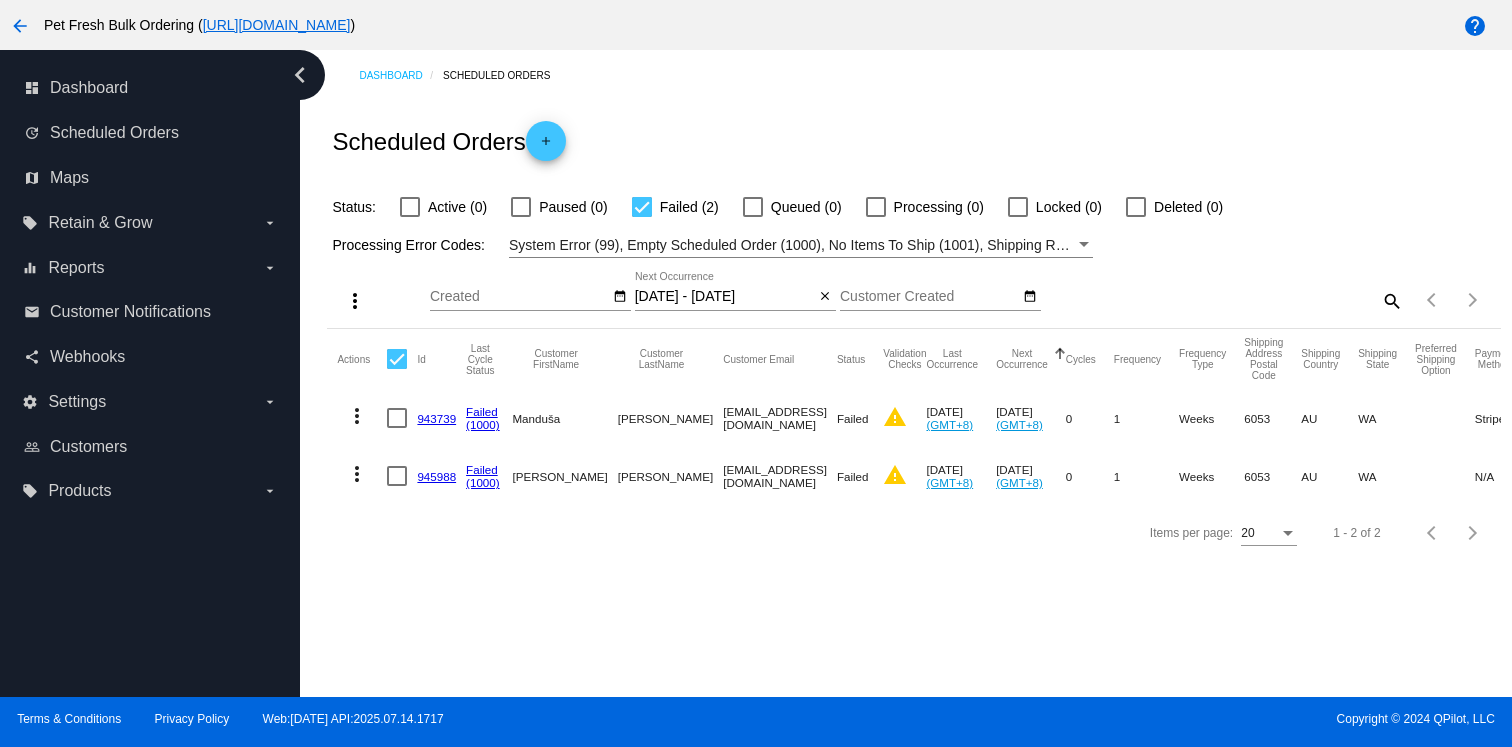 click at bounding box center [397, 359] 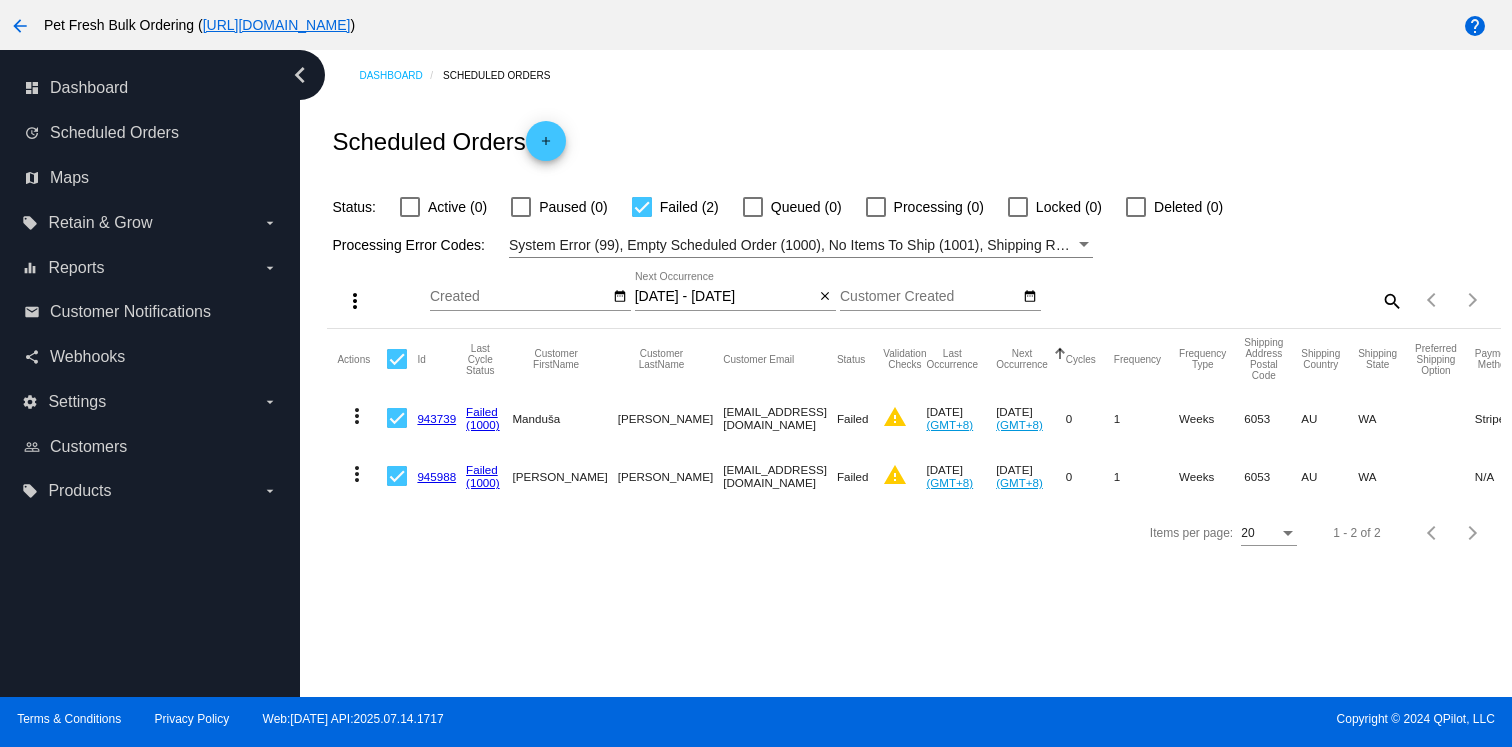 click on "more_vert" at bounding box center [352, 300] 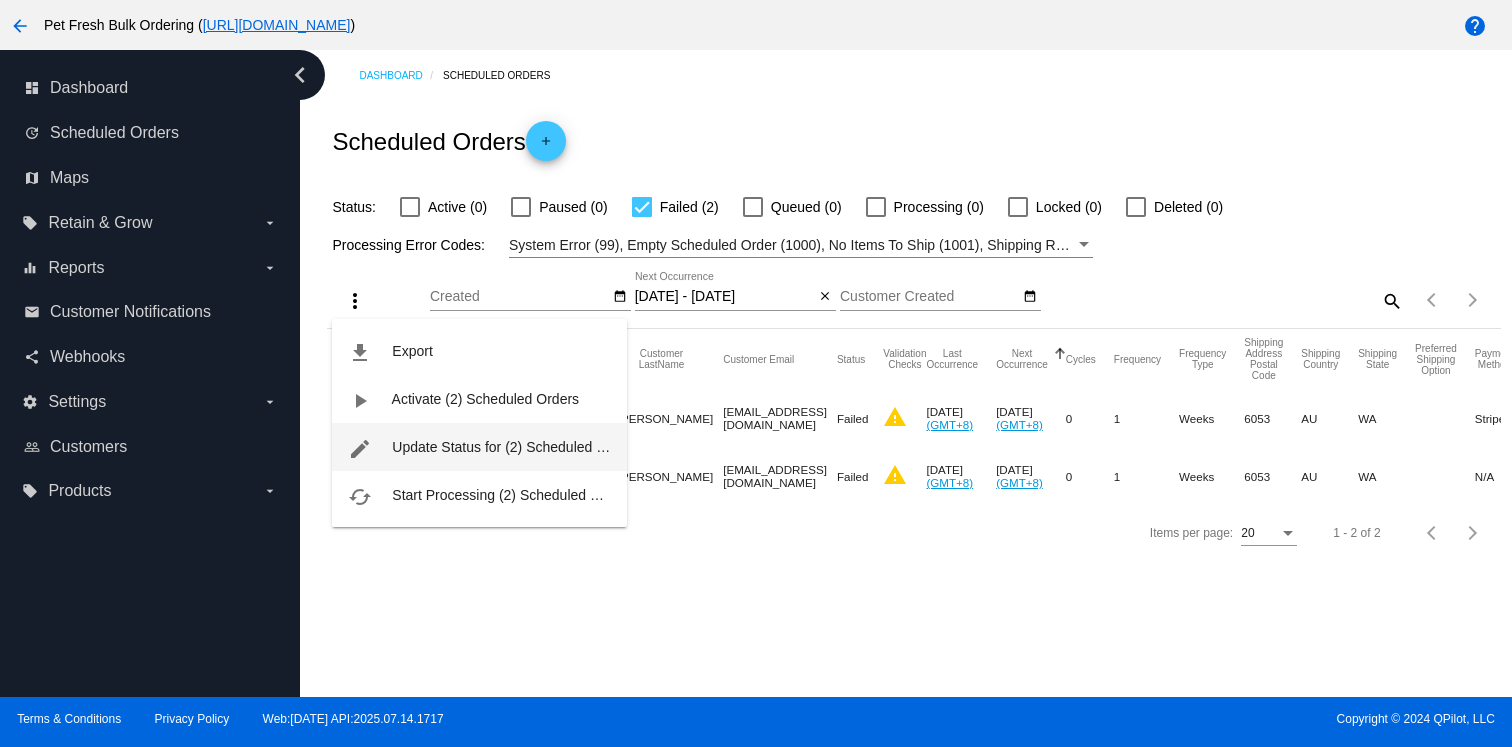 click on "Update Status for (2) Scheduled Orders" at bounding box center (515, 447) 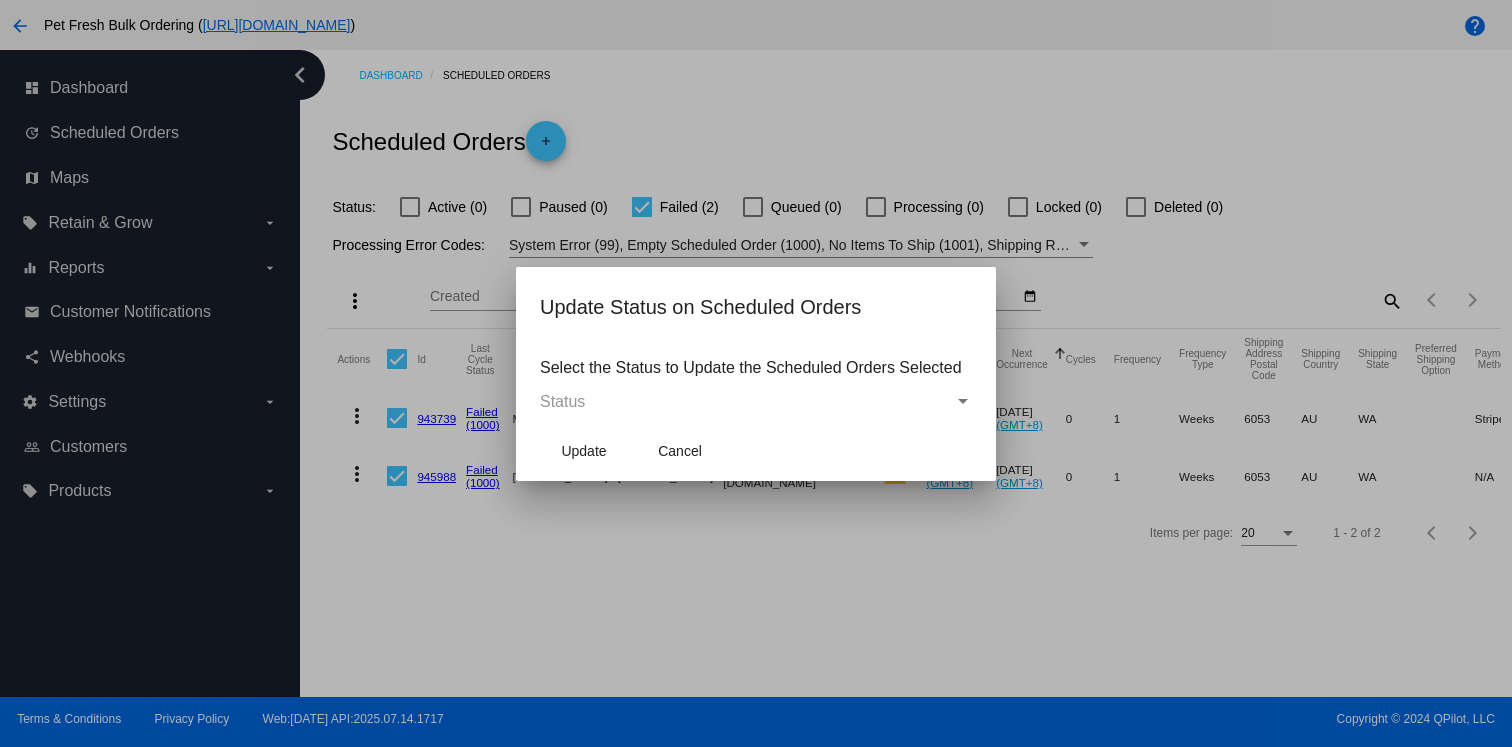 click on "Status" at bounding box center (562, 401) 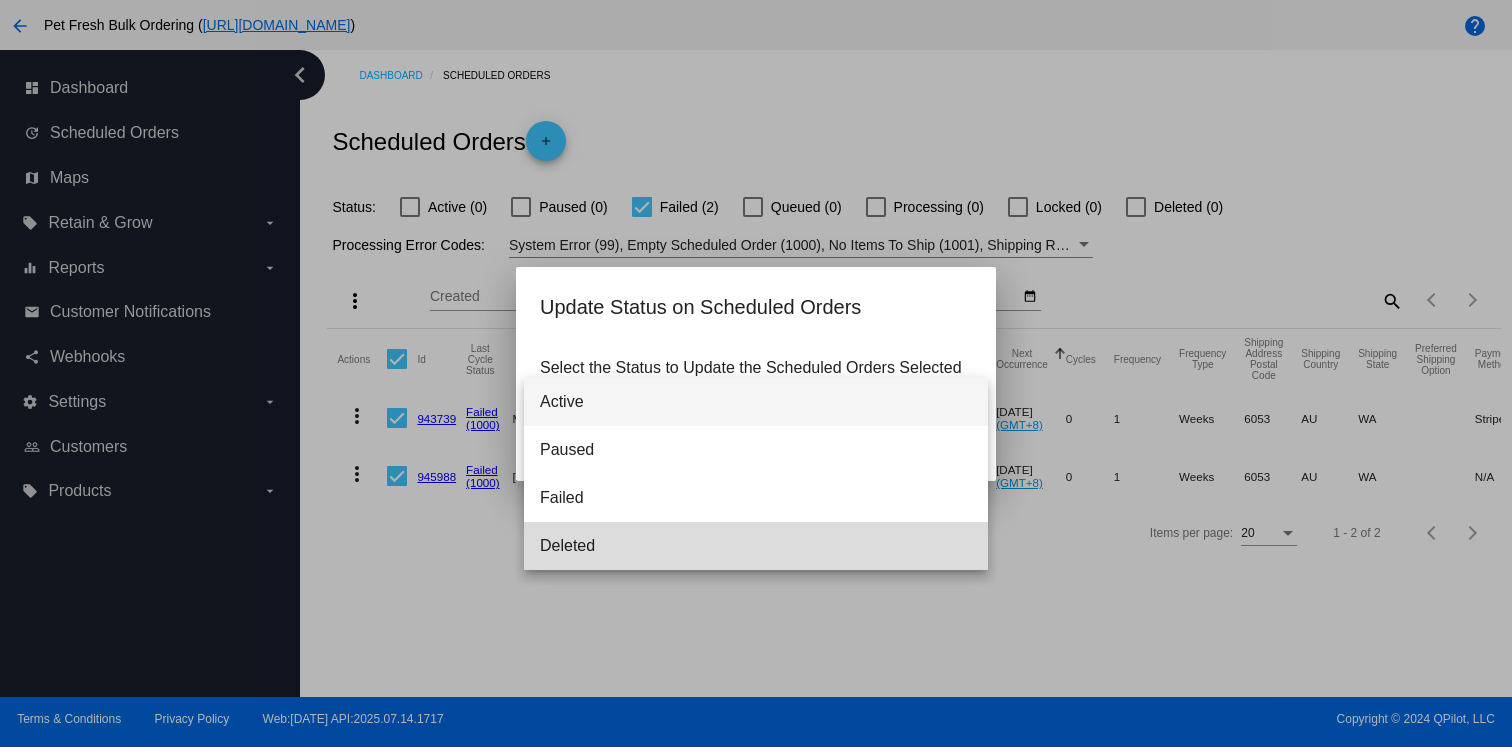 click on "Deleted" at bounding box center [756, 546] 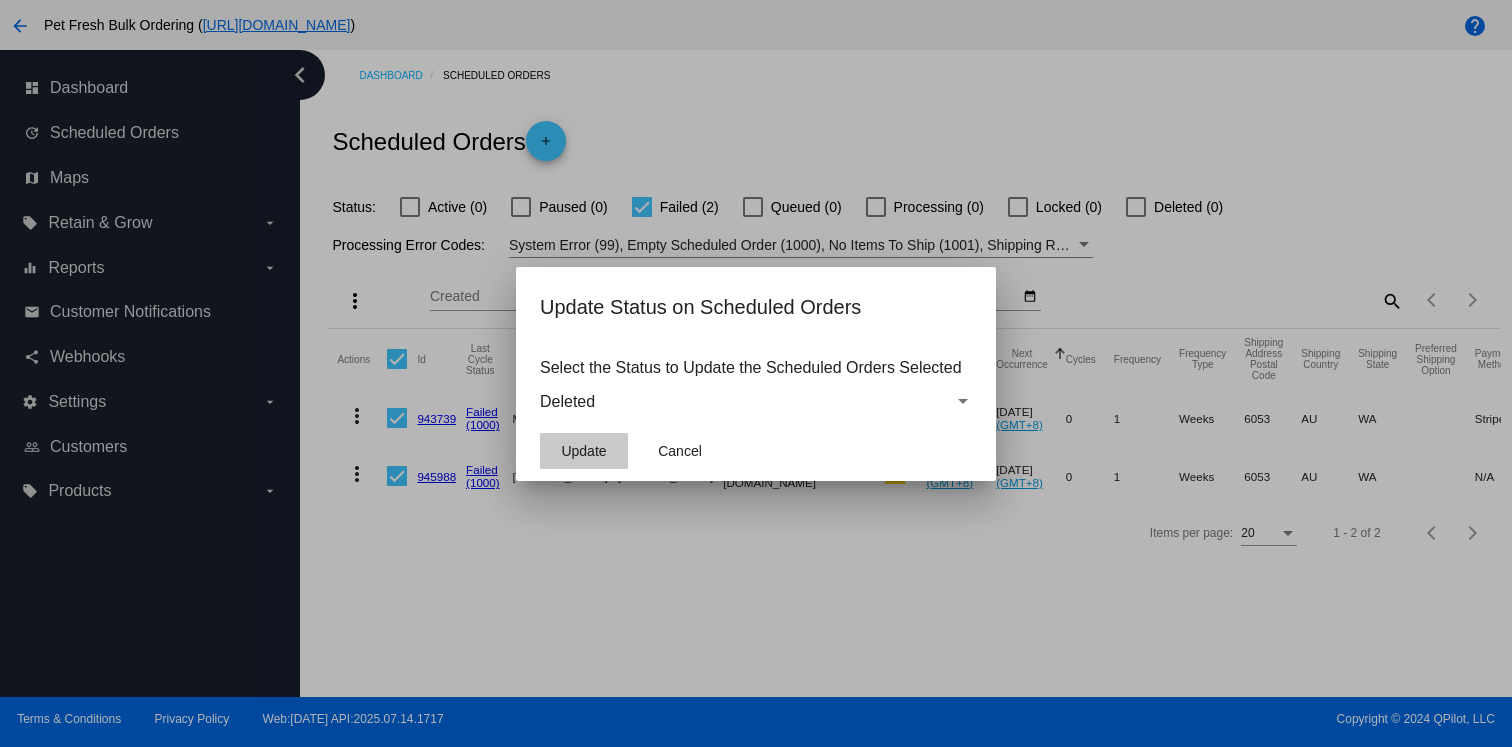 click on "Update" 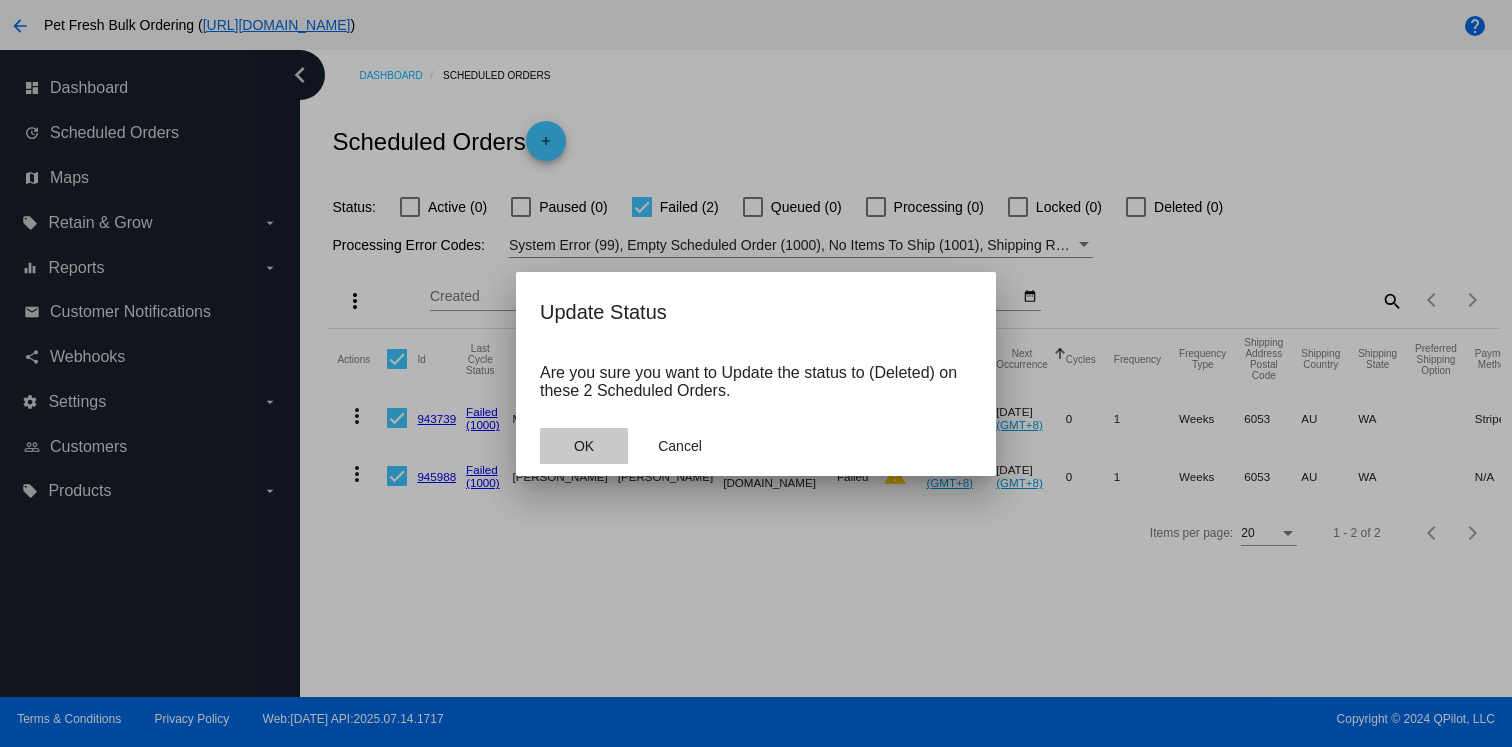 click on "OK" 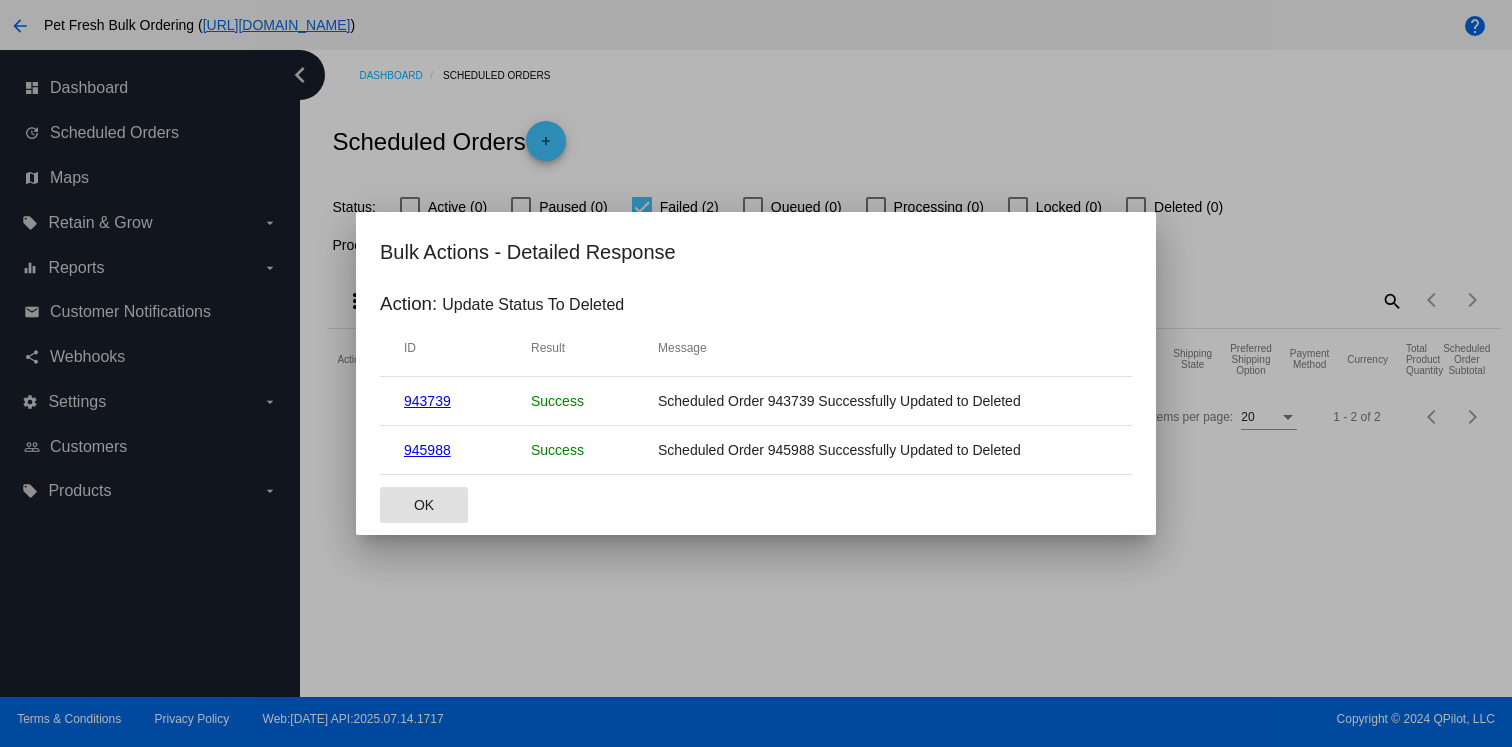 click on "OK" 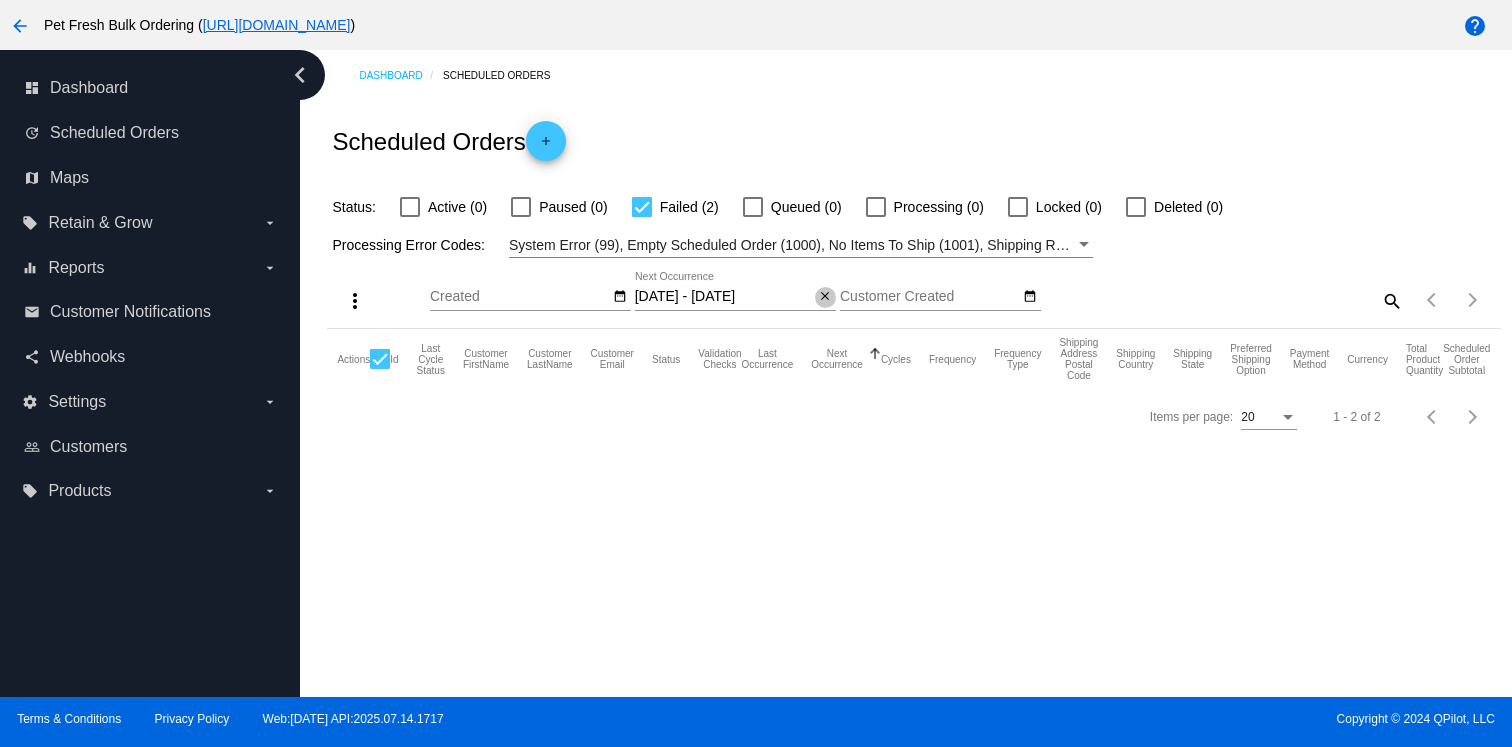 click on "close" 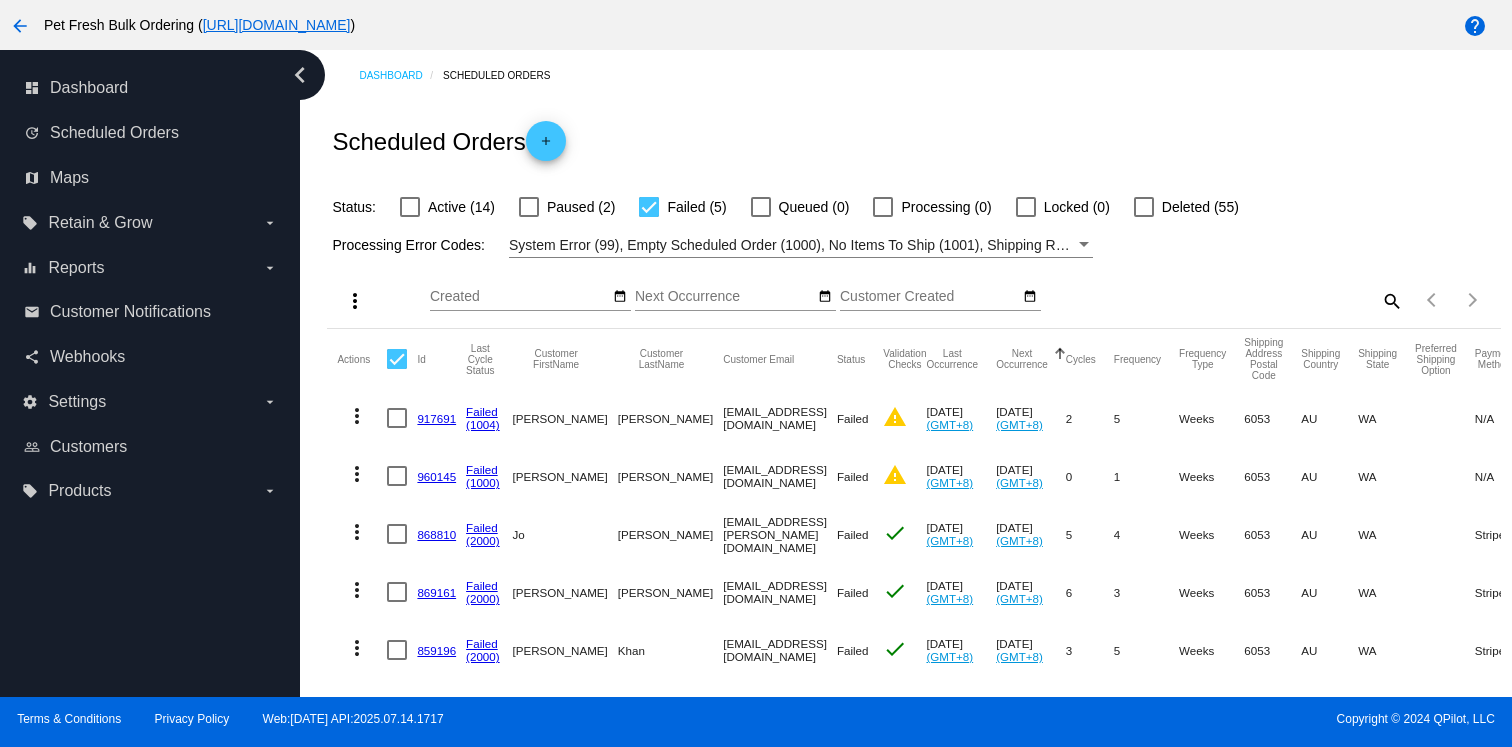 click on "search" 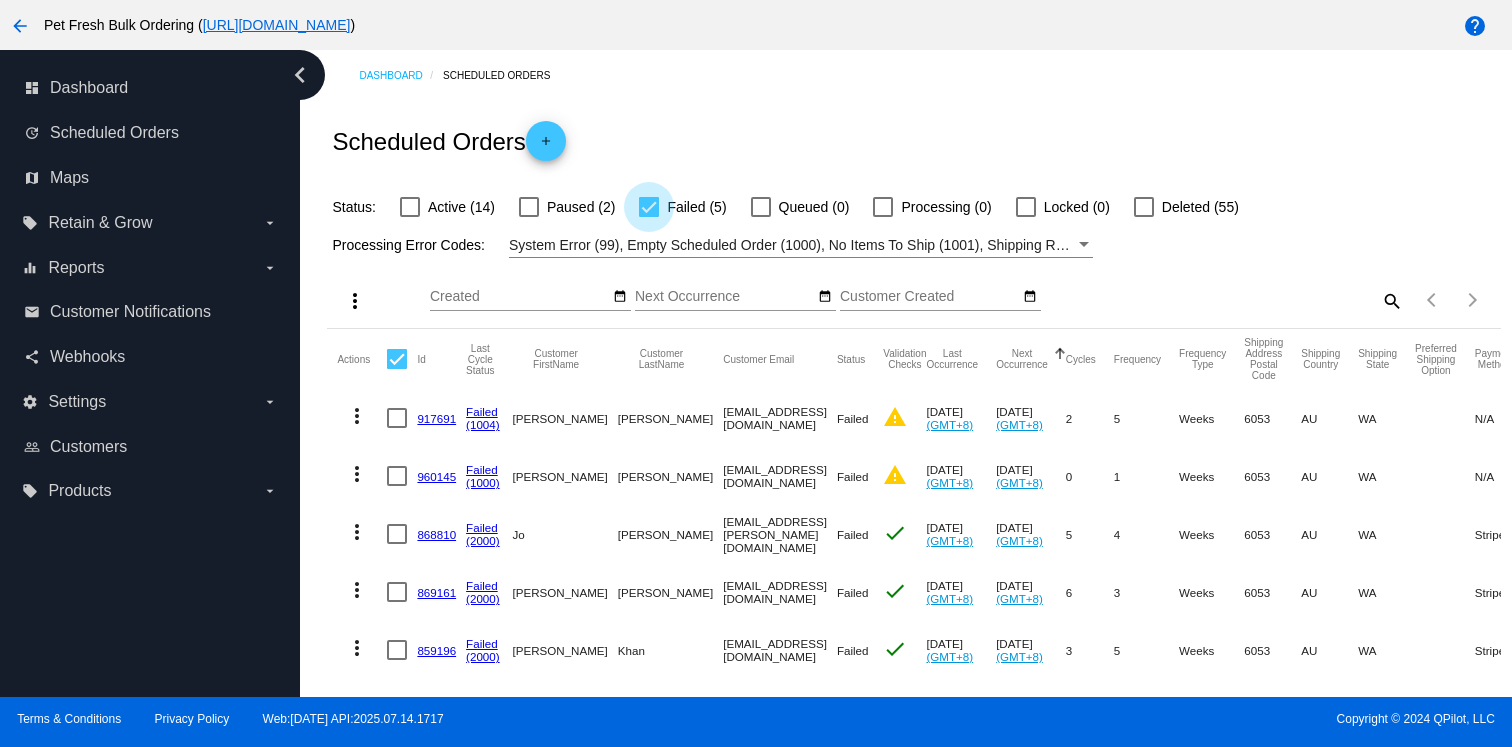 click on "Failed (5)" at bounding box center [696, 207] 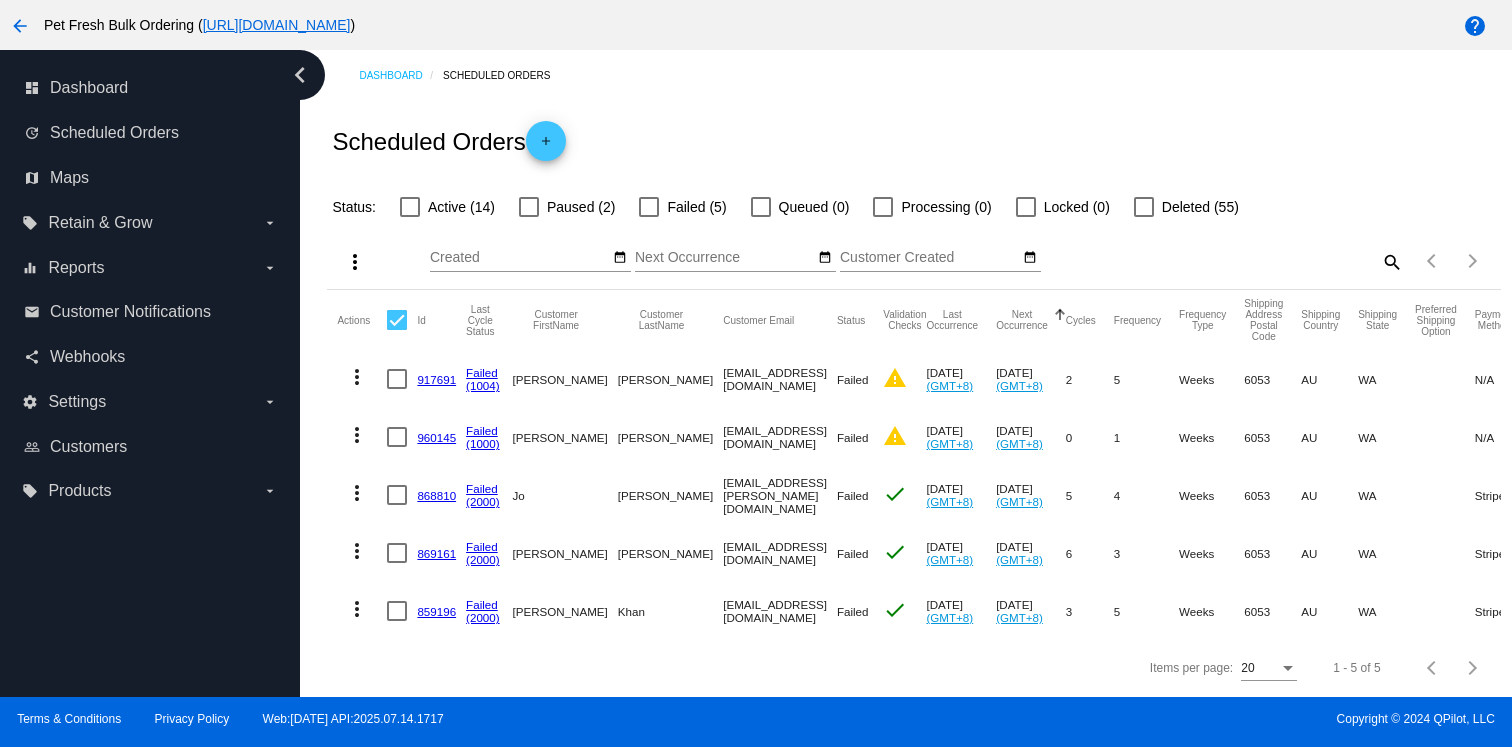 click on "Failed (5)" at bounding box center [696, 207] 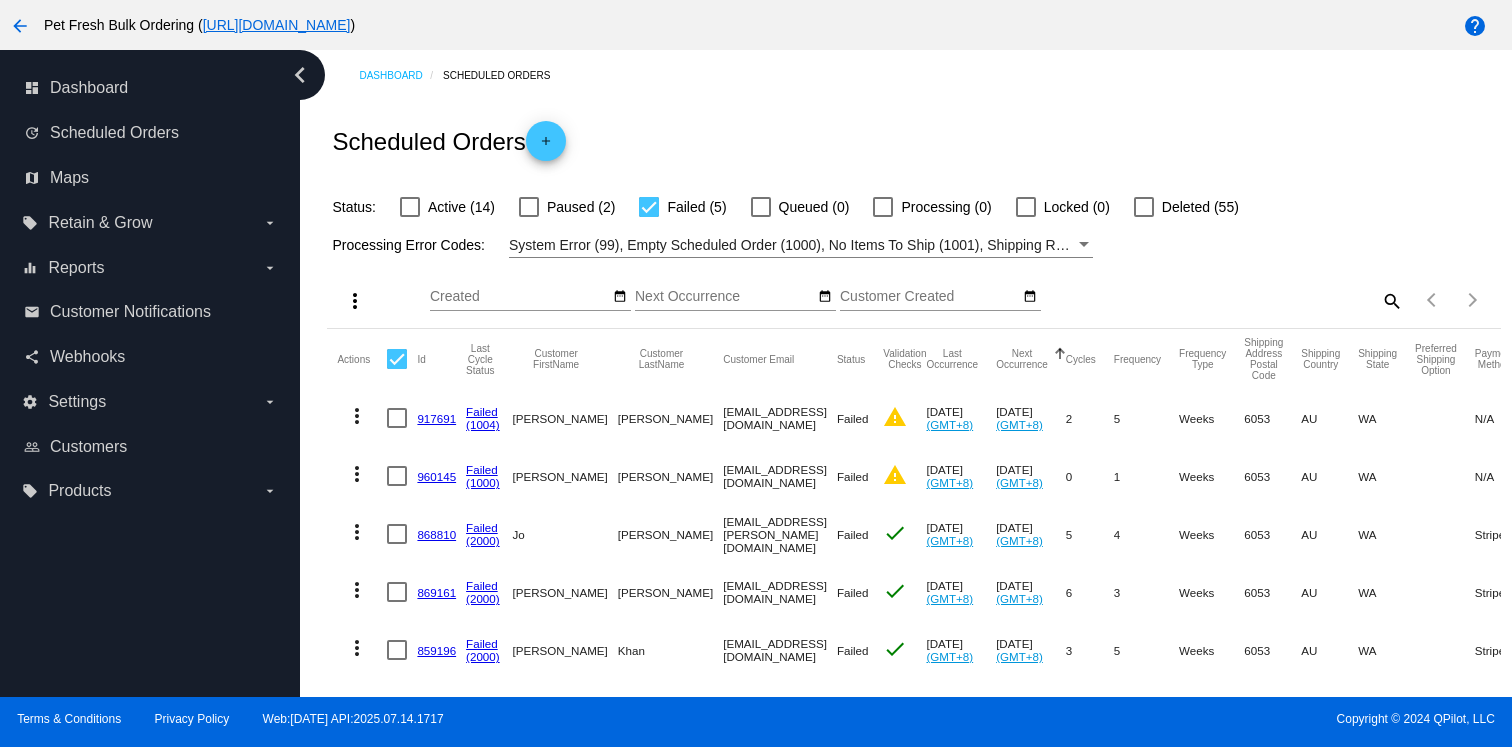 click on "Scheduled Orders
add" 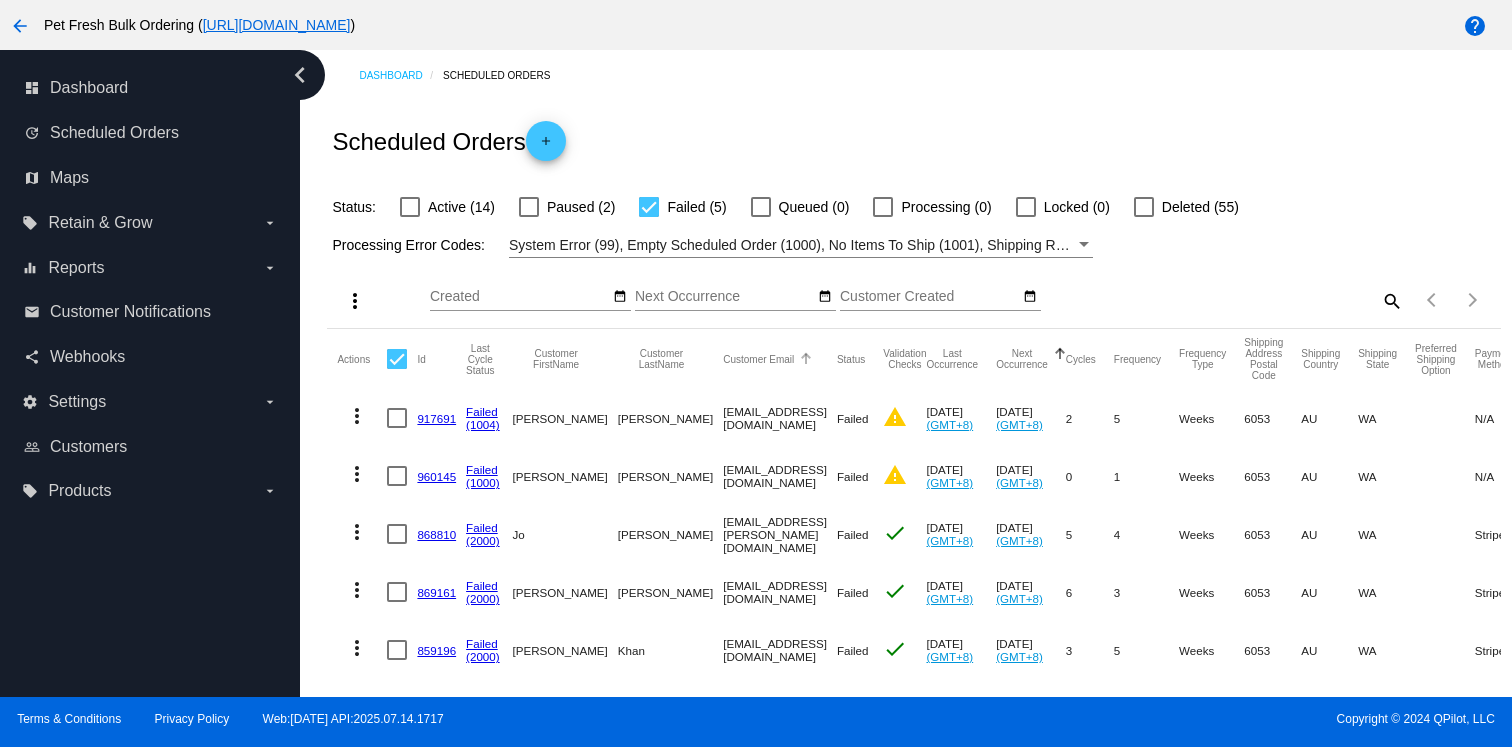 scroll, scrollTop: 40, scrollLeft: 0, axis: vertical 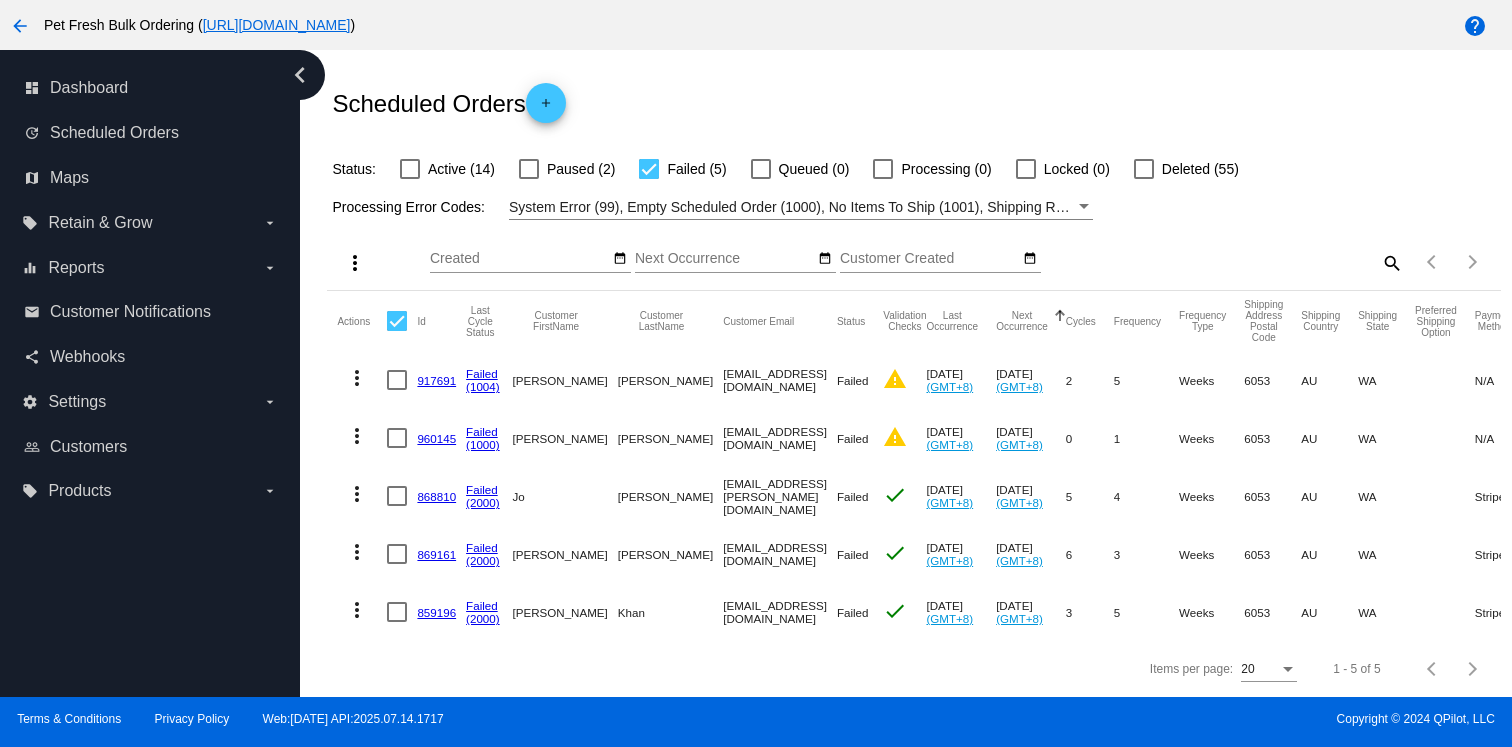click at bounding box center (397, 321) 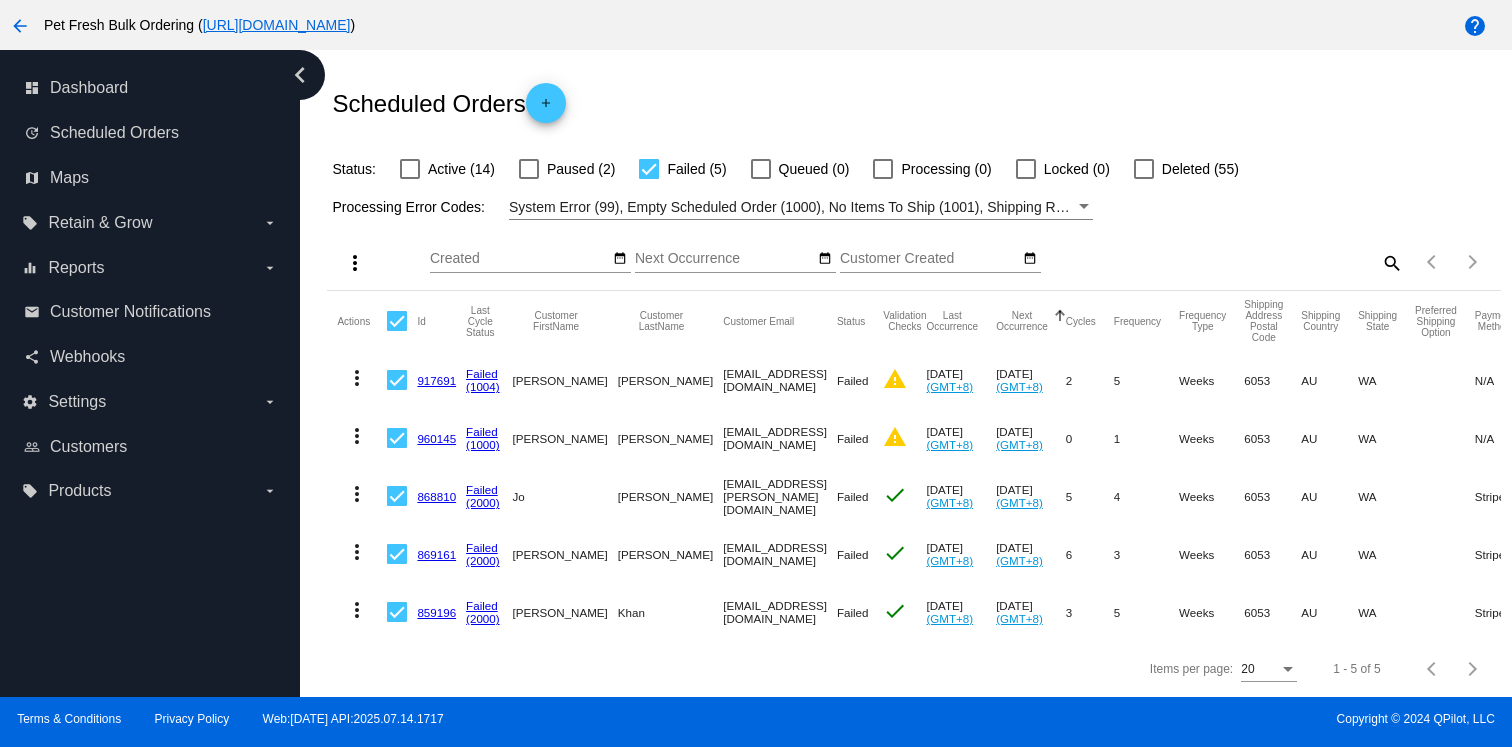 click at bounding box center [397, 321] 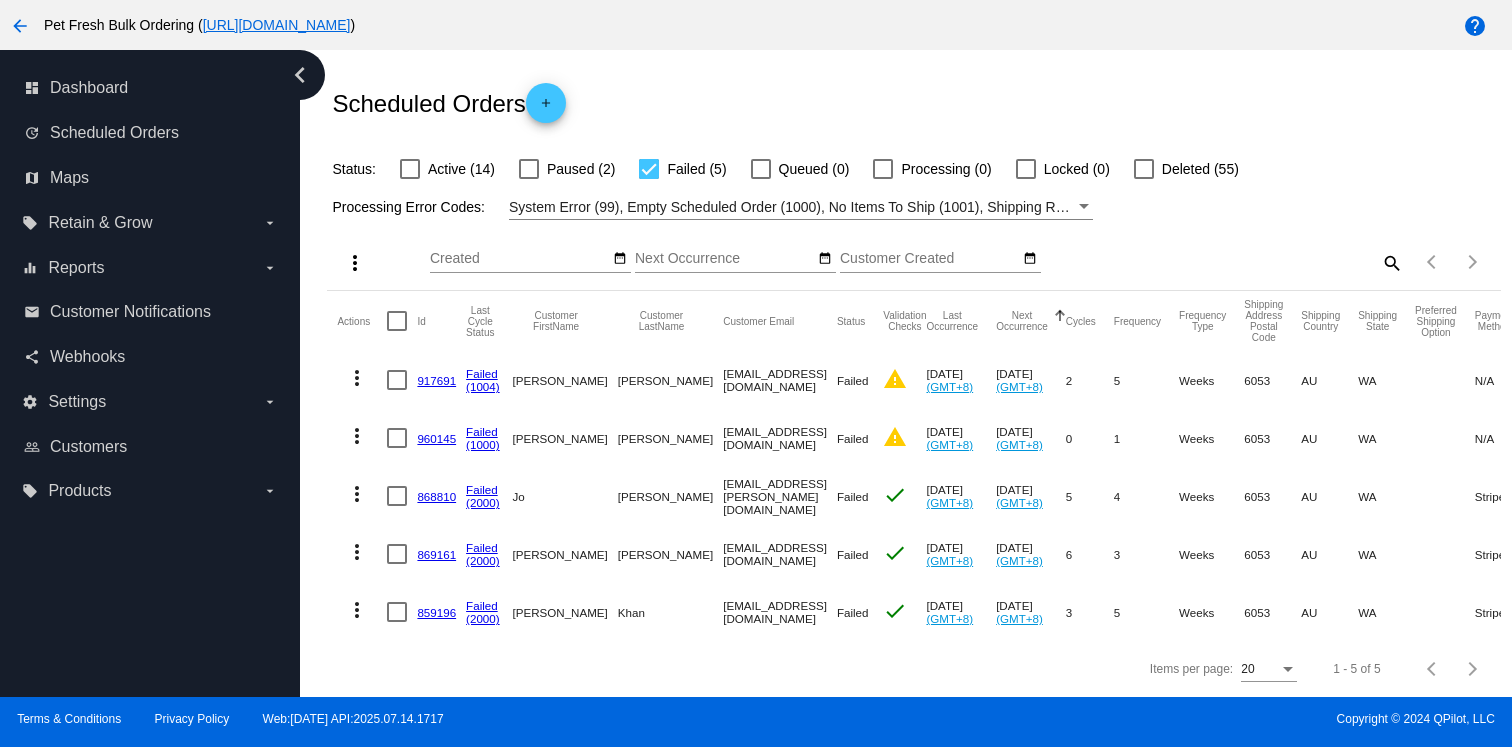 drag, startPoint x: 1081, startPoint y: 617, endPoint x: 350, endPoint y: 356, distance: 776.19714 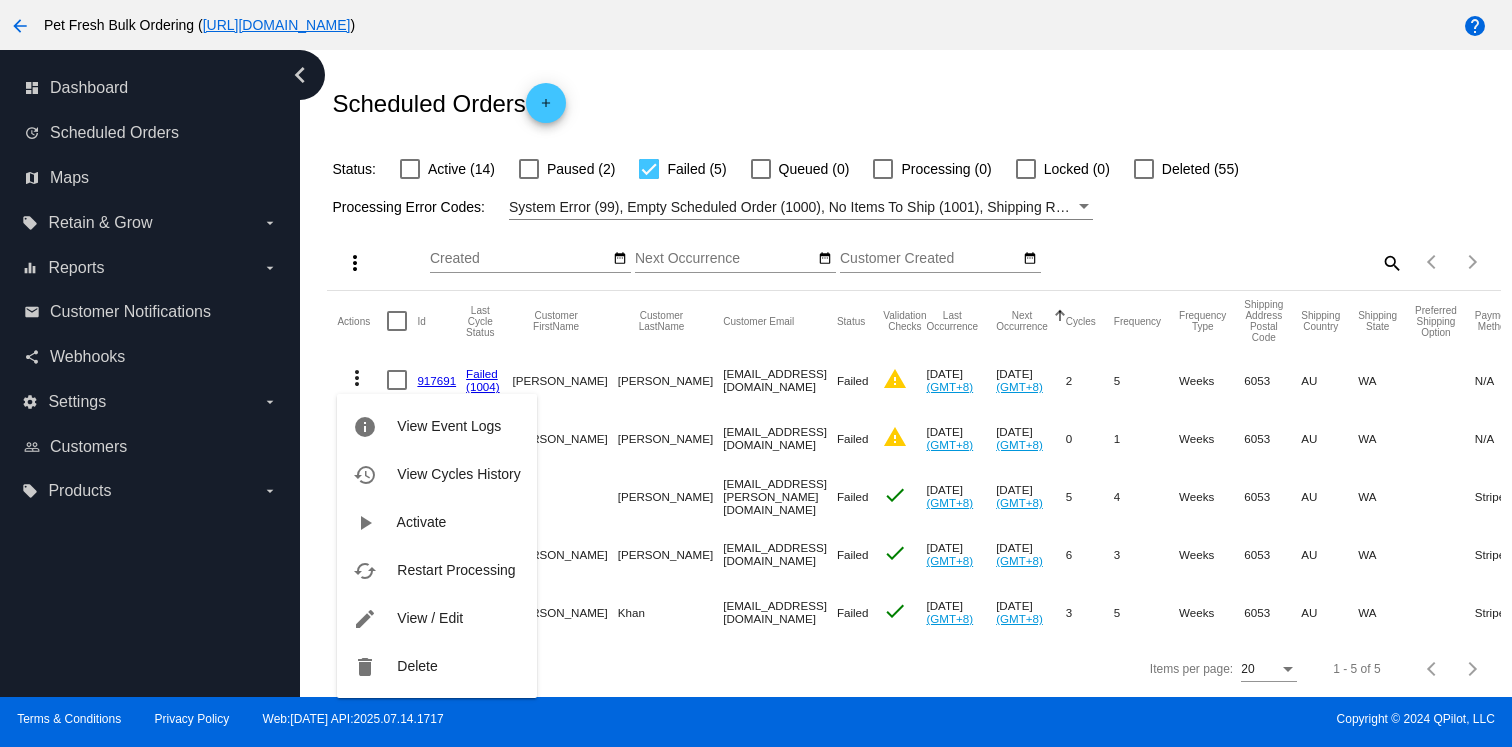 click on "info
View Event Logs
history
View Cycles History
play_arrow
Activate
cached
Restart Processing
edit
View / Edit
delete
Delete" at bounding box center (436, 527) 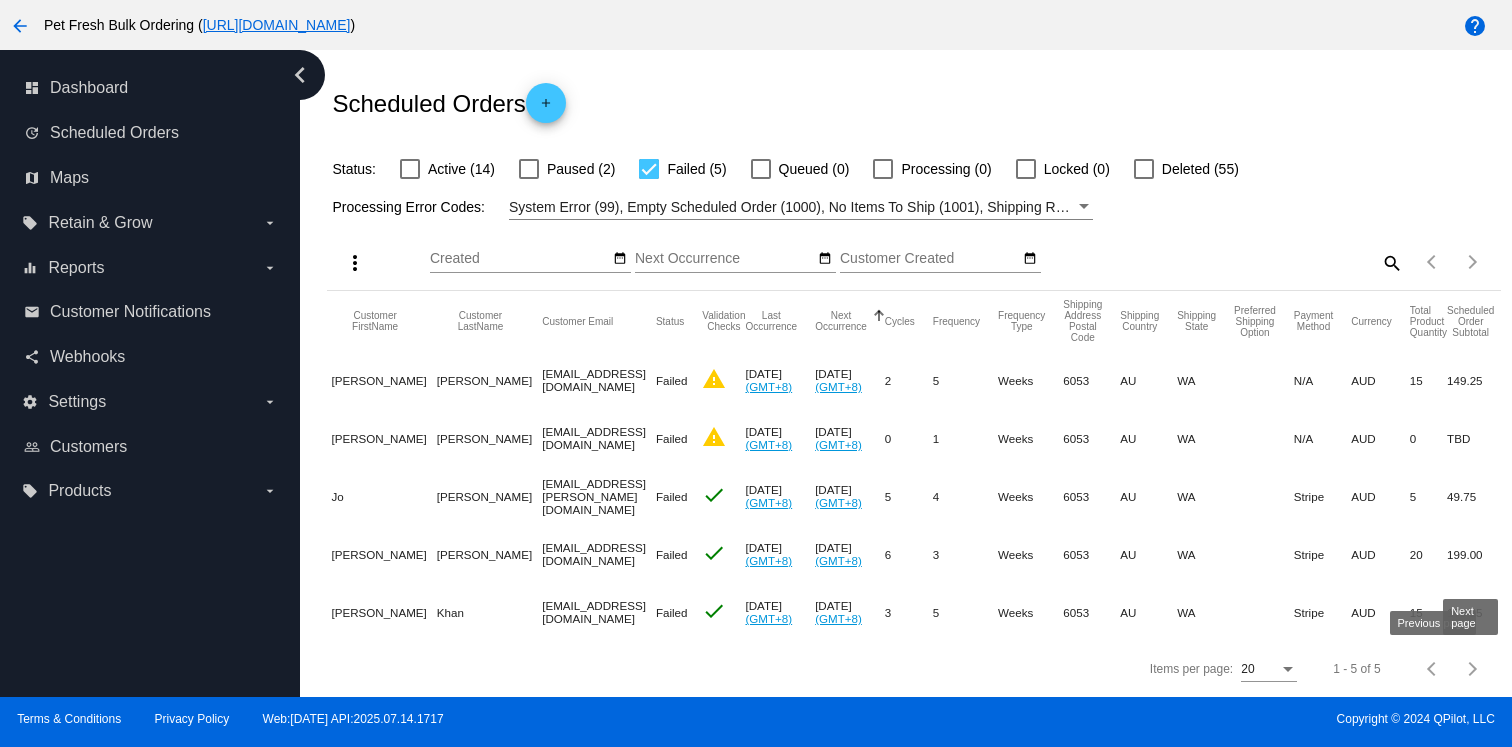 scroll, scrollTop: 0, scrollLeft: 235, axis: horizontal 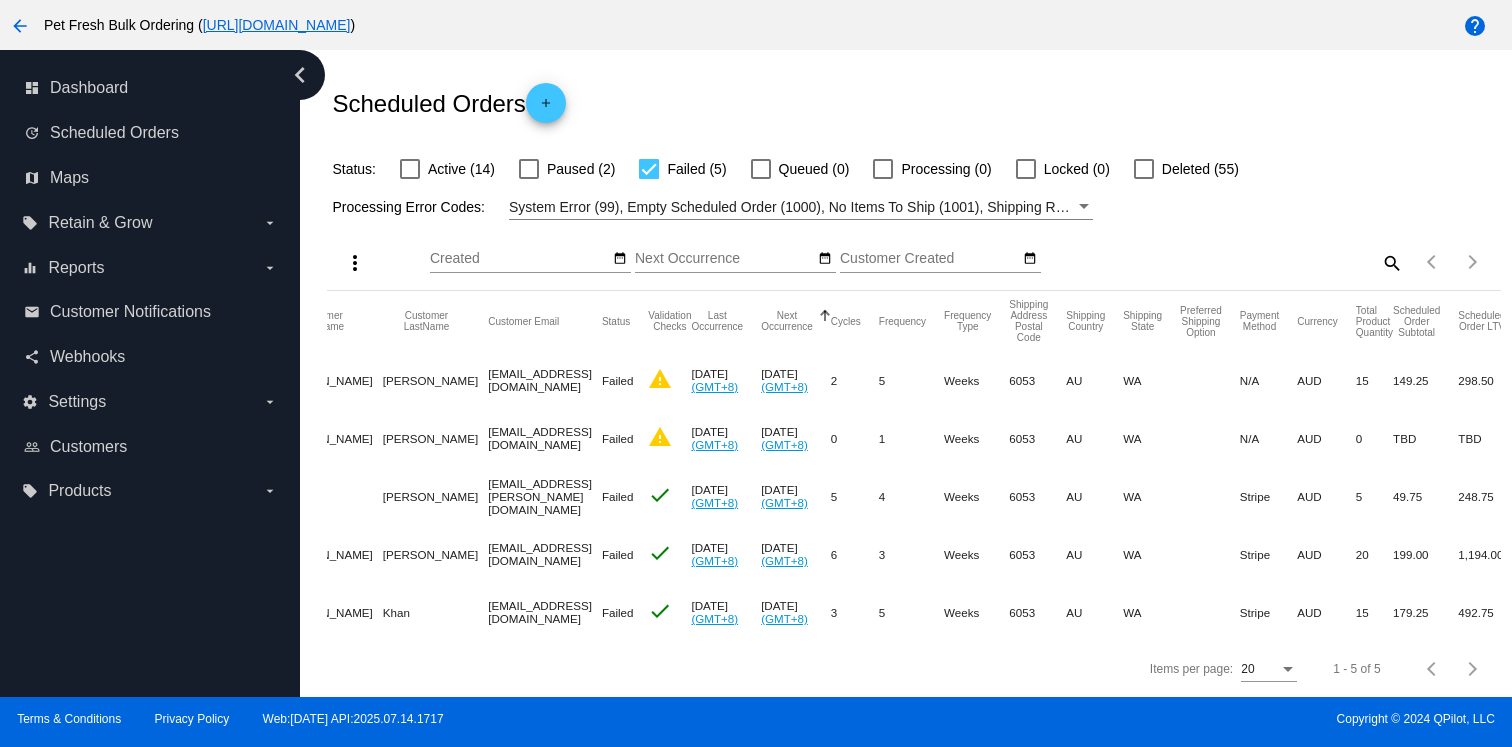 drag, startPoint x: 325, startPoint y: 355, endPoint x: 1493, endPoint y: 613, distance: 1196.1555 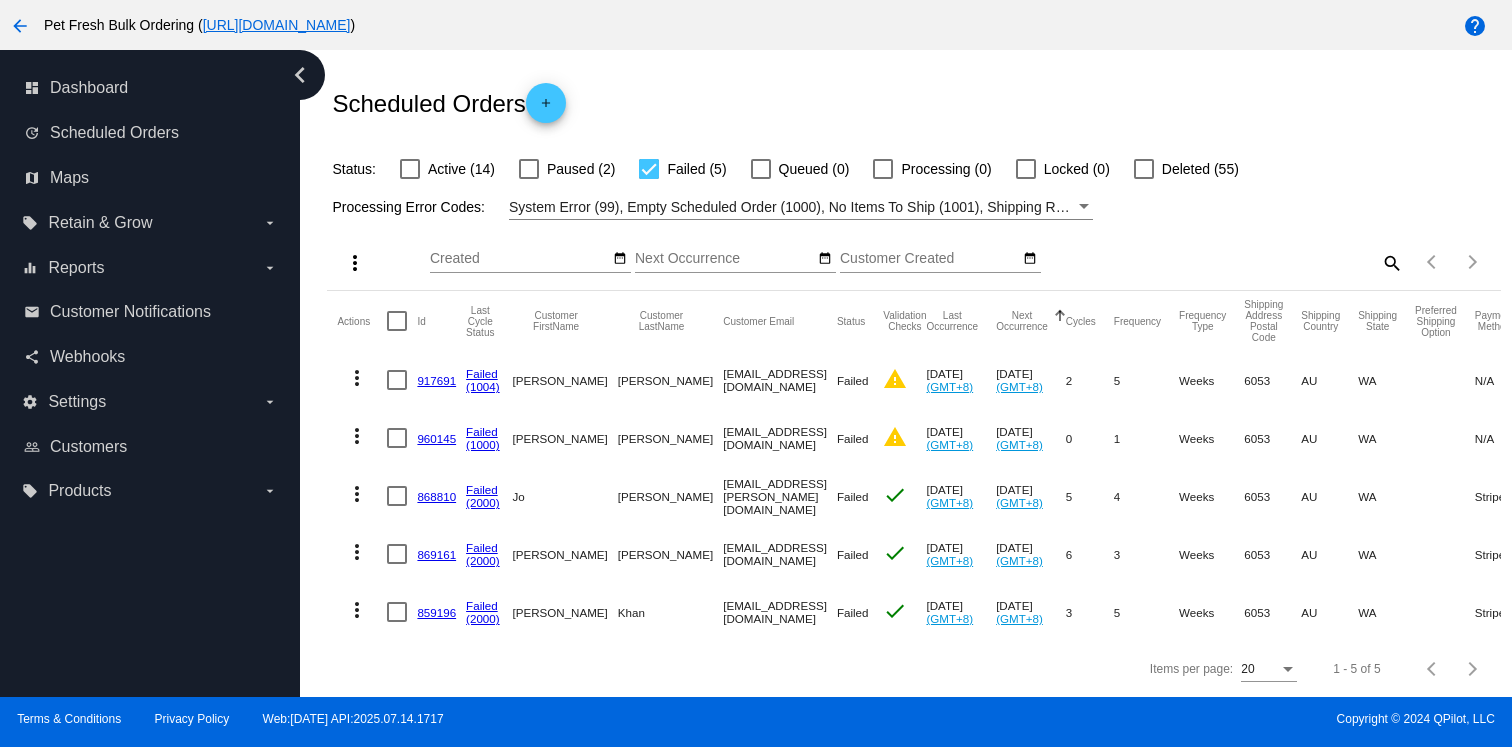 click on "Items per page: 20 1 - 5 of 5" 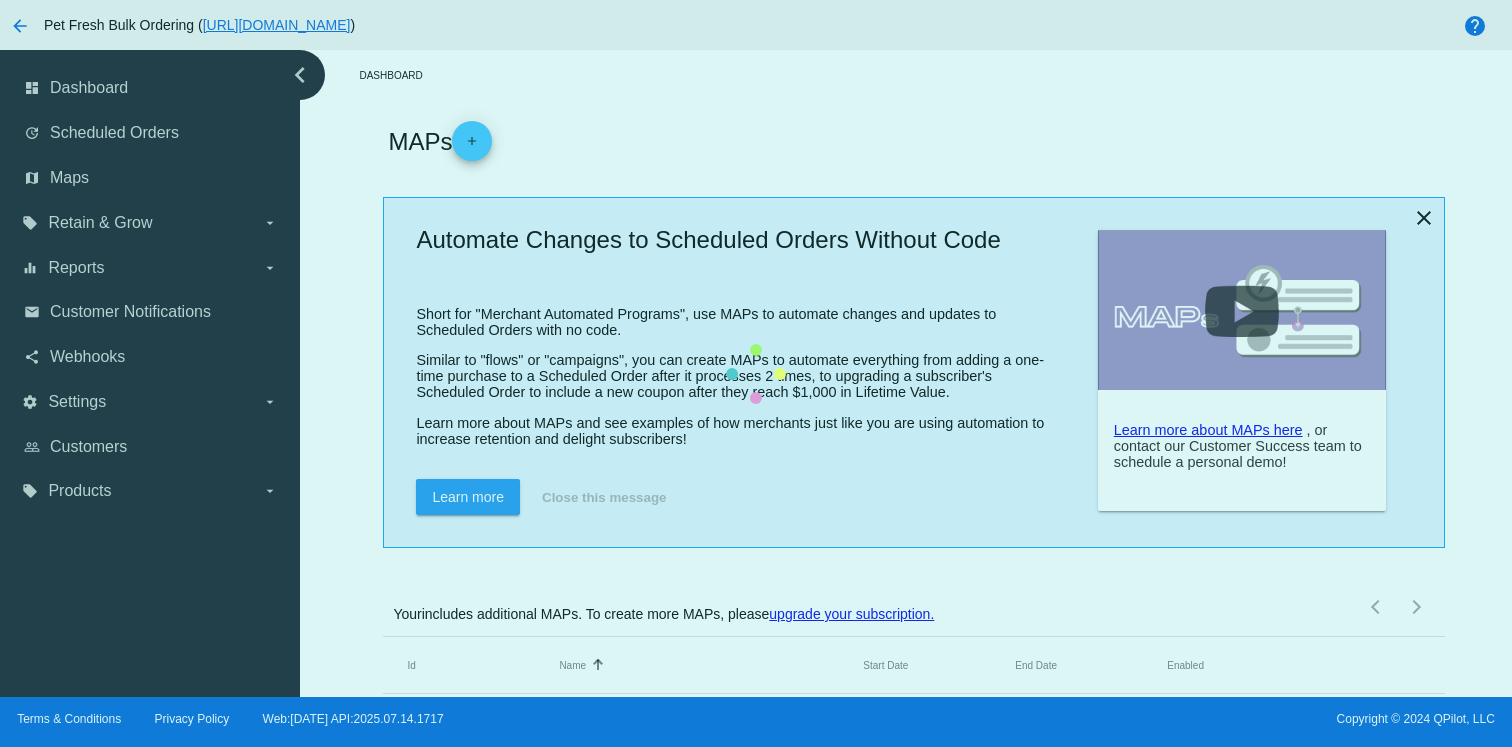 scroll, scrollTop: 0, scrollLeft: 0, axis: both 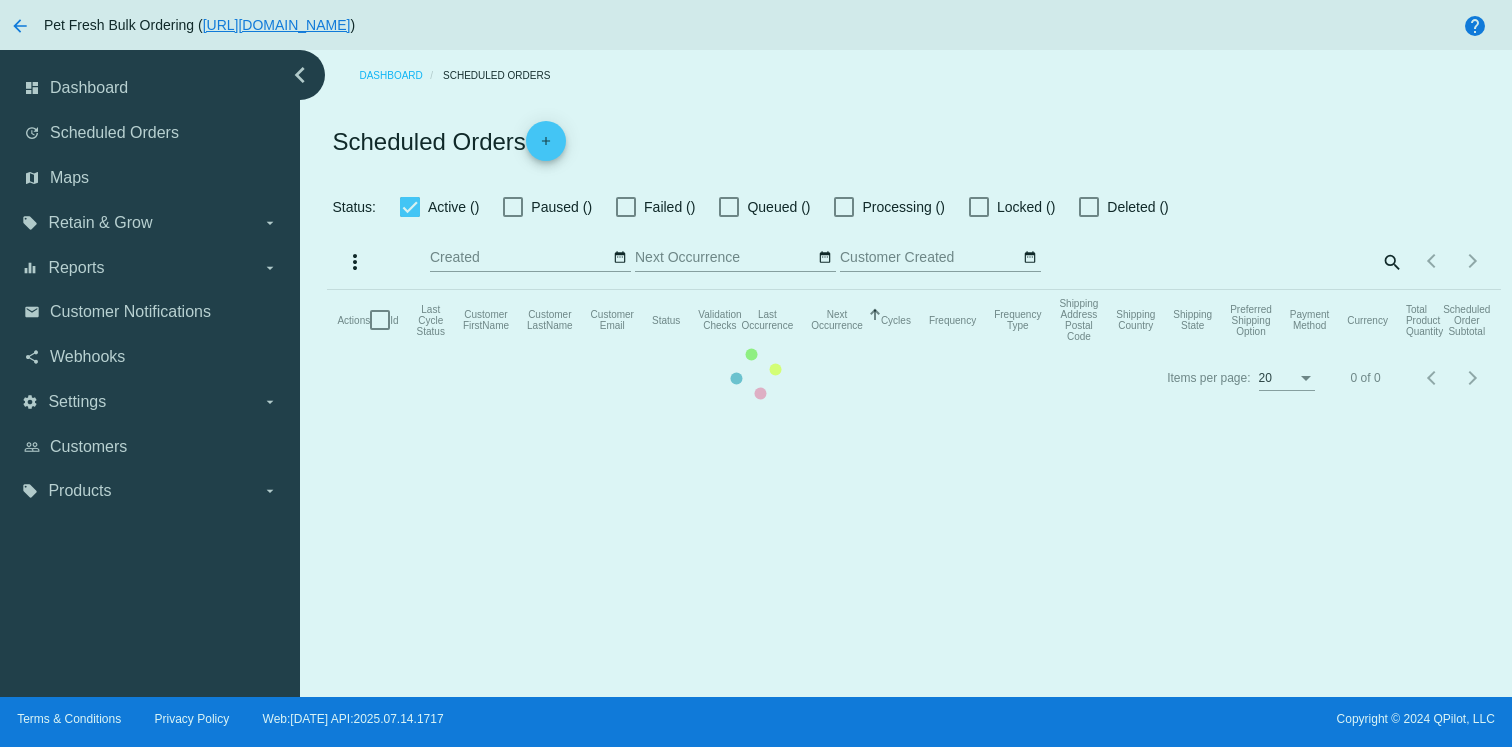 checkbox on "false" 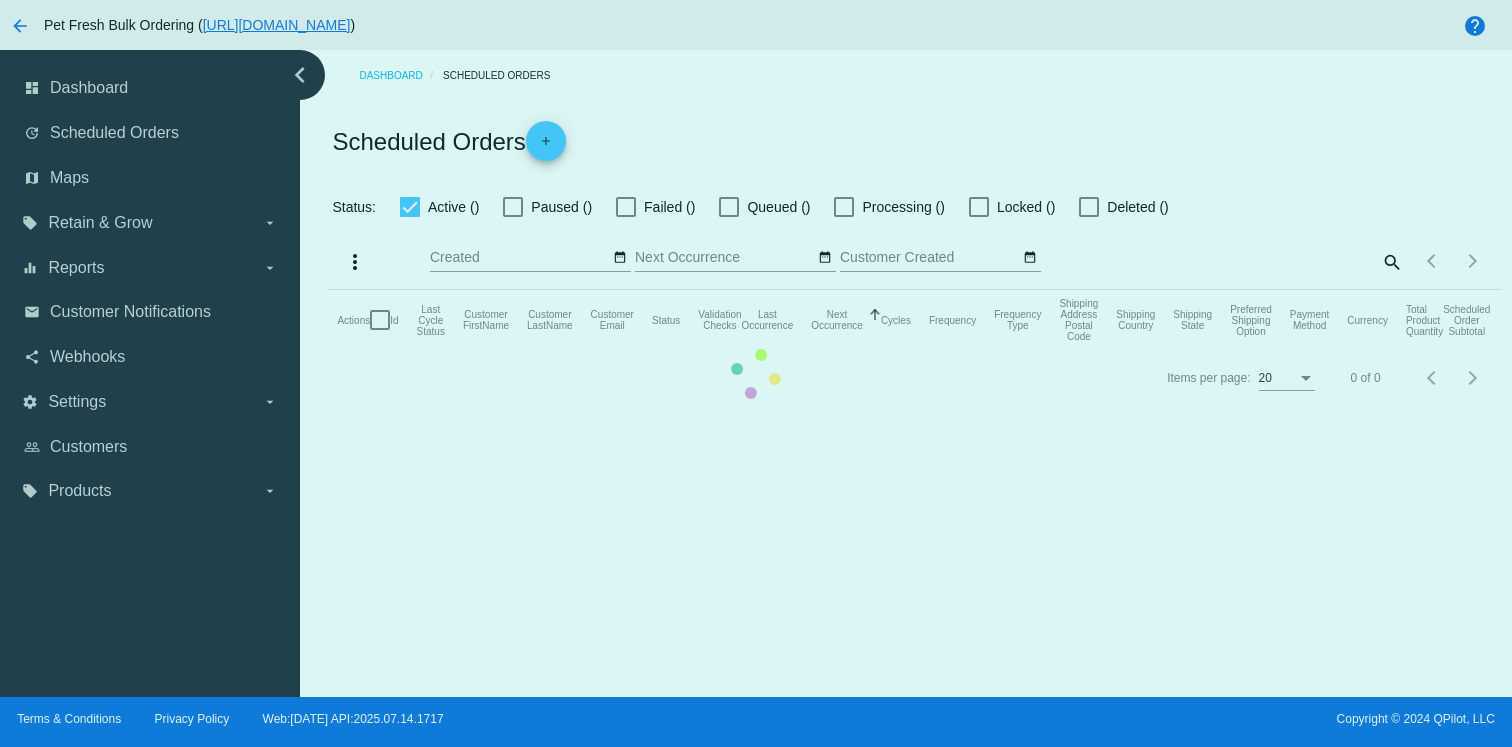 checkbox on "true" 